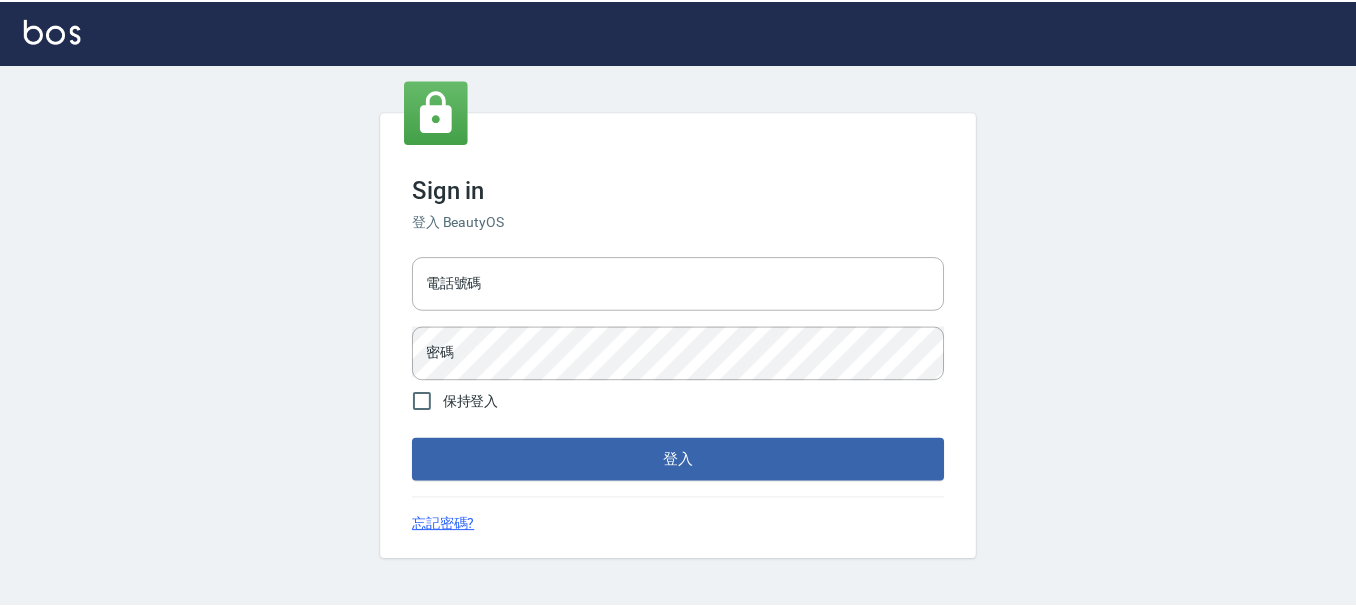 scroll, scrollTop: 0, scrollLeft: 0, axis: both 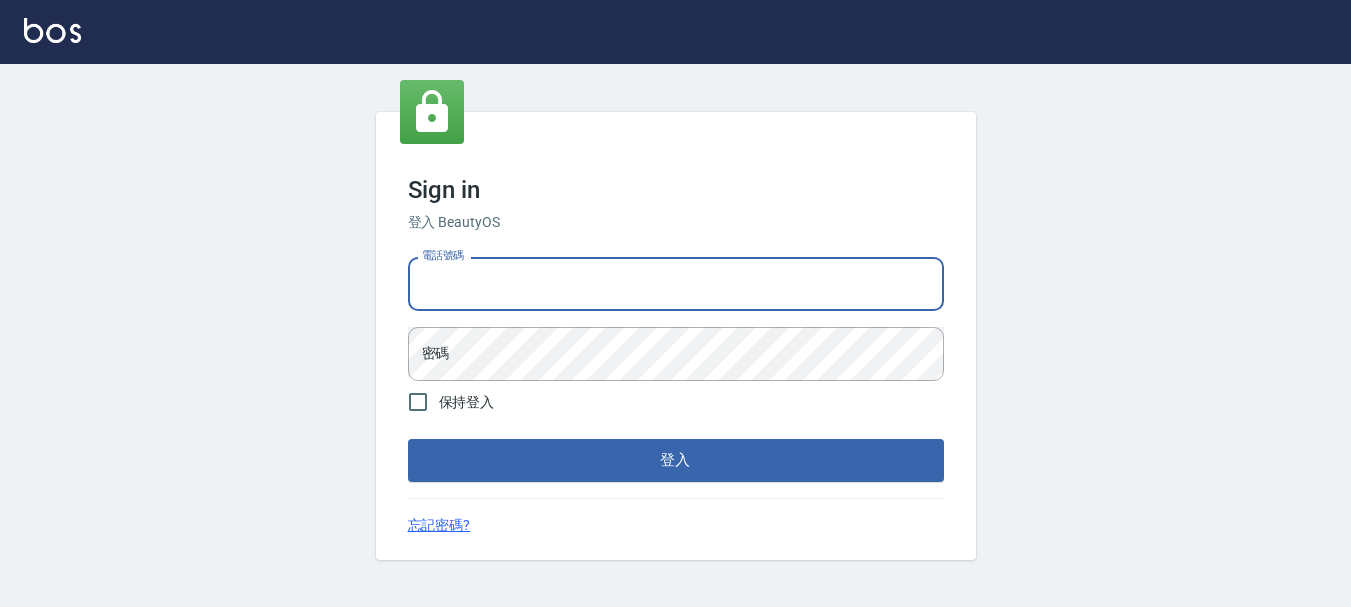 click on "電話號碼" at bounding box center [676, 284] 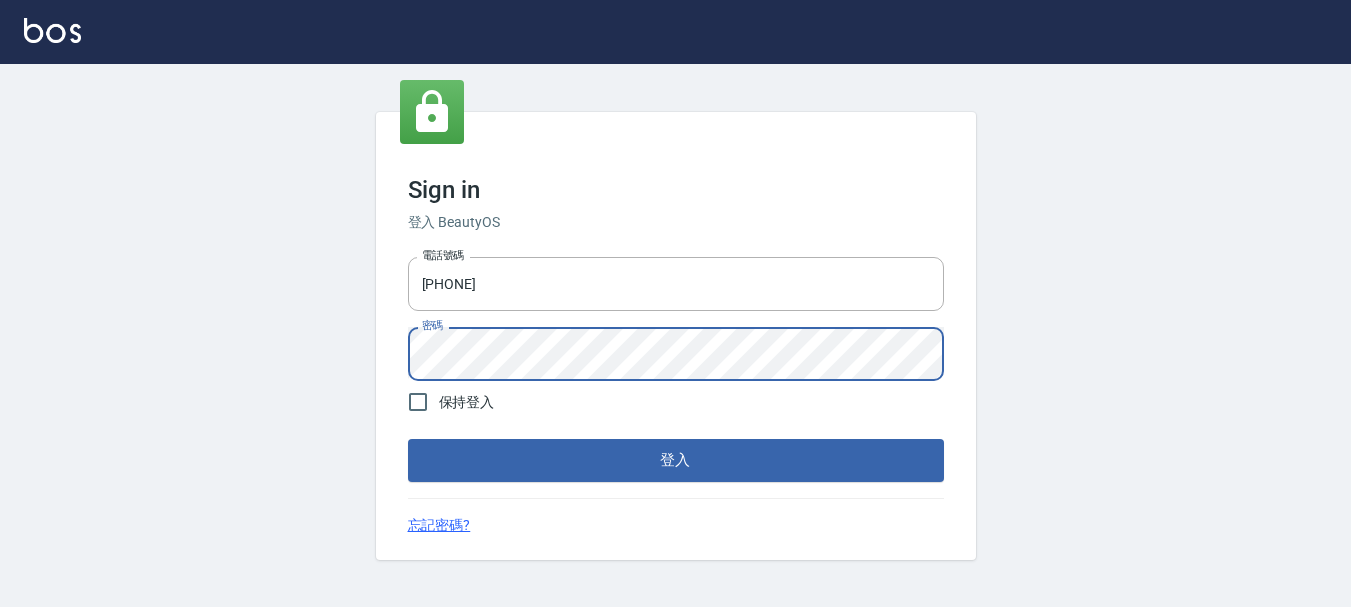 click on "登入" at bounding box center [676, 460] 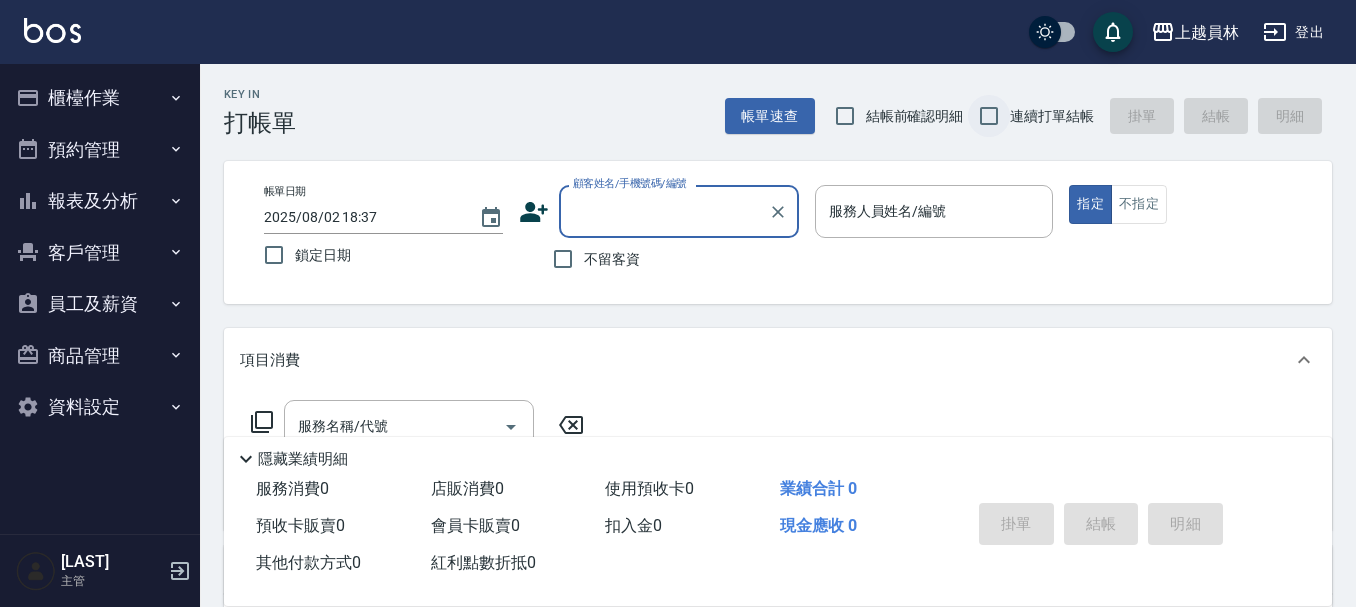 click on "連續打單結帳" at bounding box center [989, 116] 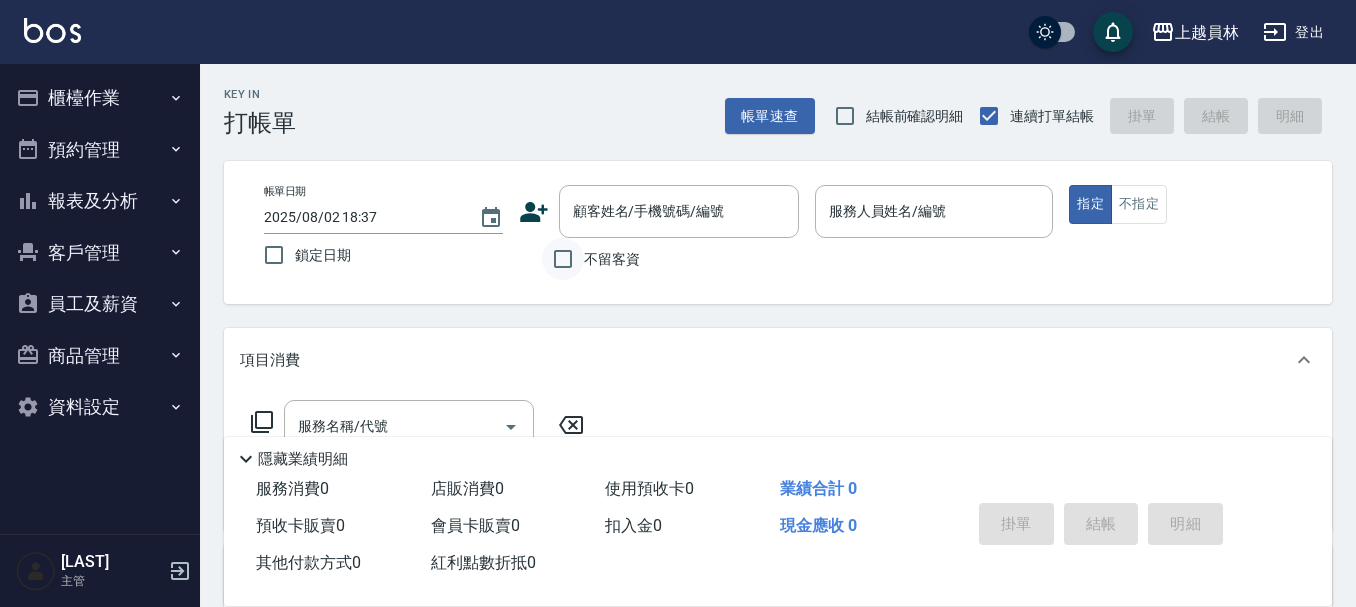 click on "不留客資" at bounding box center (563, 259) 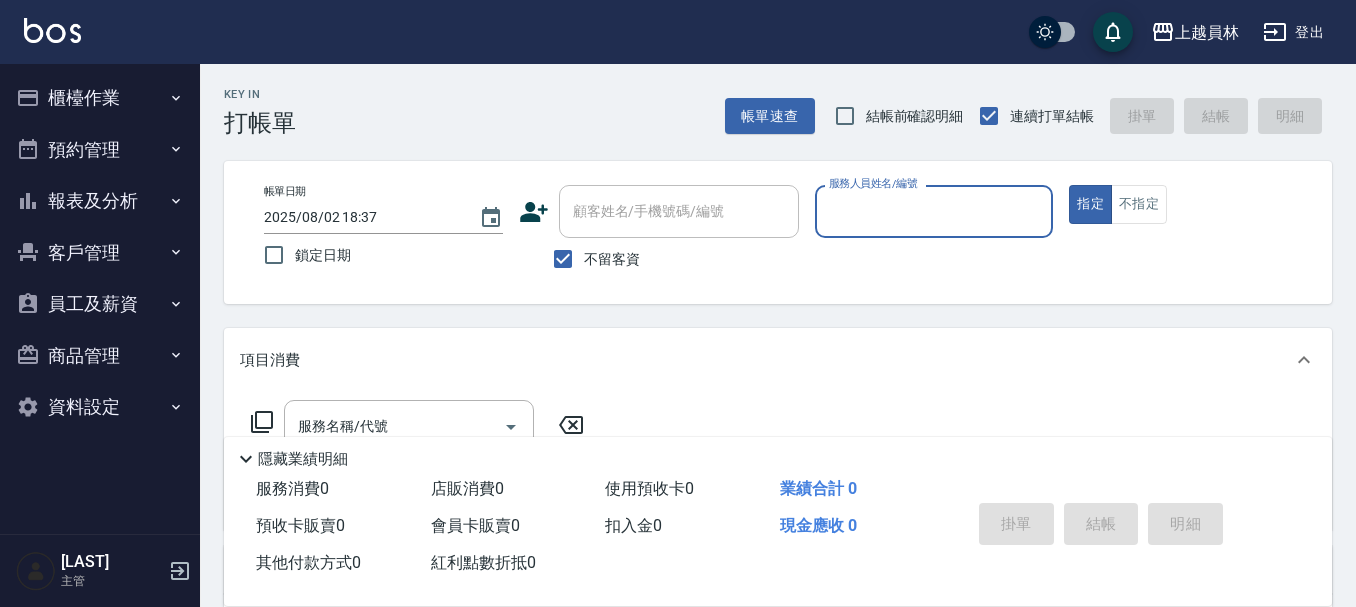 click on "服務人員姓名/編號" at bounding box center (873, 183) 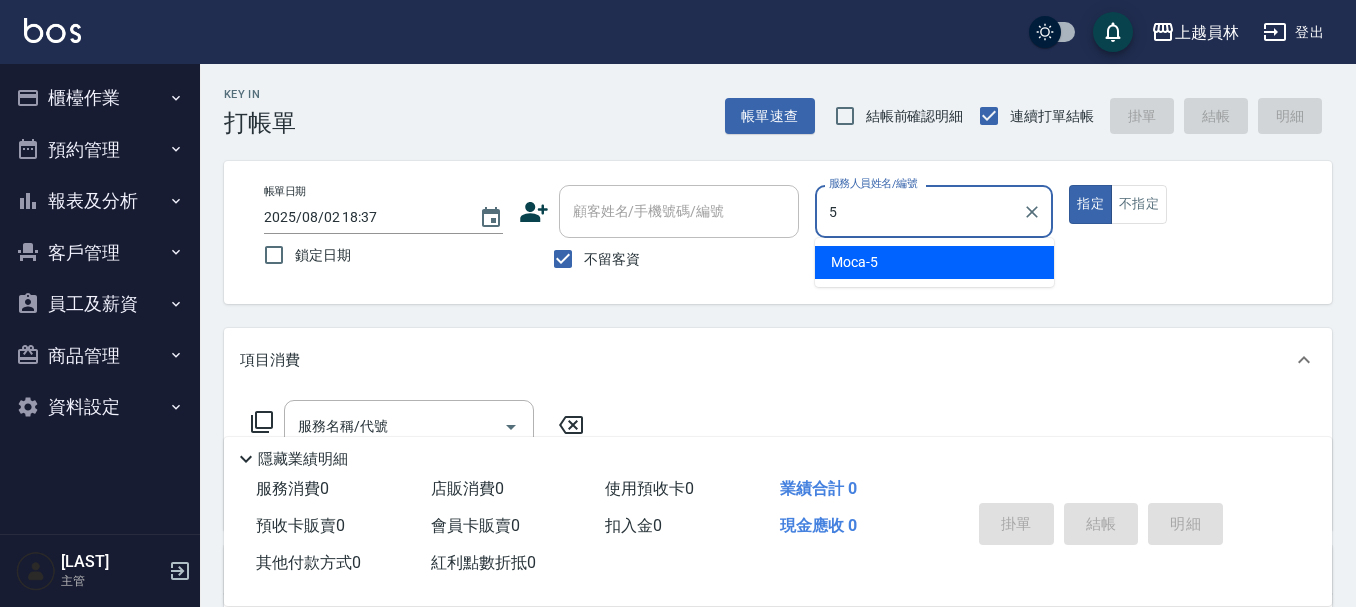 type on "Moca-5" 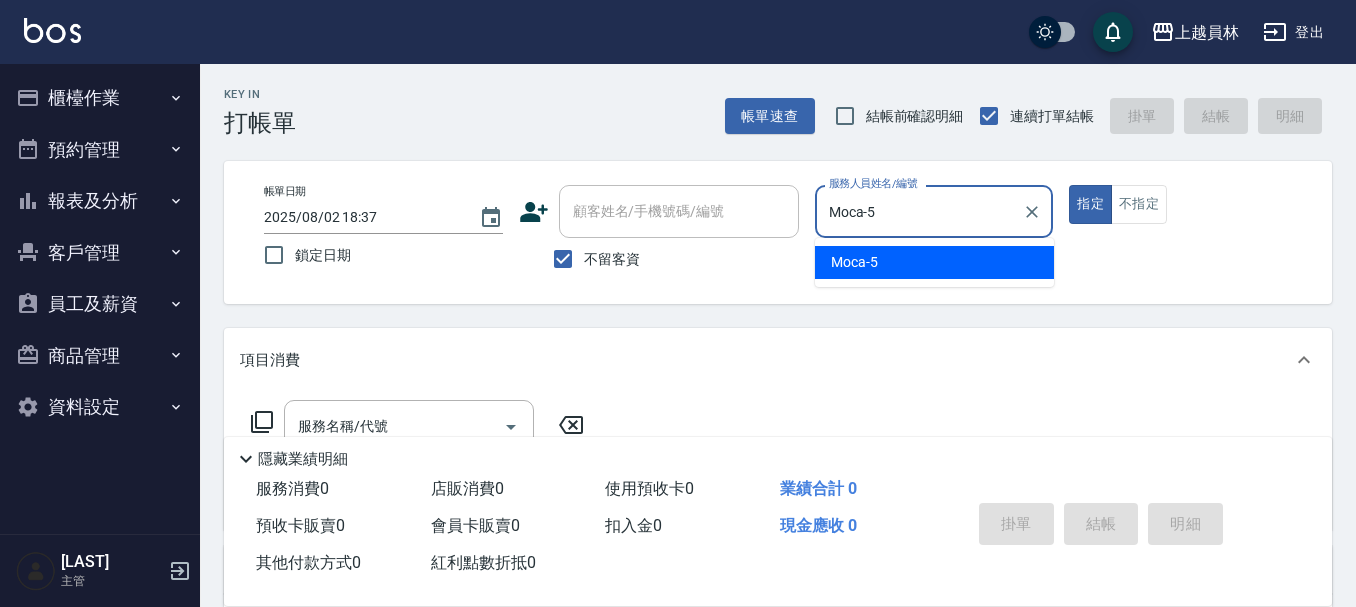 type on "true" 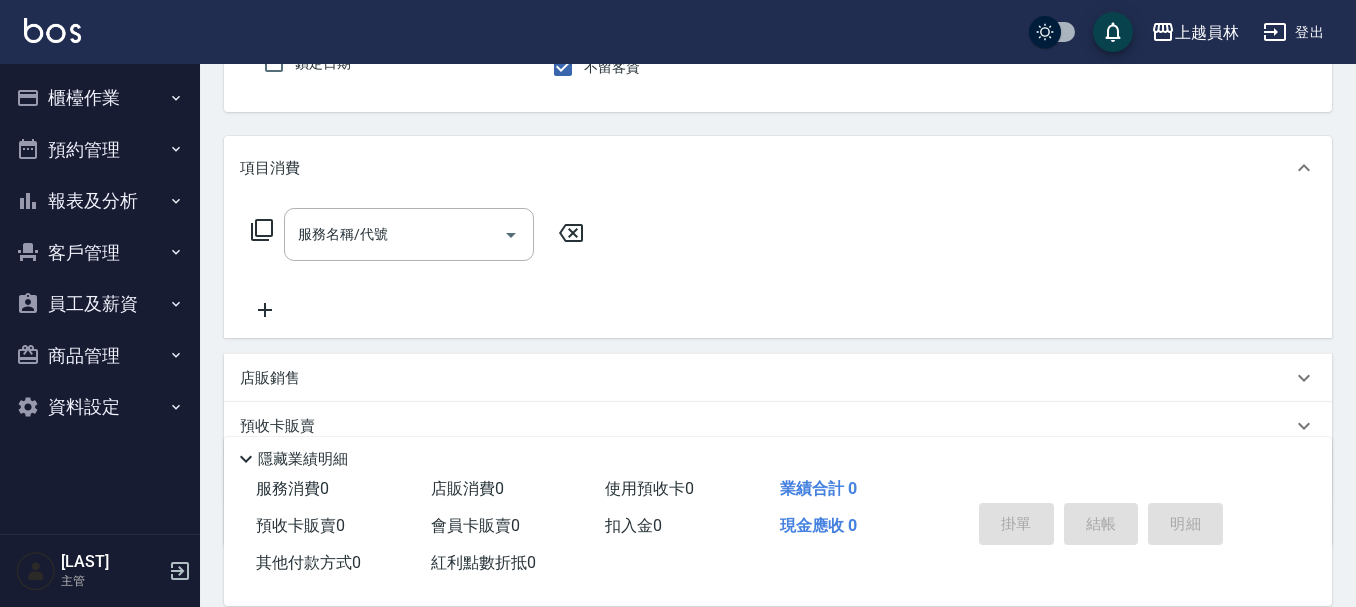 scroll, scrollTop: 300, scrollLeft: 0, axis: vertical 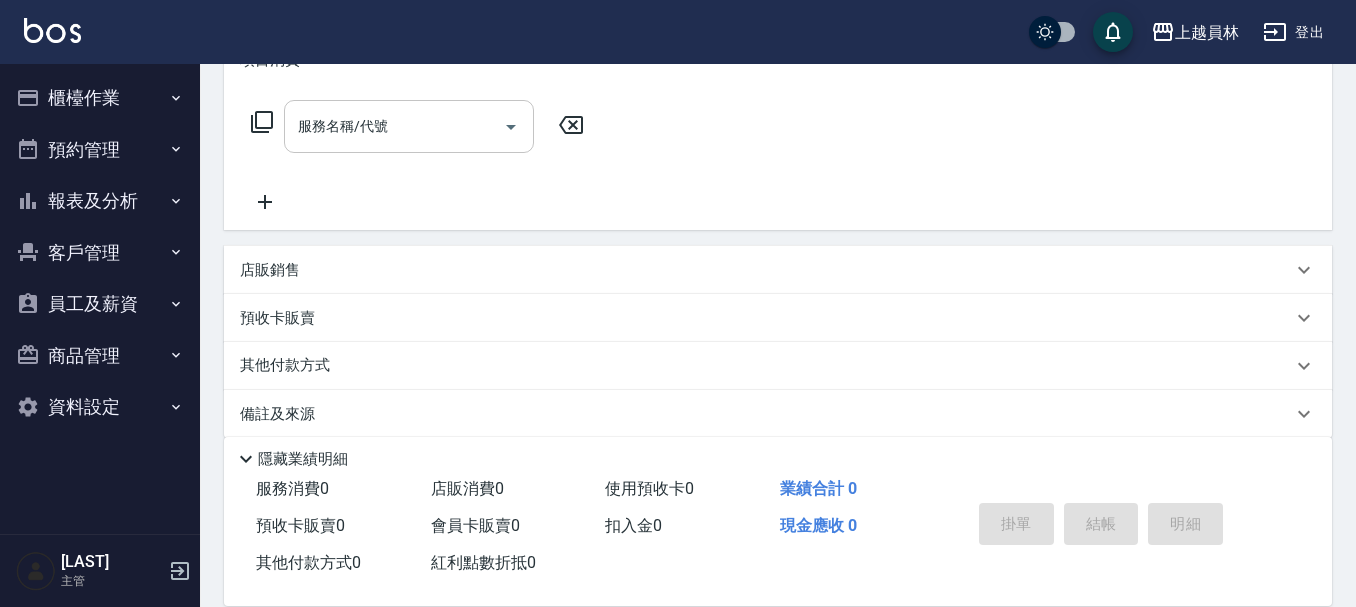 drag, startPoint x: 348, startPoint y: 135, endPoint x: 429, endPoint y: 127, distance: 81.394104 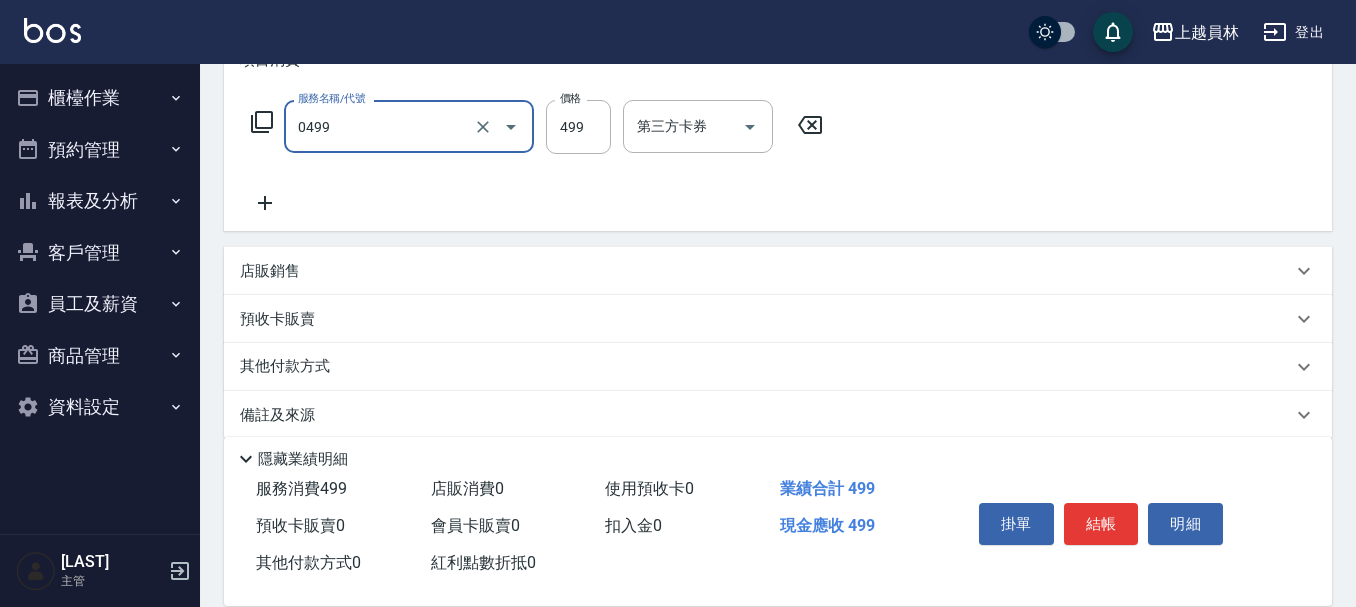 type on "去角質洗髮(0499)" 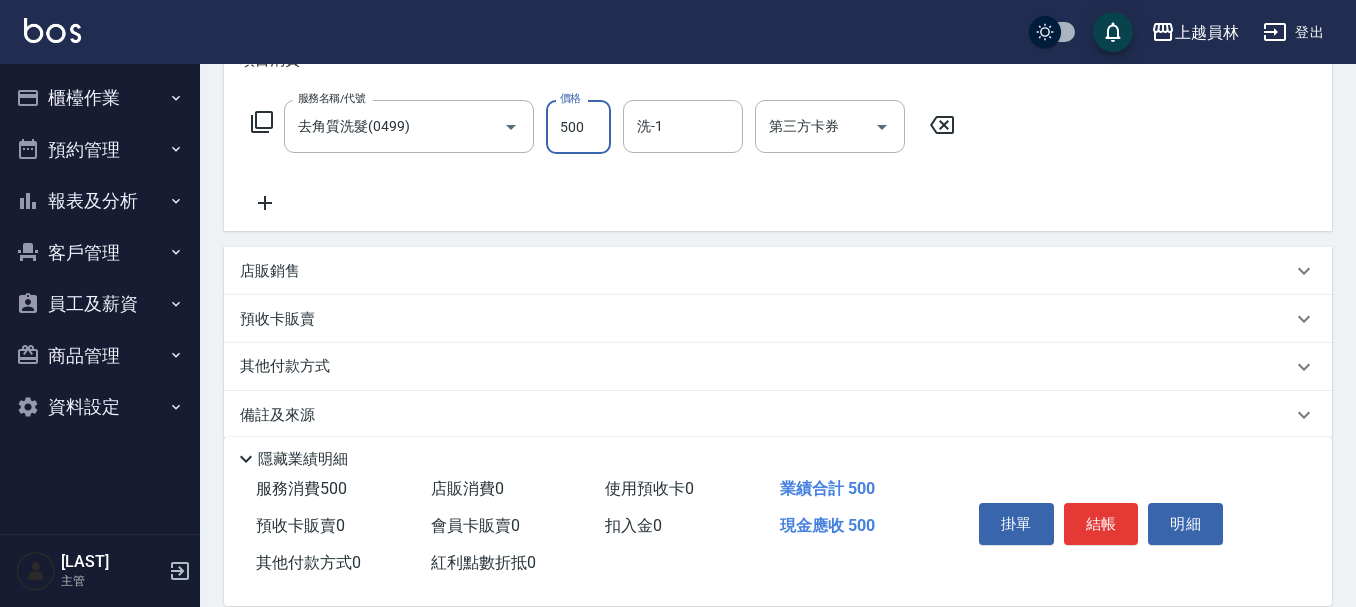 type on "500" 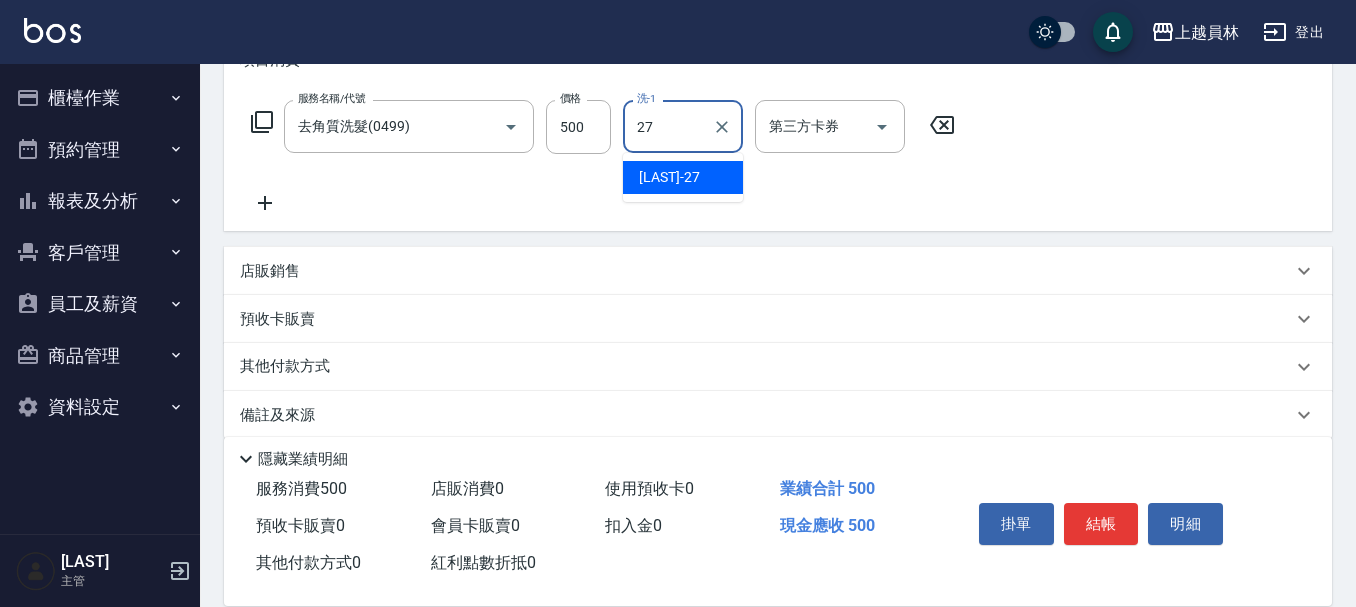 type on "[LAST] [FIRST]-[NUMBER]" 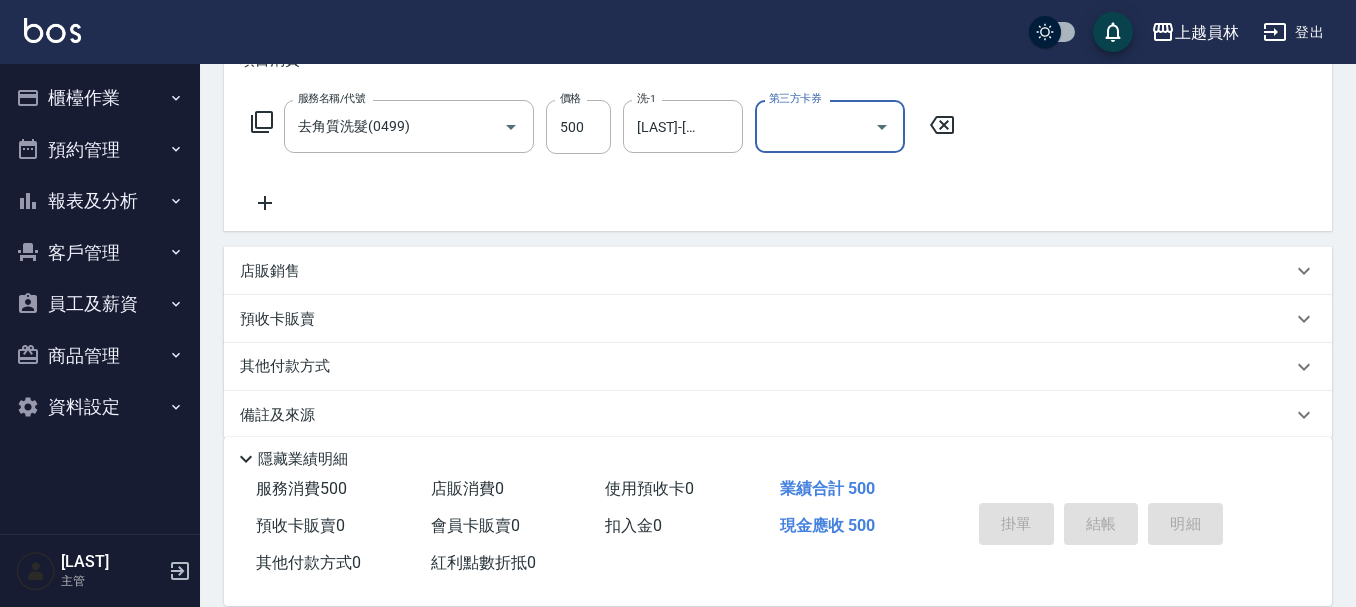 type on "2025/08/02 18:38" 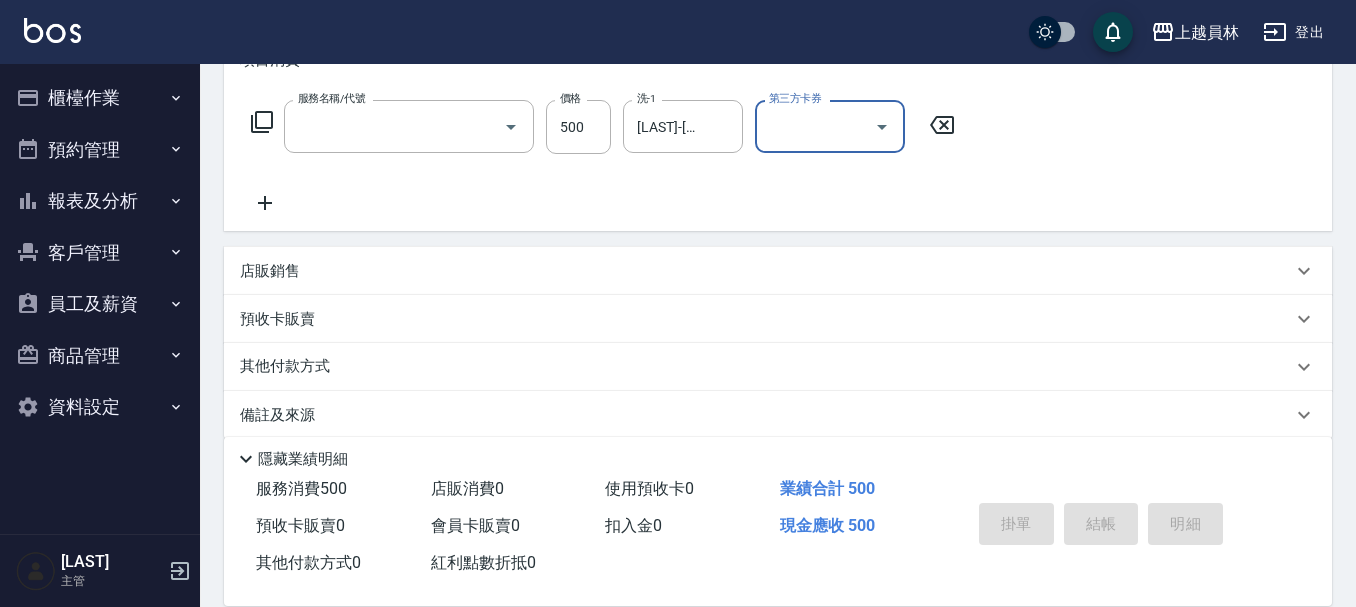 scroll, scrollTop: 0, scrollLeft: 0, axis: both 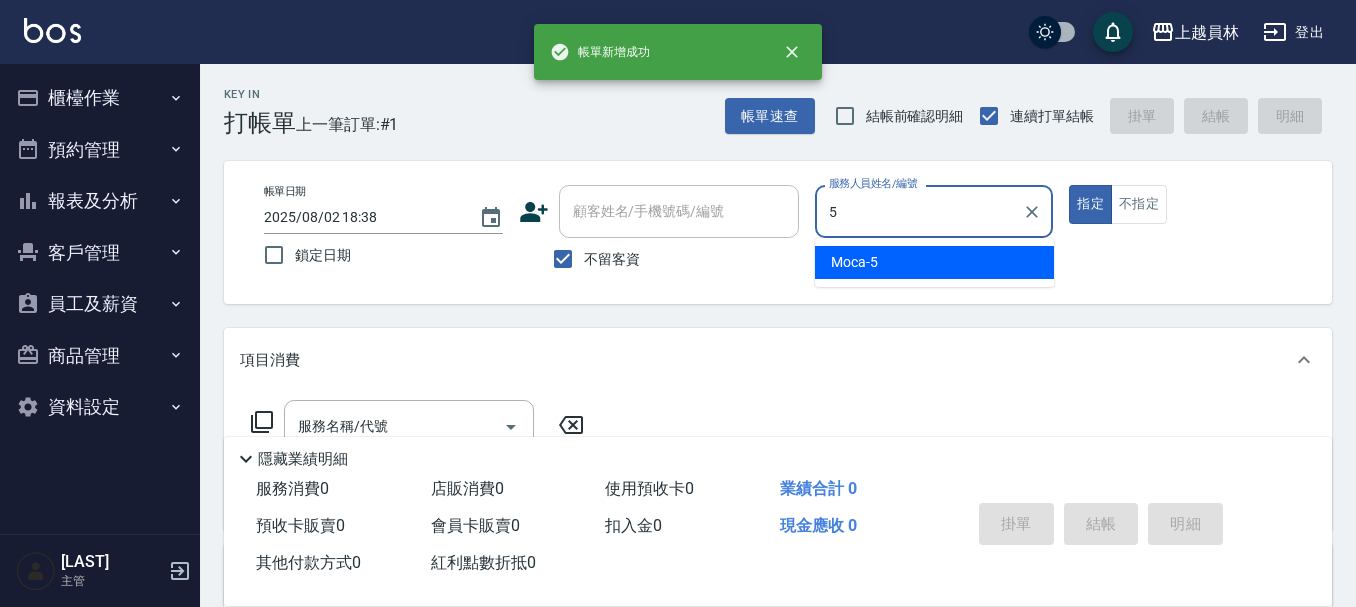 type on "Moca-5" 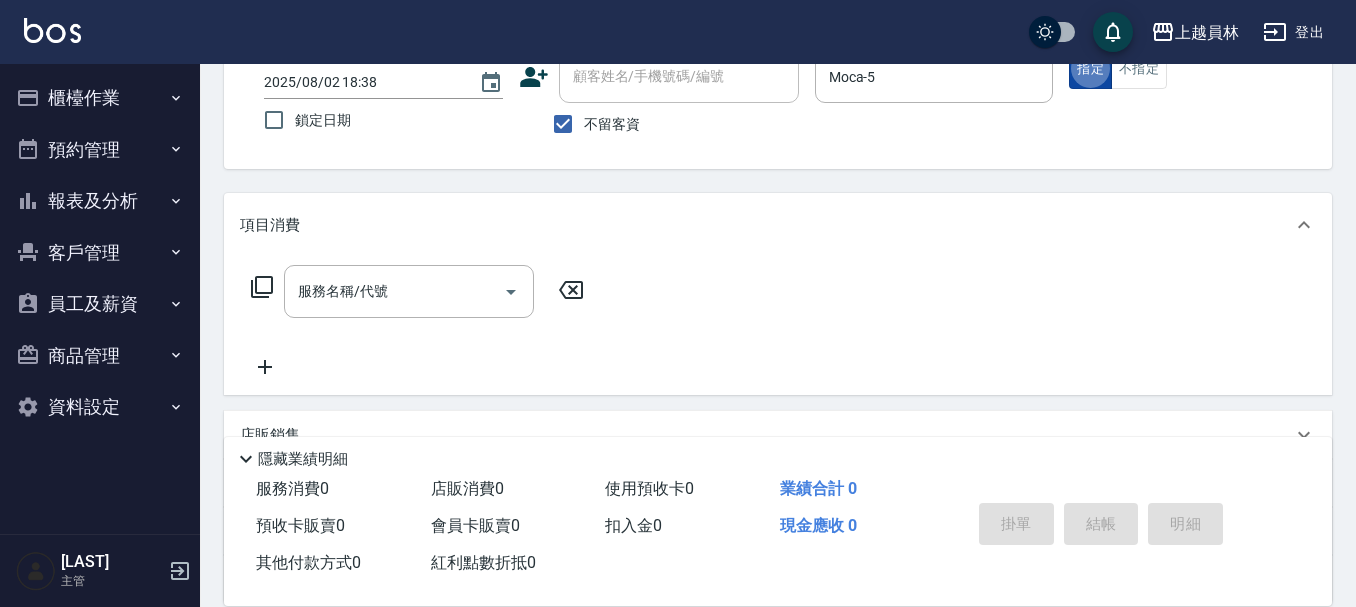 scroll, scrollTop: 100, scrollLeft: 0, axis: vertical 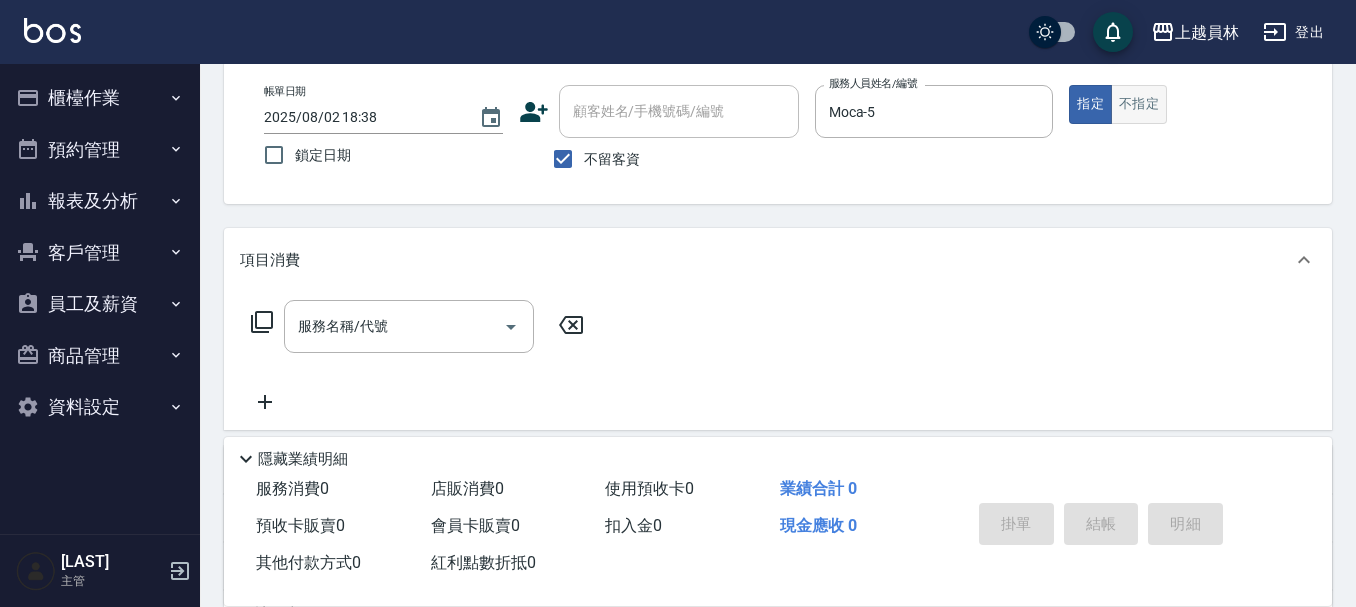 click on "不指定" at bounding box center [1139, 104] 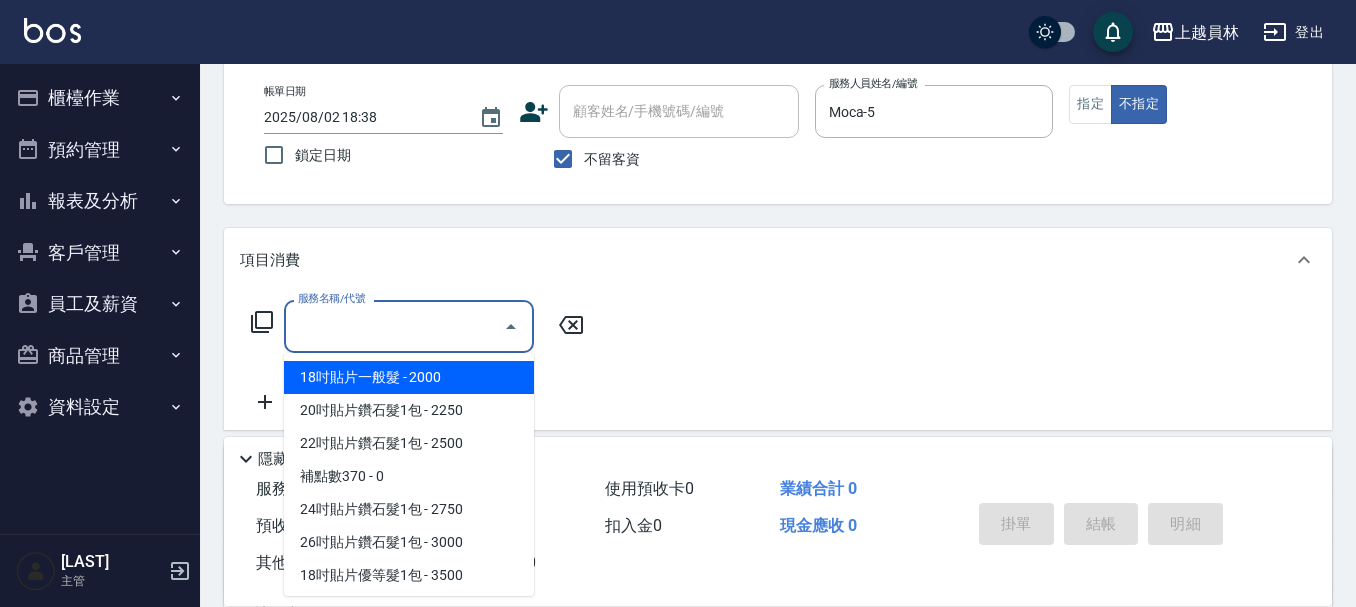 click on "服務名稱/代號" at bounding box center (394, 326) 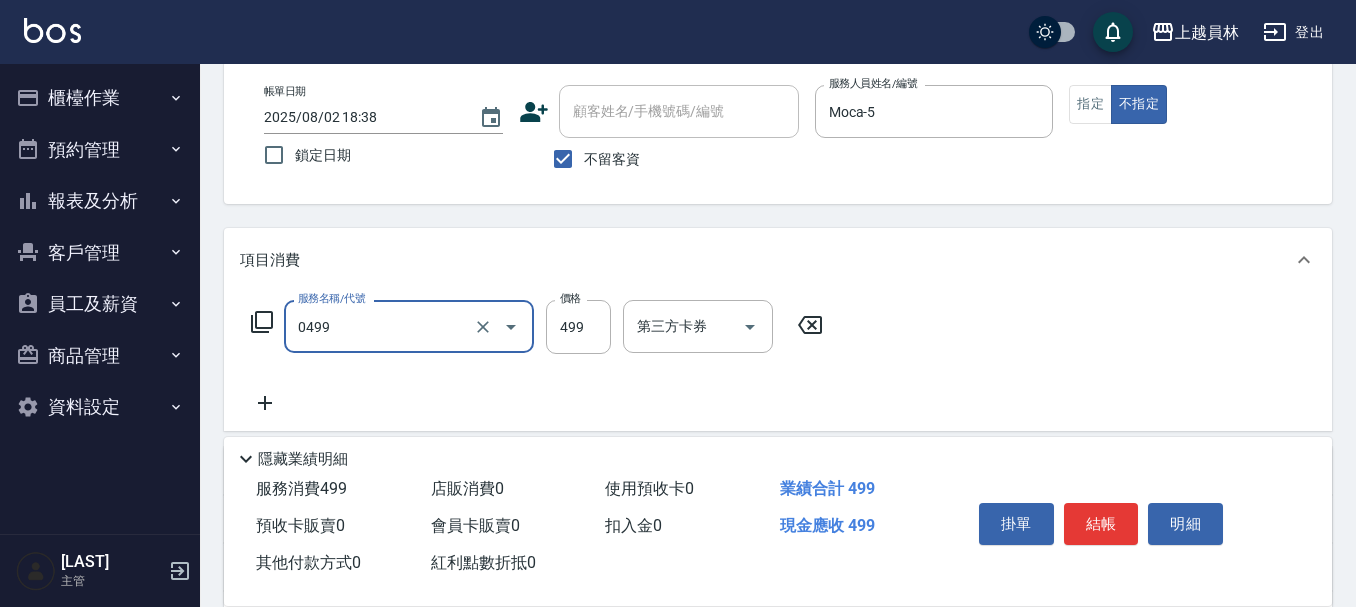 type on "去角質洗髮(0499)" 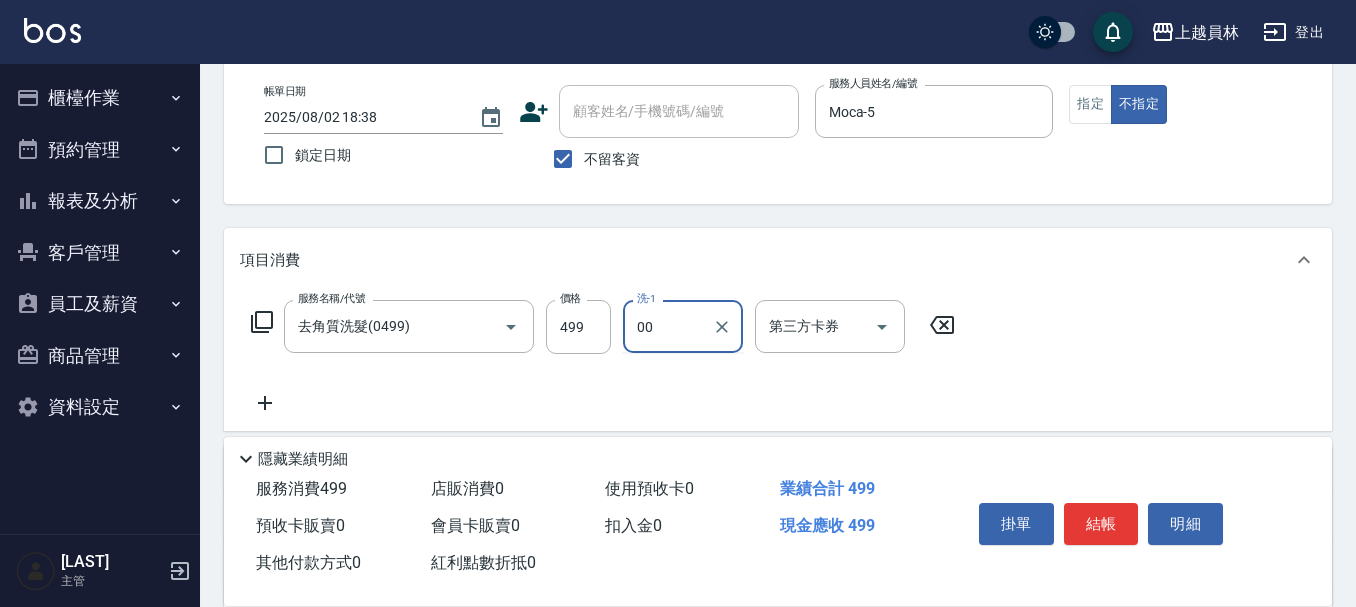 type on "支援-00" 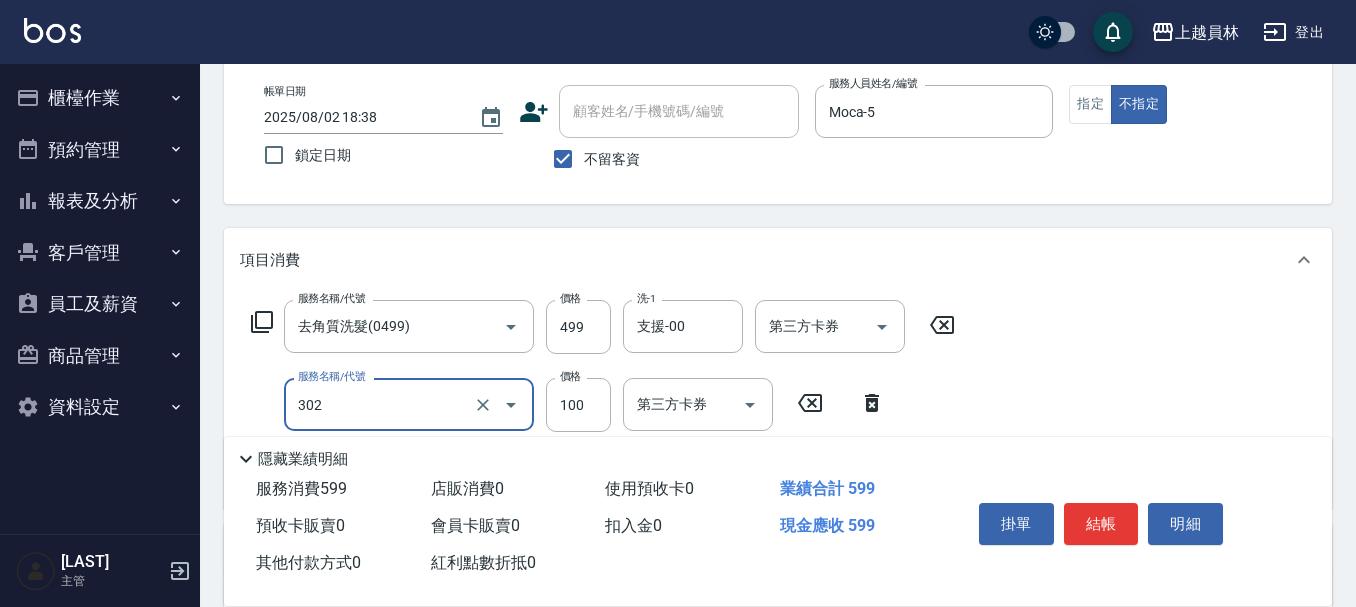 type on "剪髮(302)" 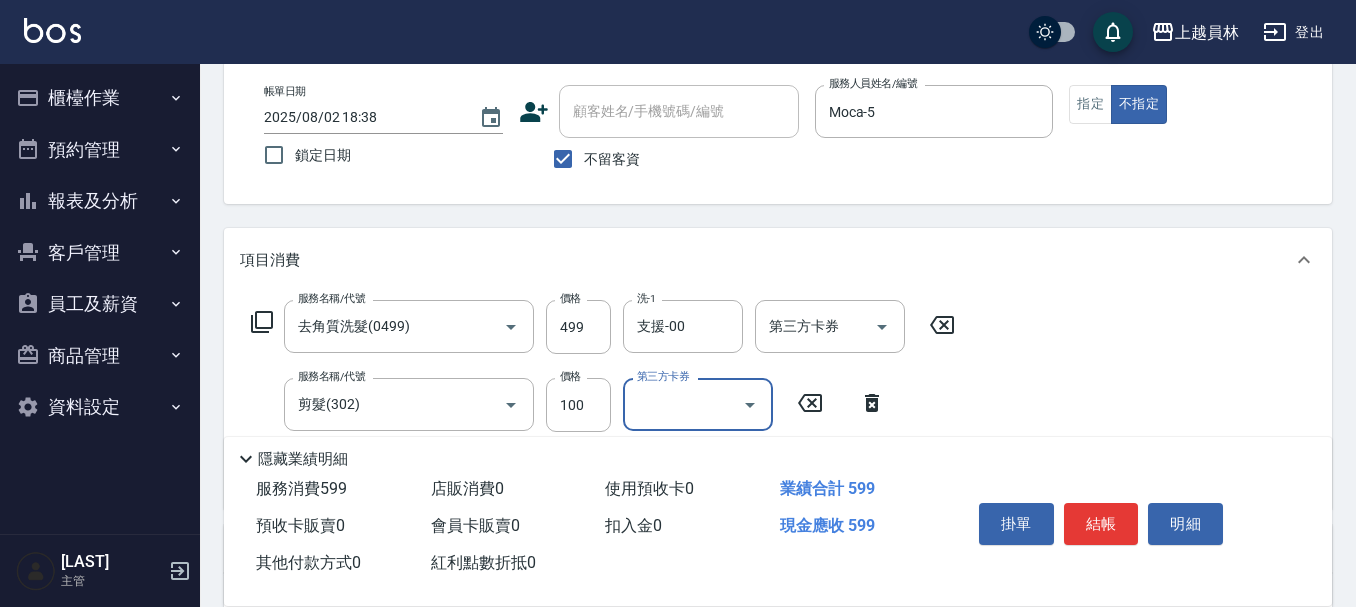 type 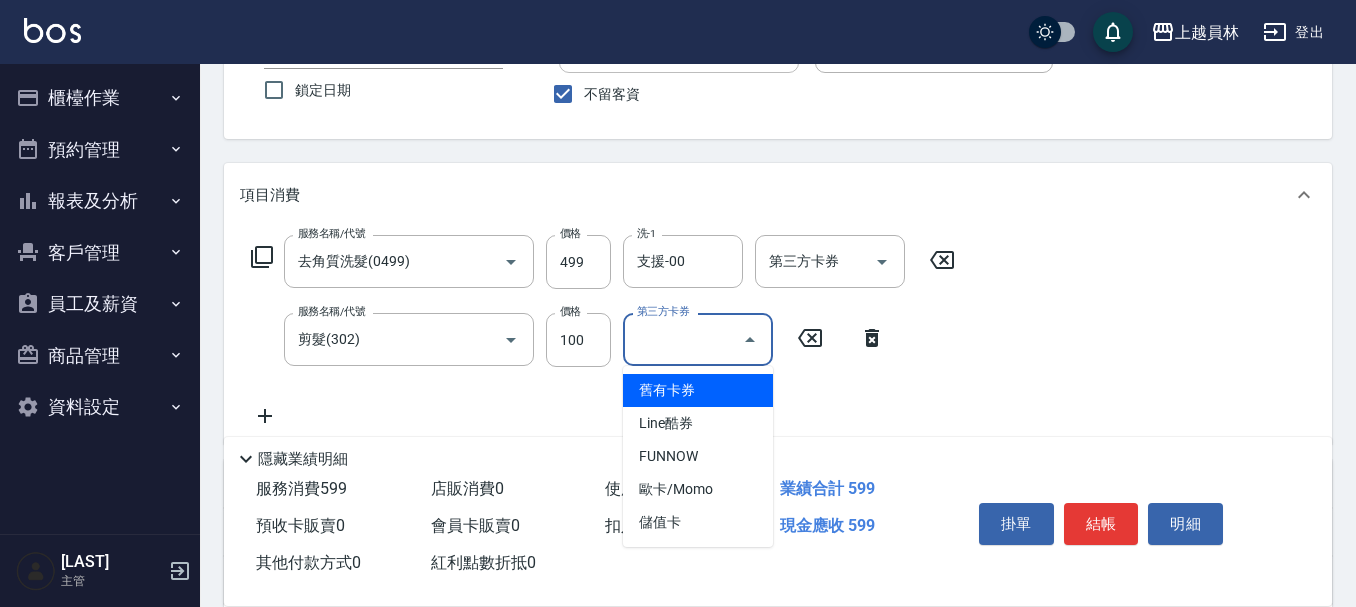 scroll, scrollTop: 200, scrollLeft: 0, axis: vertical 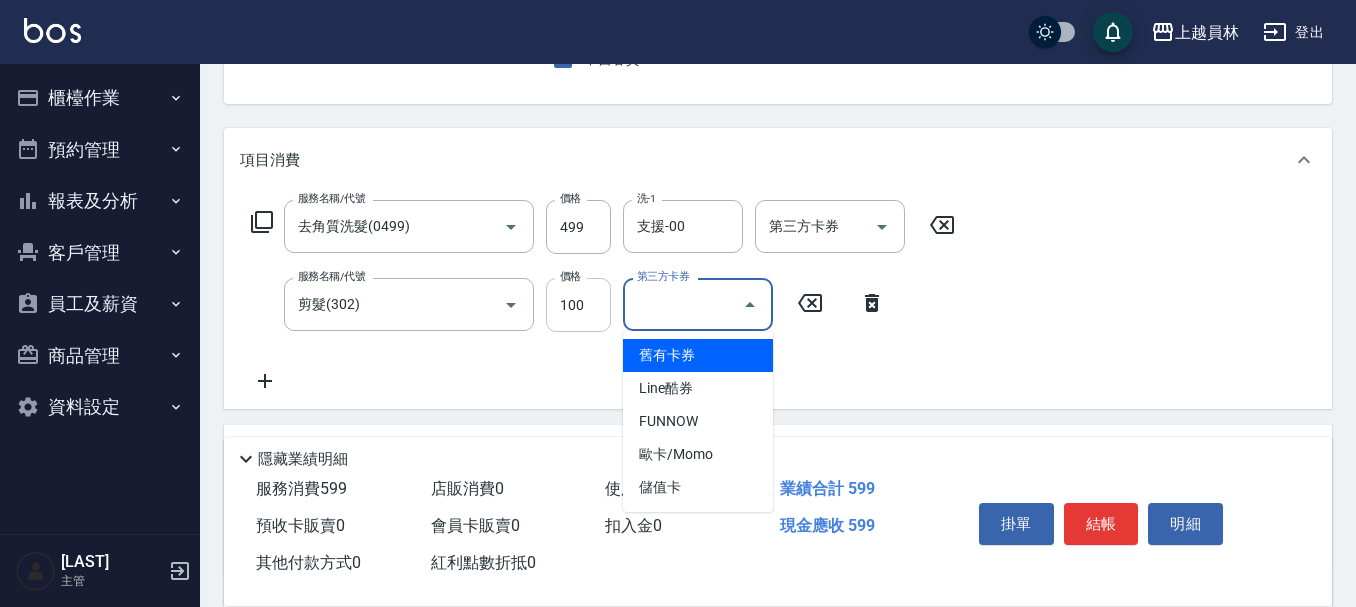 click on "100" at bounding box center [578, 305] 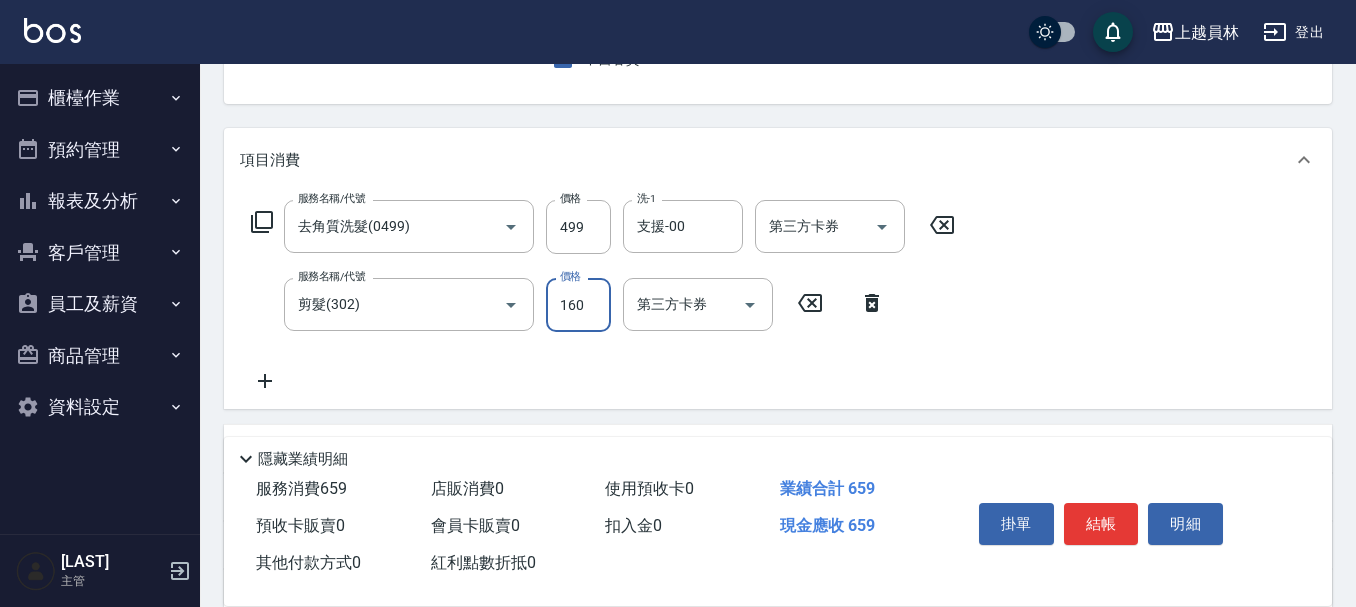 type on "160" 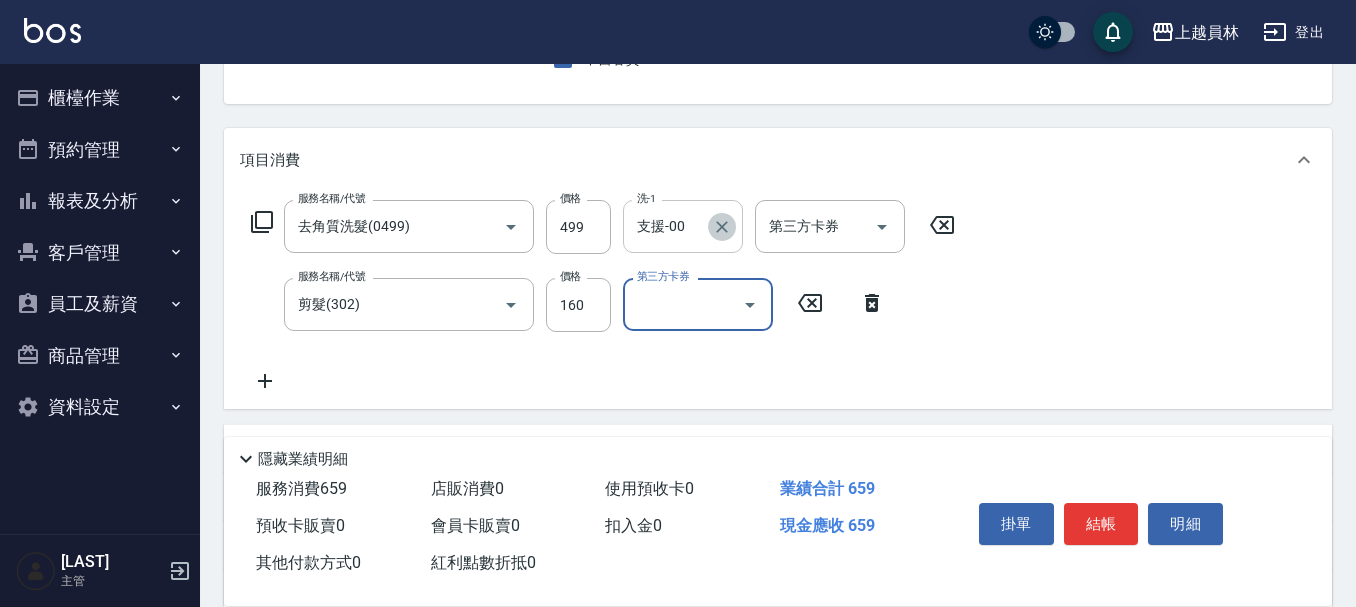 click 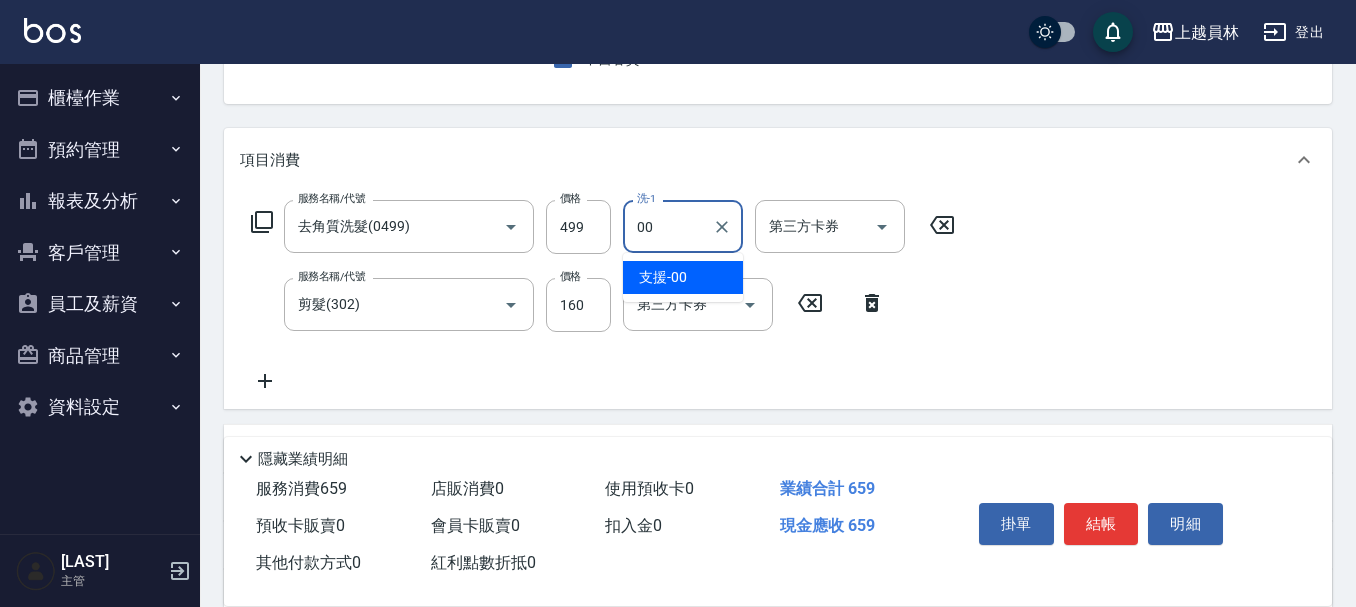 type on "支援-00" 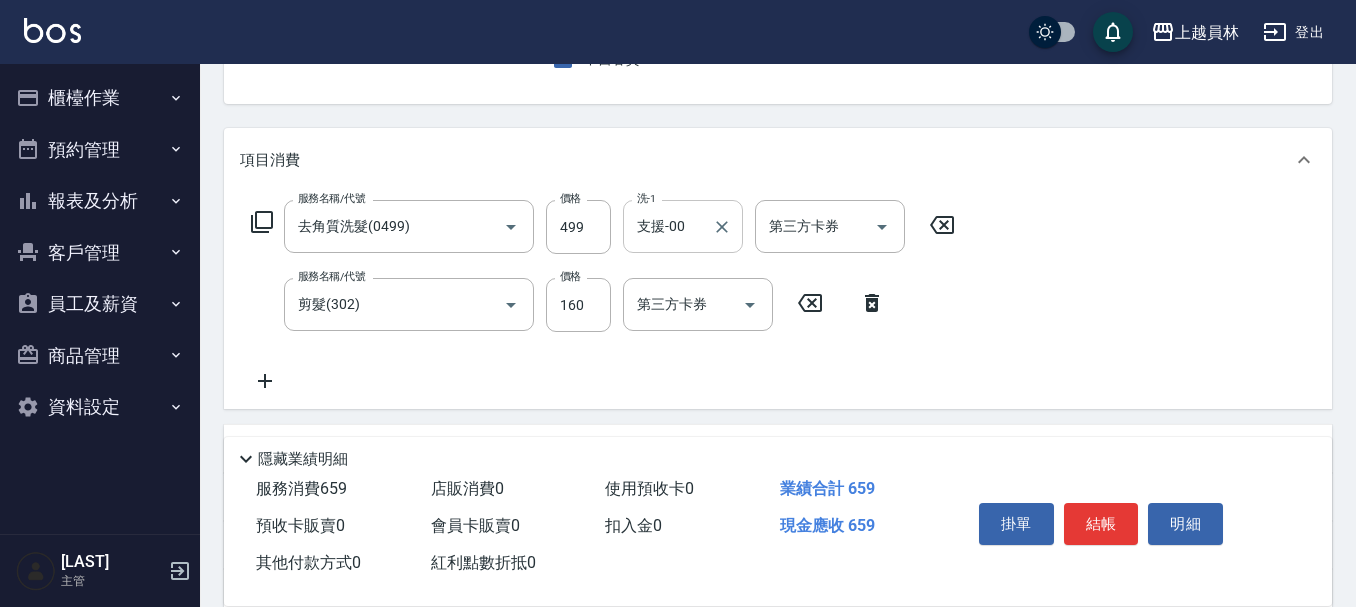 click on "項目消費" at bounding box center (778, 160) 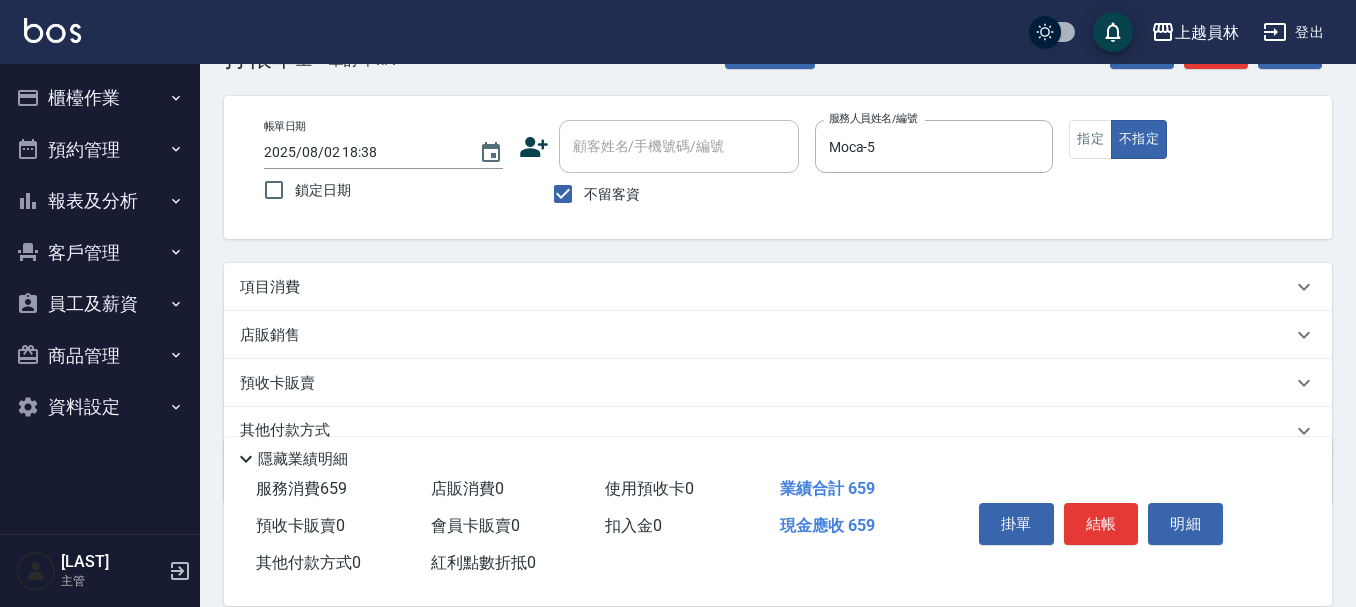 scroll, scrollTop: 53, scrollLeft: 0, axis: vertical 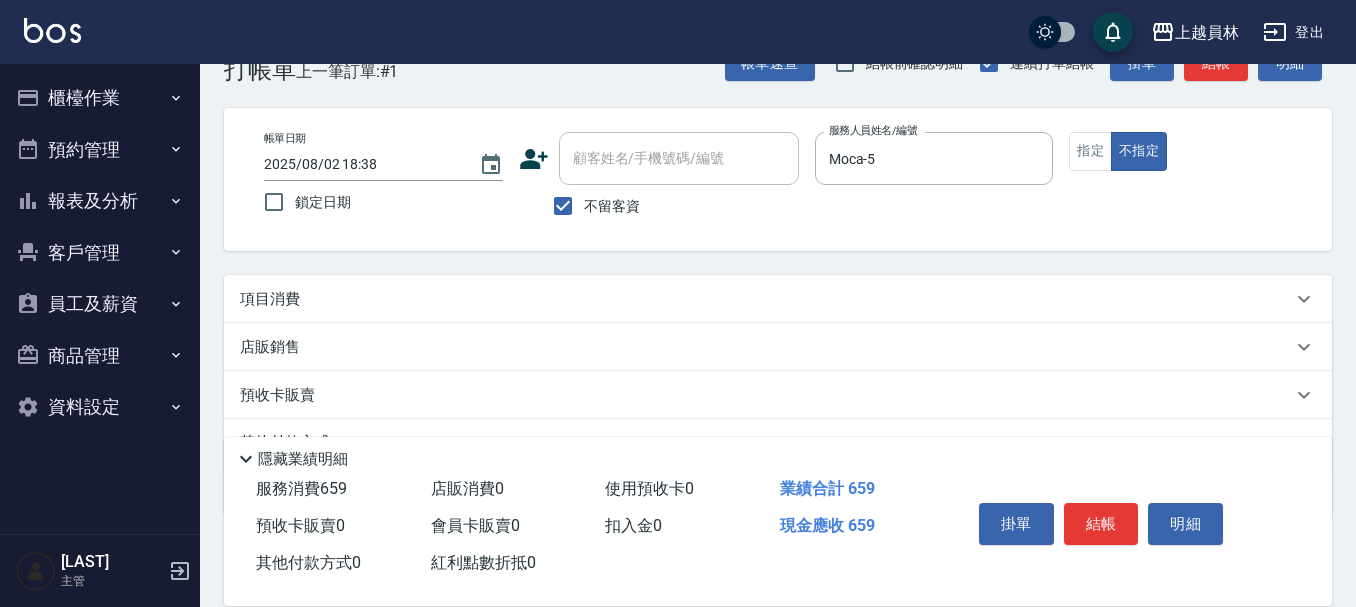 click on "店販銷售 服務人員姓名/編號 服務人員姓名/編號 商品代號/名稱 商品代號/名稱" at bounding box center [778, 347] 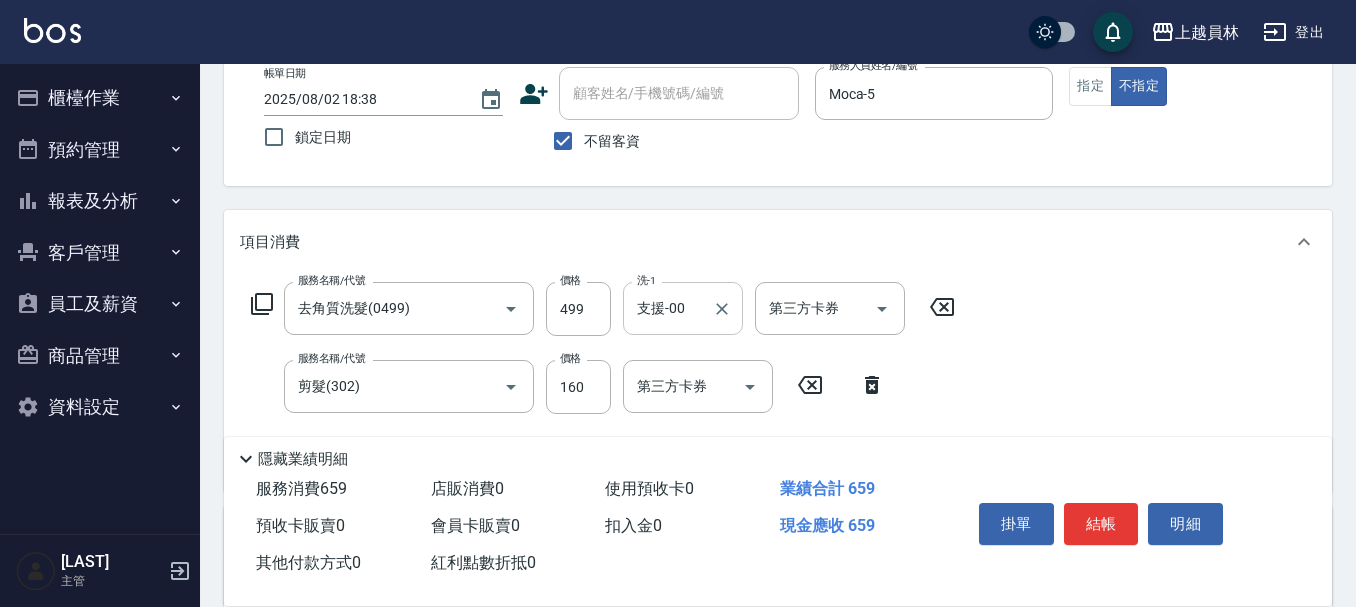 scroll, scrollTop: 153, scrollLeft: 0, axis: vertical 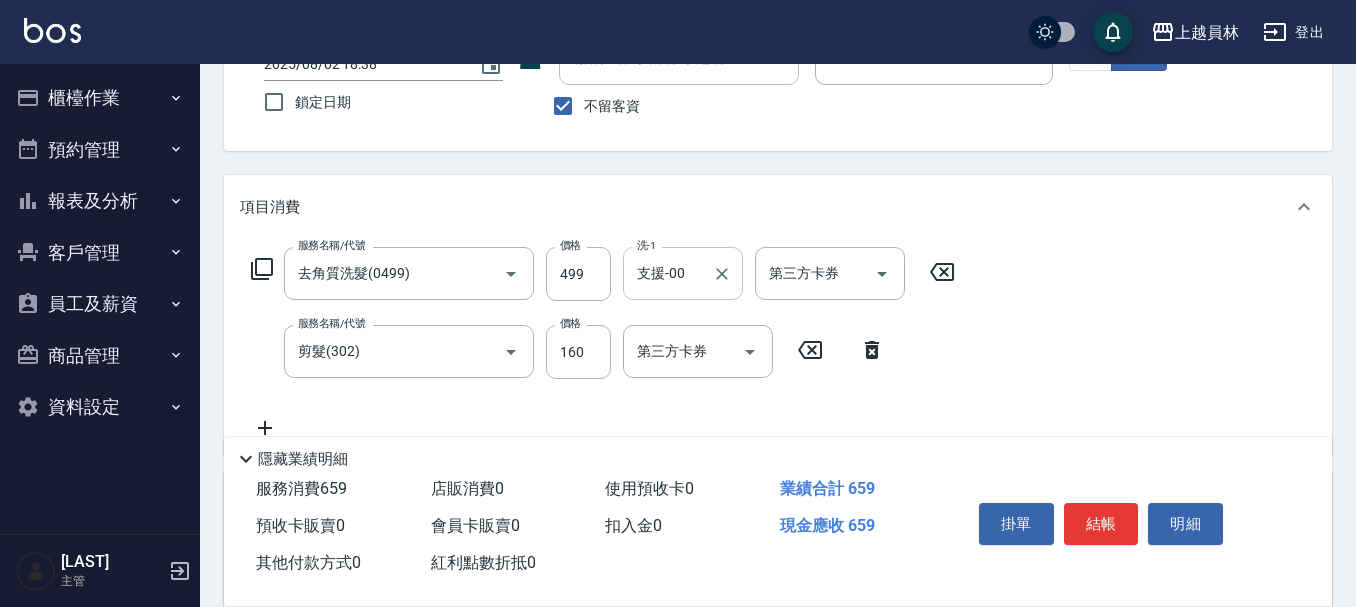 click on "櫃檯作業" at bounding box center (100, 98) 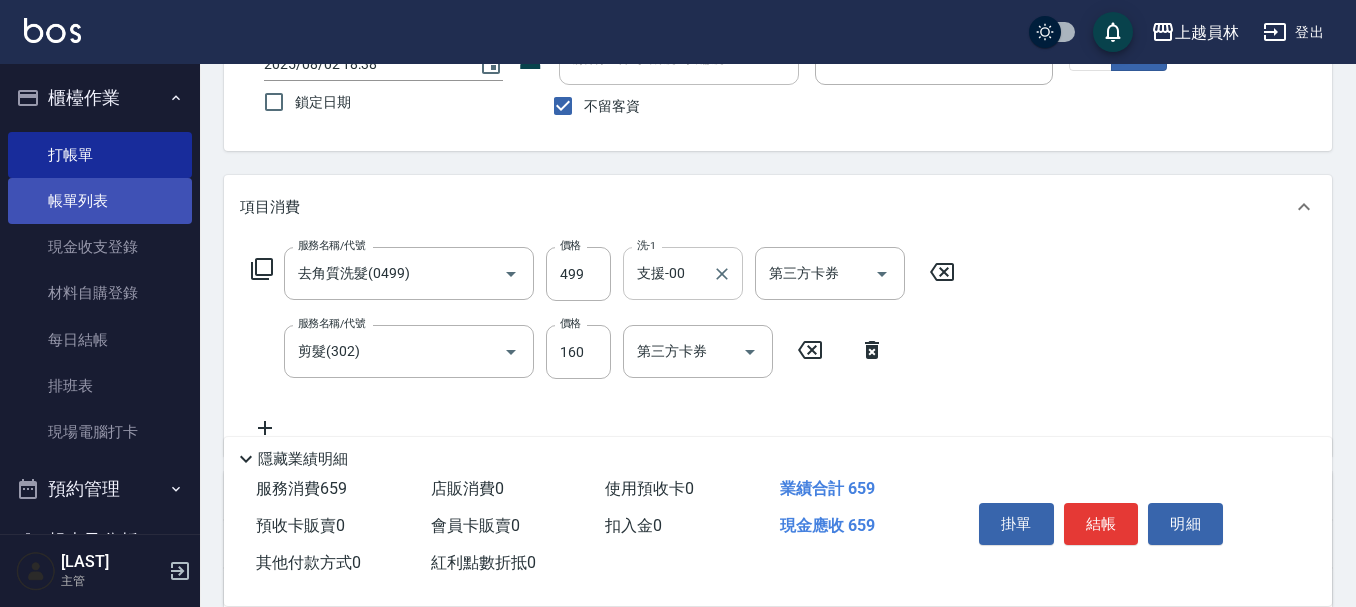 click on "帳單列表" at bounding box center [100, 201] 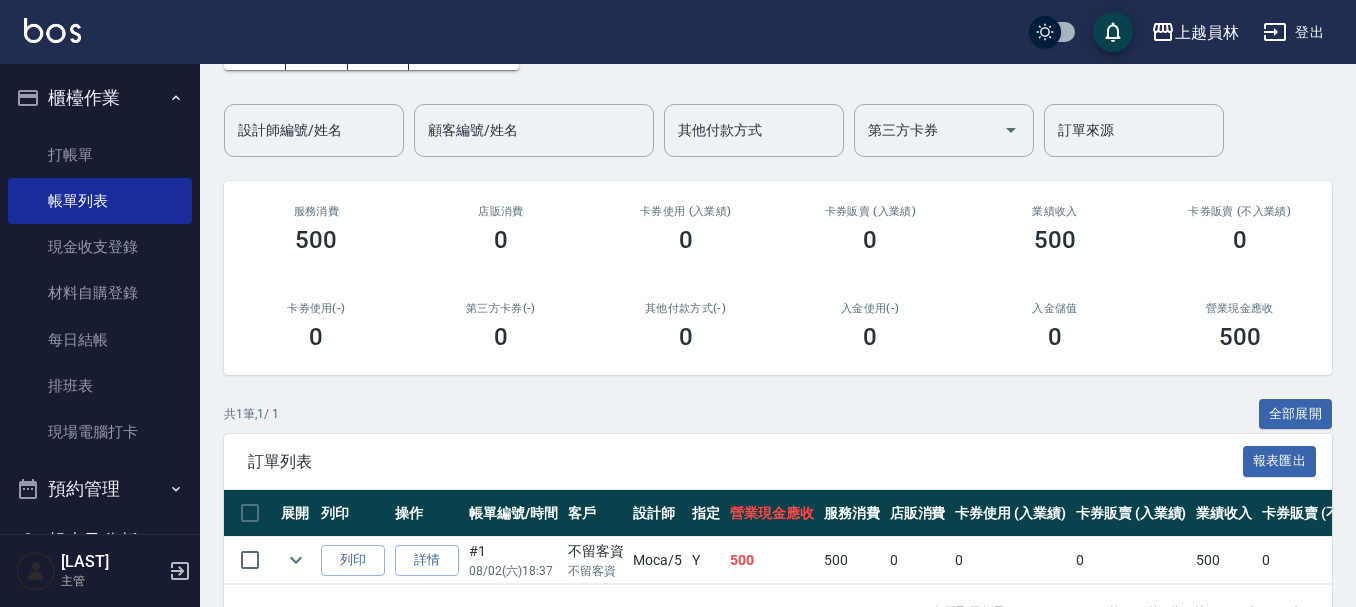 scroll, scrollTop: 199, scrollLeft: 0, axis: vertical 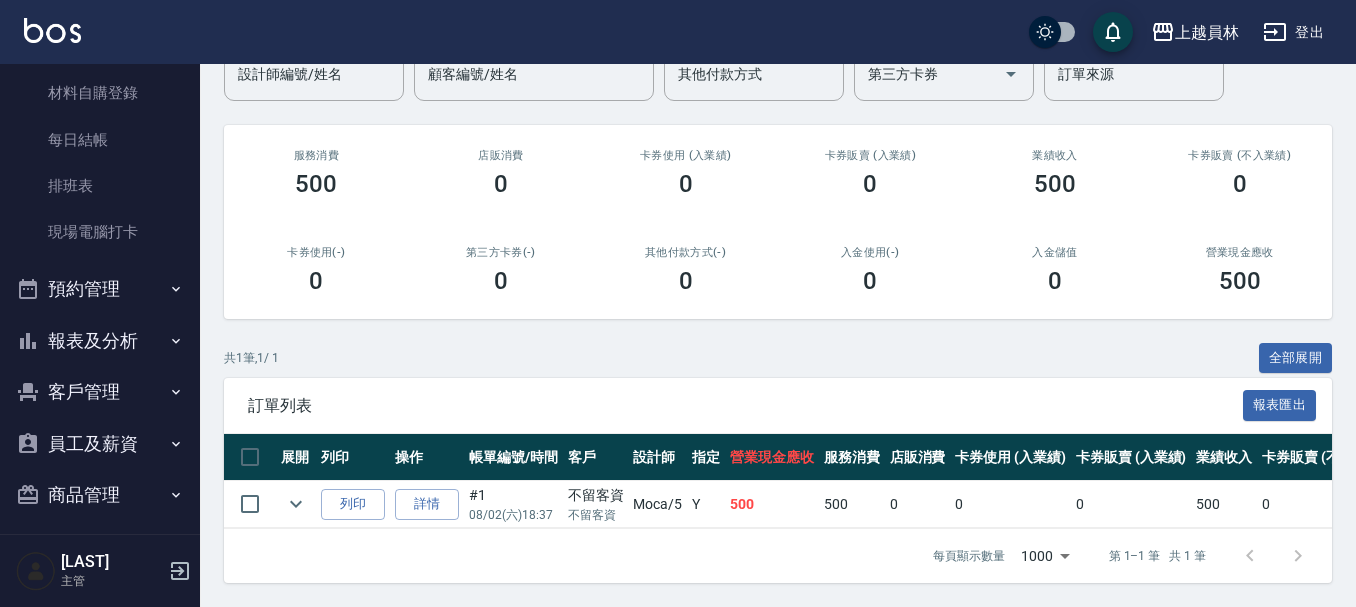 click on "報表及分析" at bounding box center [100, 341] 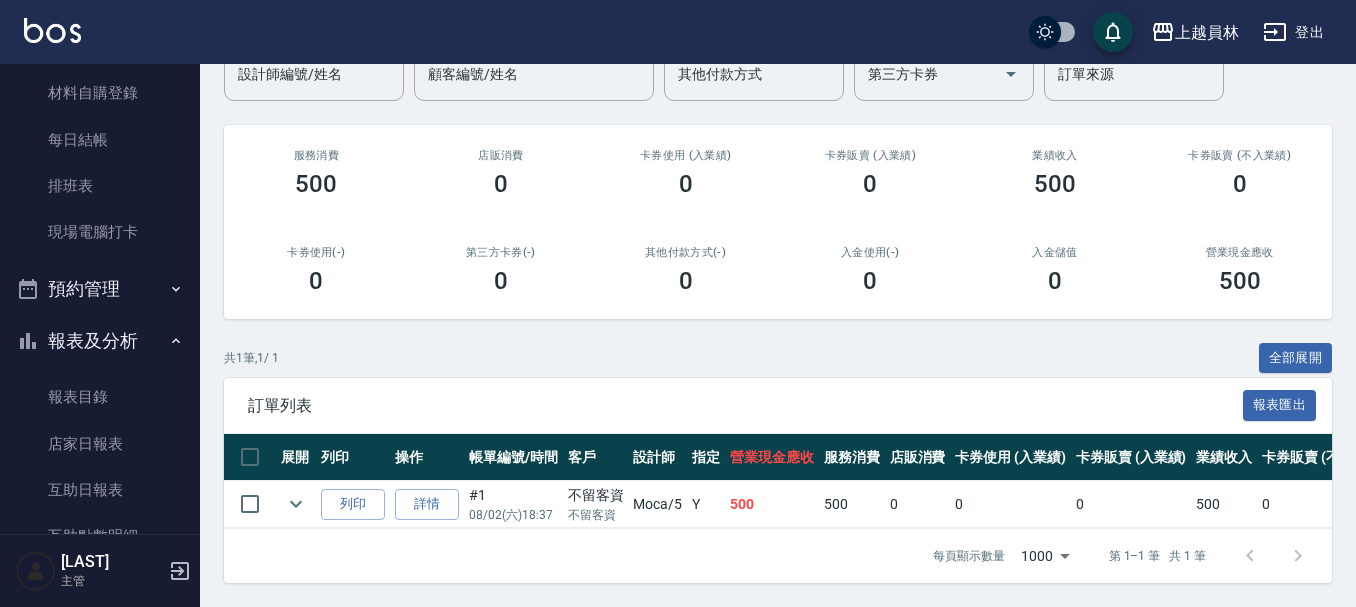click on "報表及分析" at bounding box center [100, 341] 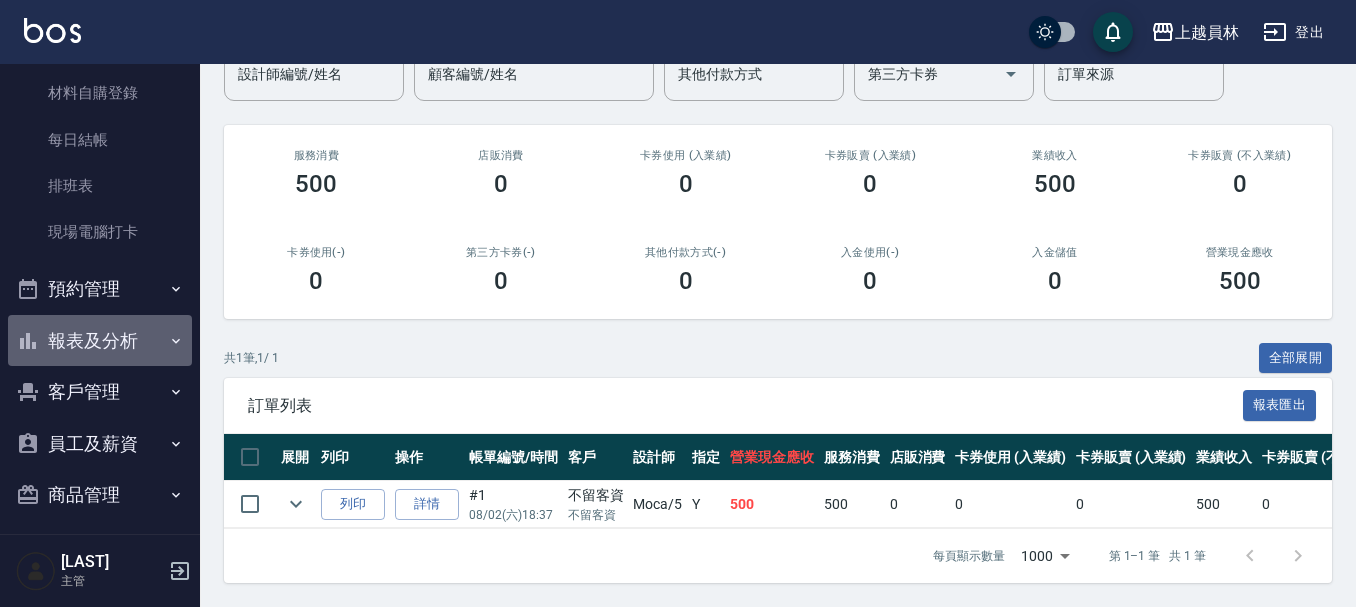 click on "報表及分析" at bounding box center [100, 341] 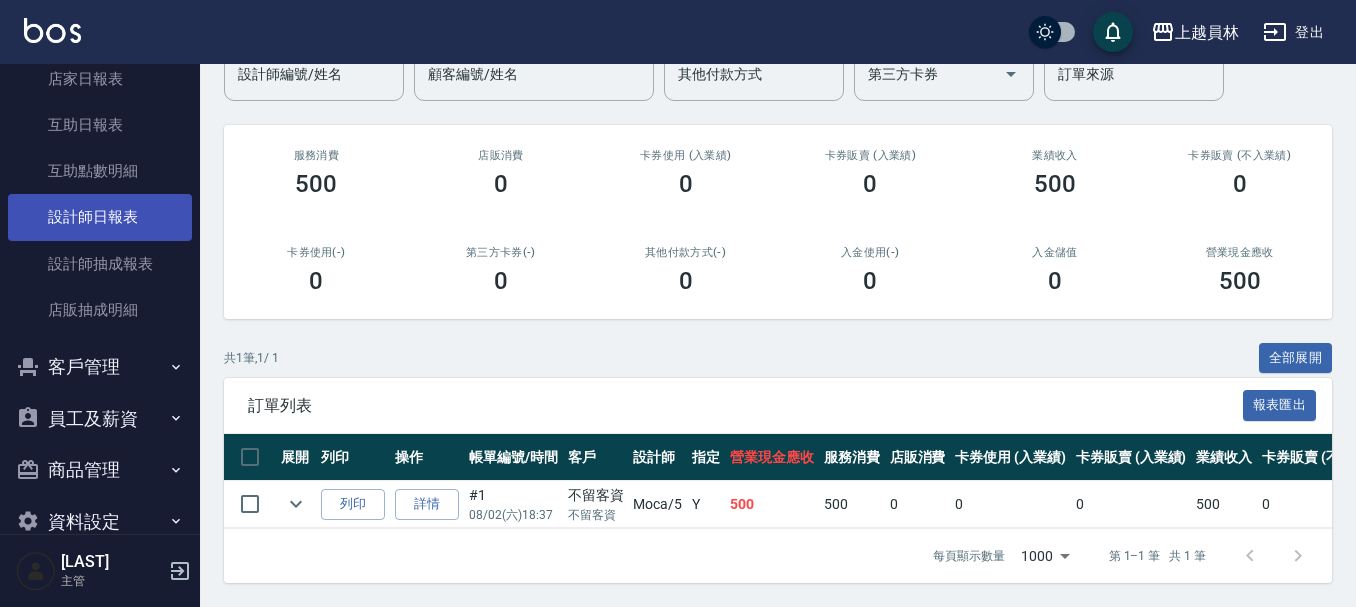 scroll, scrollTop: 600, scrollLeft: 0, axis: vertical 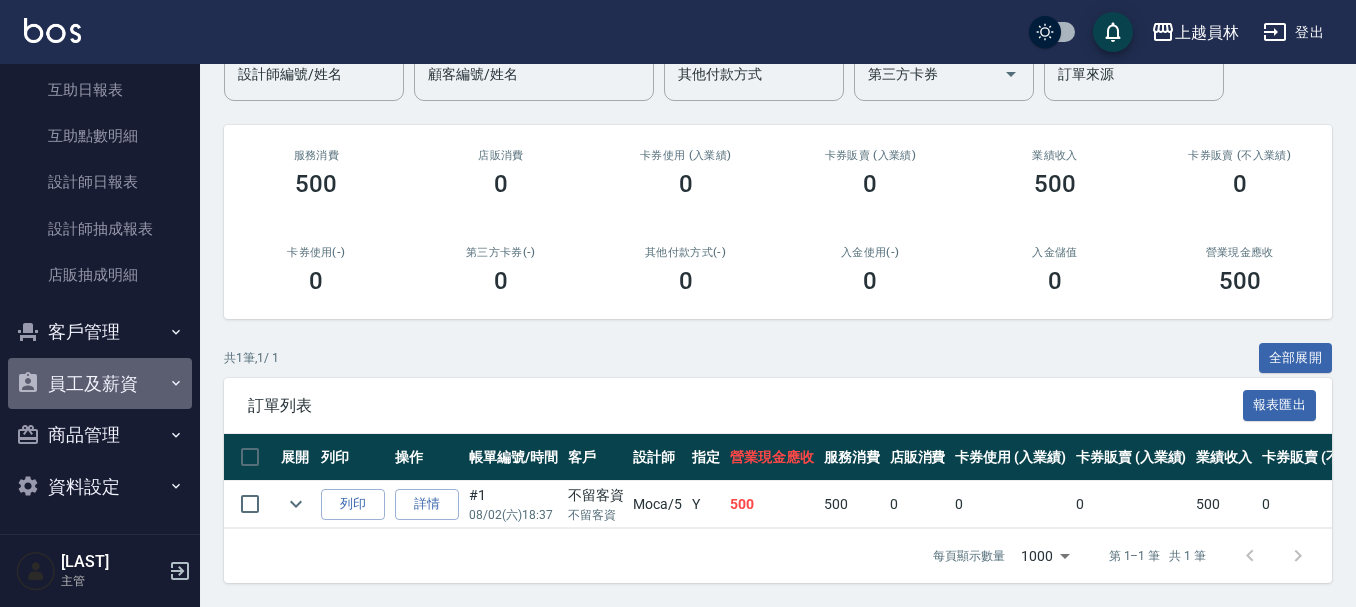 click on "員工及薪資" at bounding box center [100, 384] 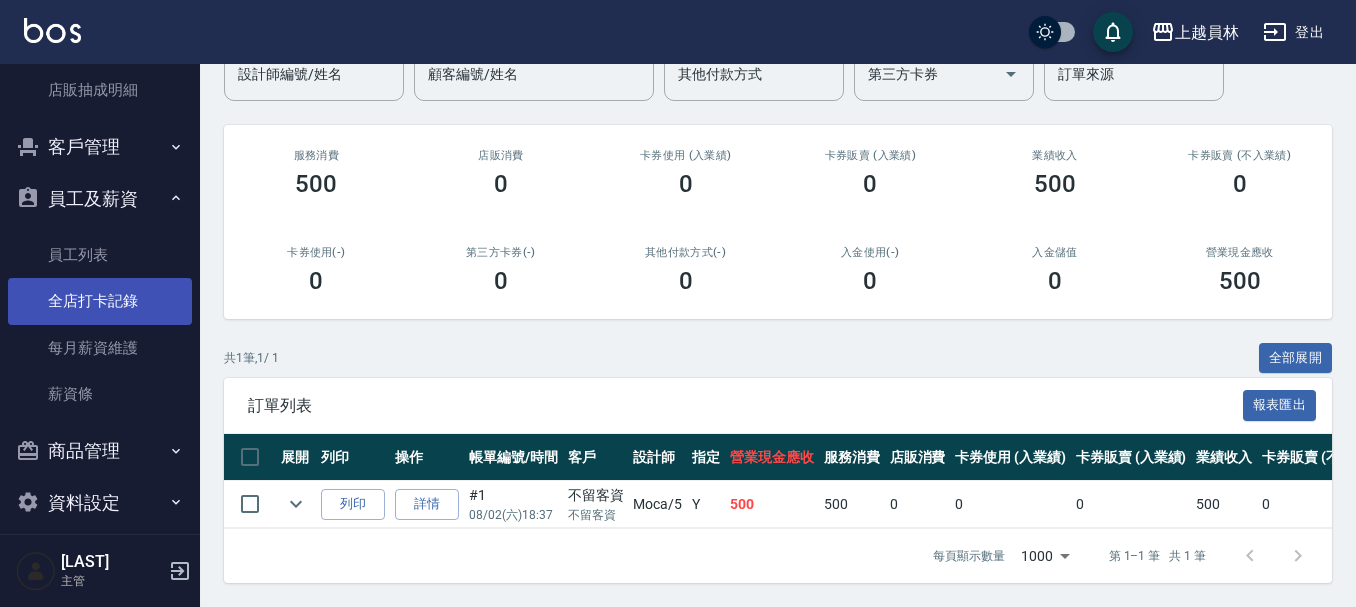 scroll, scrollTop: 803, scrollLeft: 0, axis: vertical 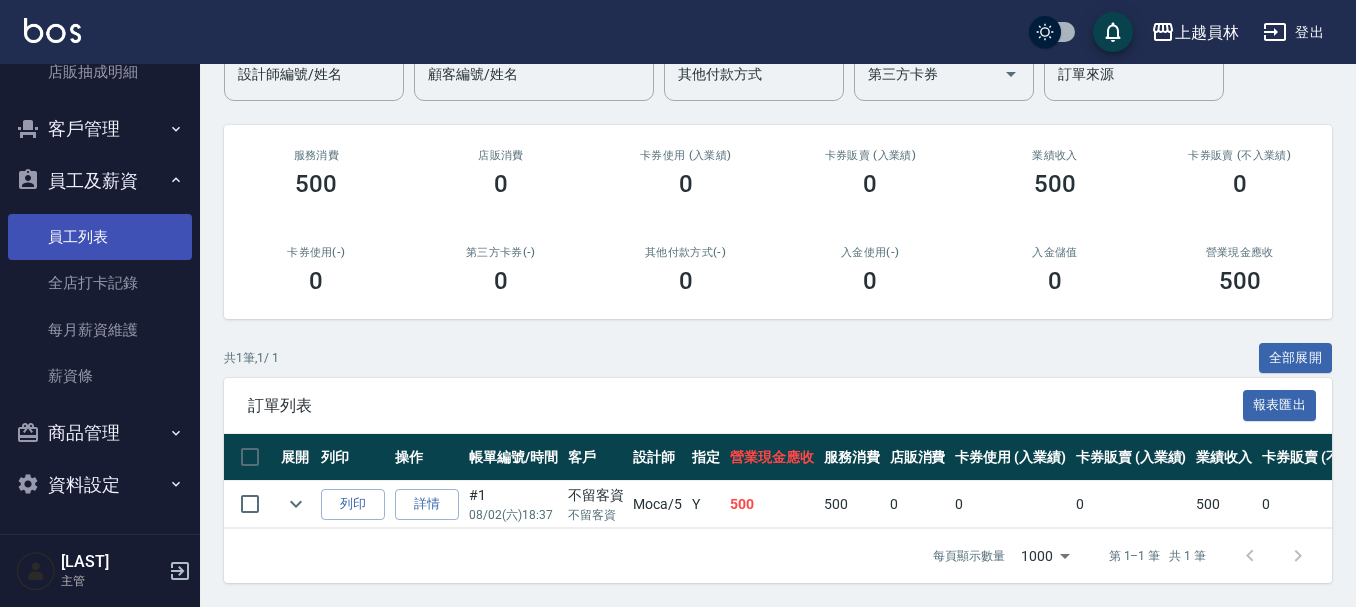 click on "員工列表" at bounding box center [100, 237] 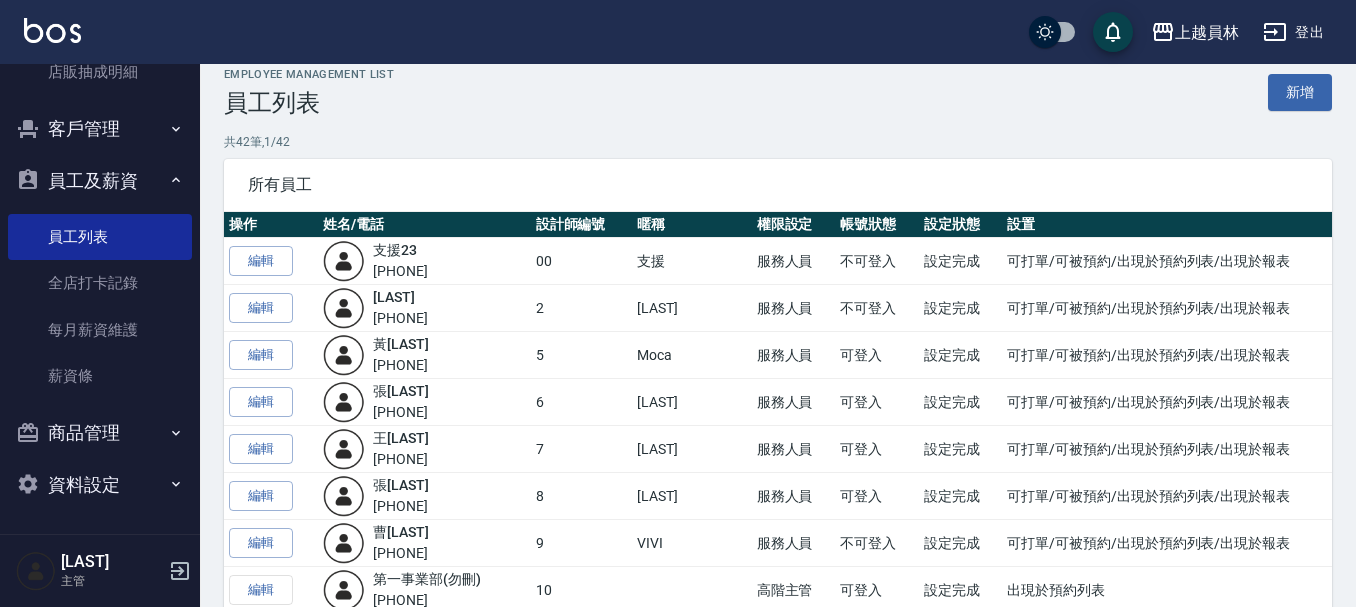 scroll, scrollTop: 0, scrollLeft: 0, axis: both 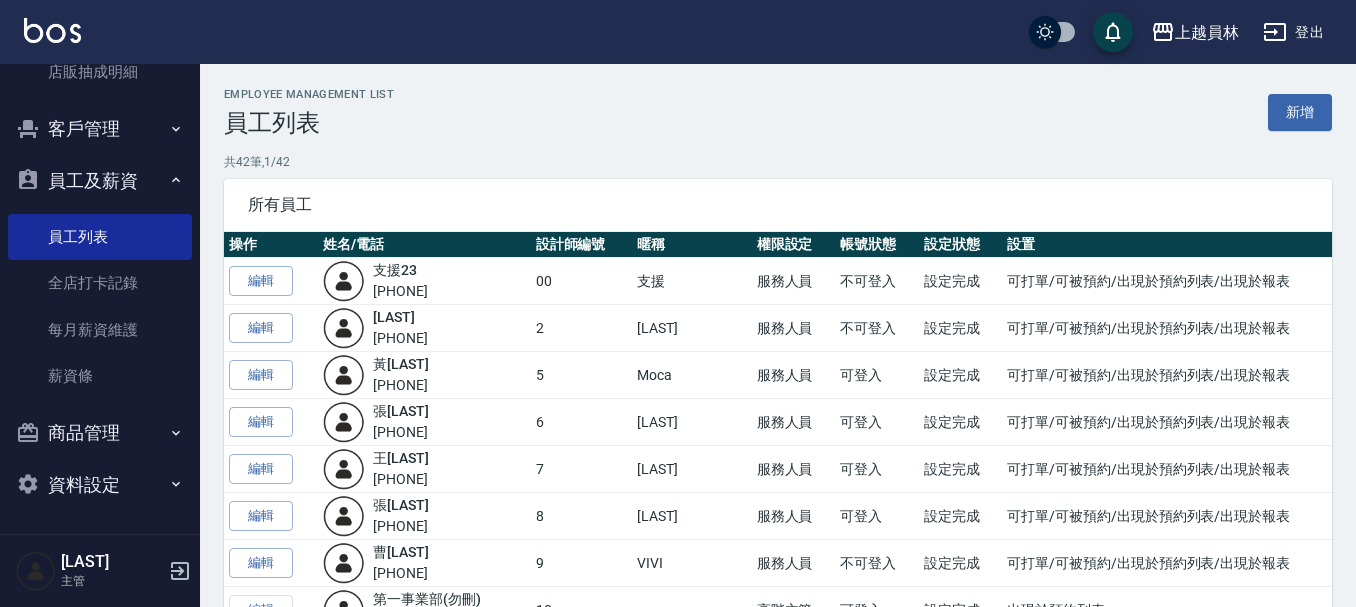 click on "支援" at bounding box center (692, 281) 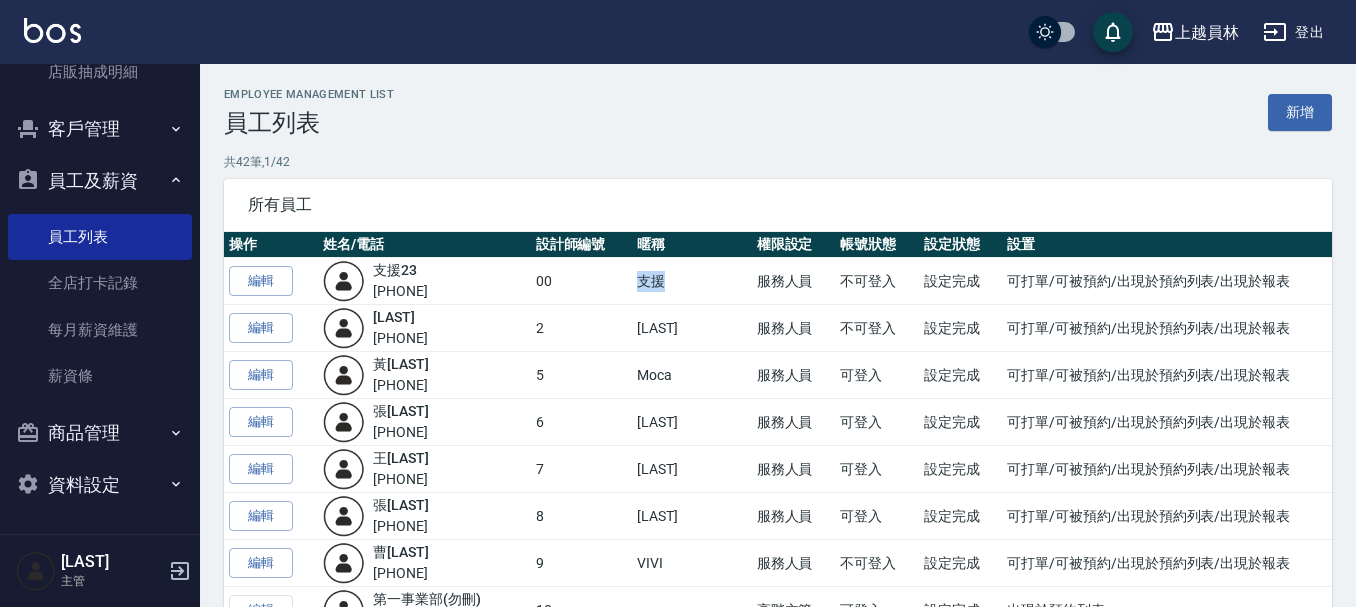 drag, startPoint x: 691, startPoint y: 269, endPoint x: 593, endPoint y: 297, distance: 101.92154 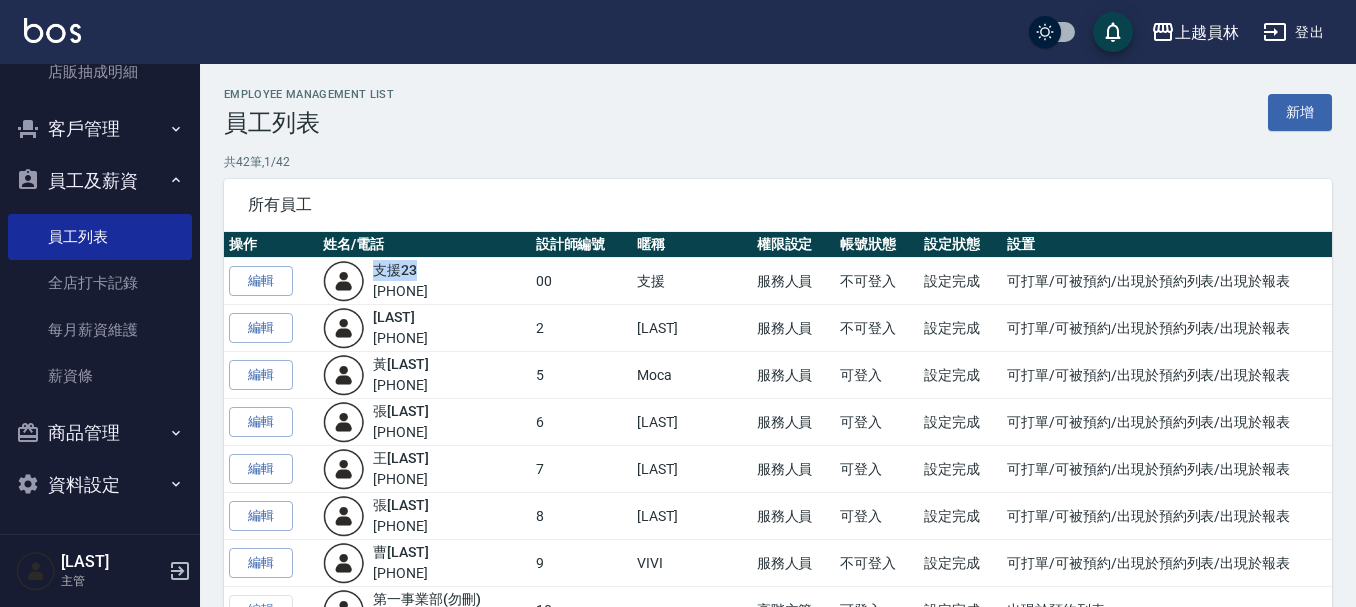 drag, startPoint x: 443, startPoint y: 267, endPoint x: 347, endPoint y: 283, distance: 97.3242 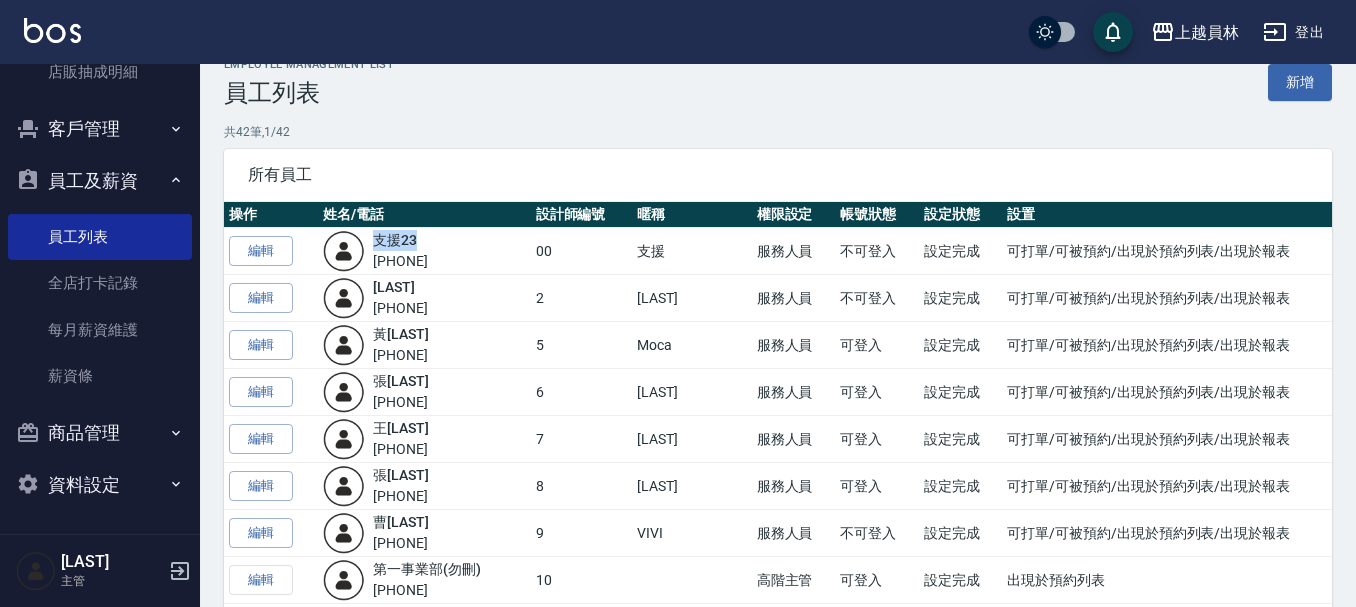 scroll, scrollTop: 0, scrollLeft: 0, axis: both 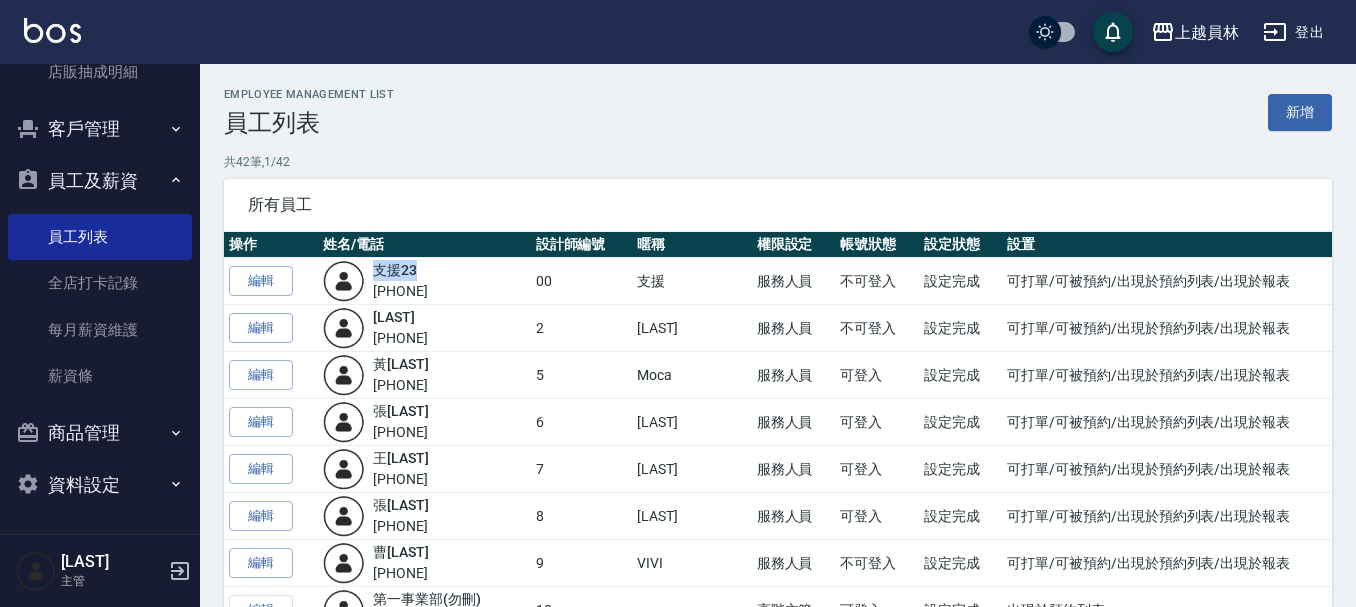 click on "支援 23 0958424345" at bounding box center [400, 281] 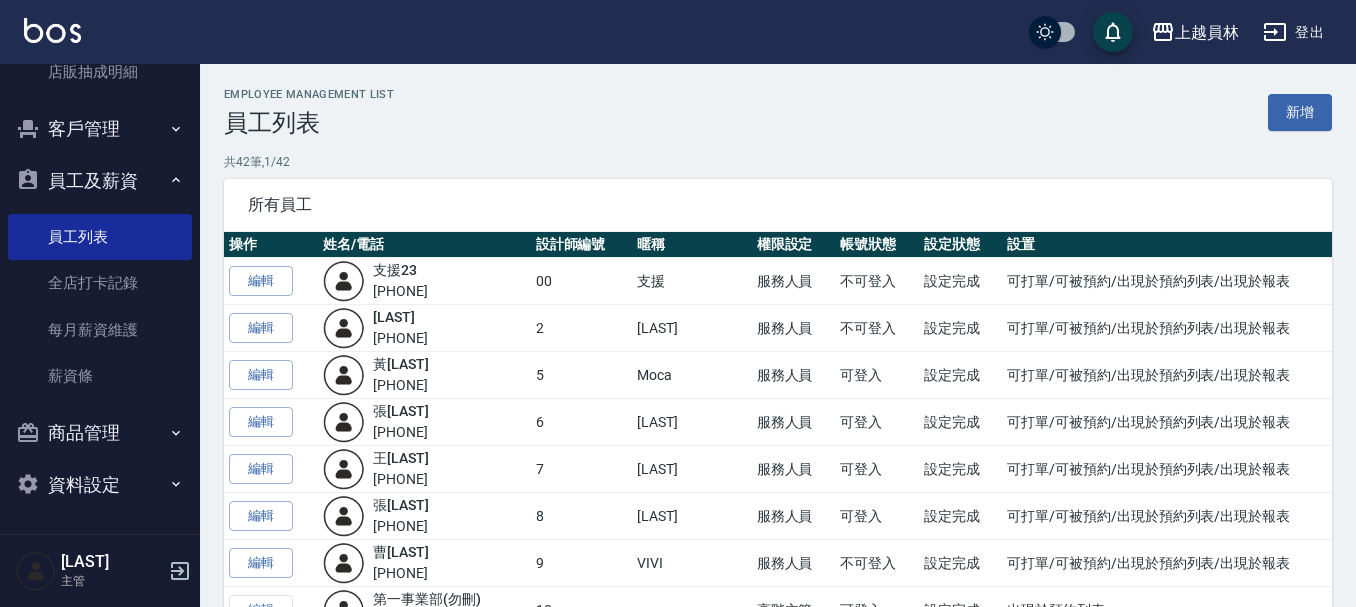 scroll, scrollTop: 100, scrollLeft: 0, axis: vertical 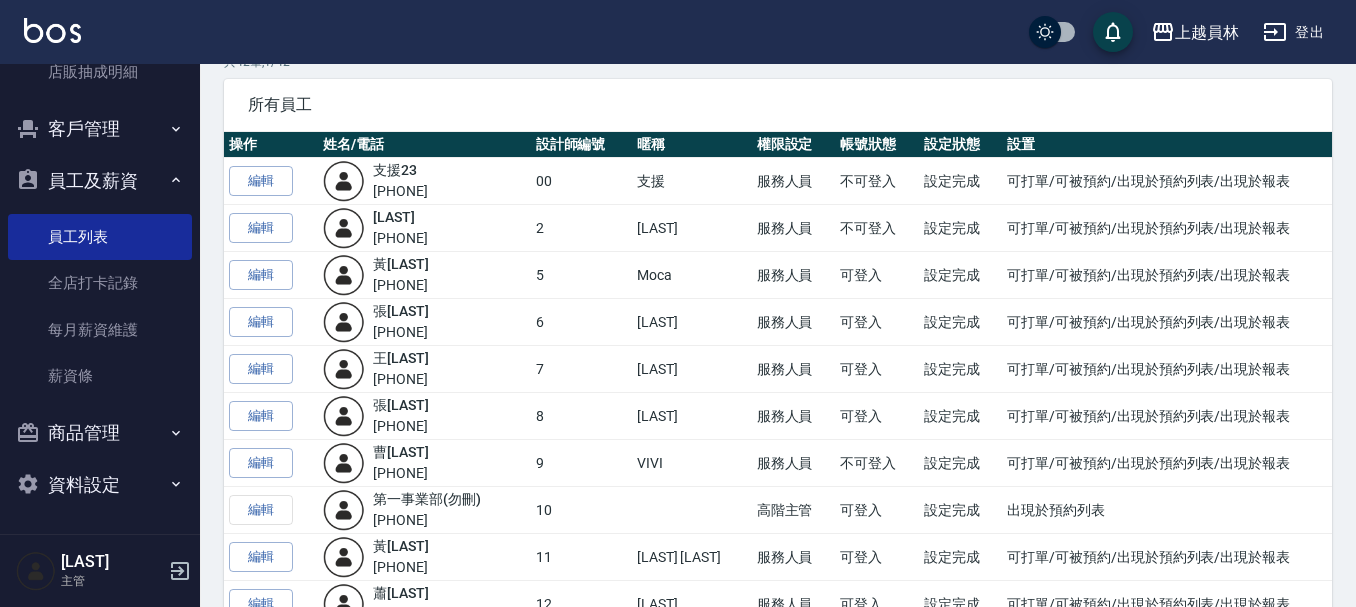 click on "員工及薪資" at bounding box center (100, 181) 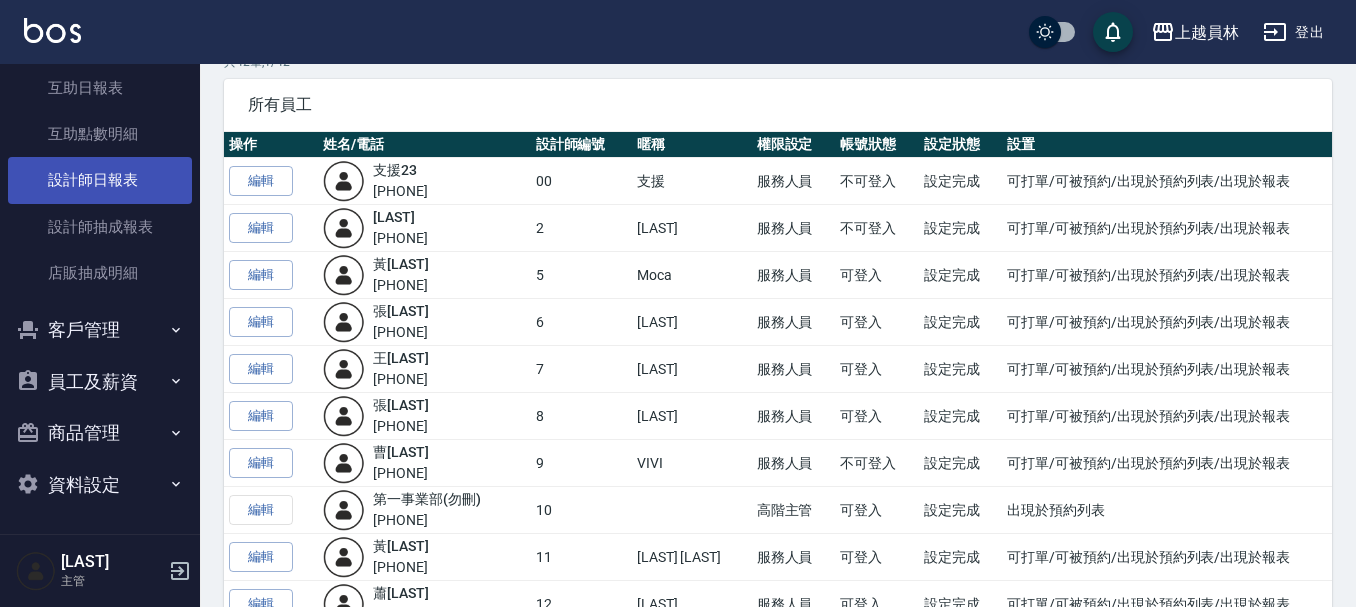 scroll, scrollTop: 502, scrollLeft: 0, axis: vertical 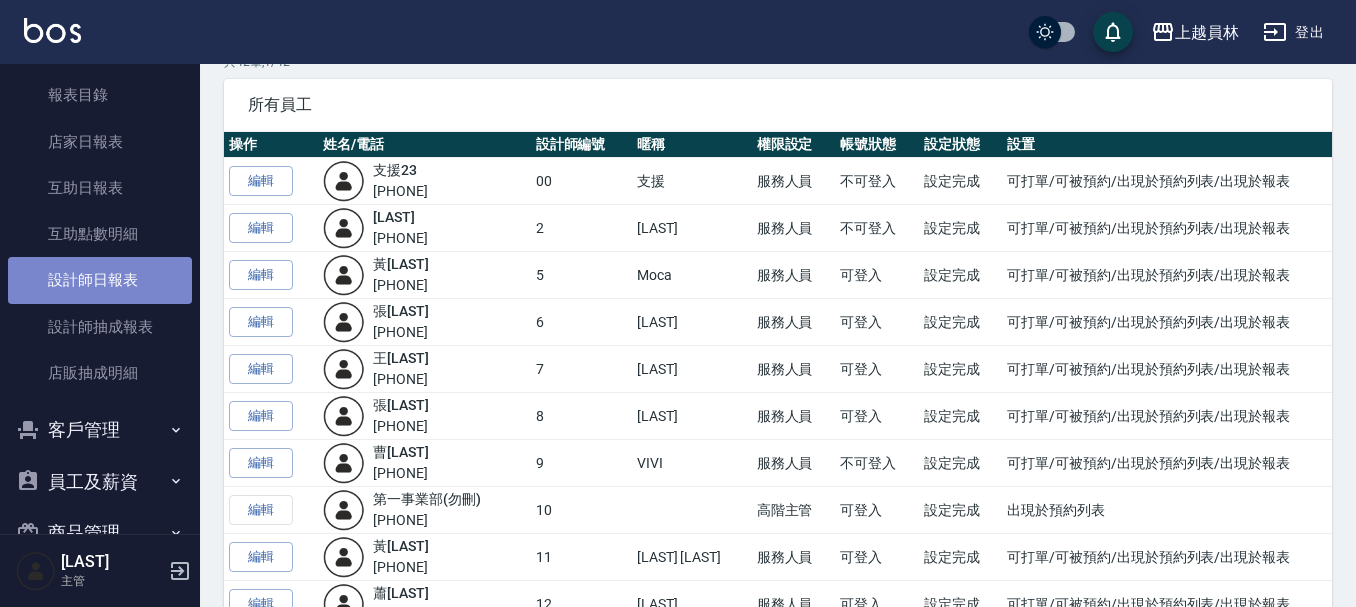 click on "設計師日報表" at bounding box center (100, 280) 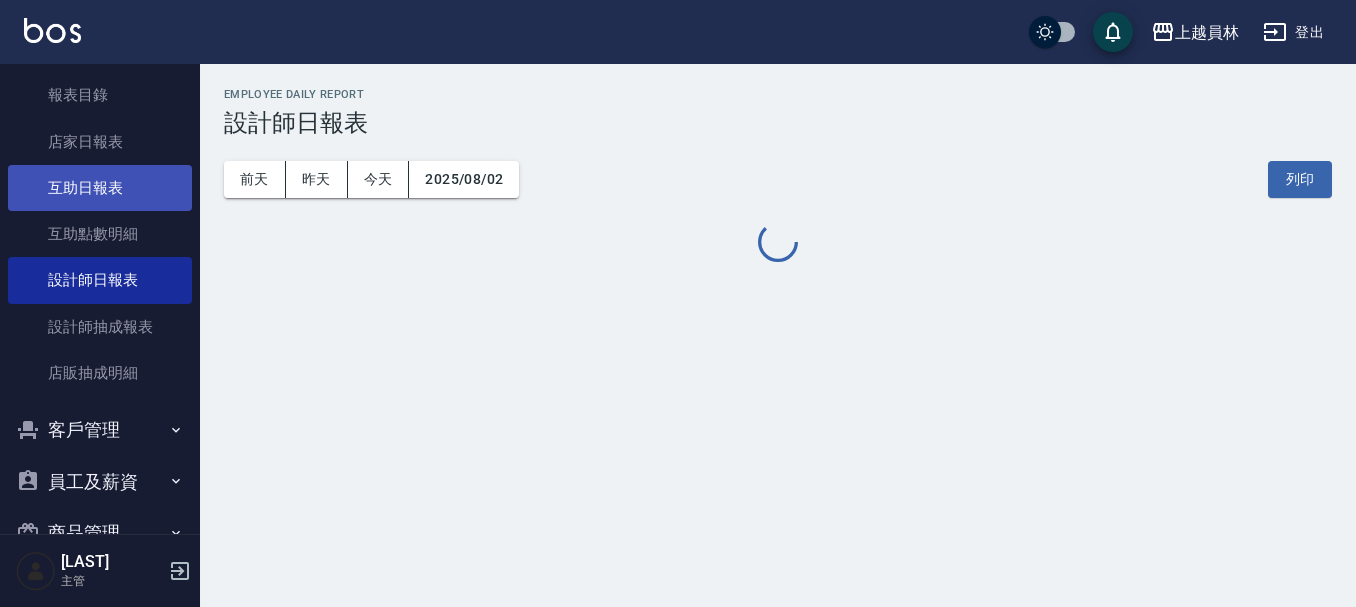 click on "互助日報表" at bounding box center (100, 188) 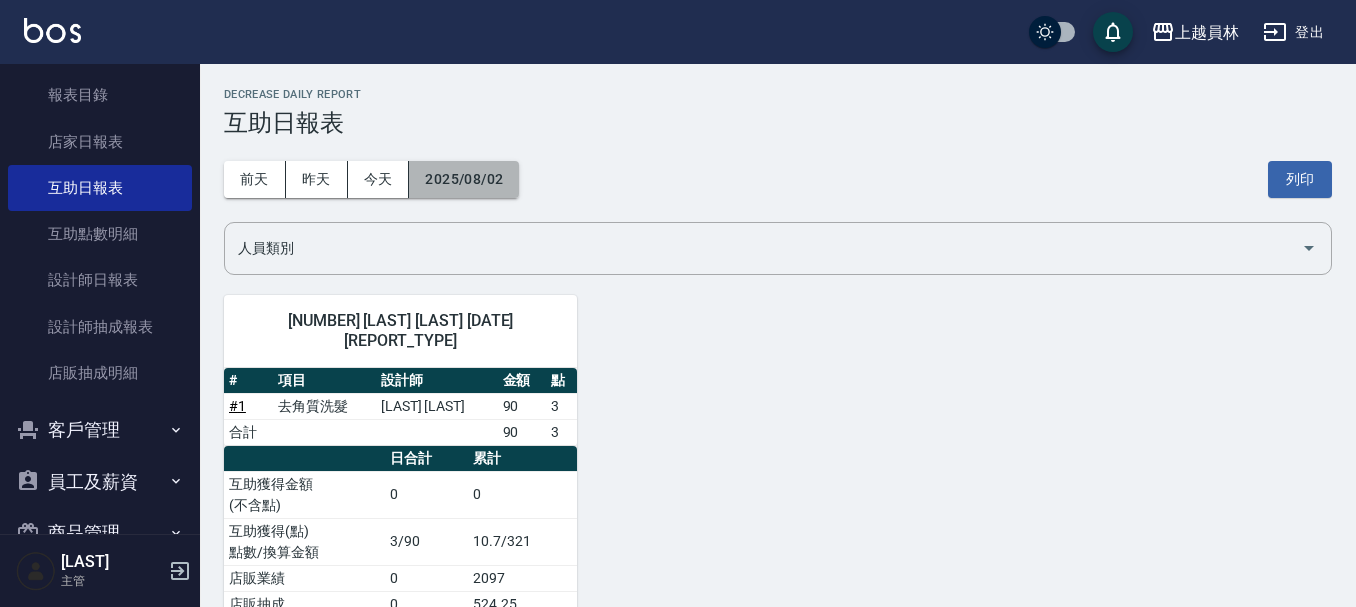 click on "2025/08/02" at bounding box center [464, 179] 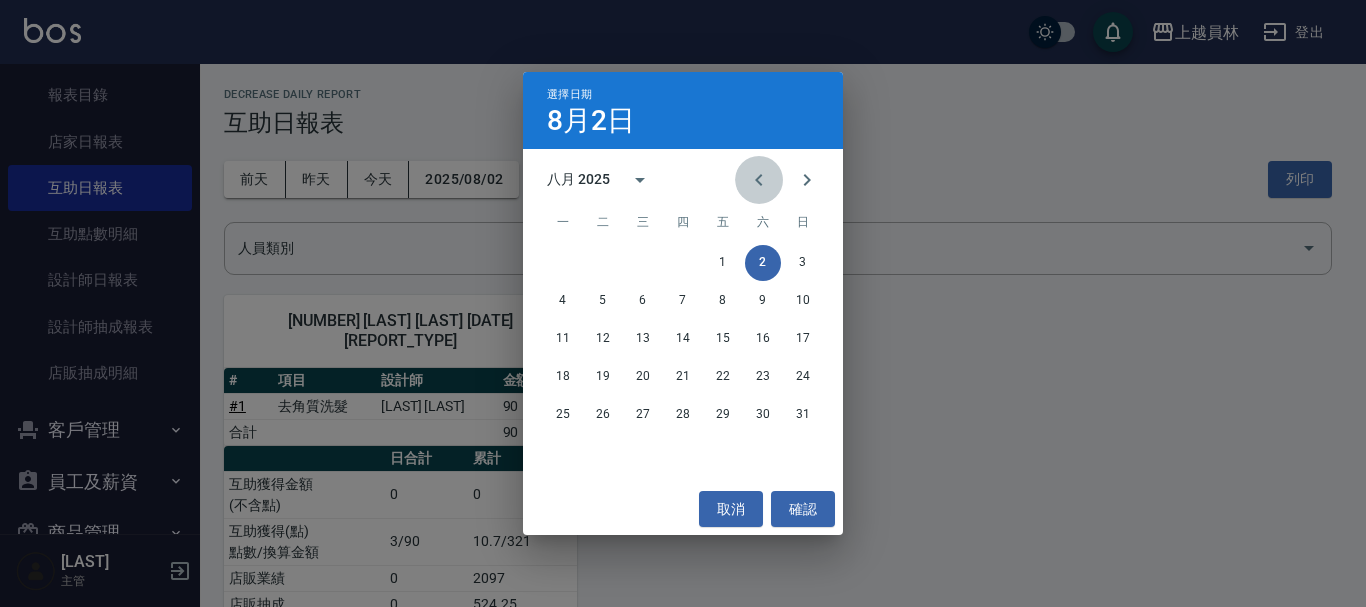 click at bounding box center [759, 180] 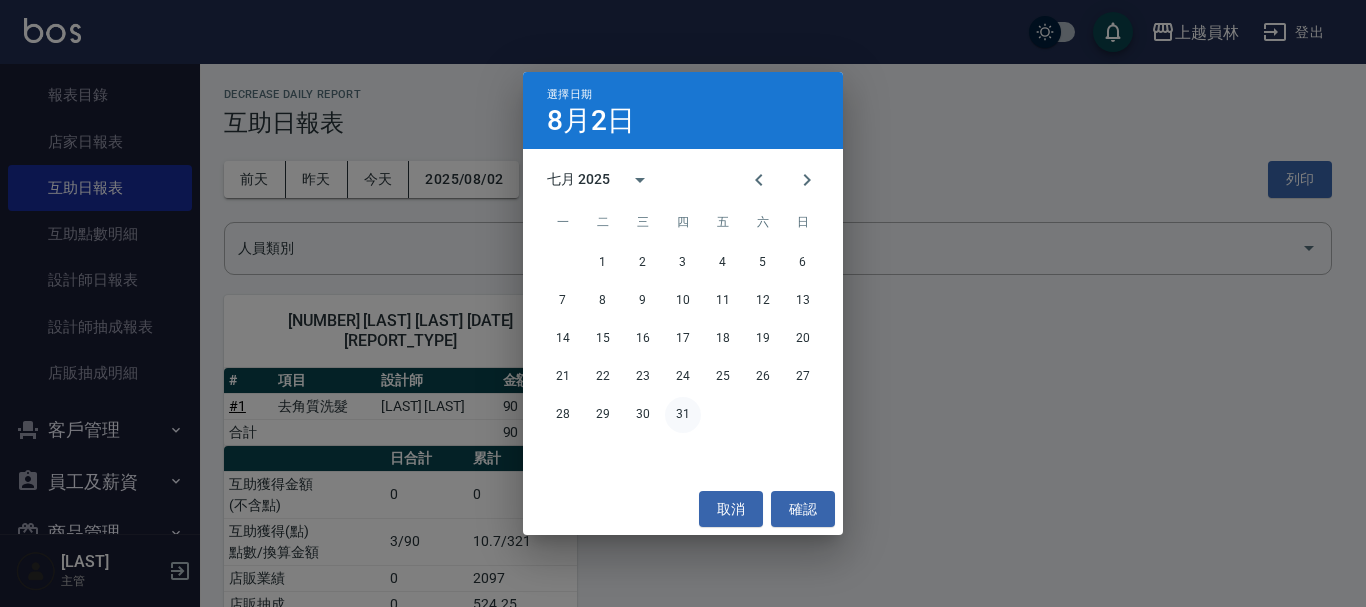 click on "31" at bounding box center [683, 415] 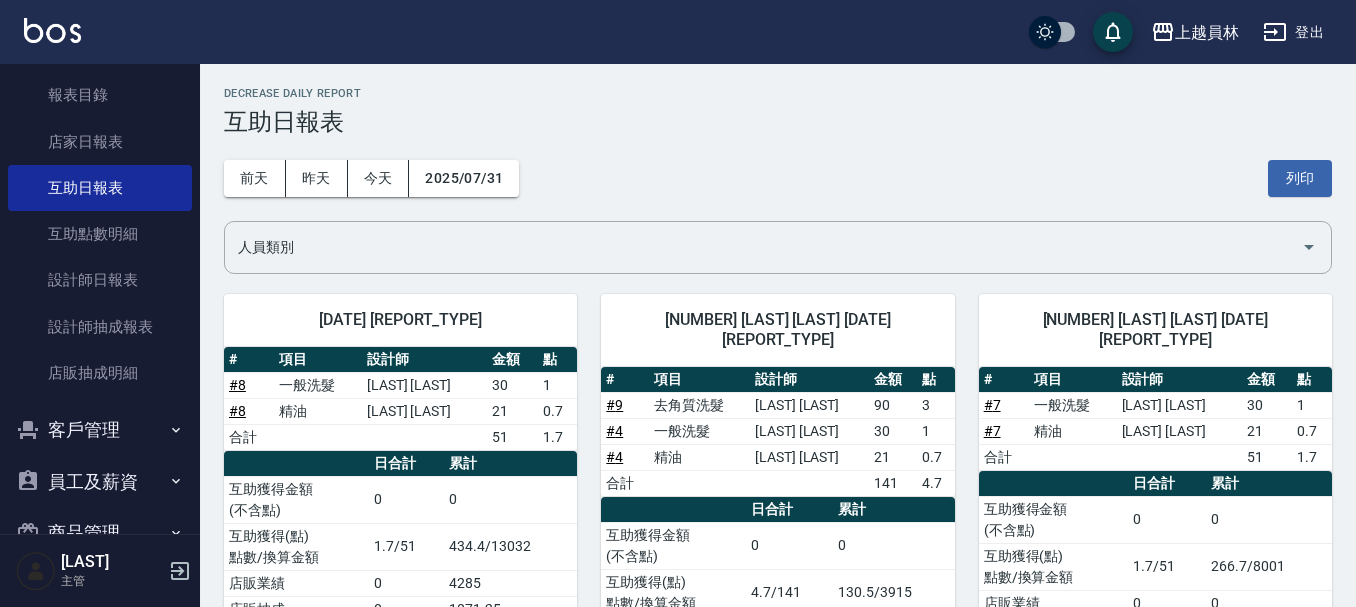 scroll, scrollTop: 0, scrollLeft: 0, axis: both 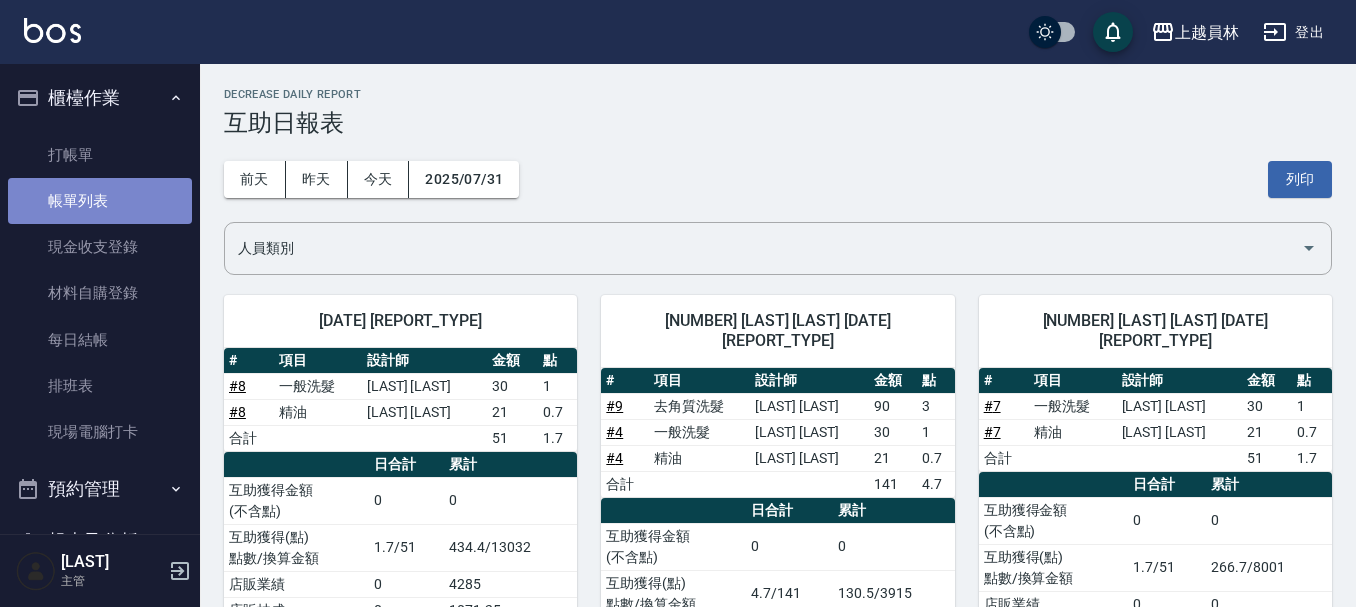 click on "帳單列表" at bounding box center (100, 201) 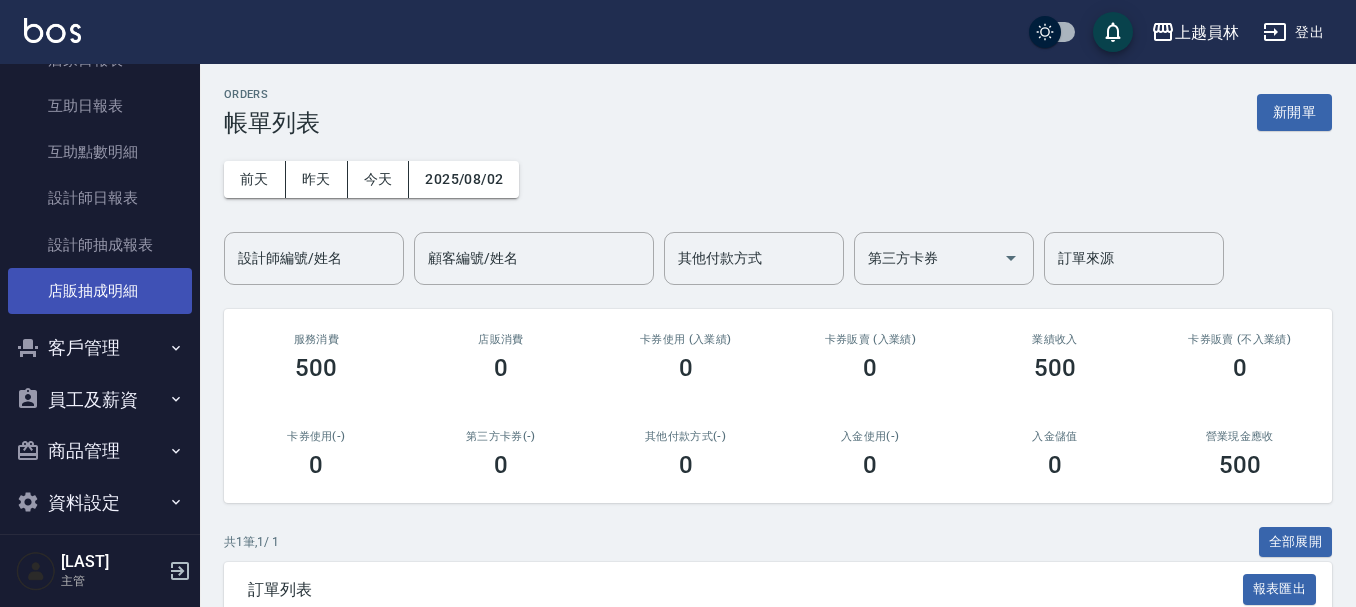 scroll, scrollTop: 600, scrollLeft: 0, axis: vertical 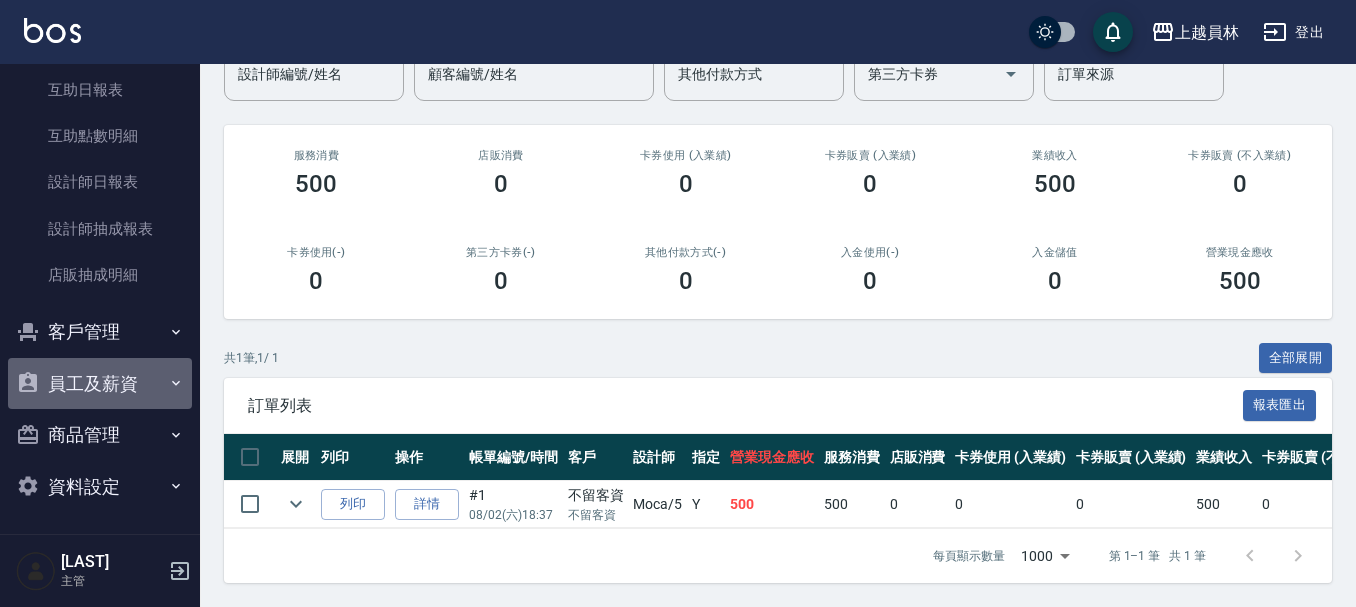 click on "員工及薪資" at bounding box center [100, 384] 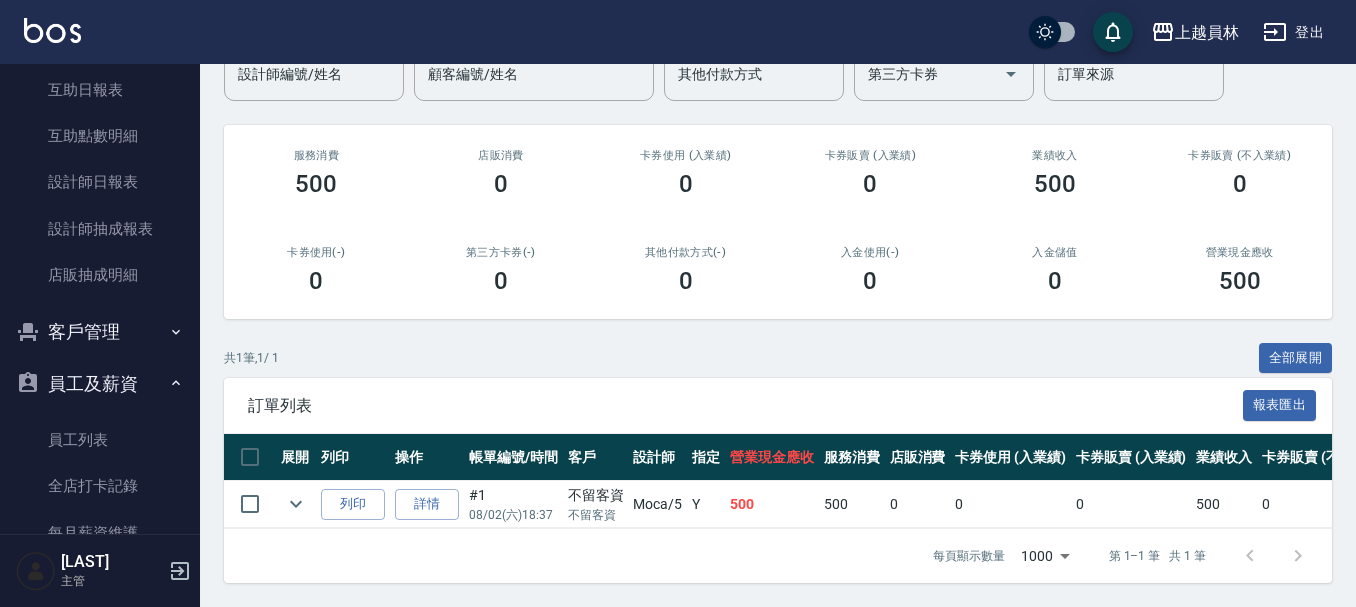 scroll, scrollTop: 0, scrollLeft: 0, axis: both 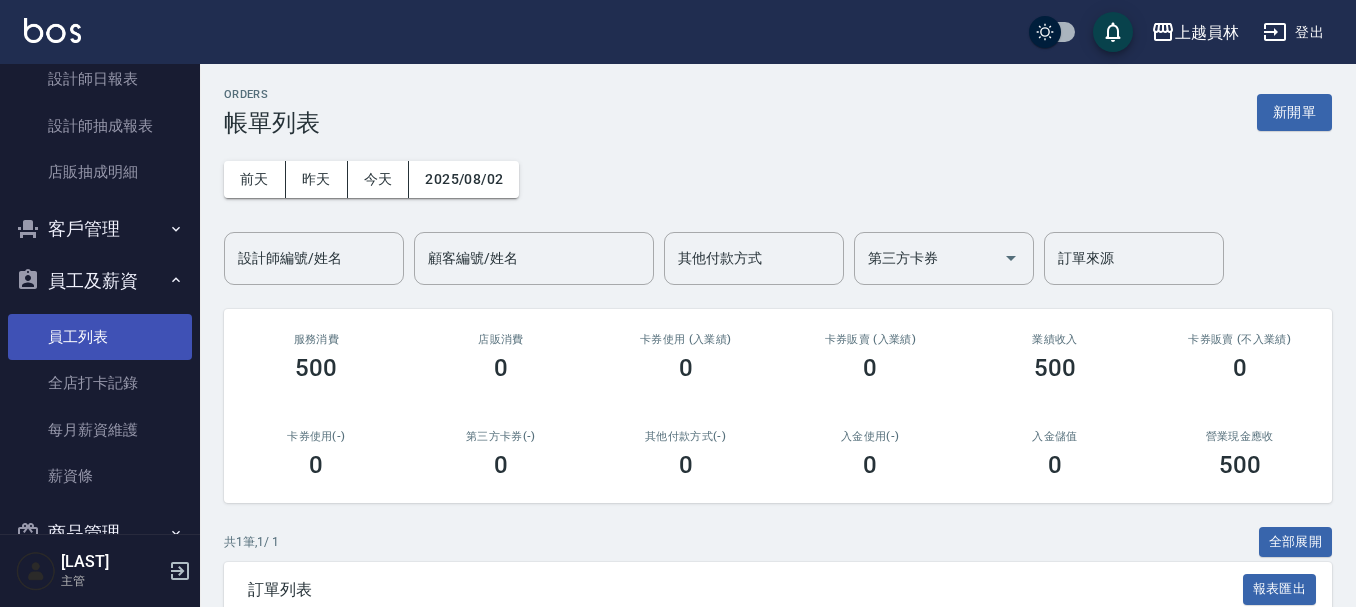 click on "員工列表" at bounding box center (100, 337) 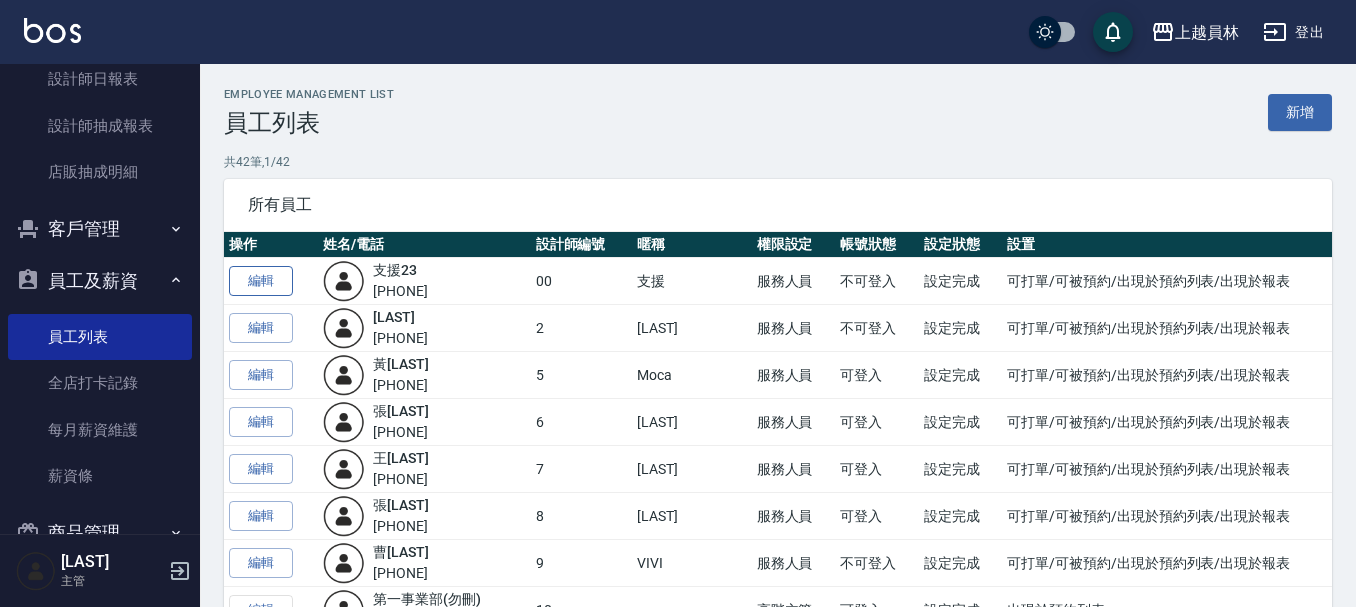click on "編輯" at bounding box center [261, 281] 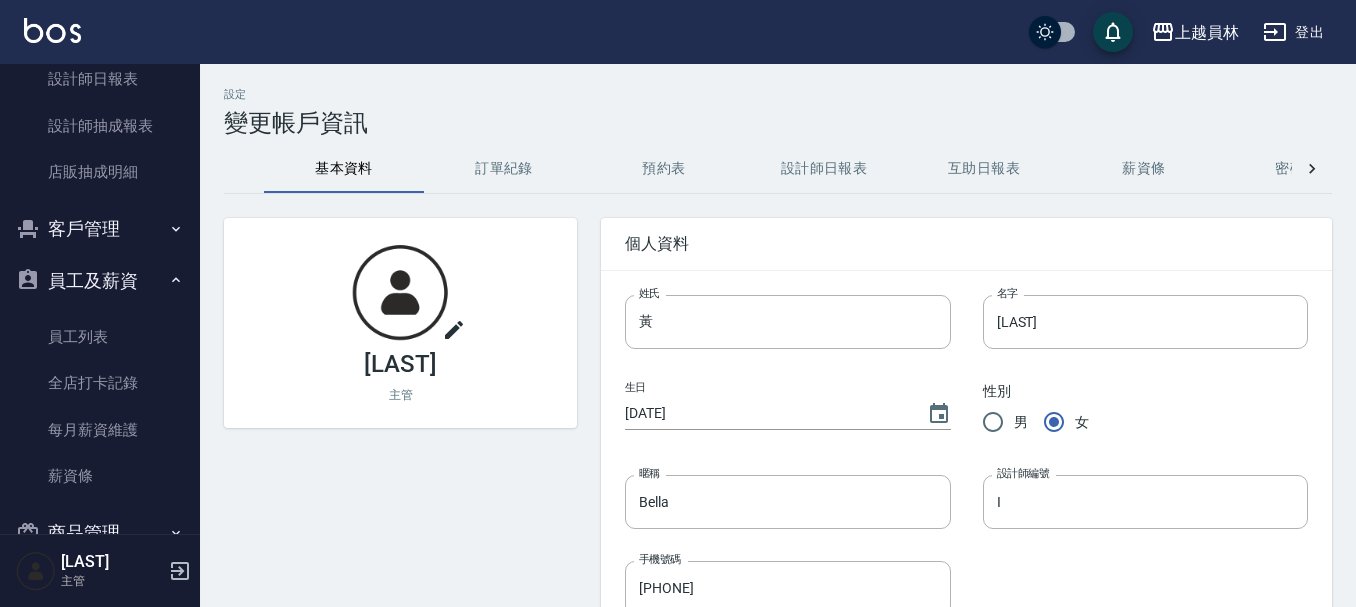 click on "登出" at bounding box center (1293, 32) 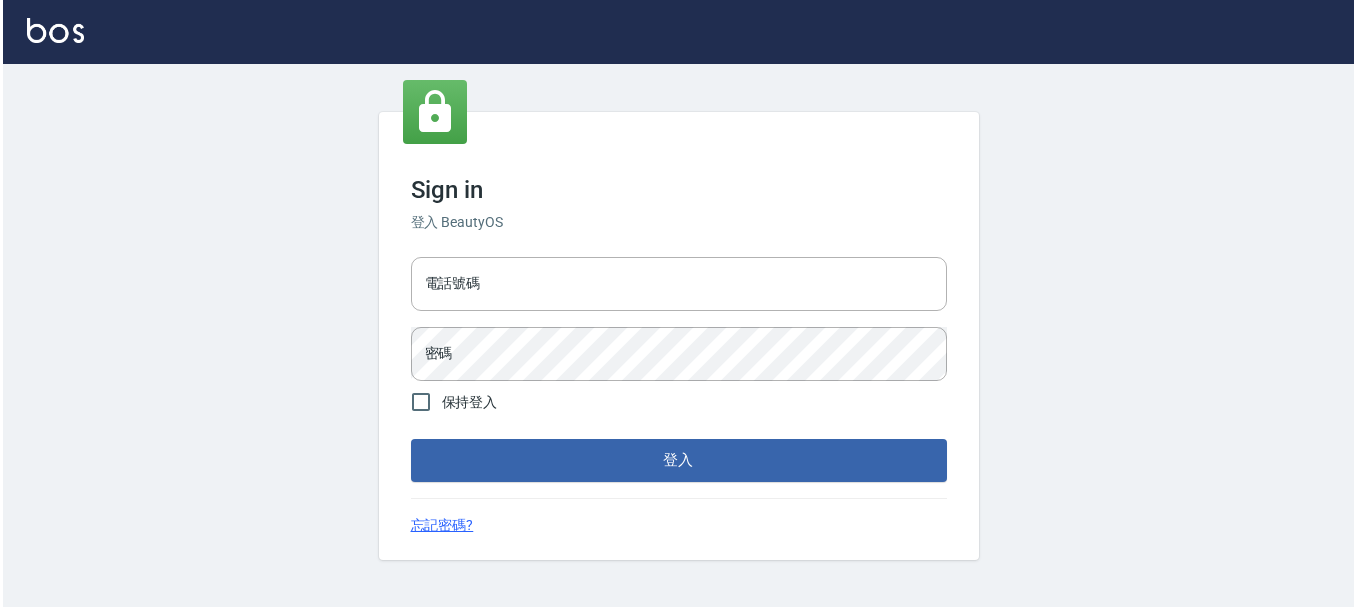 scroll, scrollTop: 0, scrollLeft: 0, axis: both 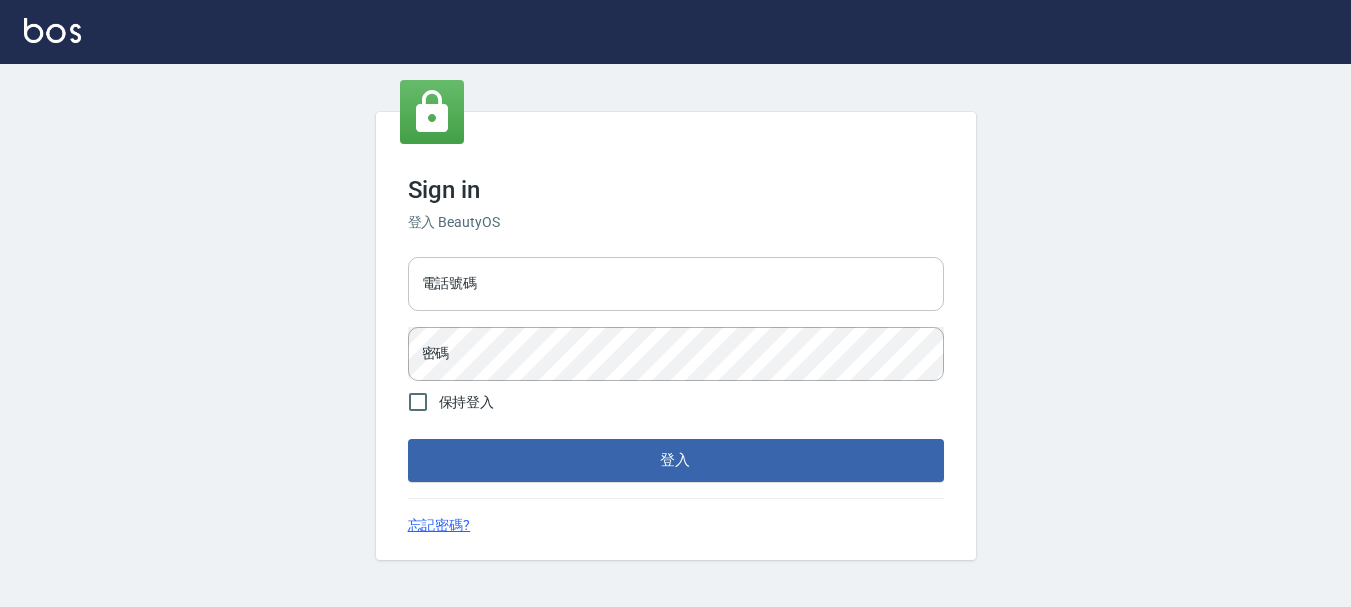 click on "電話號碼" at bounding box center (676, 284) 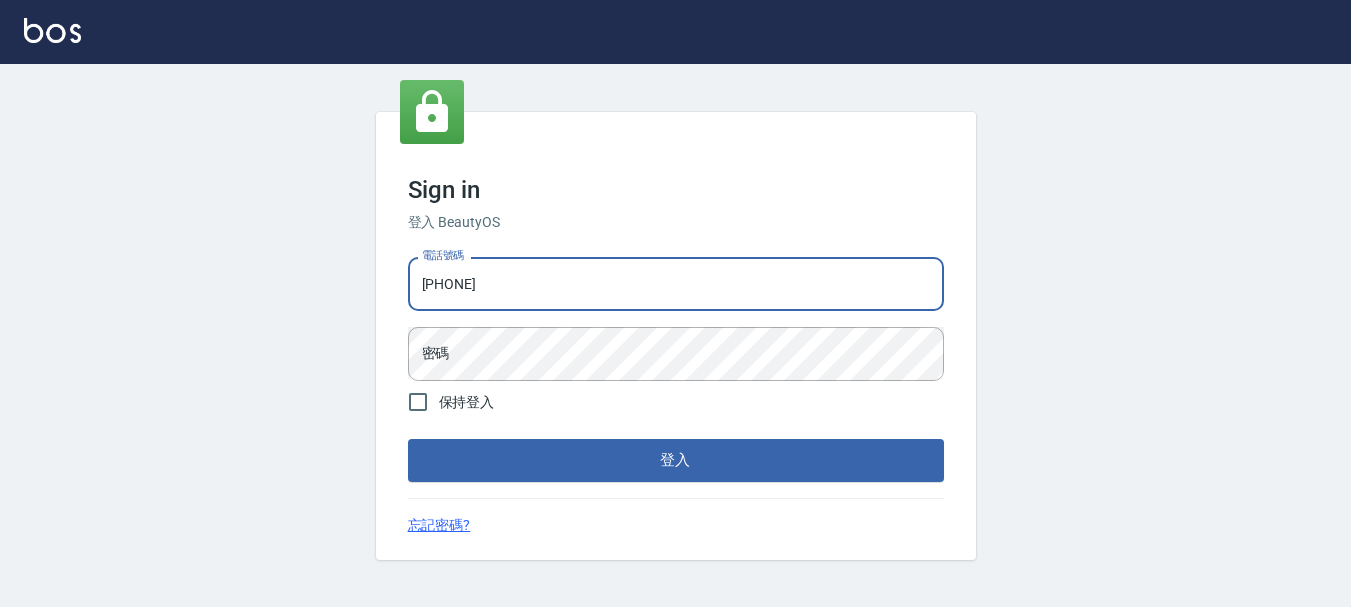 click on "[PHONE]" at bounding box center [676, 284] 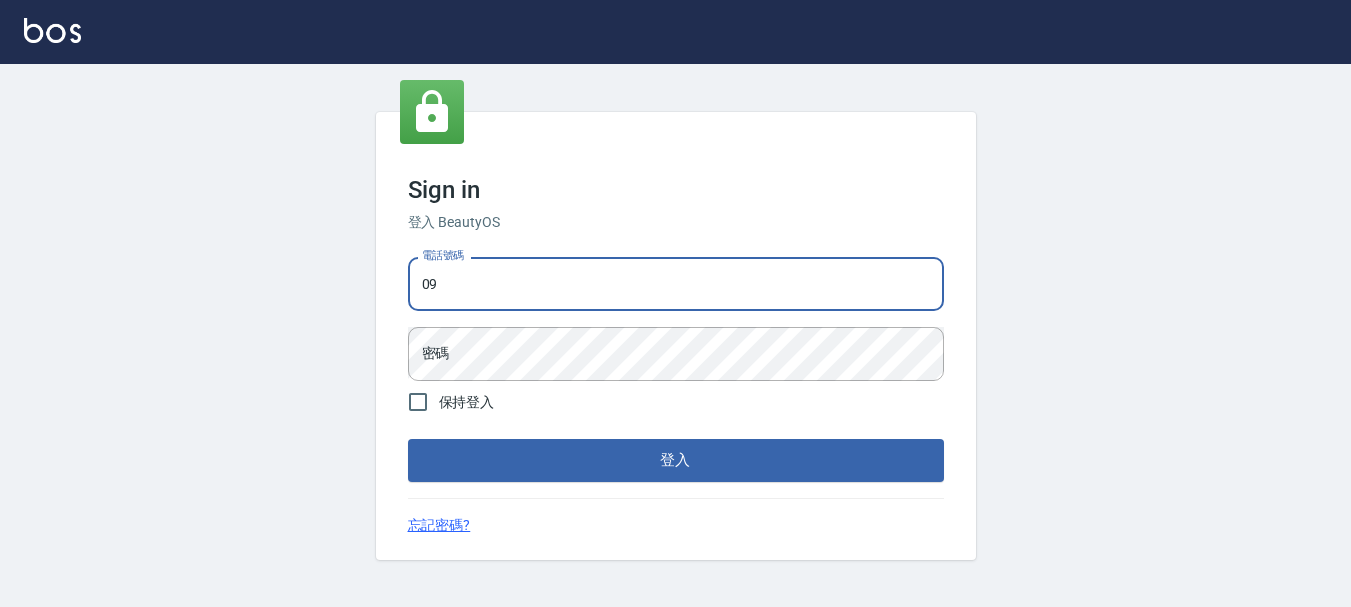 type on "[PHONE]" 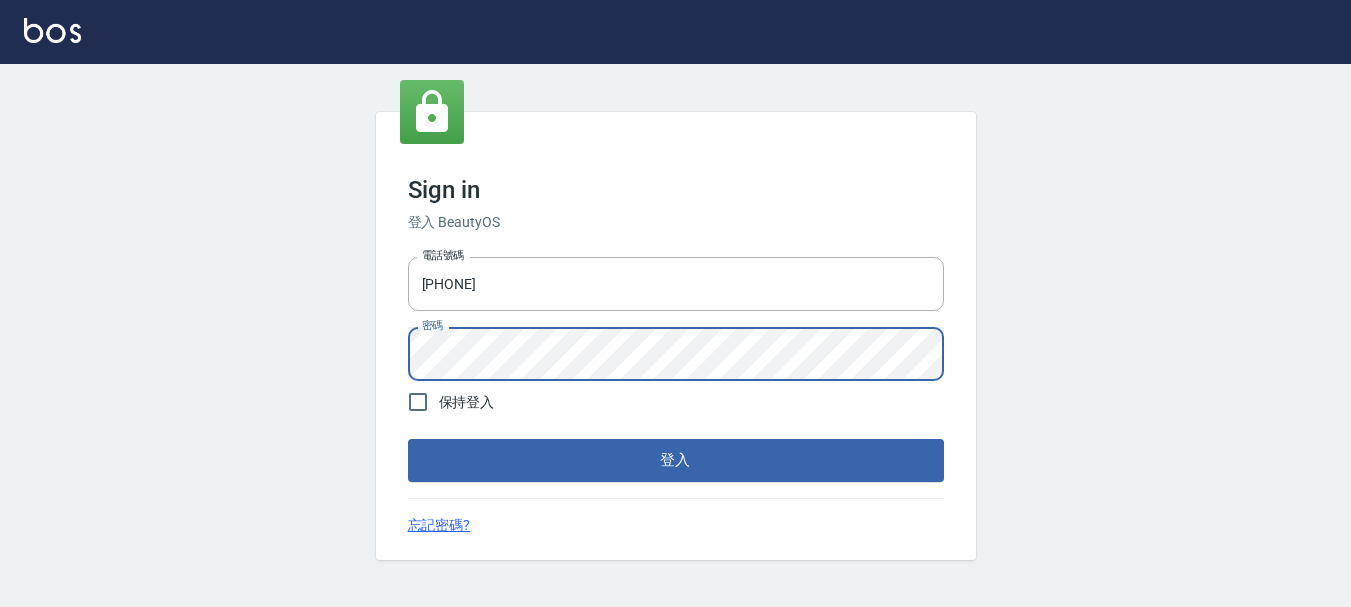 click on "登入" at bounding box center [676, 460] 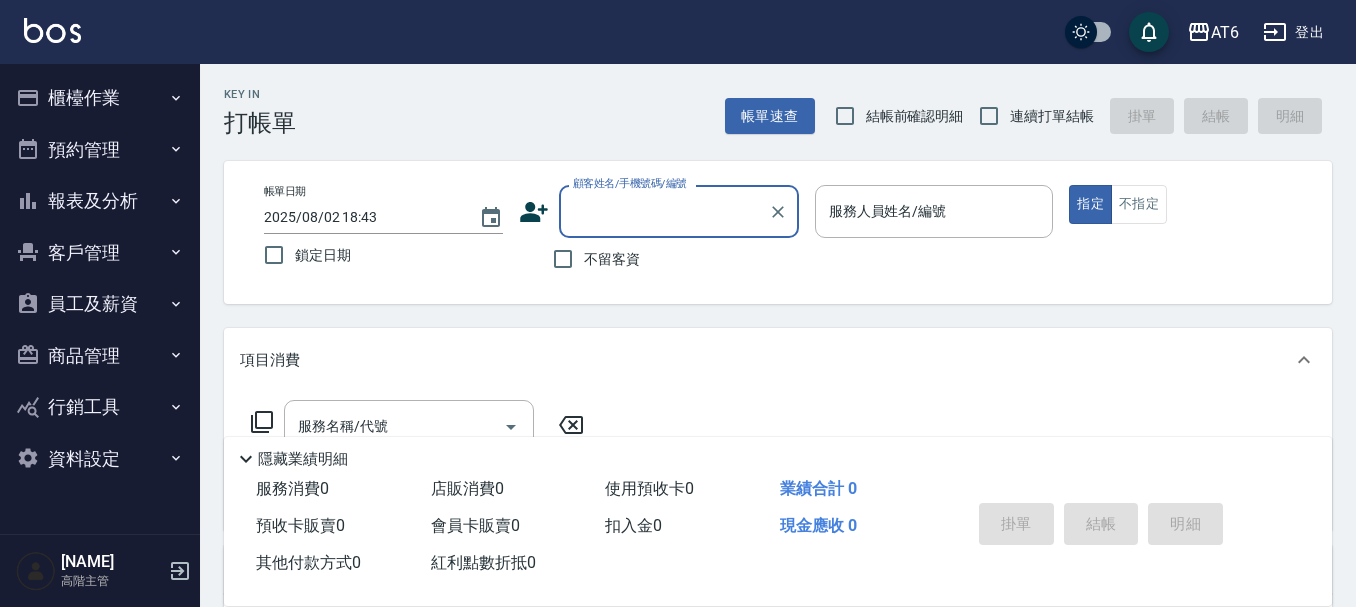 click on "員工及薪資" at bounding box center (100, 304) 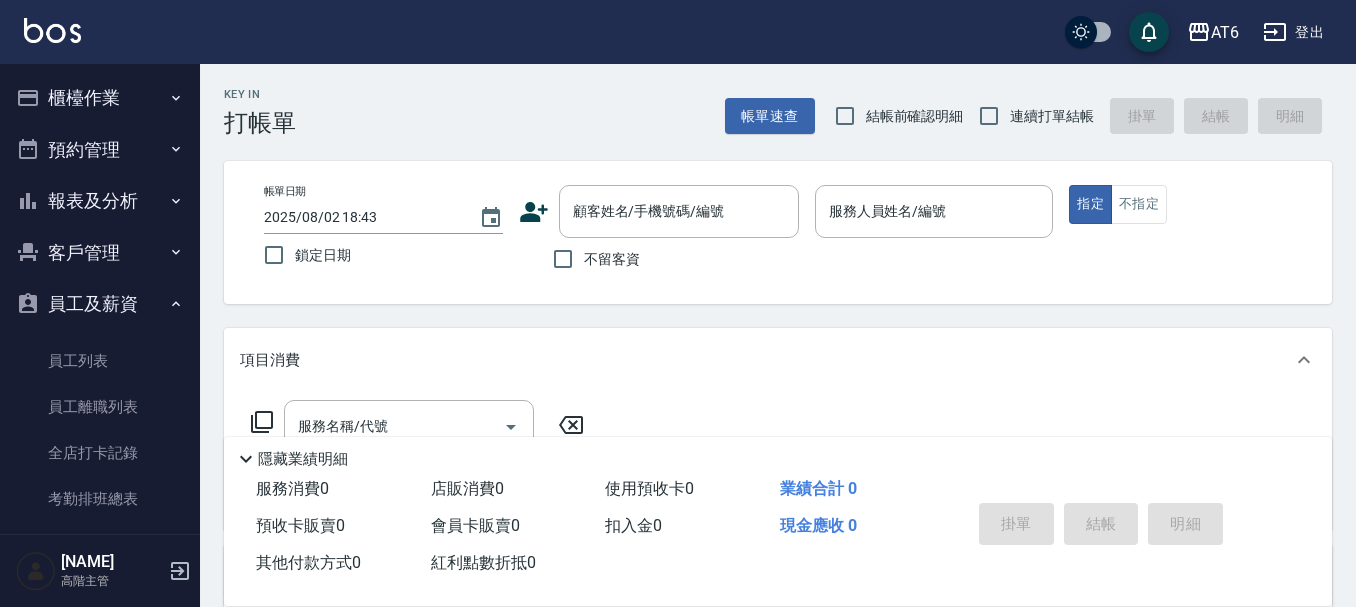 scroll, scrollTop: 100, scrollLeft: 0, axis: vertical 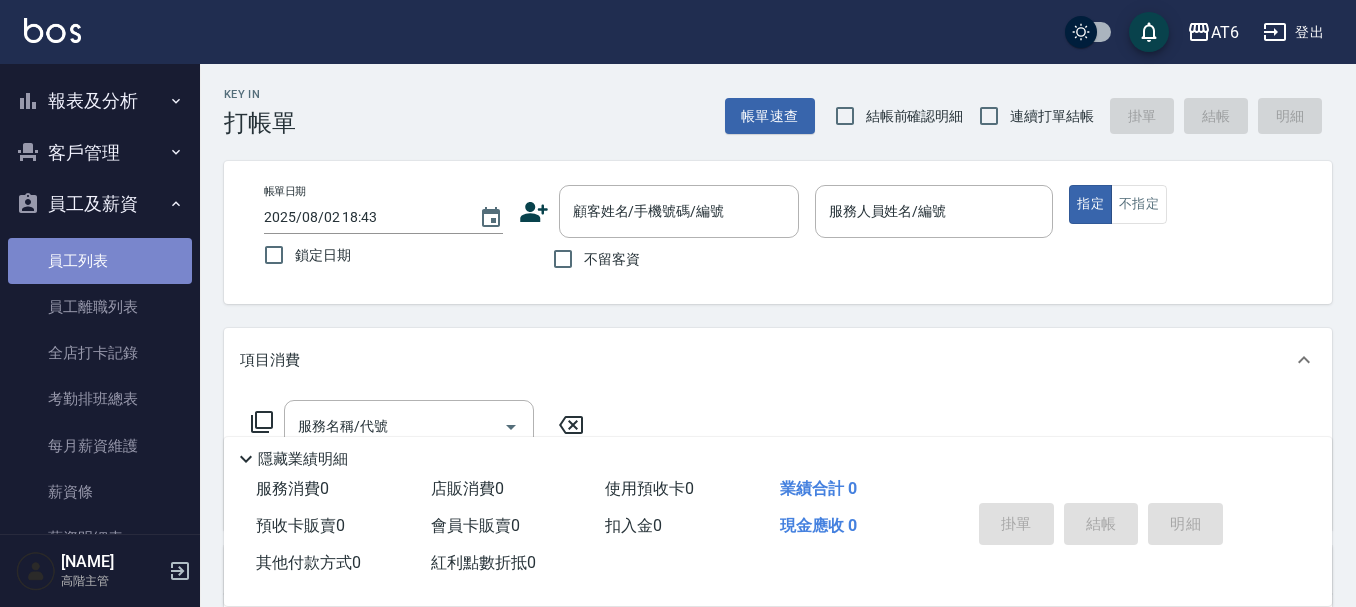 click on "員工列表" at bounding box center [100, 261] 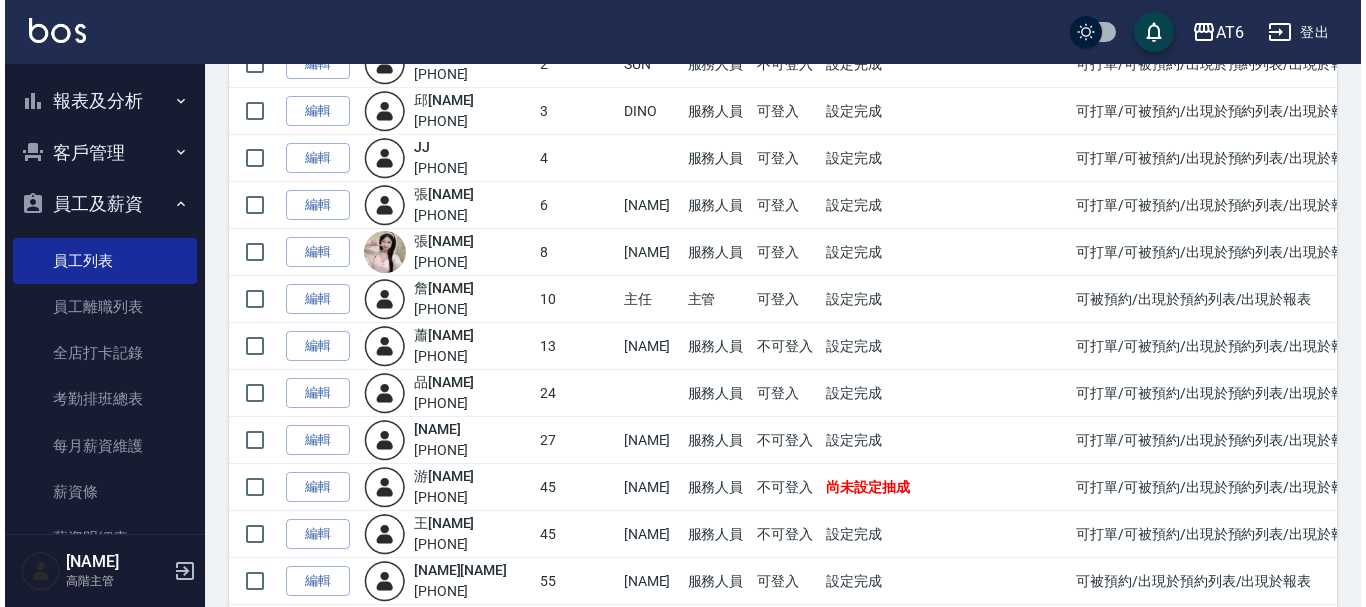 scroll, scrollTop: 0, scrollLeft: 0, axis: both 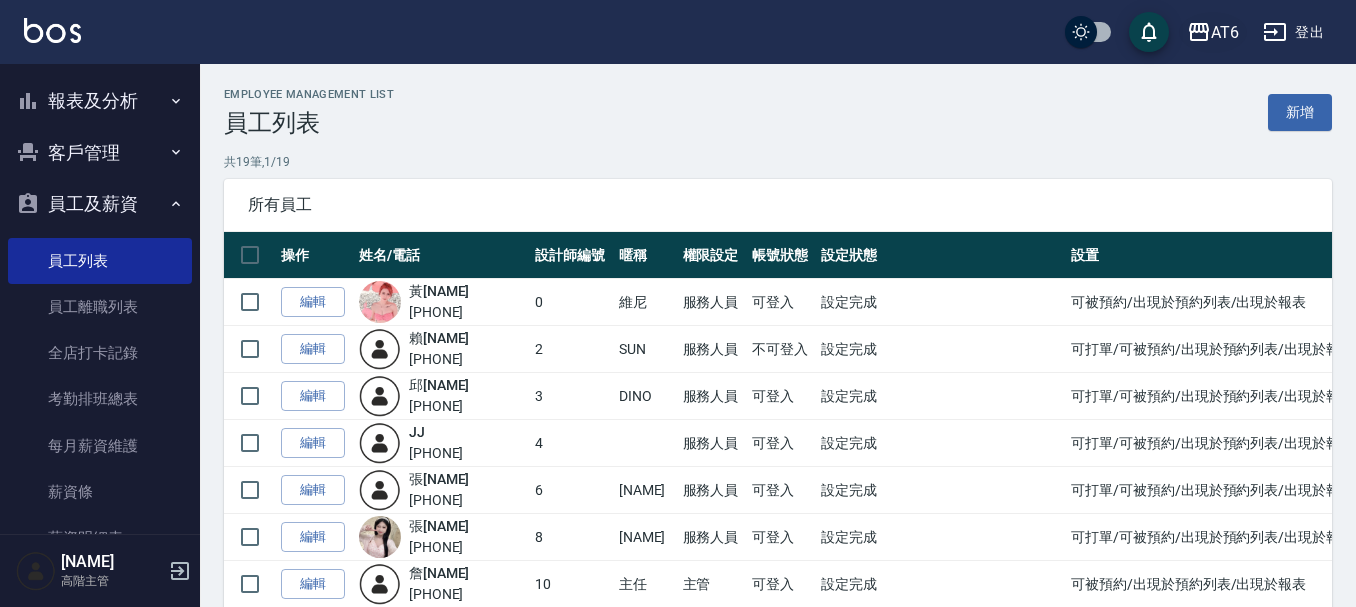 click on "AT6" at bounding box center [1213, 32] 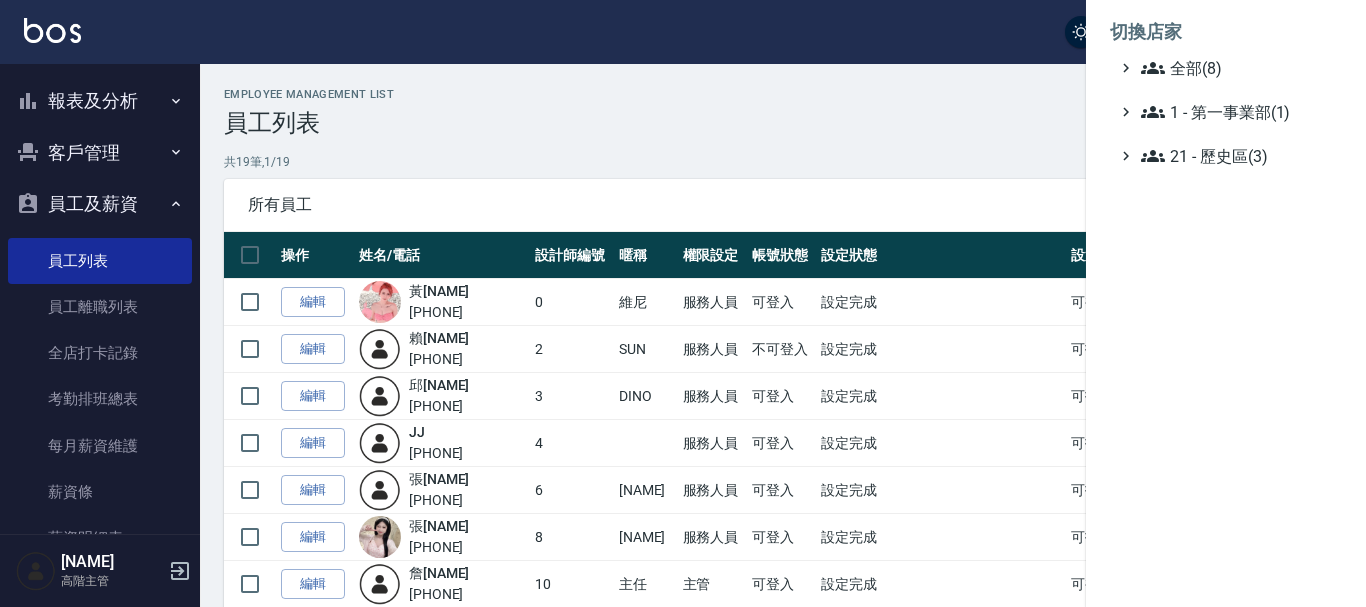 click on "切換店家" at bounding box center [1226, 32] 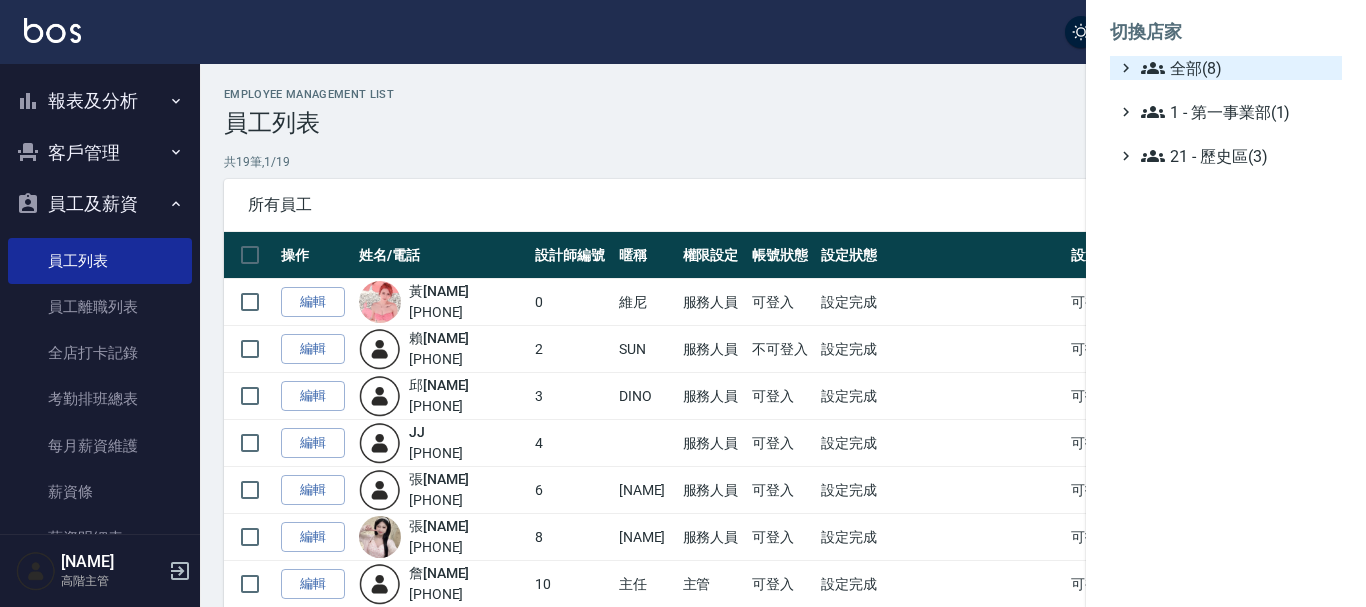 click on "全部(8)" at bounding box center [1237, 68] 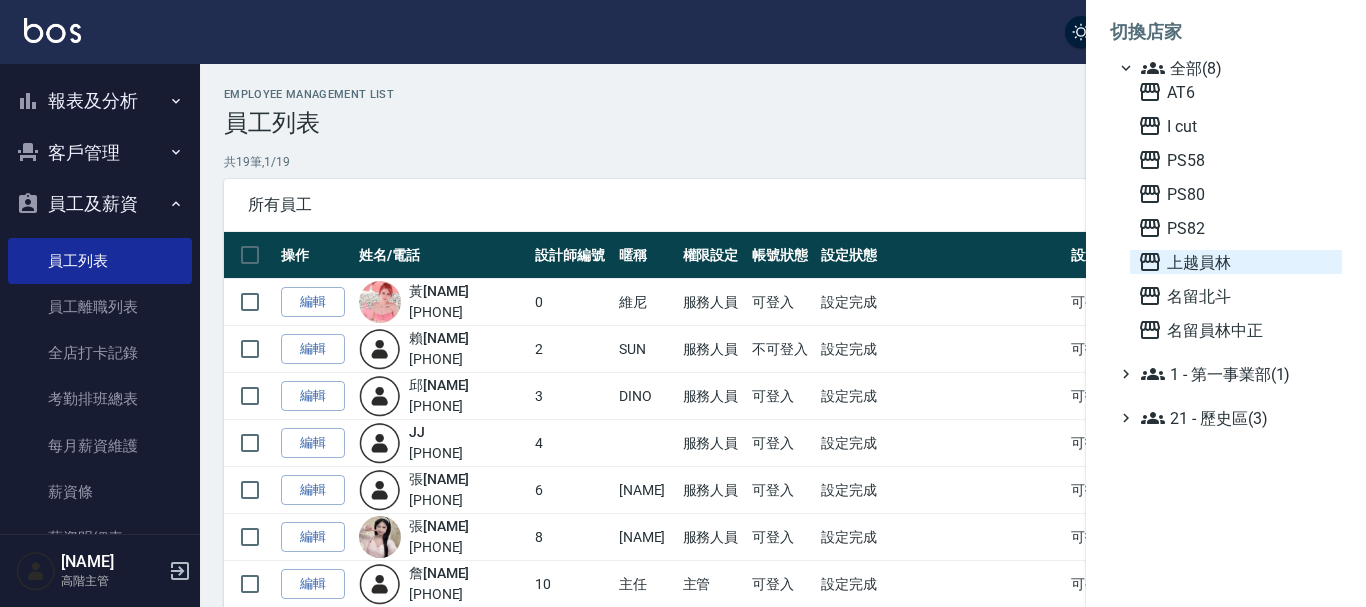 click on "上越員林" at bounding box center (1236, 262) 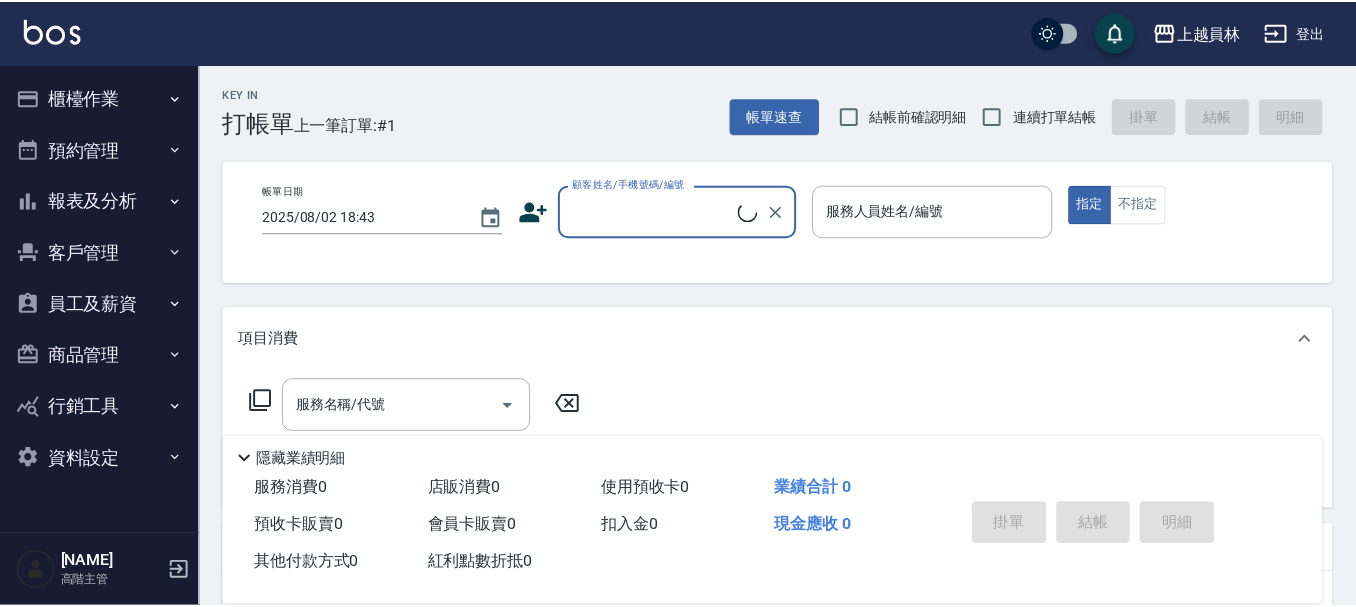 scroll, scrollTop: 0, scrollLeft: 0, axis: both 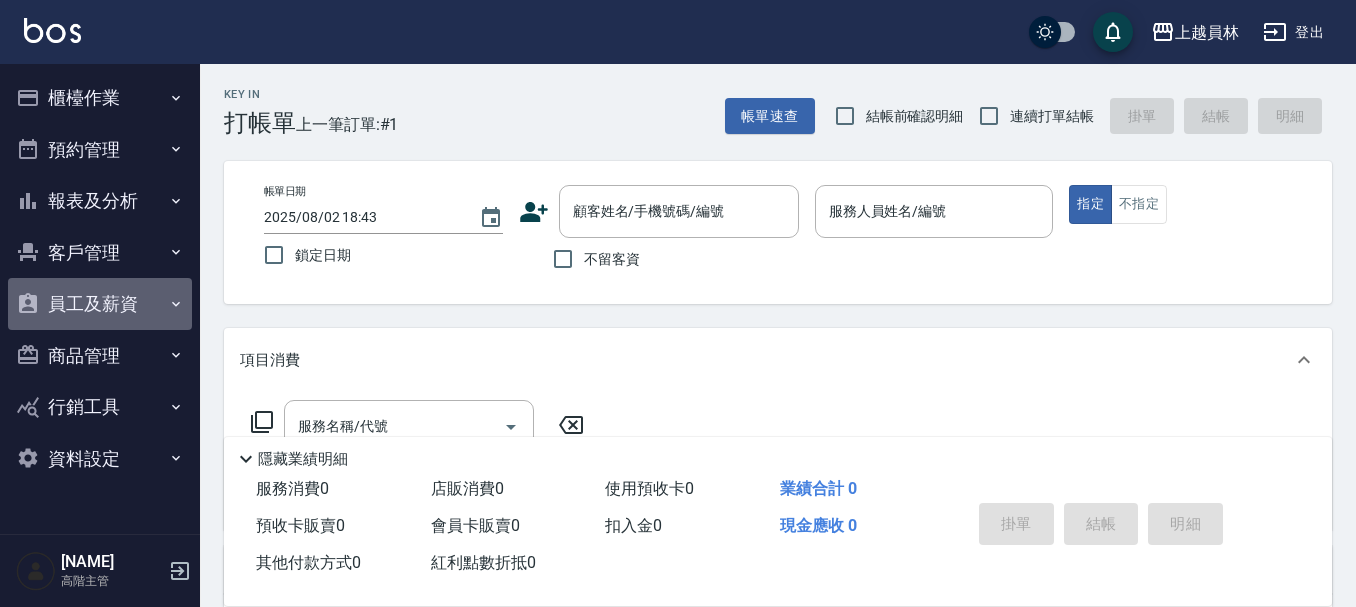 click on "員工及薪資" at bounding box center [100, 304] 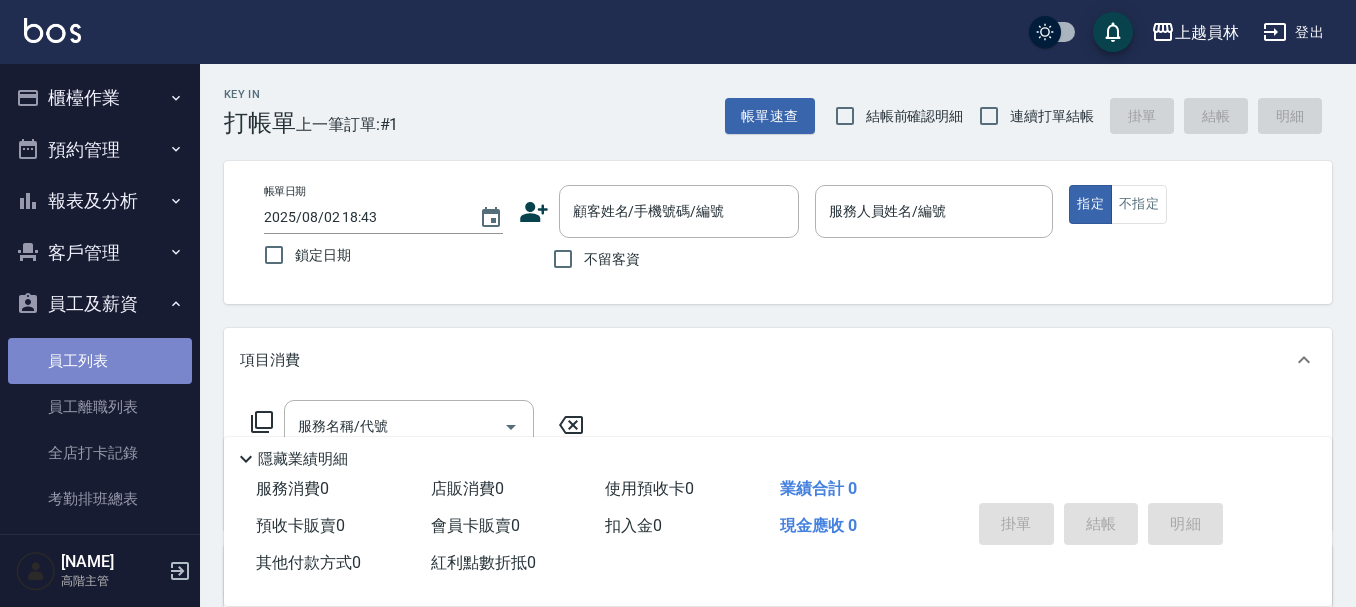 click on "員工列表" at bounding box center [100, 361] 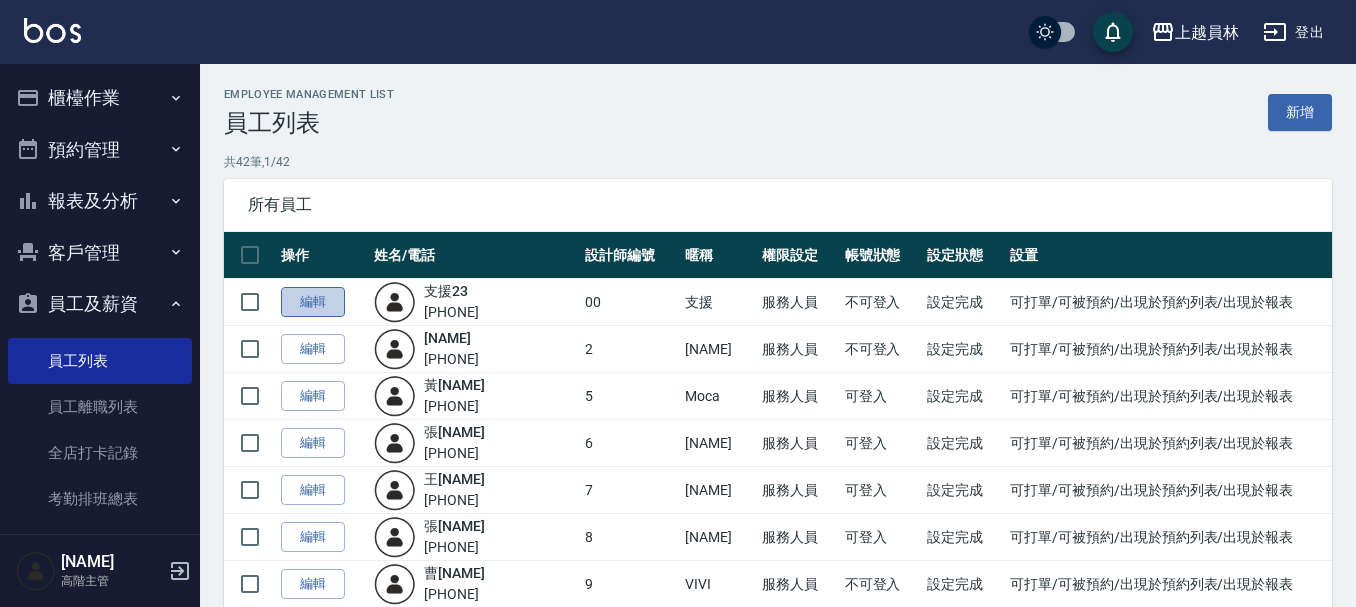 click on "編輯" at bounding box center (313, 302) 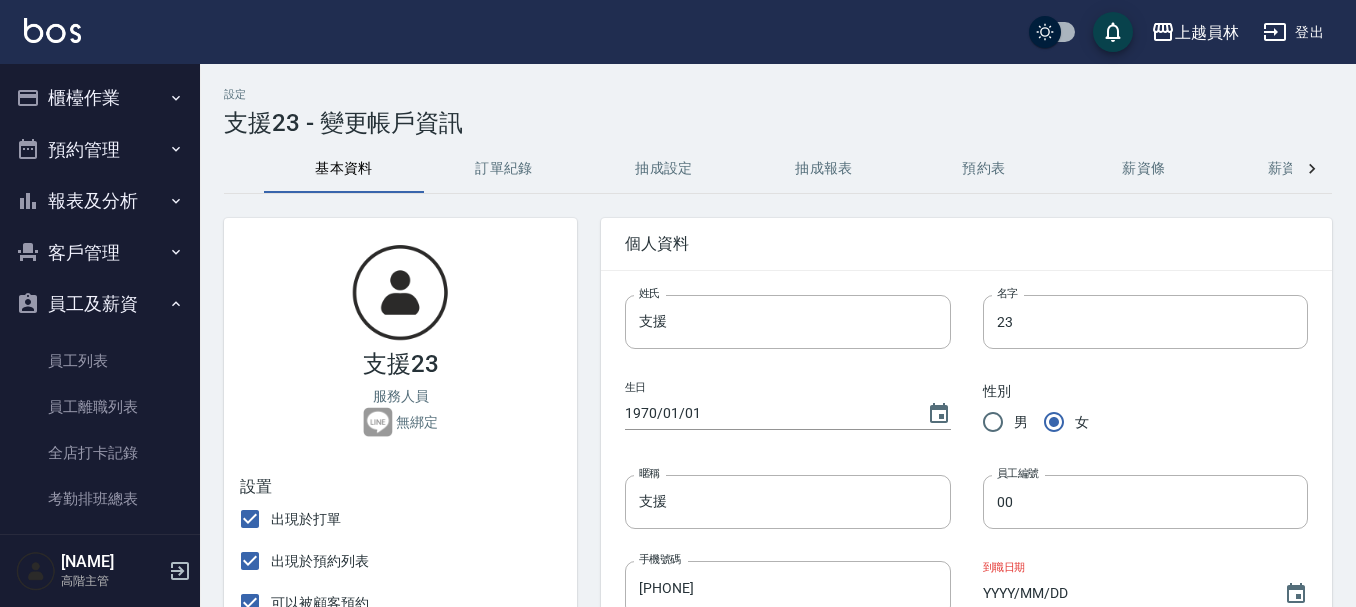 click on "生日 1970/01/01" at bounding box center (771, 396) 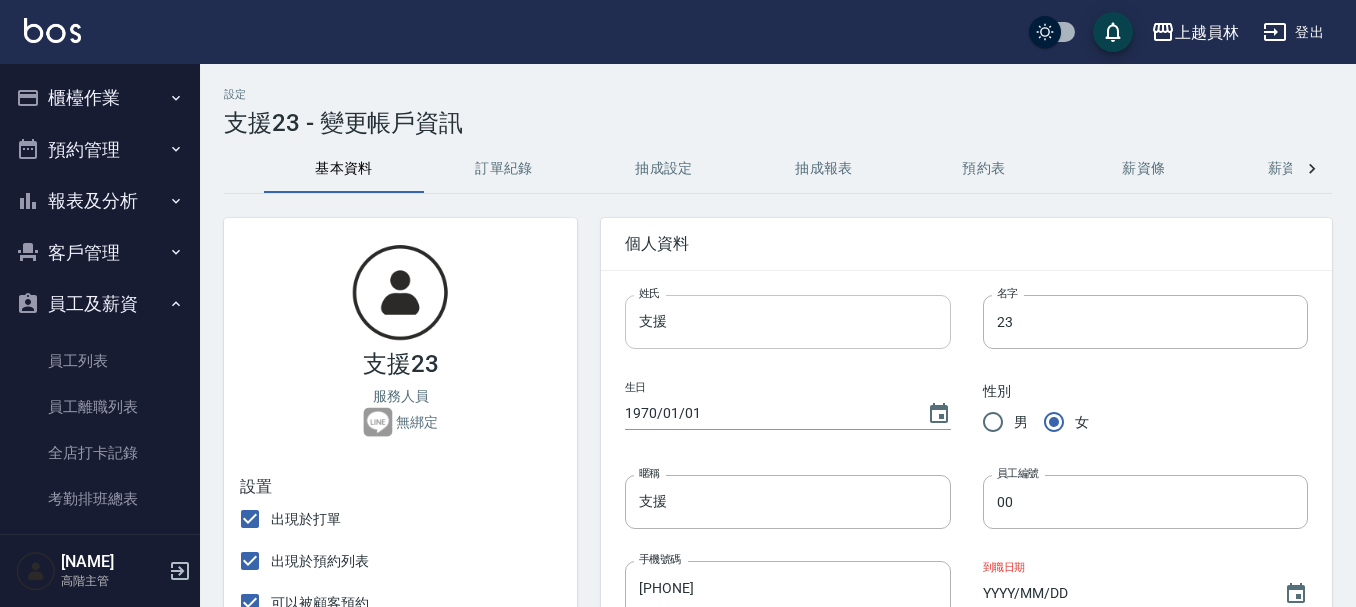 click on "支援" at bounding box center (787, 322) 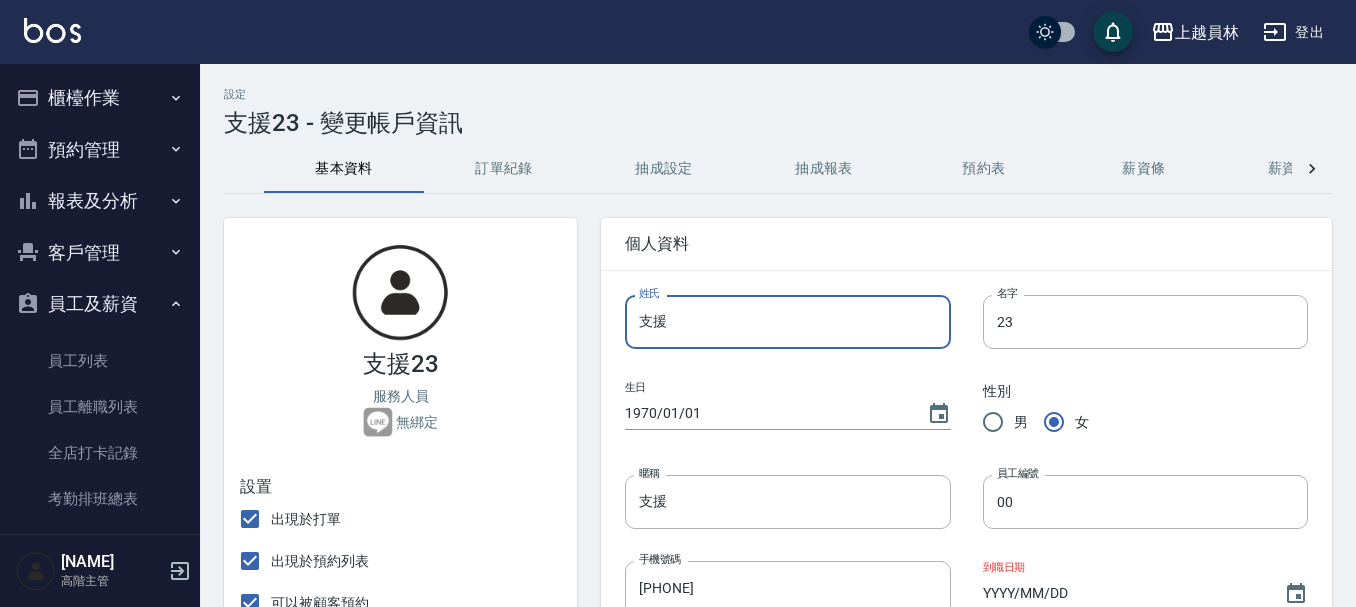 type on "支" 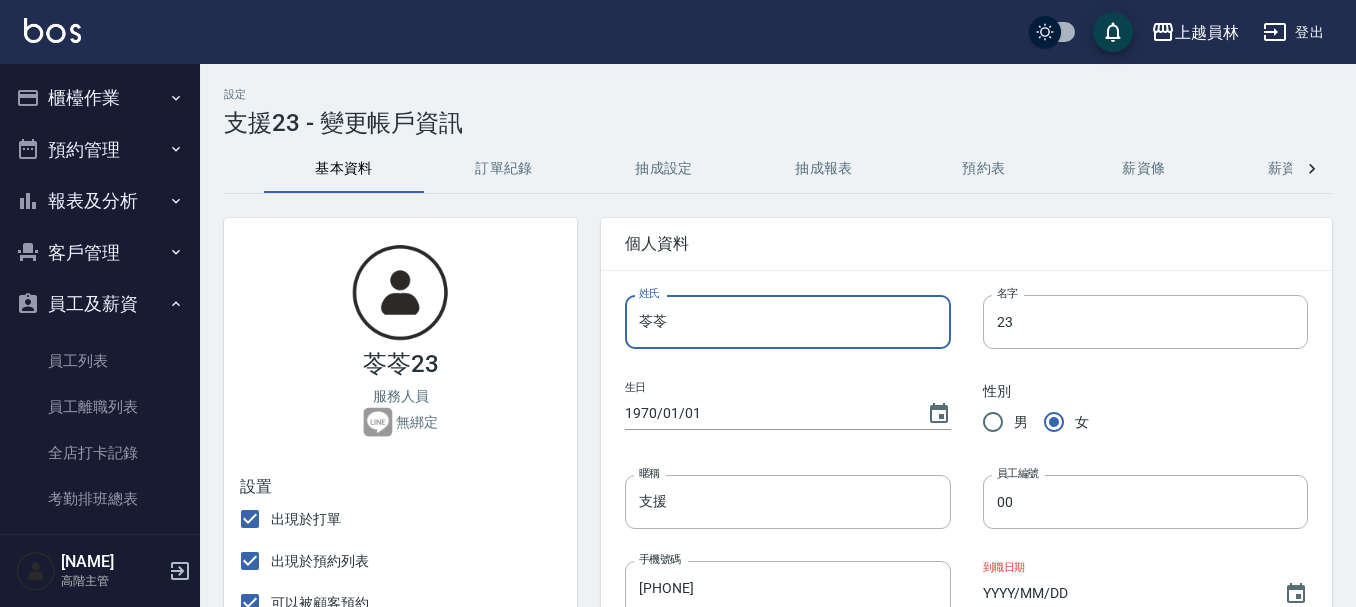 type on "苓" 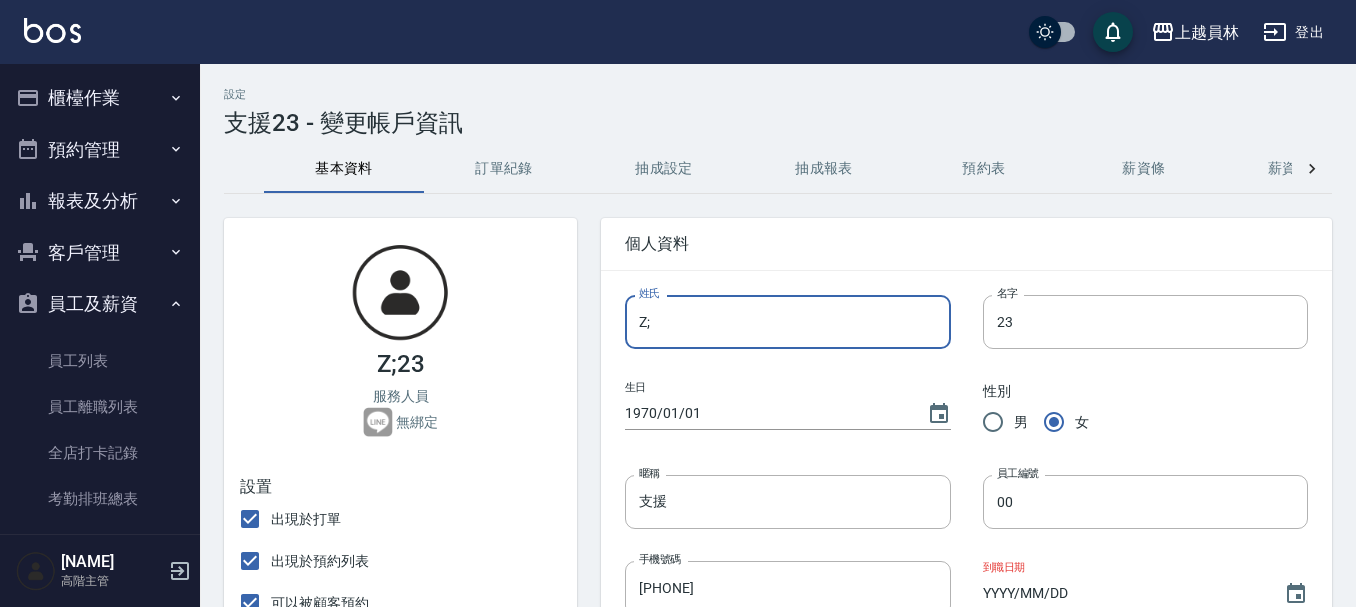 type on "Z" 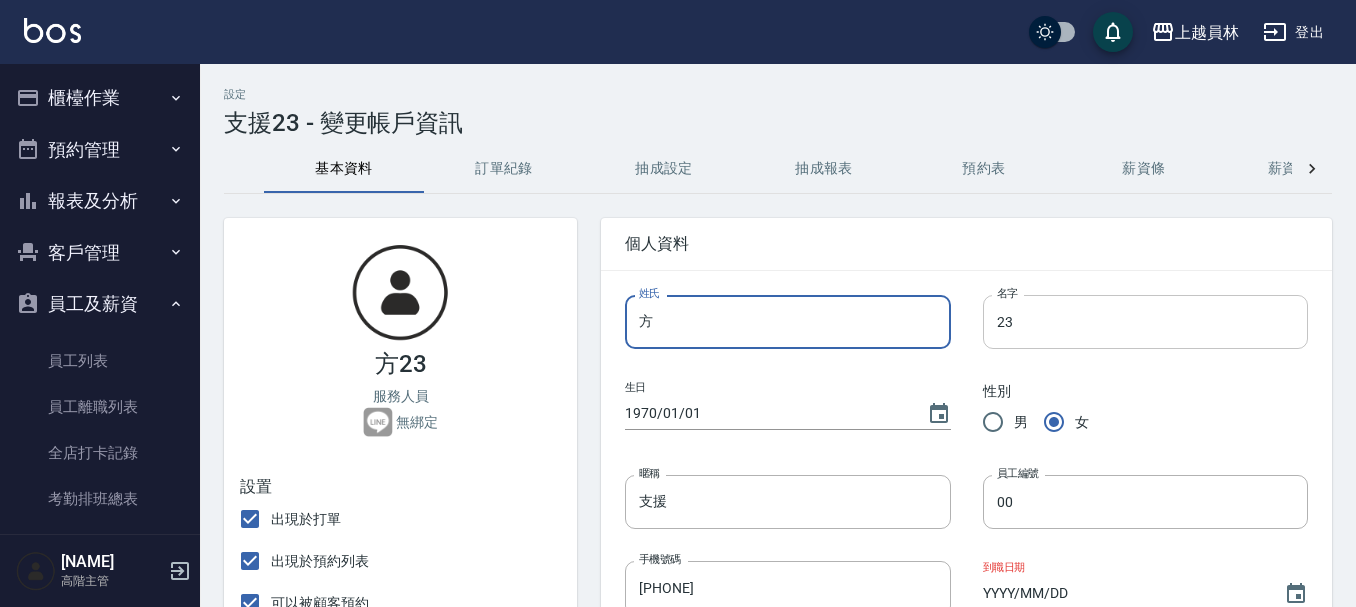 type on "方" 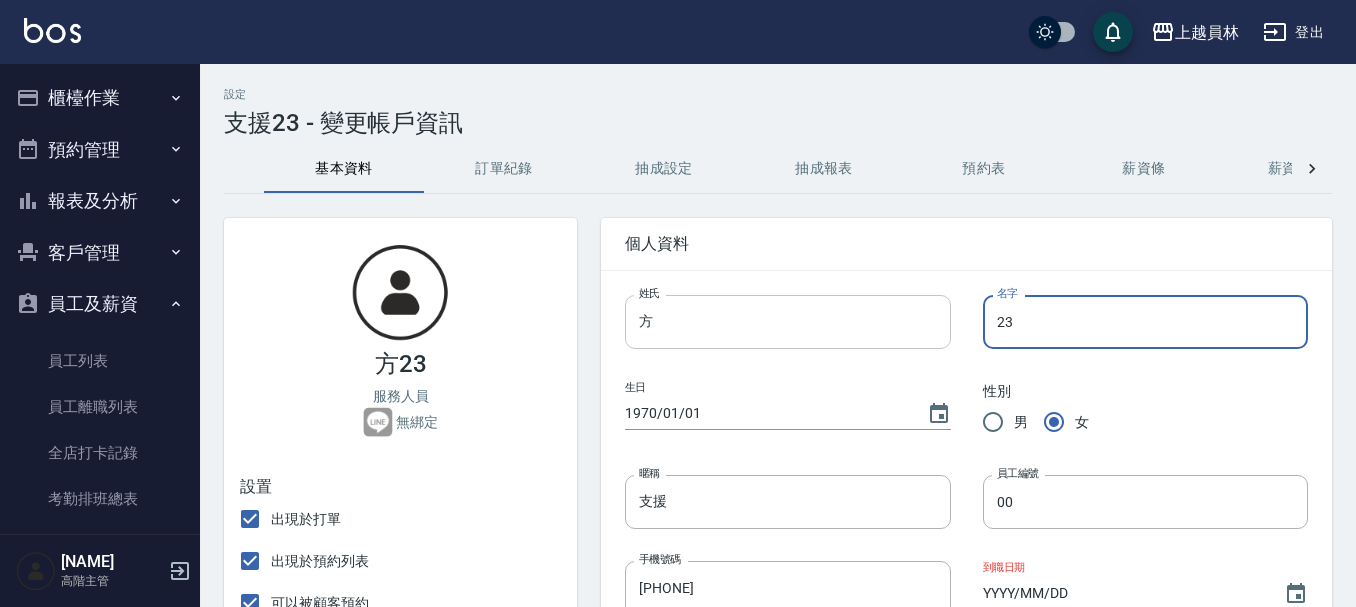 drag, startPoint x: 1048, startPoint y: 309, endPoint x: 898, endPoint y: 320, distance: 150.40279 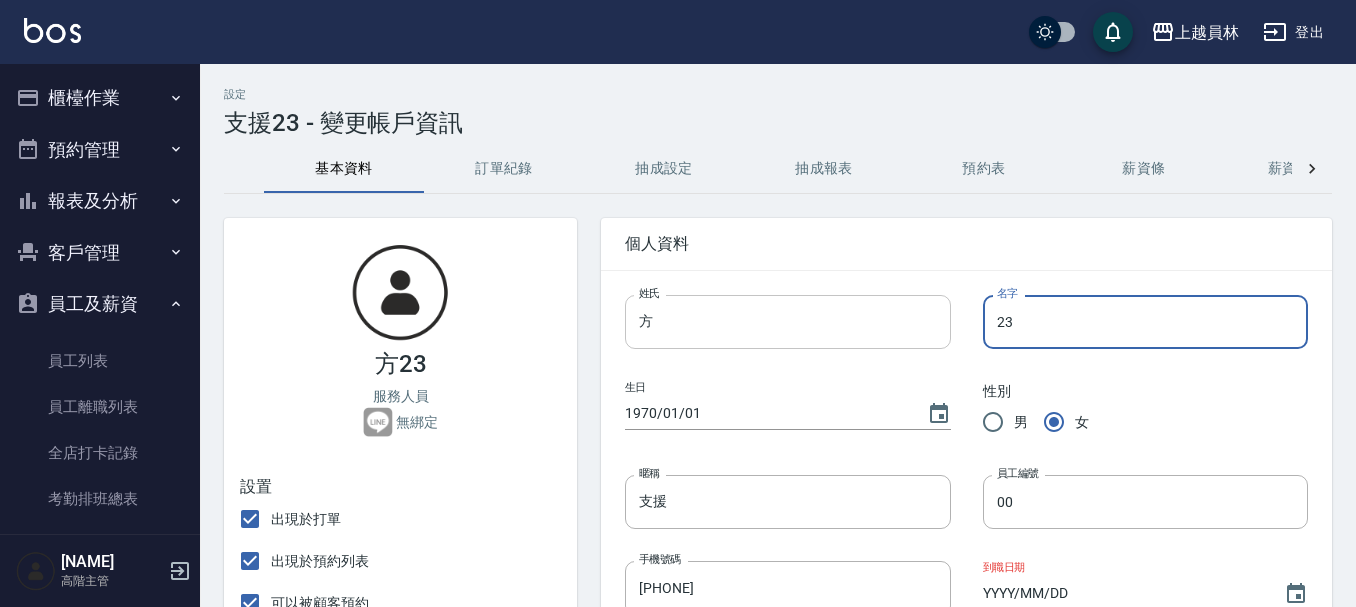 click on "姓氏 方 姓氏 名字 23 名字 生日 1970/01/01 性別 男 女 暱稱 支援 暱稱 員工編號 00 員工編號 手機號碼 0958424345 手機號碼 到職日期 YYYY/MM/DD 銀行代號 銀行代號 匯款銀行 匯款銀行 匯款分行 匯款分行 匯款帳號 匯款帳號 身分證字號 身分證字號 電子信箱 電子信箱 通訊住址 通訊住址 戶籍住址 戶籍住址 自我介紹 自我介紹 自介連結 自介連結 備註 備註 家屬姓名 家屬姓名 關係 關係 電話 電話 住址 住址" at bounding box center [950, 870] 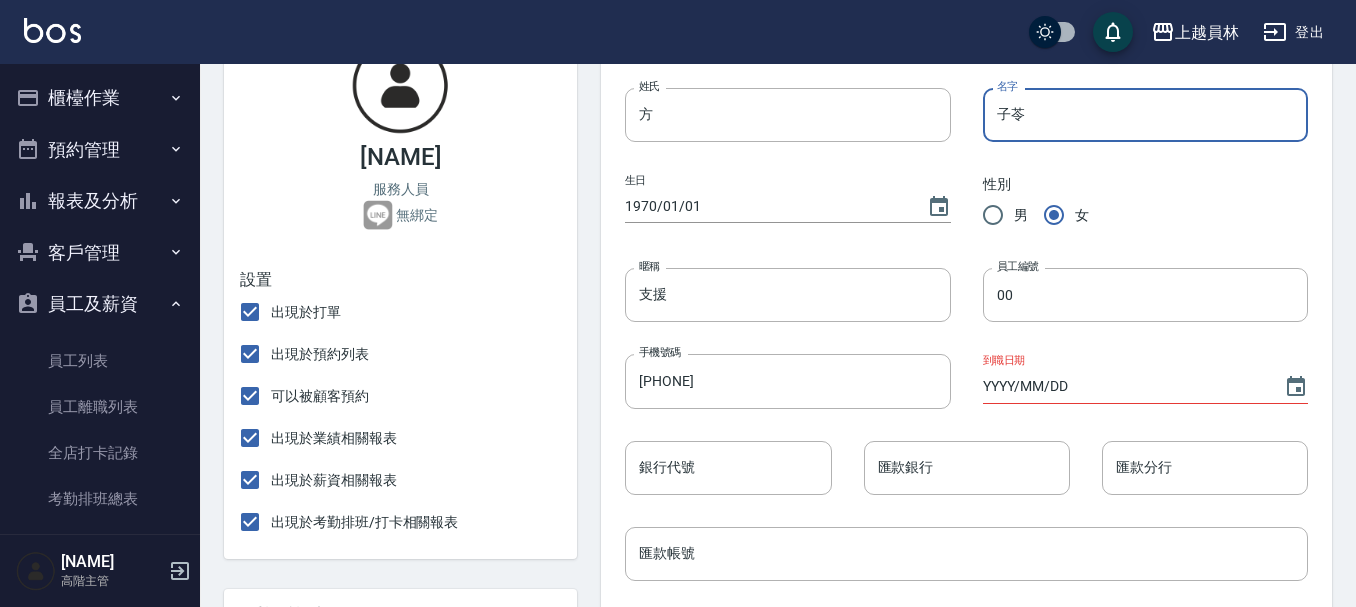 scroll, scrollTop: 188, scrollLeft: 0, axis: vertical 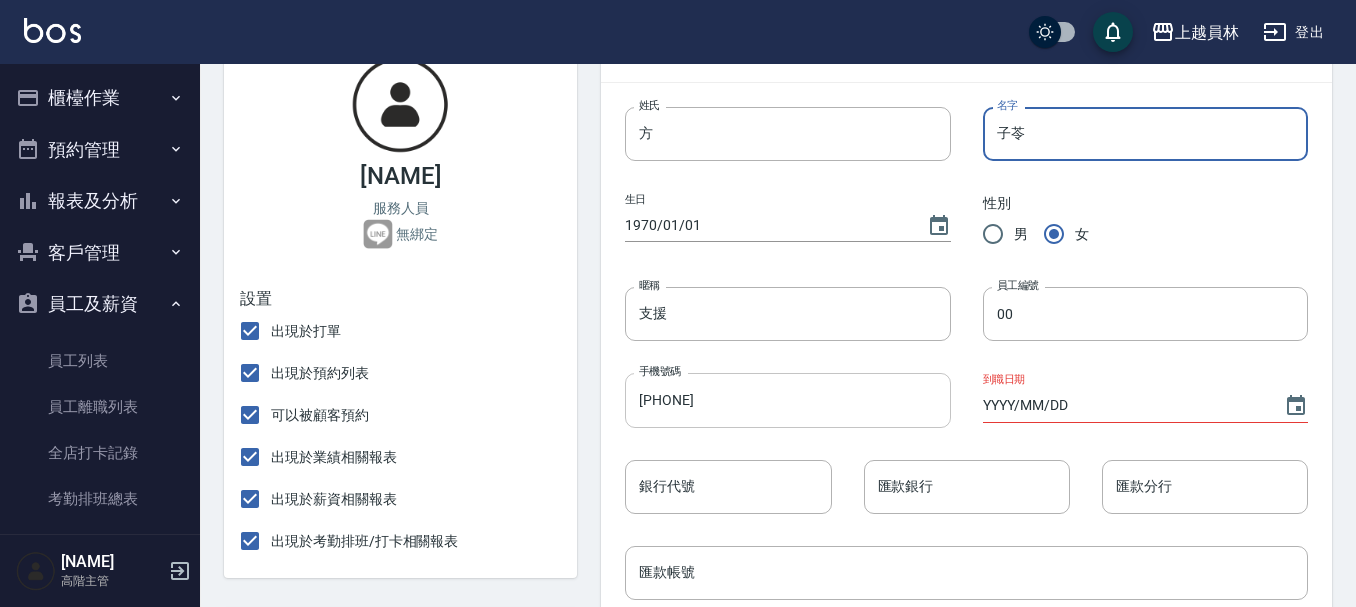 type on "子苓" 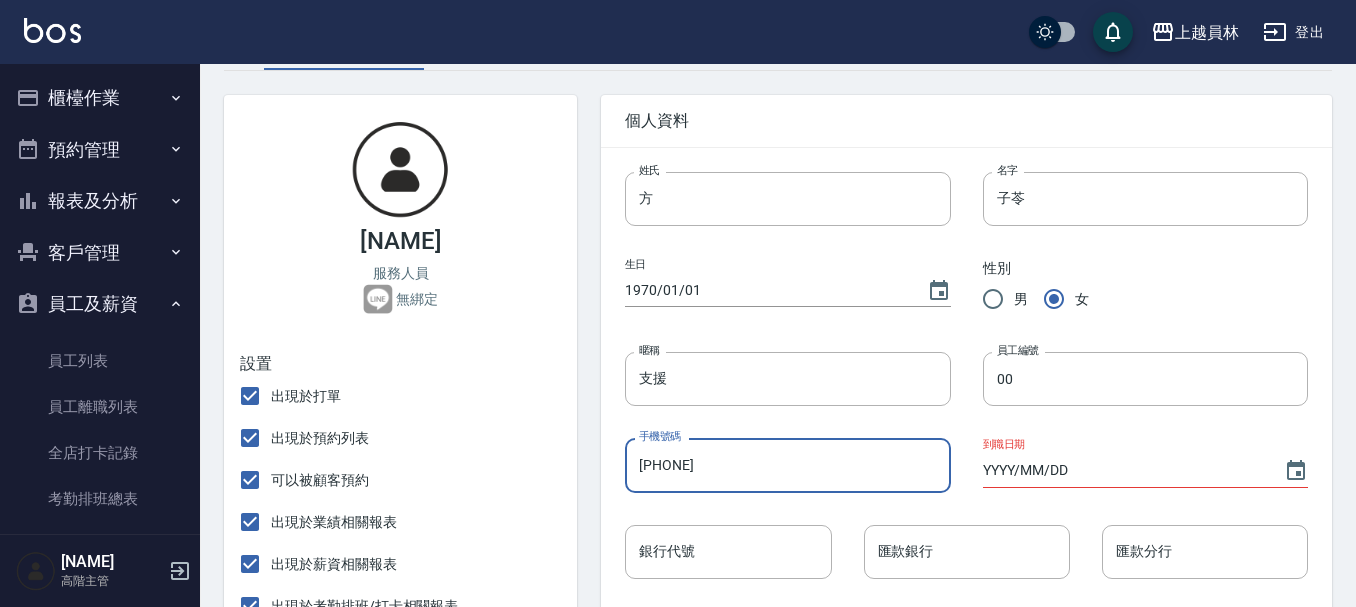 scroll, scrollTop: 88, scrollLeft: 0, axis: vertical 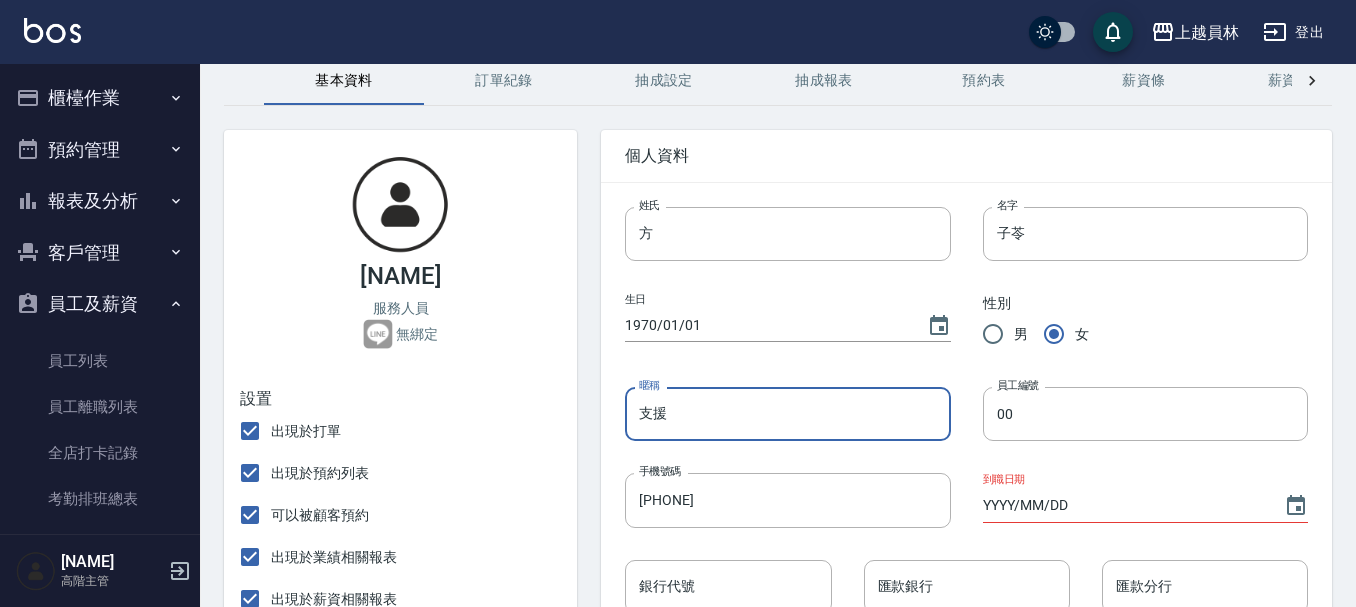 drag, startPoint x: 714, startPoint y: 427, endPoint x: 490, endPoint y: 420, distance: 224.10934 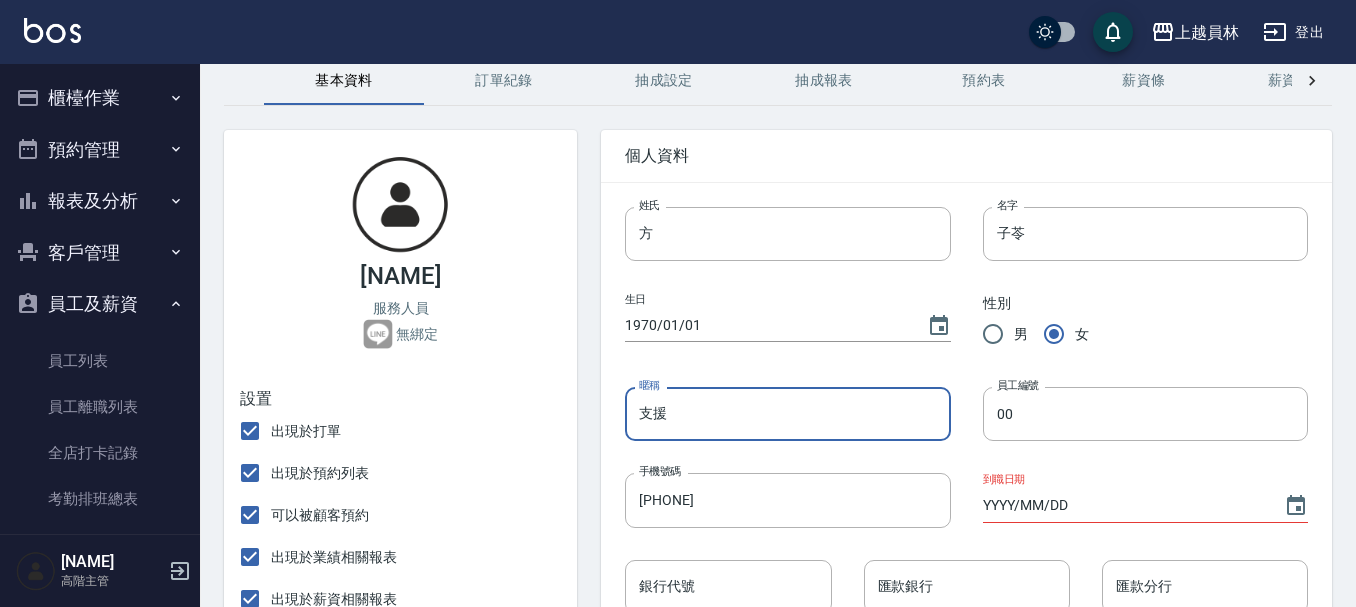 click on "方子苓 服務人員 無綁定 設置 出現於打單 出現於預約列表 可以被顧客預約 出現於業績相關報表 出現於薪資相關報表 出現於考勤排班/打卡相關報表 手機端設定 同時段預約人數上限 1 同時段預約人數上限 是否開啟預約審核 依店家設定 BYSTORE 是否開啟預約審核 待審核預約是否占用預約名額 個人資料 姓氏 方 姓氏 名字 子苓 名字 生日 1970/01/01 性別 男 女 暱稱 支援 暱稱 員工編號 00 員工編號 手機號碼 0958424345 手機號碼 到職日期 YYYY/MM/DD 銀行代號 銀行代號 匯款銀行 匯款銀行 匯款分行 匯款分行 匯款帳號 匯款帳號 身分證字號 身分證字號 電子信箱 電子信箱 通訊住址 通訊住址 戶籍住址 戶籍住址 自我介紹 自我介紹 自介連結 自介連結 備註 備註 家屬姓名 家屬姓名 關係 關係 電話 電話 住址 住址 員工離職 儲存並返回列表" at bounding box center [766, 794] 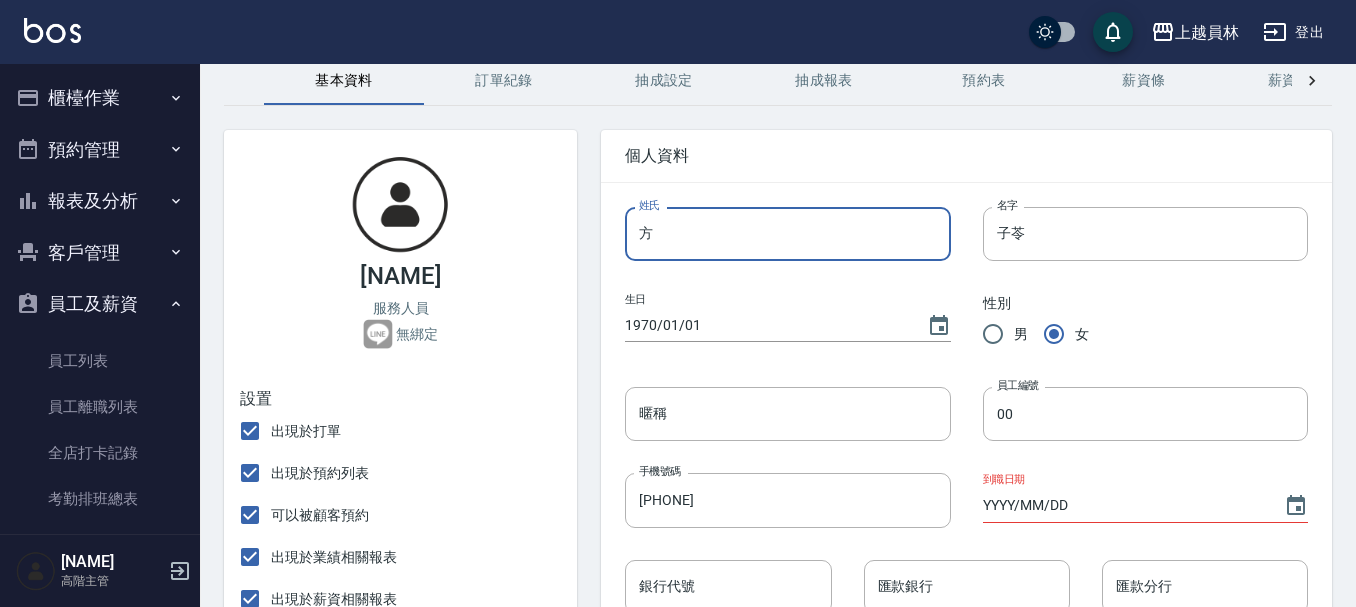 drag, startPoint x: 746, startPoint y: 231, endPoint x: 568, endPoint y: 270, distance: 182.2224 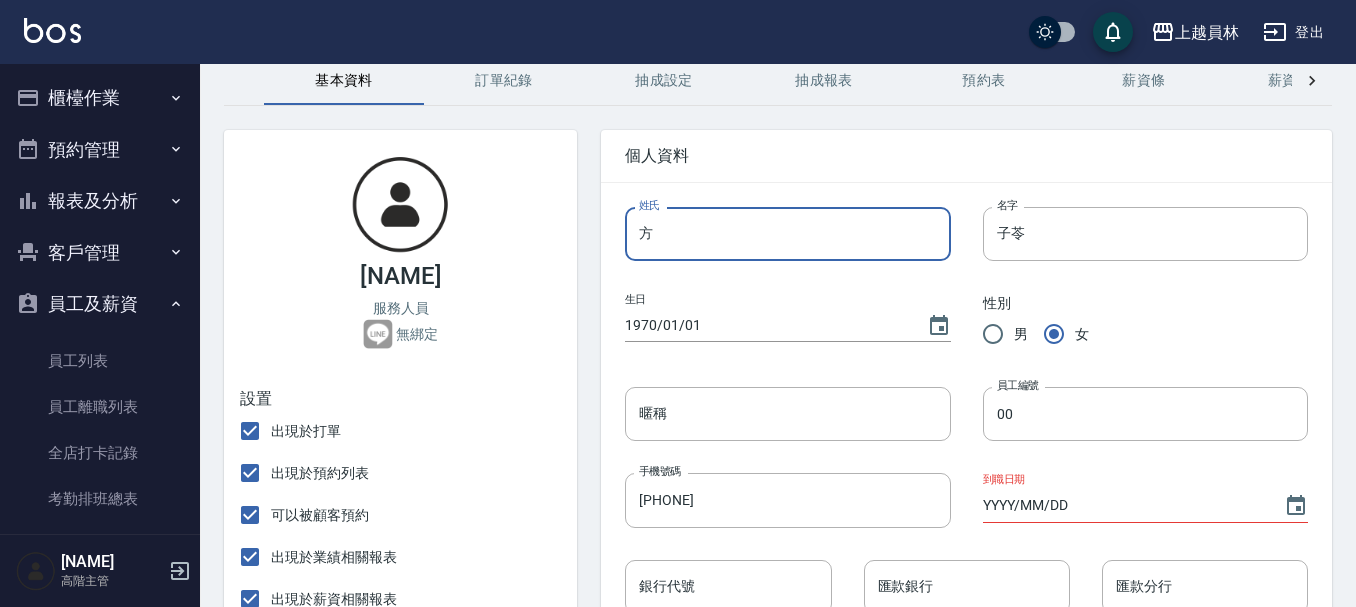 click on "方子苓 服務人員 無綁定 設置 出現於打單 出現於預約列表 可以被顧客預約 出現於業績相關報表 出現於薪資相關報表 出現於考勤排班/打卡相關報表 手機端設定 同時段預約人數上限 1 同時段預約人數上限 是否開啟預約審核 依店家設定 BYSTORE 是否開啟預約審核 待審核預約是否占用預約名額 個人資料 姓氏 方 姓氏 名字 子苓 名字 生日 1970/01/01 性別 男 女 暱稱 暱稱 員工編號 00 員工編號 手機號碼 0958424345 手機號碼 到職日期 YYYY/MM/DD 銀行代號 銀行代號 匯款銀行 匯款銀行 匯款分行 匯款分行 匯款帳號 匯款帳號 身分證字號 身分證字號 電子信箱 電子信箱 通訊住址 通訊住址 戶籍住址 戶籍住址 自我介紹 自我介紹 自介連結 自介連結 備註 備註 家屬姓名 家屬姓名 關係 關係 電話 電話 住址 住址 員工離職 儲存並返回列表" at bounding box center (766, 794) 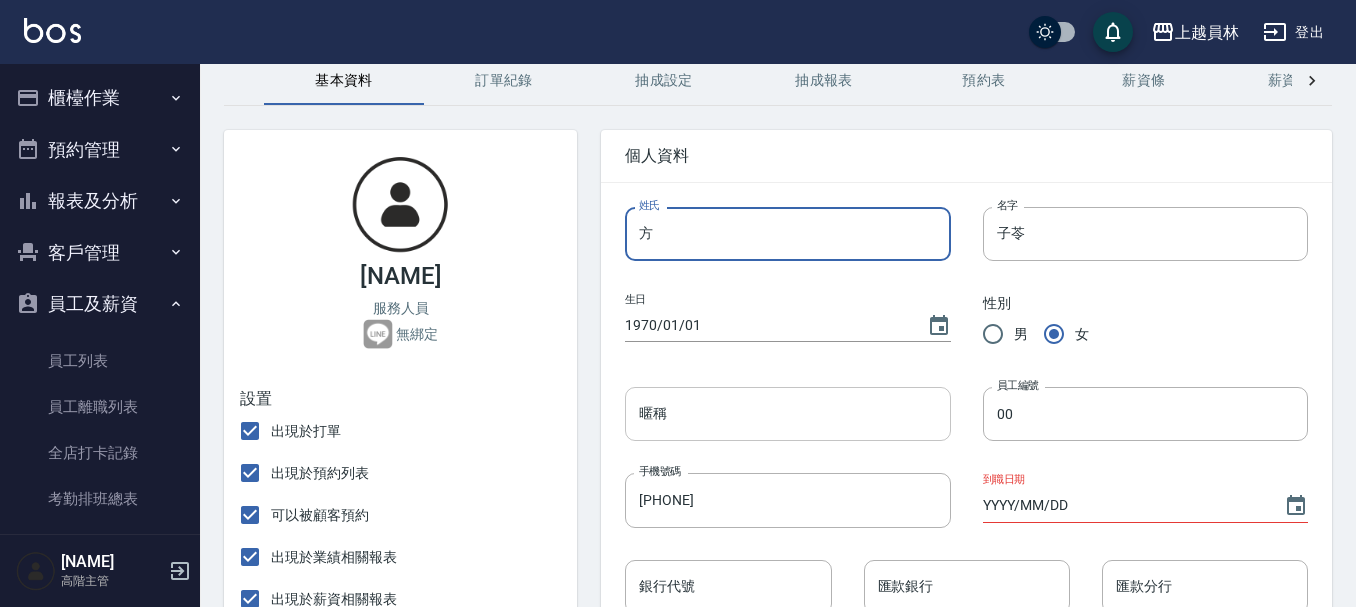 click on "暱稱" at bounding box center (787, 414) 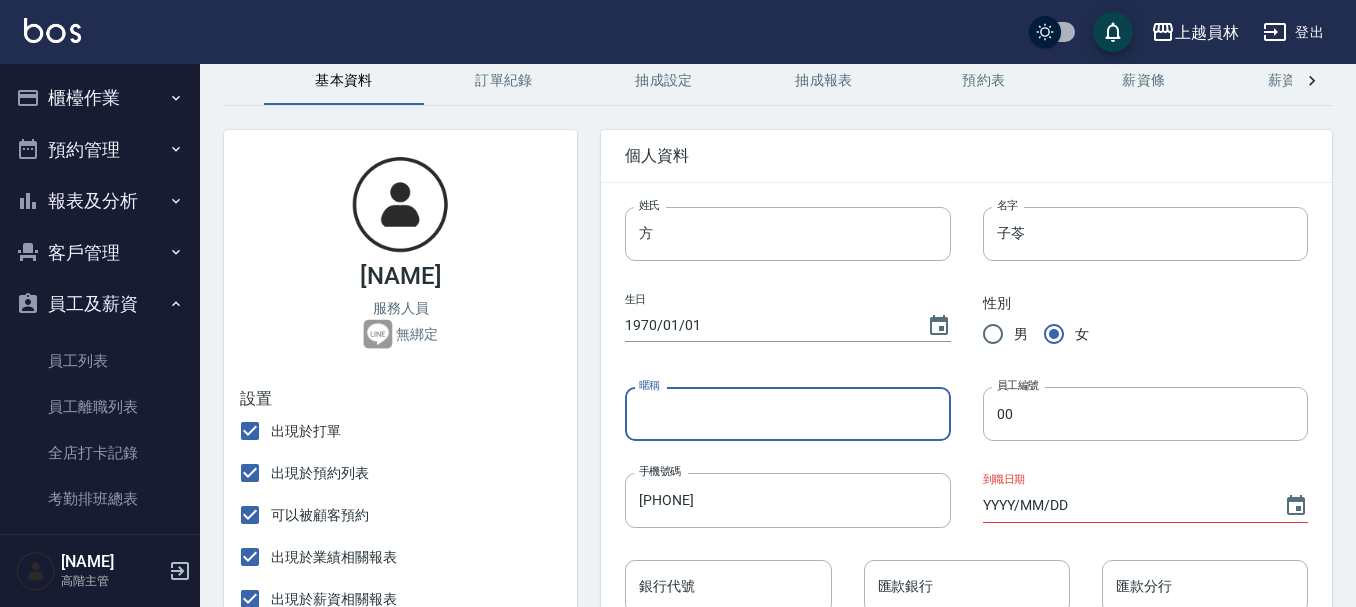 paste on "方" 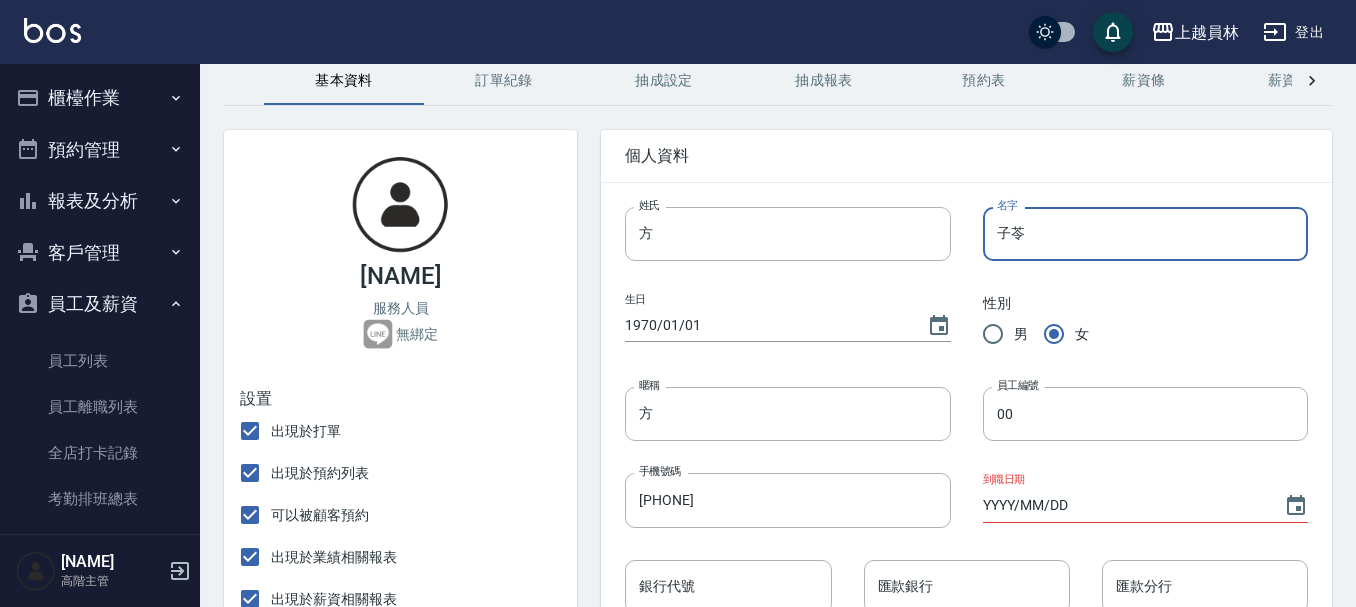 drag, startPoint x: 1142, startPoint y: 221, endPoint x: 952, endPoint y: 270, distance: 196.21672 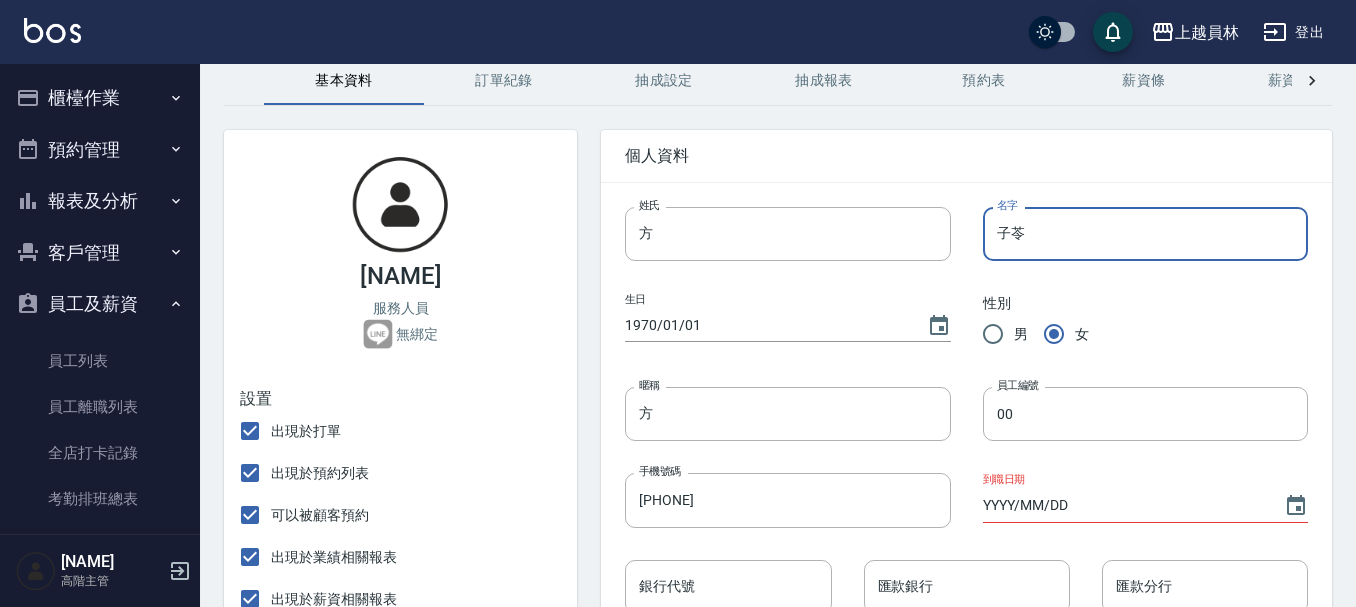 click on "姓氏 方 姓氏 名字 子苓 名字 生日 1970/01/01 性別 男 女 暱稱 方 暱稱 員工編號 00 員工編號 手機號碼 0958424345 手機號碼 到職日期 YYYY/MM/DD 銀行代號 銀行代號 匯款銀行 匯款銀行 匯款分行 匯款分行 匯款帳號 匯款帳號 身分證字號 身分證字號 電子信箱 電子信箱 通訊住址 通訊住址 戶籍住址 戶籍住址 自我介紹 自我介紹 自介連結 自介連結 備註 備註 家屬姓名 家屬姓名 關係 關係 電話 電話 住址 住址" at bounding box center [950, 782] 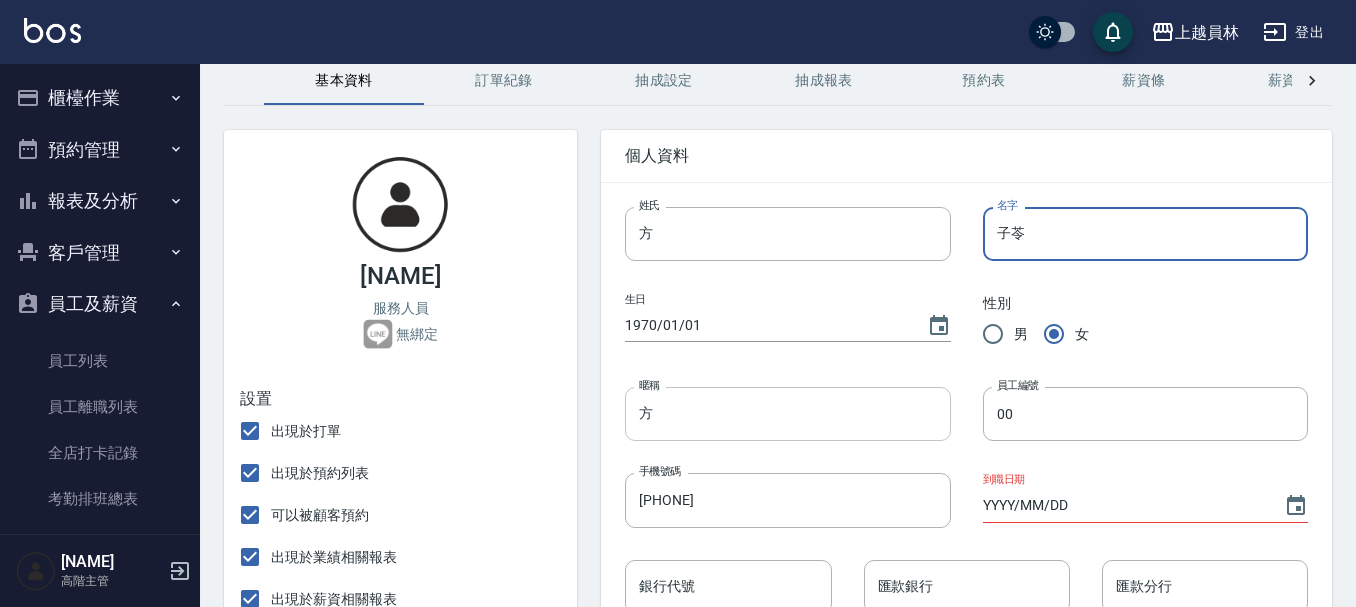 click on "方" at bounding box center [787, 414] 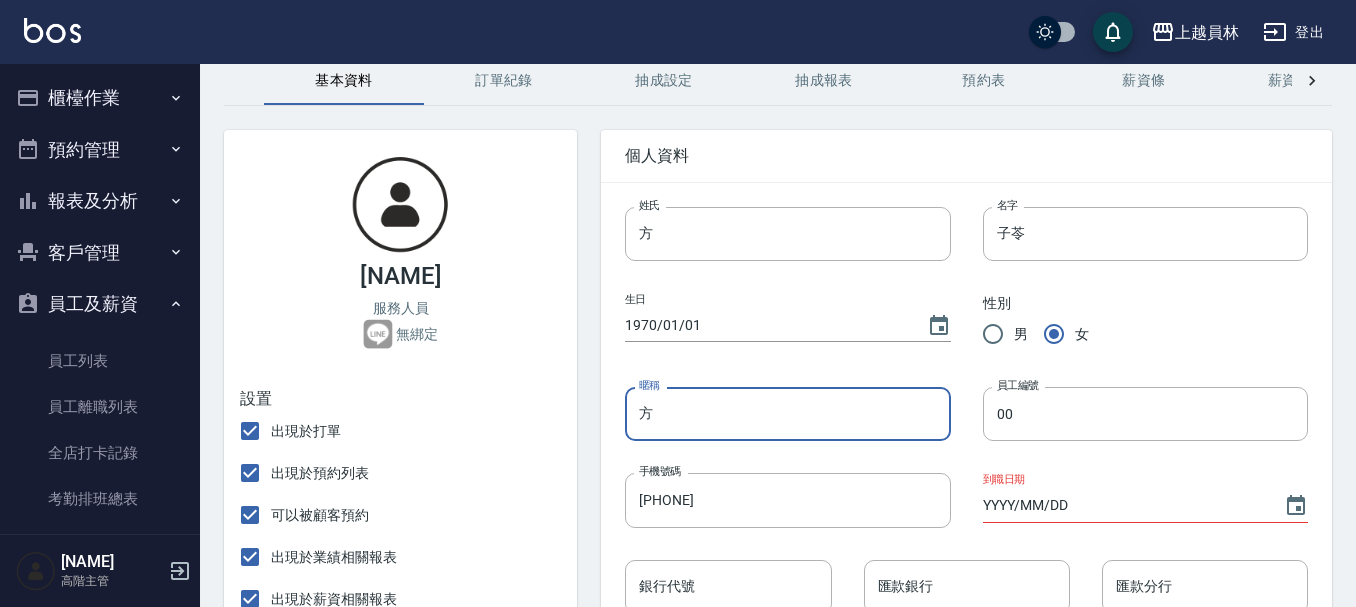 paste on "子苓" 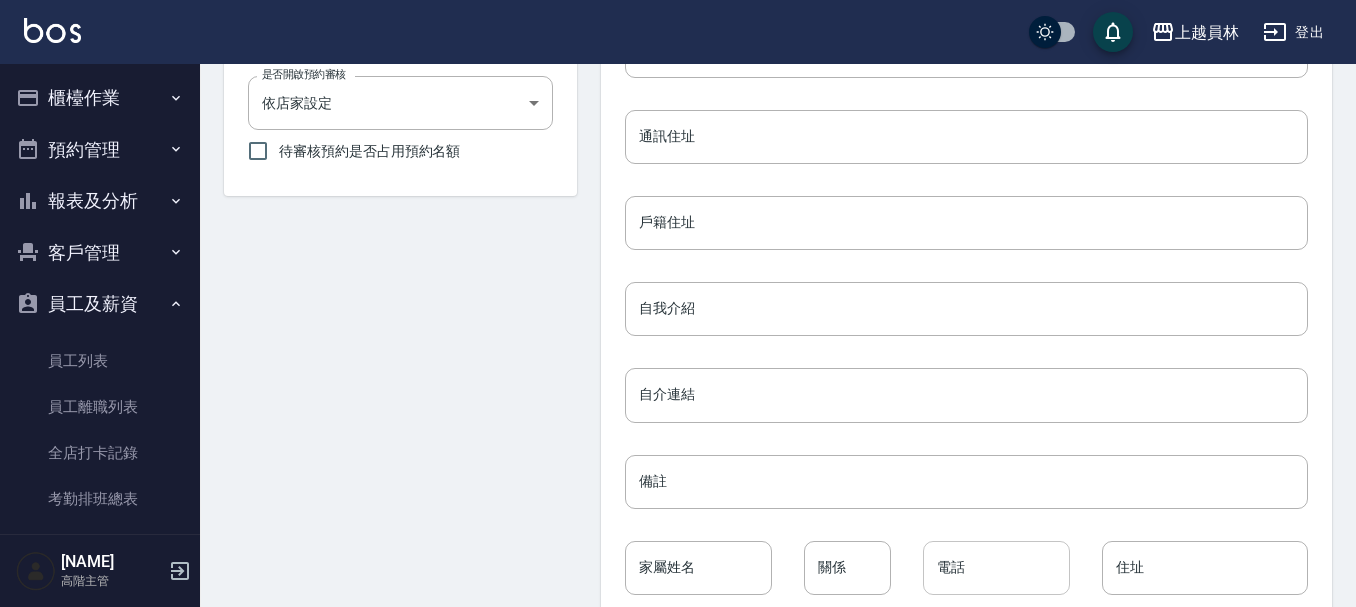 scroll, scrollTop: 988, scrollLeft: 0, axis: vertical 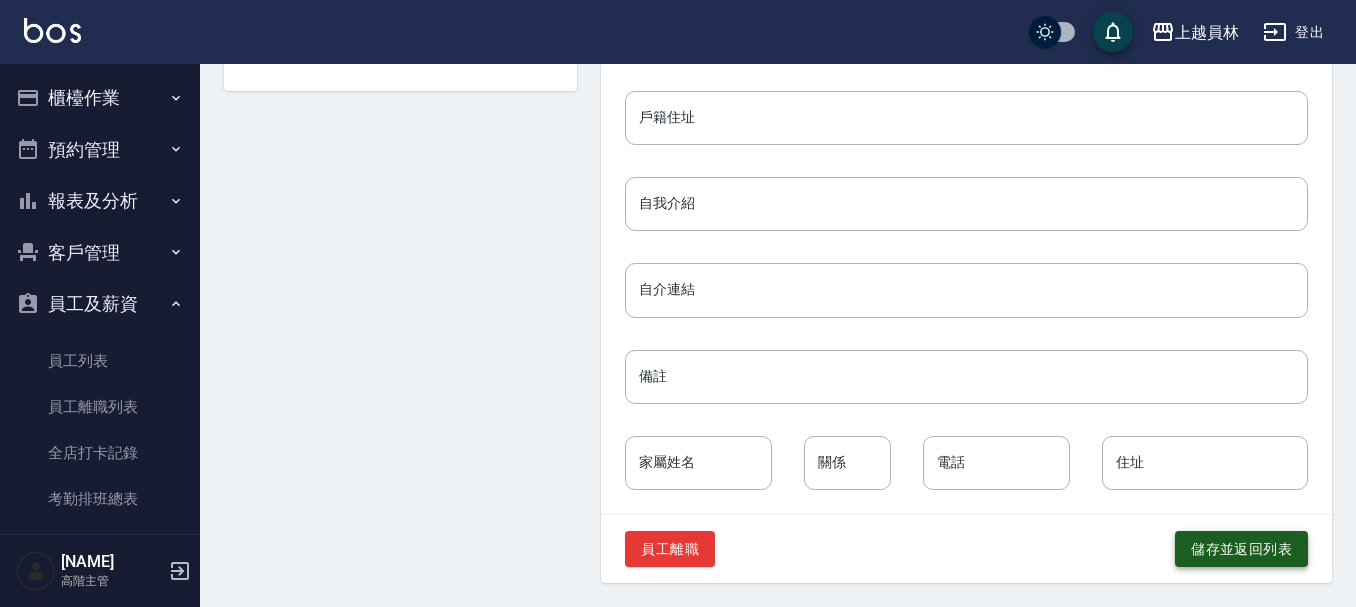 type on "[LAST] [FIRST]" 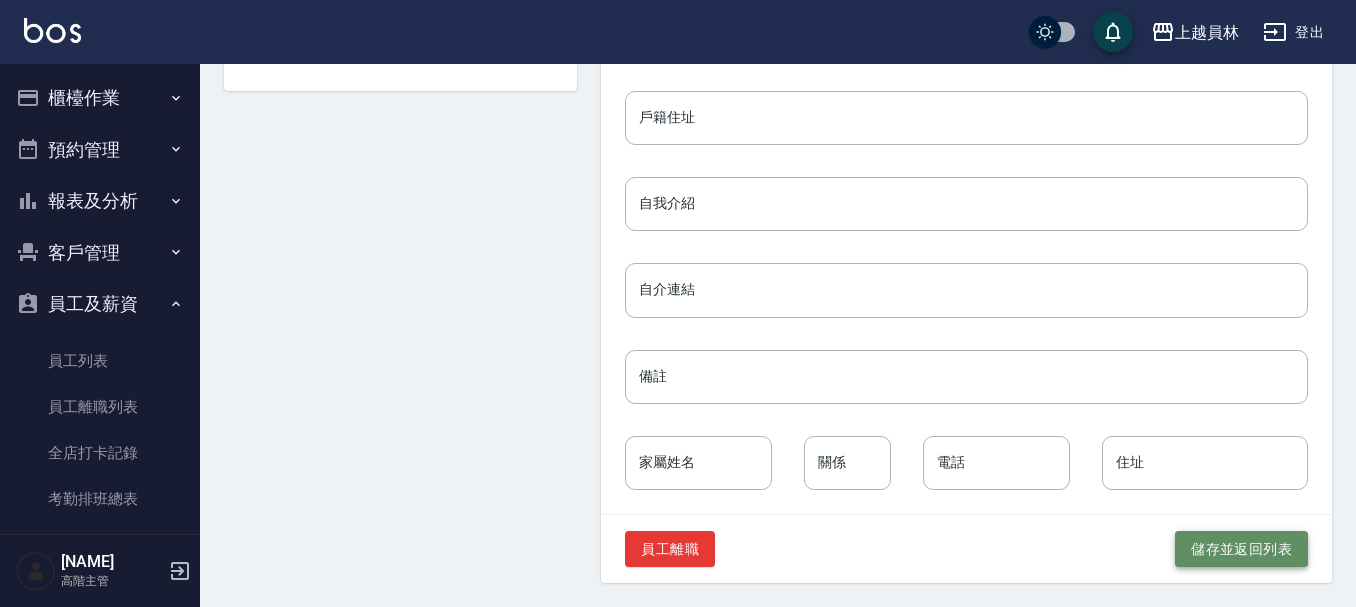 click on "儲存並返回列表" at bounding box center [1241, 549] 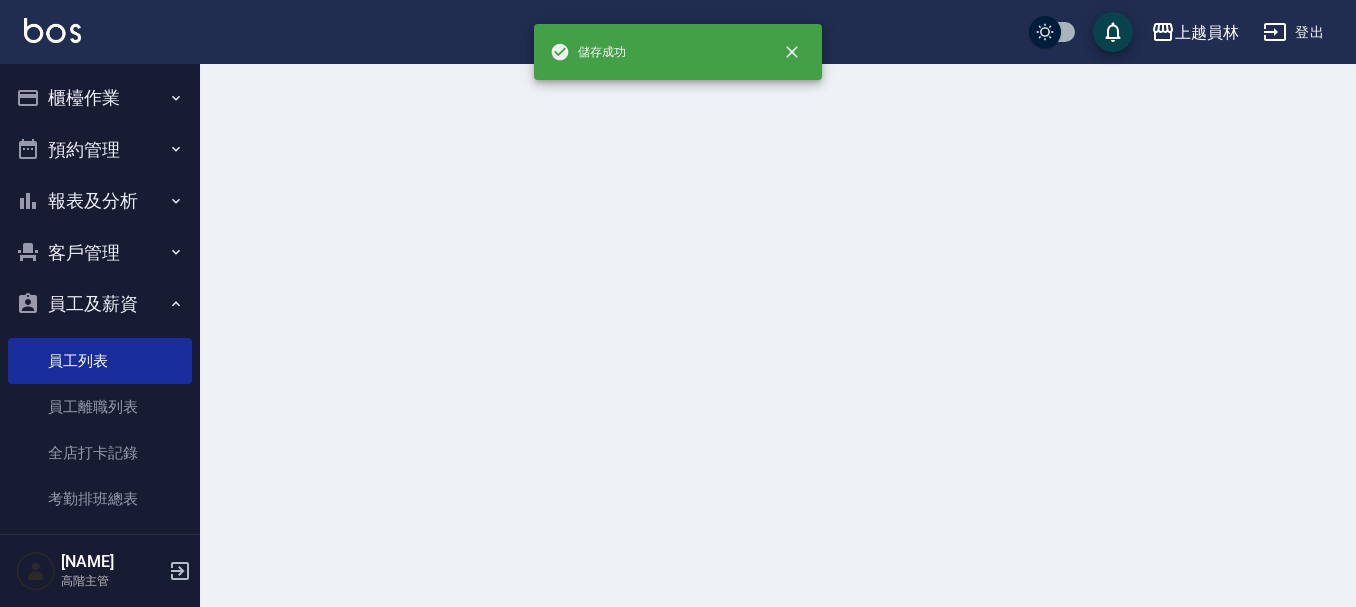 scroll, scrollTop: 0, scrollLeft: 0, axis: both 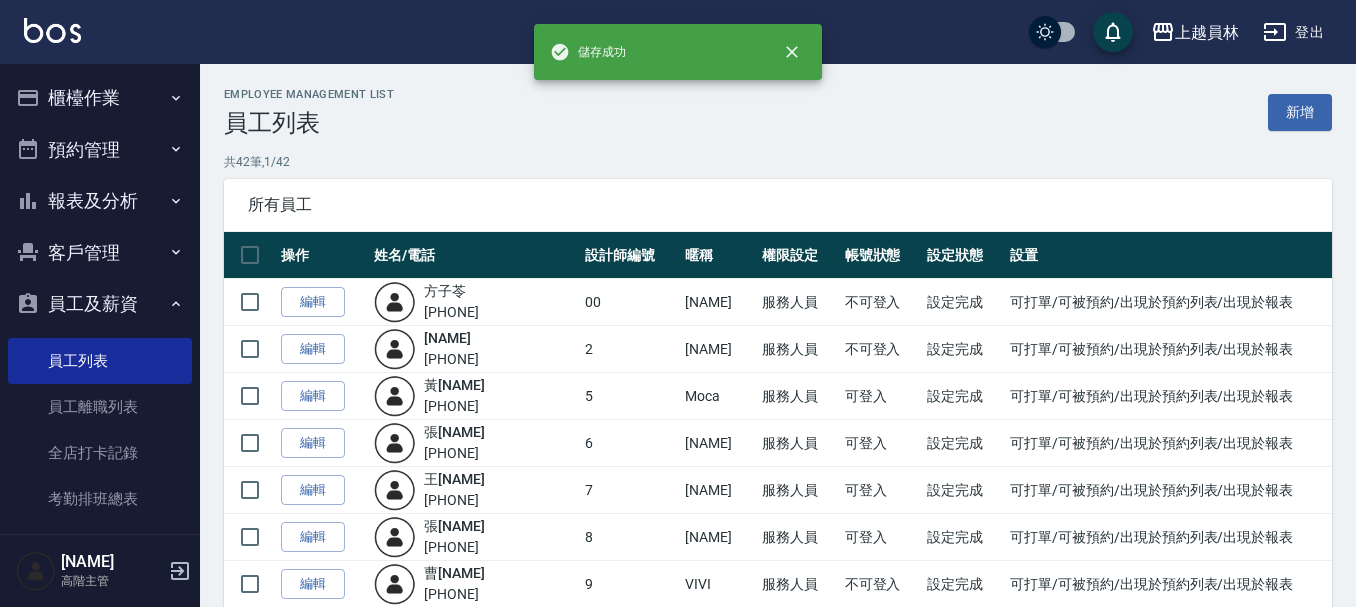 click on "登出" at bounding box center [1293, 32] 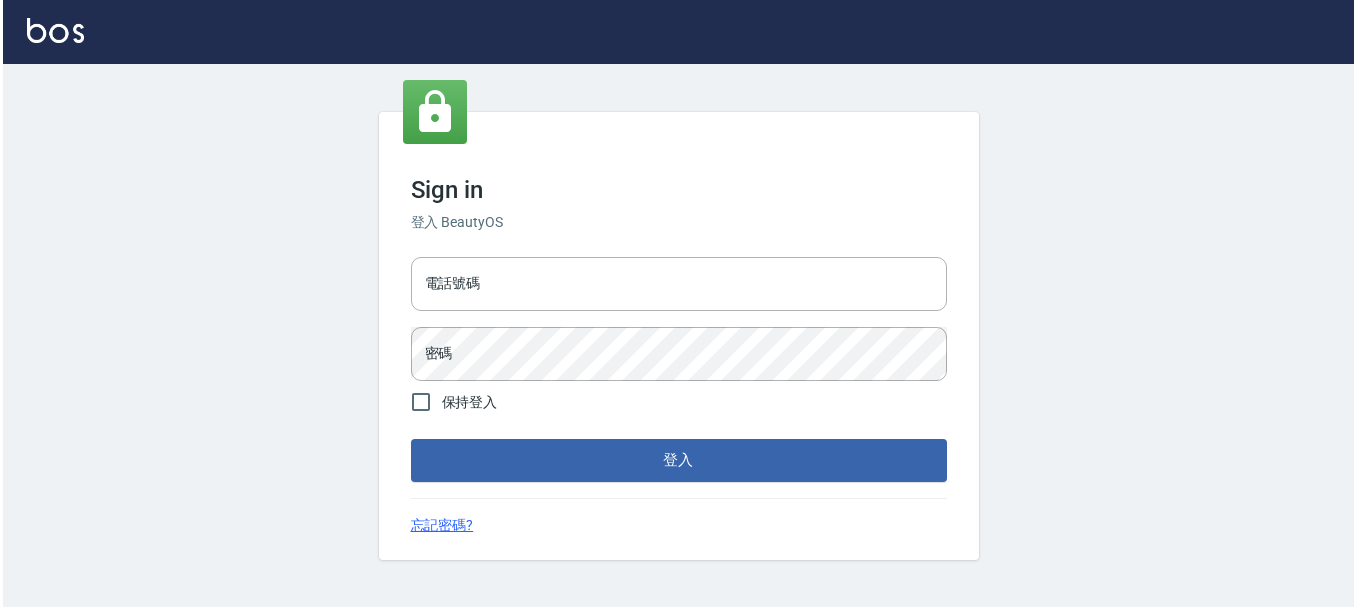 scroll, scrollTop: 0, scrollLeft: 0, axis: both 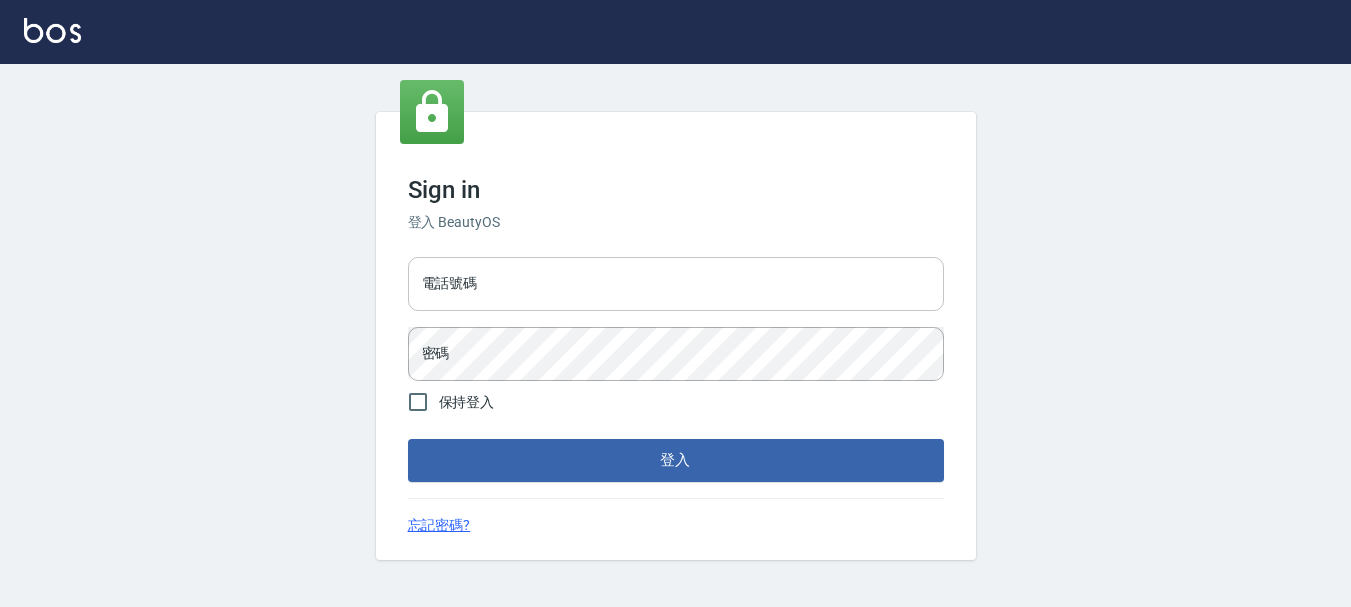 click on "電話號碼" at bounding box center (676, 284) 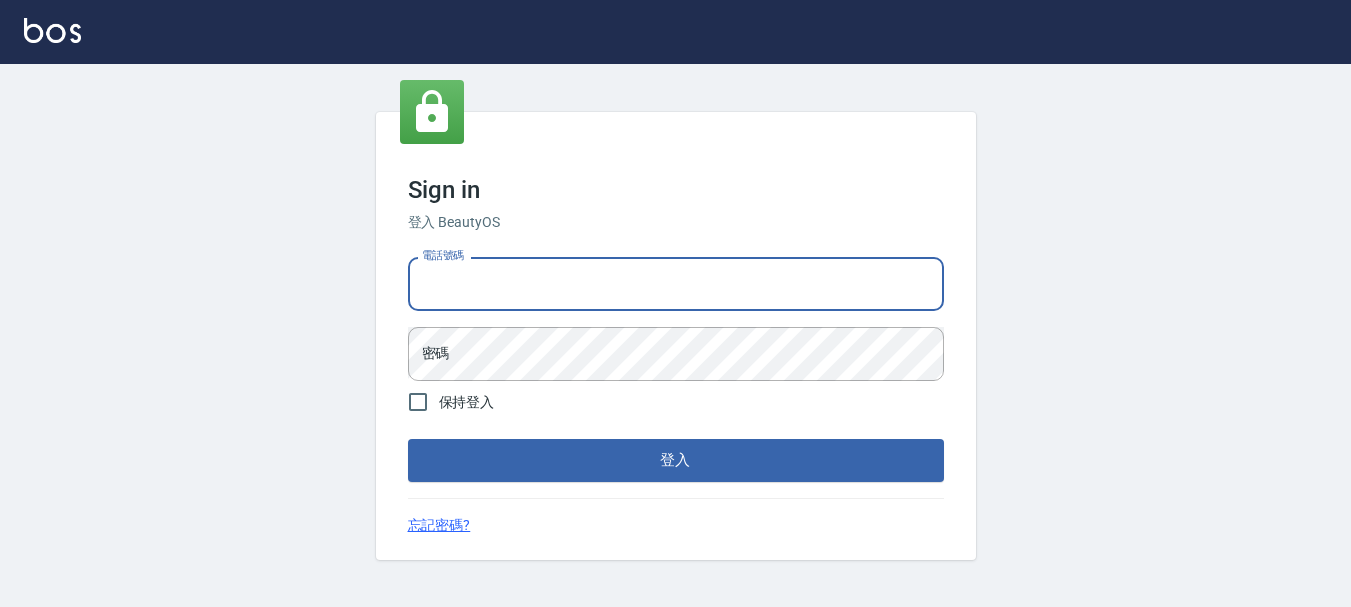 type on "[PHONE]" 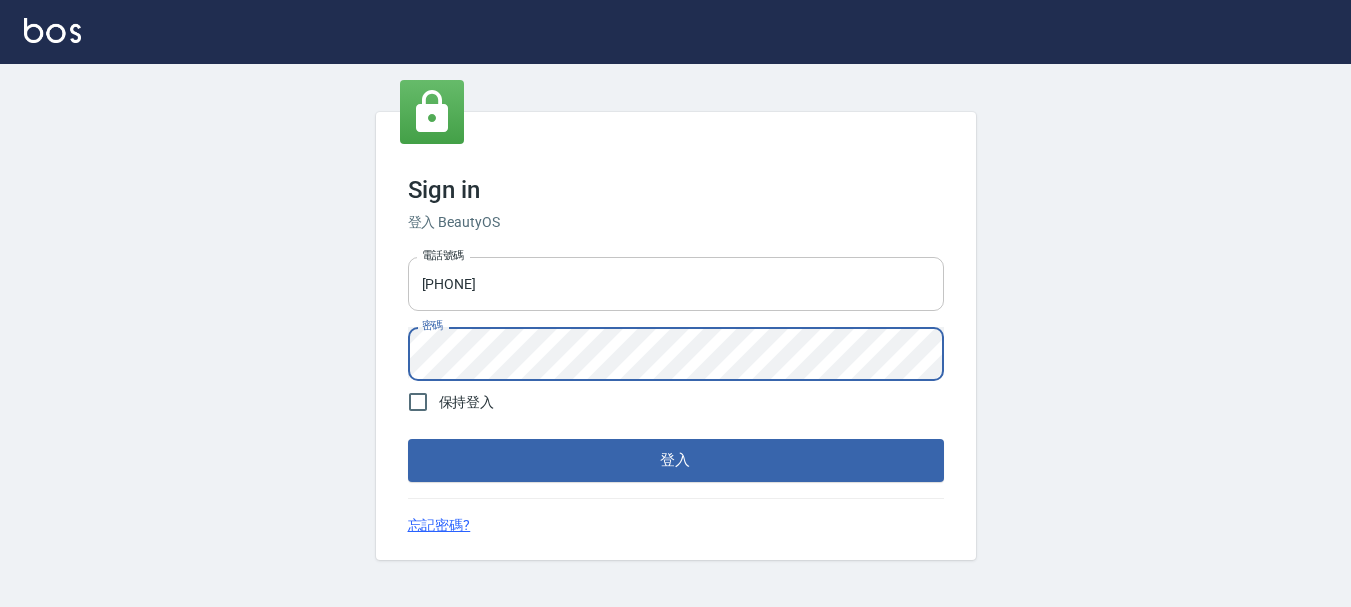 click on "登入" at bounding box center (676, 460) 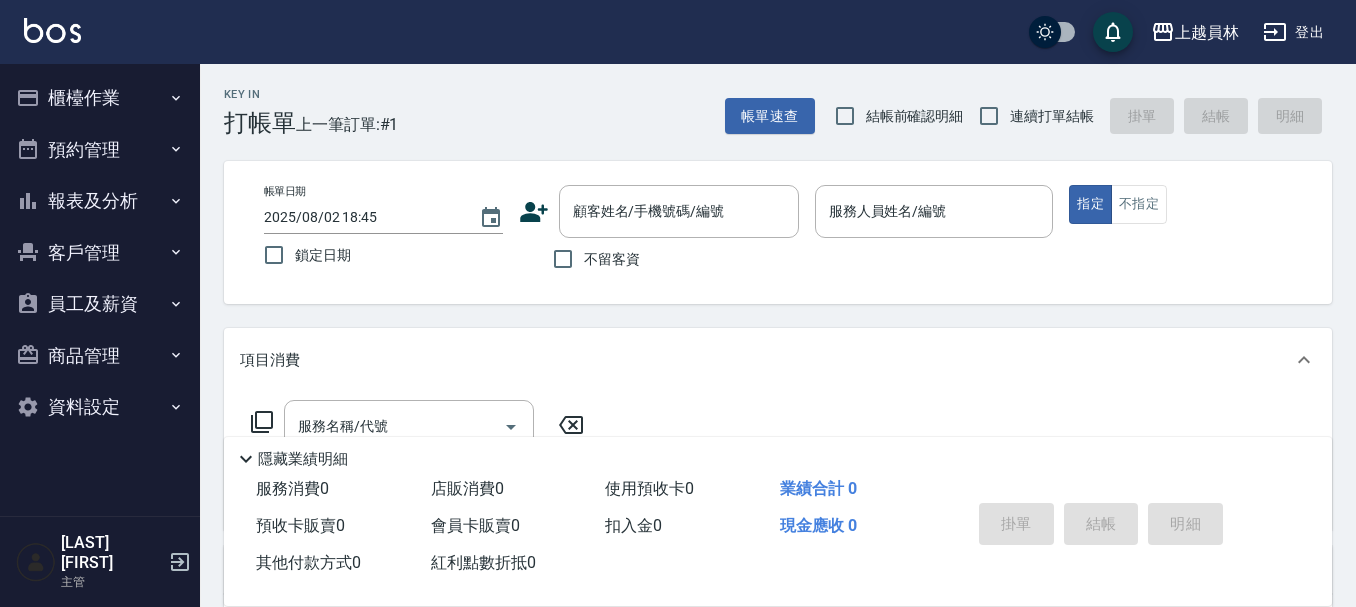 click on "連續打單結帳" at bounding box center (1052, 116) 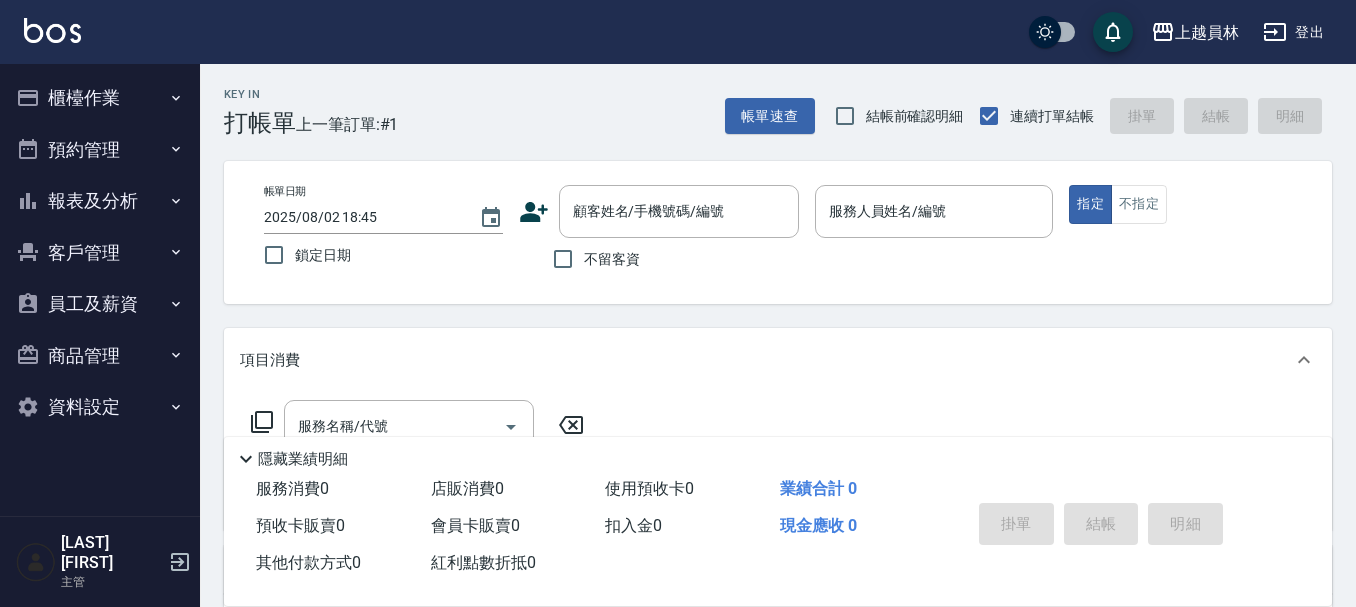 click on "不留客資" at bounding box center [591, 259] 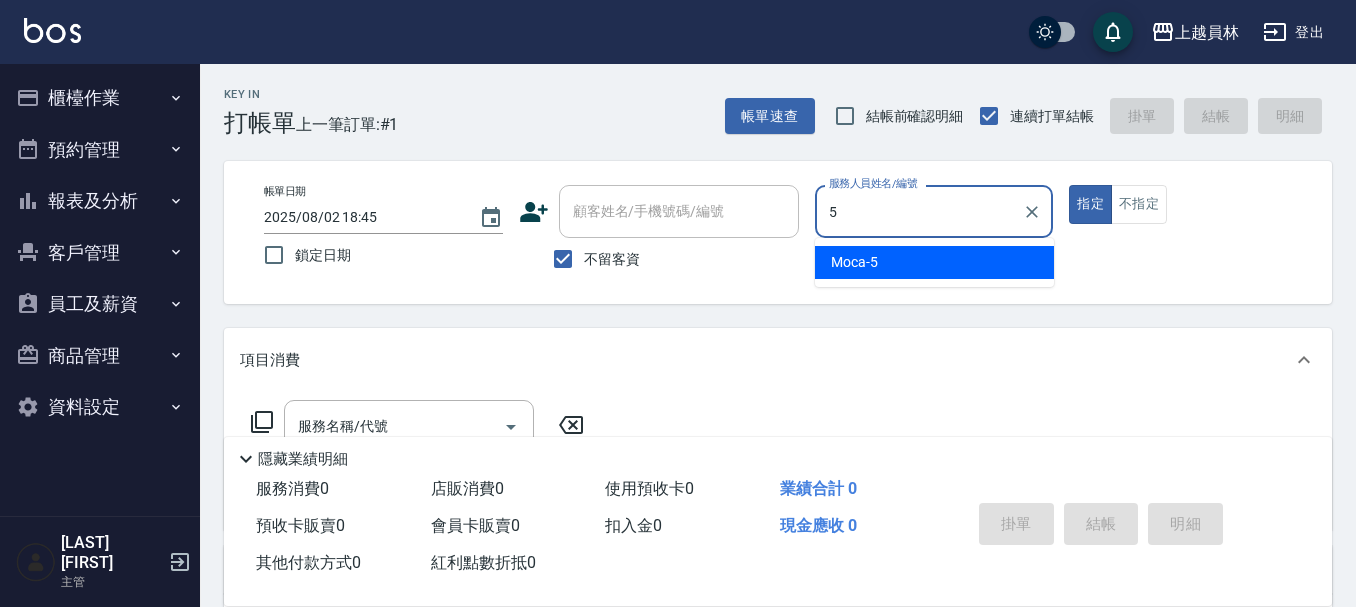 type on "Moca-5" 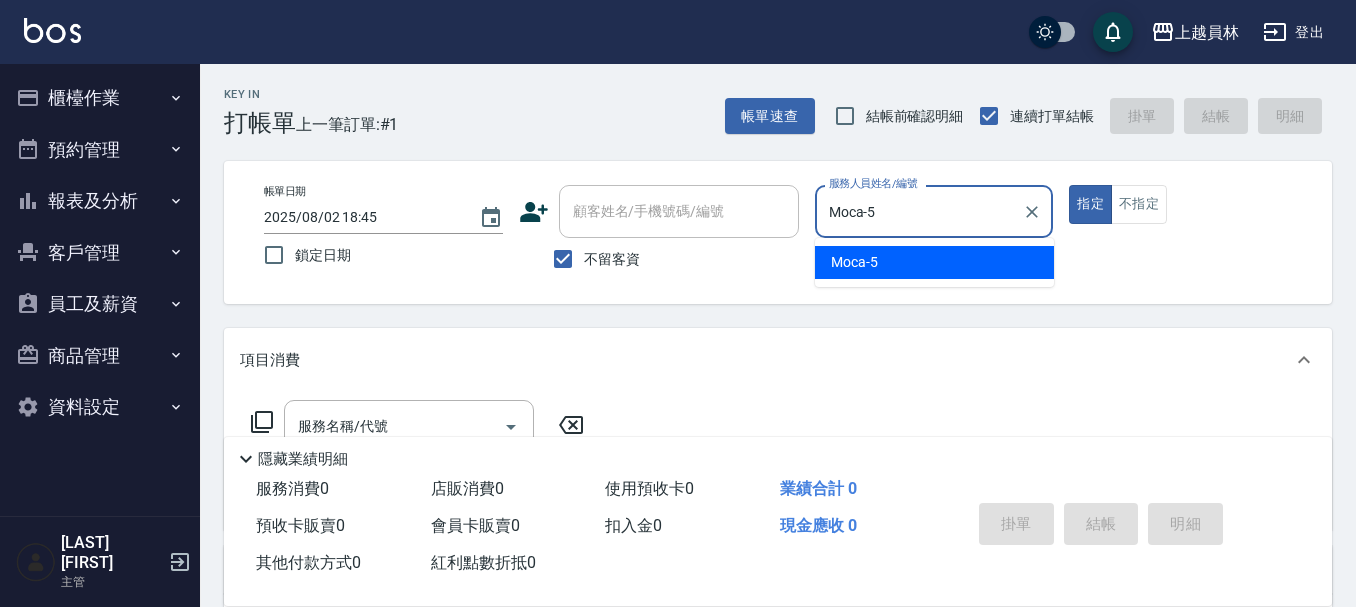 type on "true" 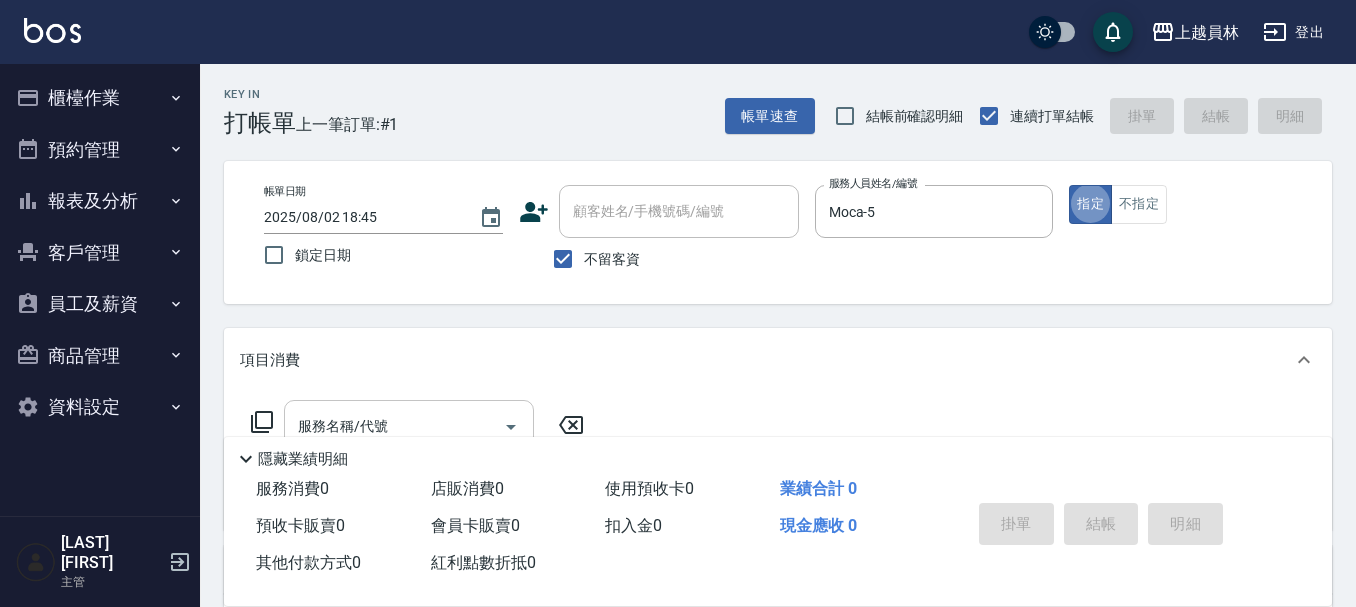 scroll, scrollTop: 100, scrollLeft: 0, axis: vertical 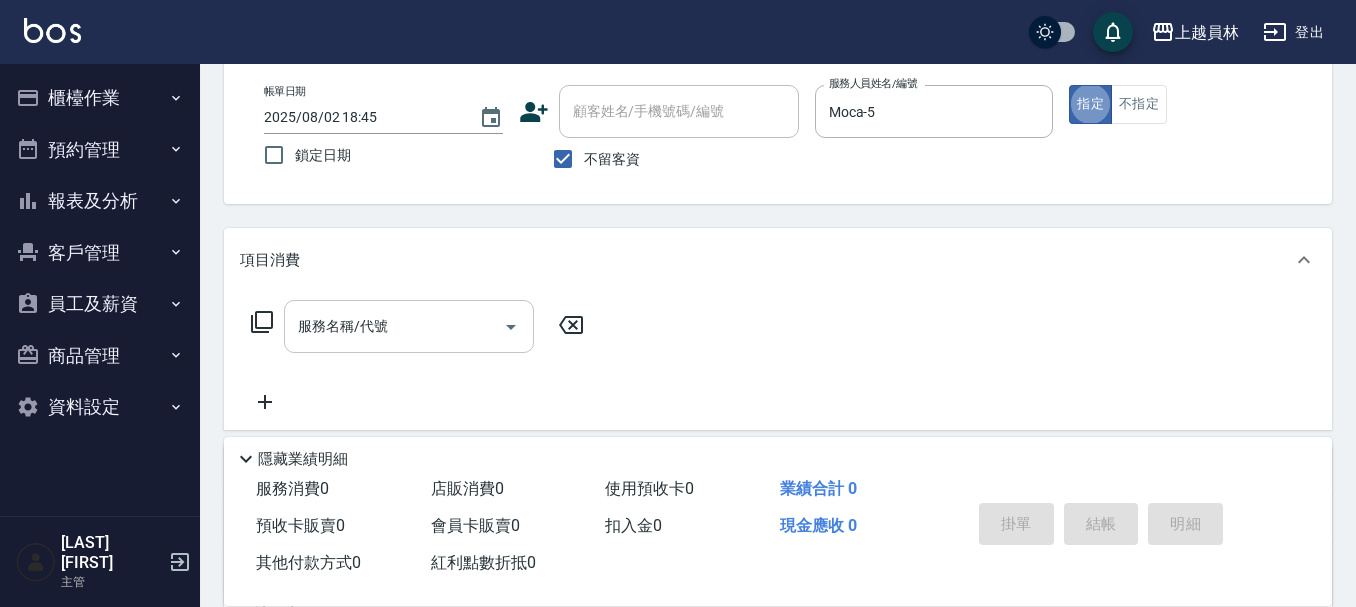 click on "服務名稱/代號" at bounding box center [394, 326] 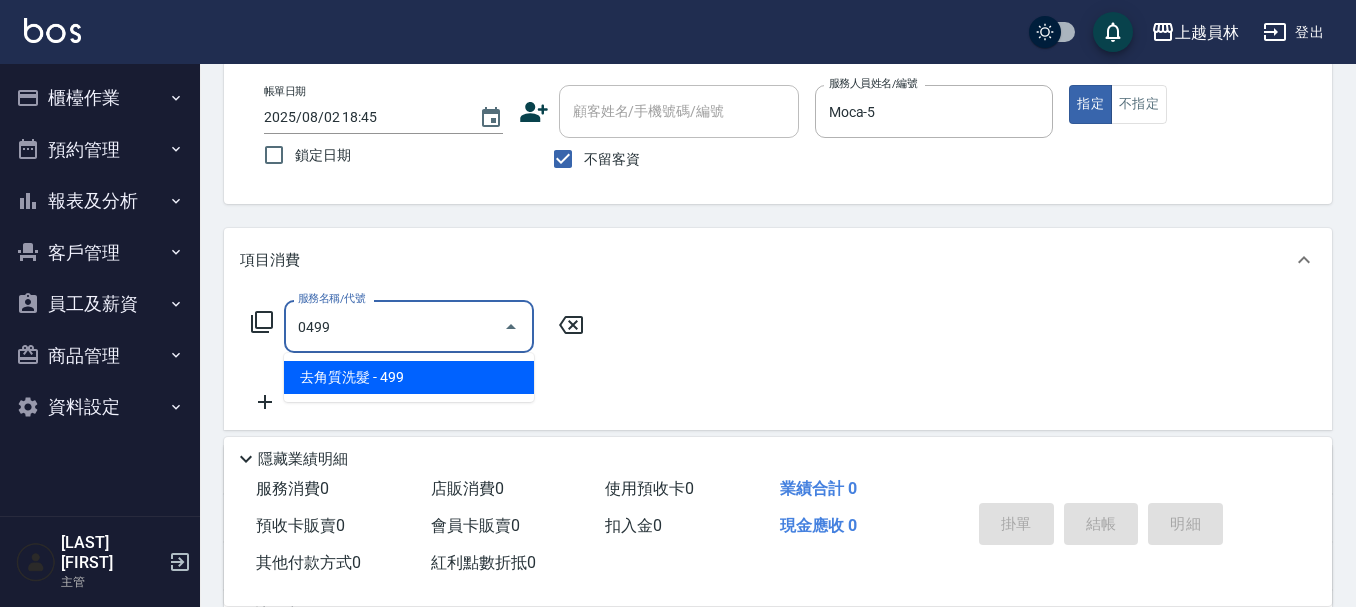 type on "去角質洗髮(0499)" 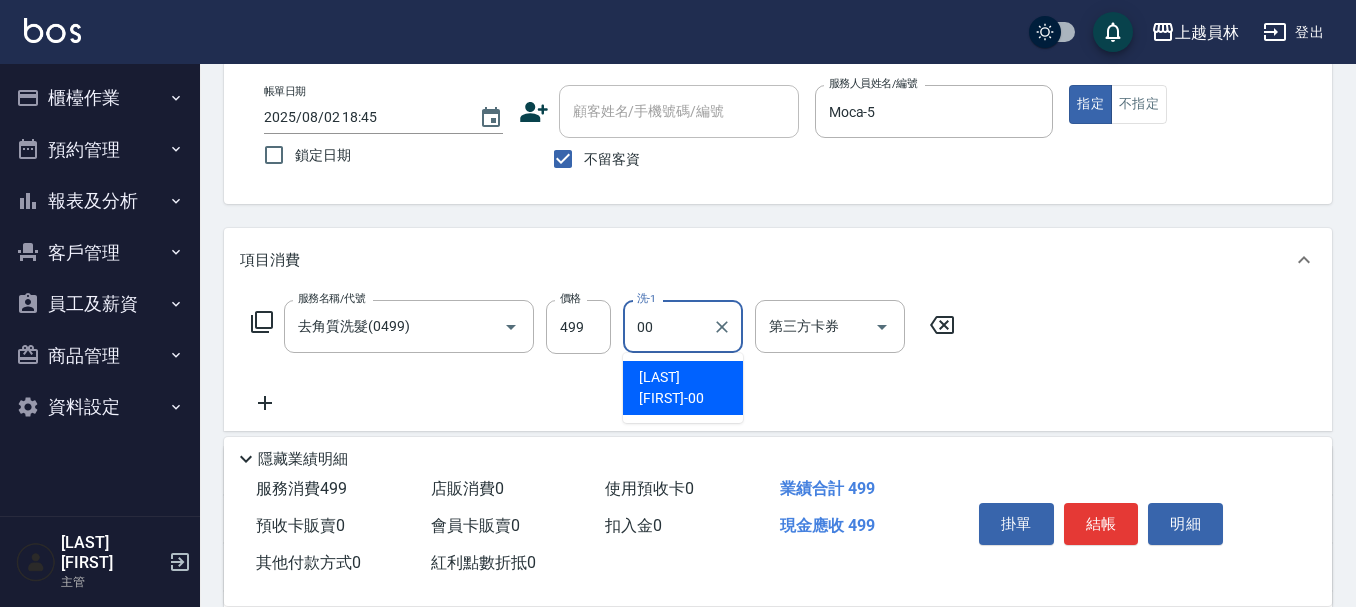 type on "[LAST] [FIRST]-[NUMBER]" 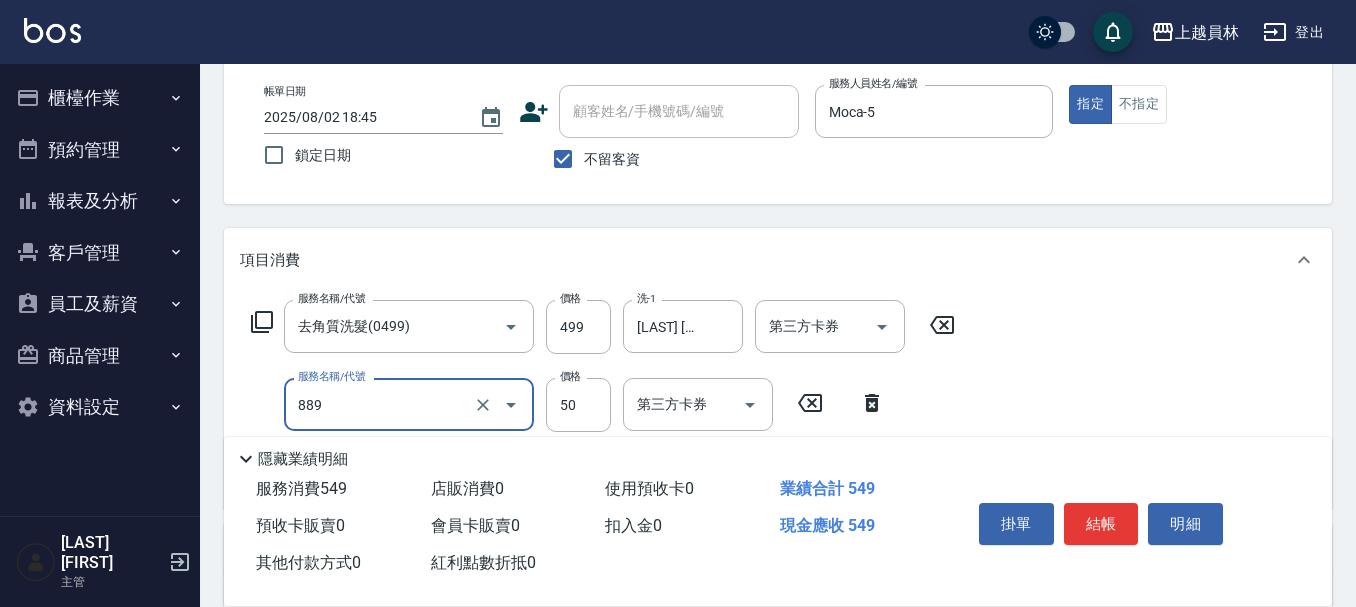 type on "精油(889)" 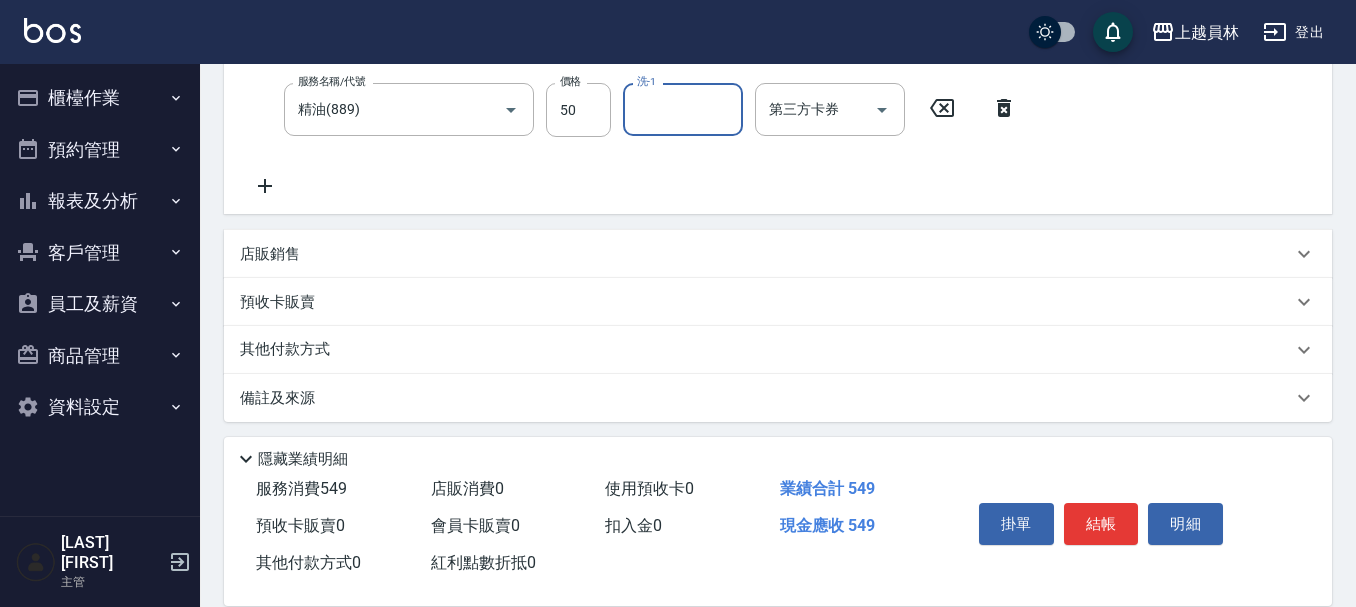 scroll, scrollTop: 400, scrollLeft: 0, axis: vertical 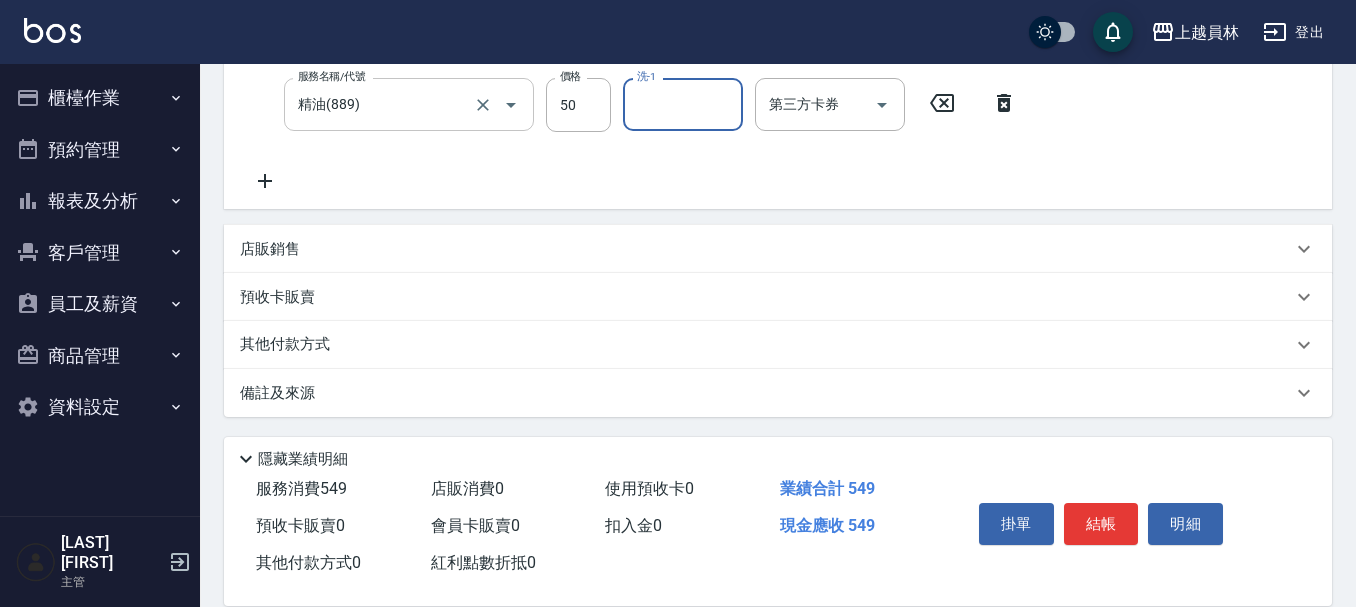 drag, startPoint x: 476, startPoint y: 85, endPoint x: 467, endPoint y: 104, distance: 21.023796 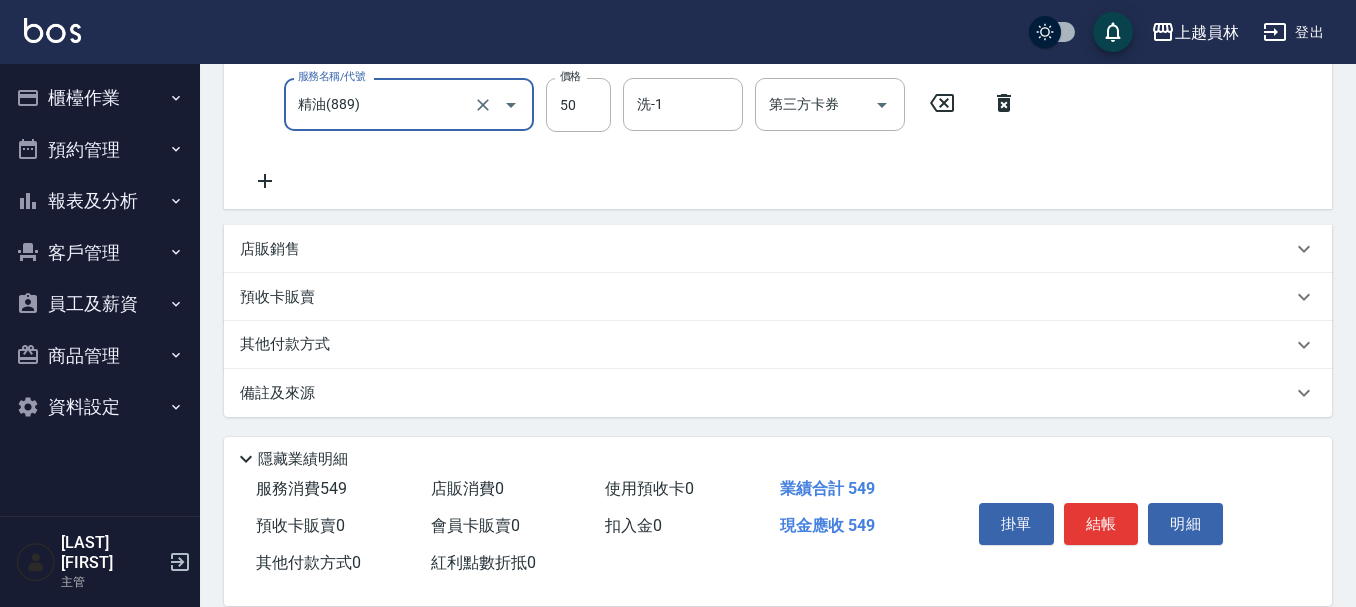 click at bounding box center (497, 104) 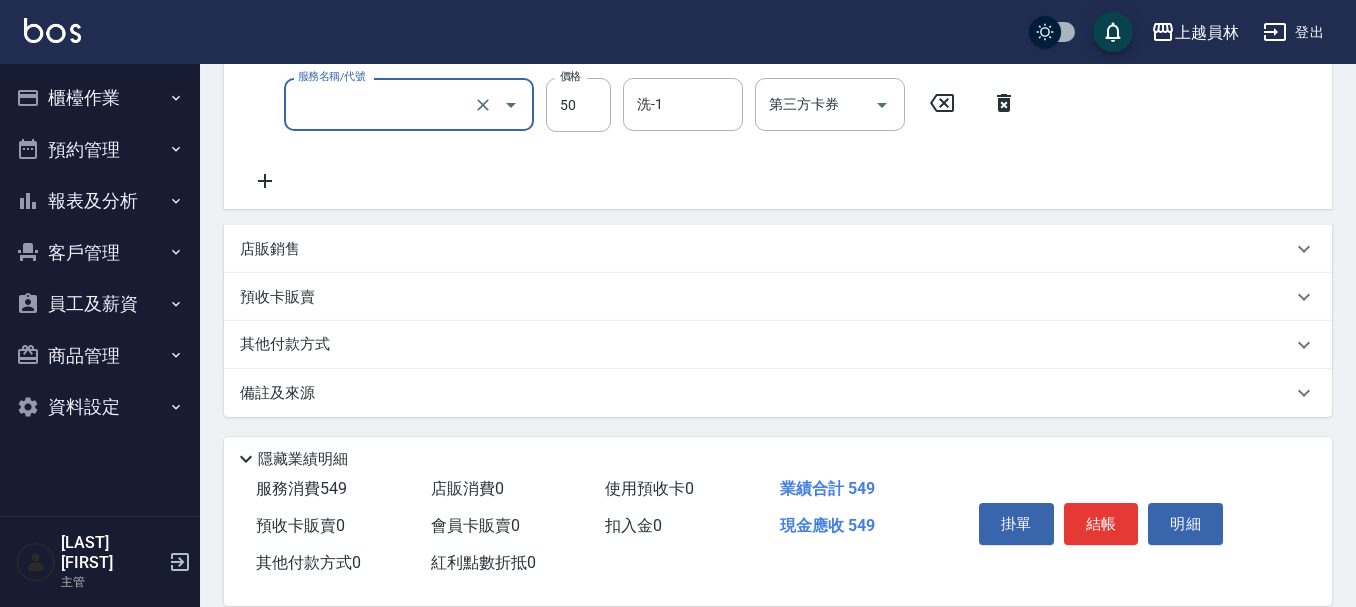 type on "0" 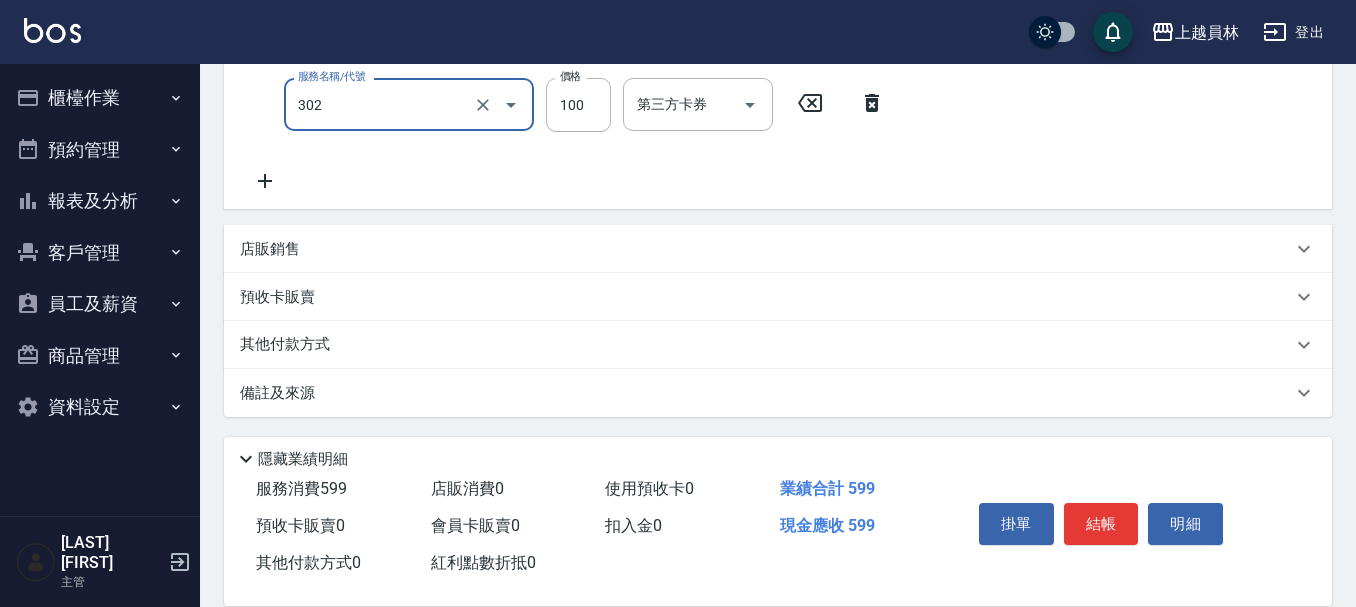 type on "剪髮(302)" 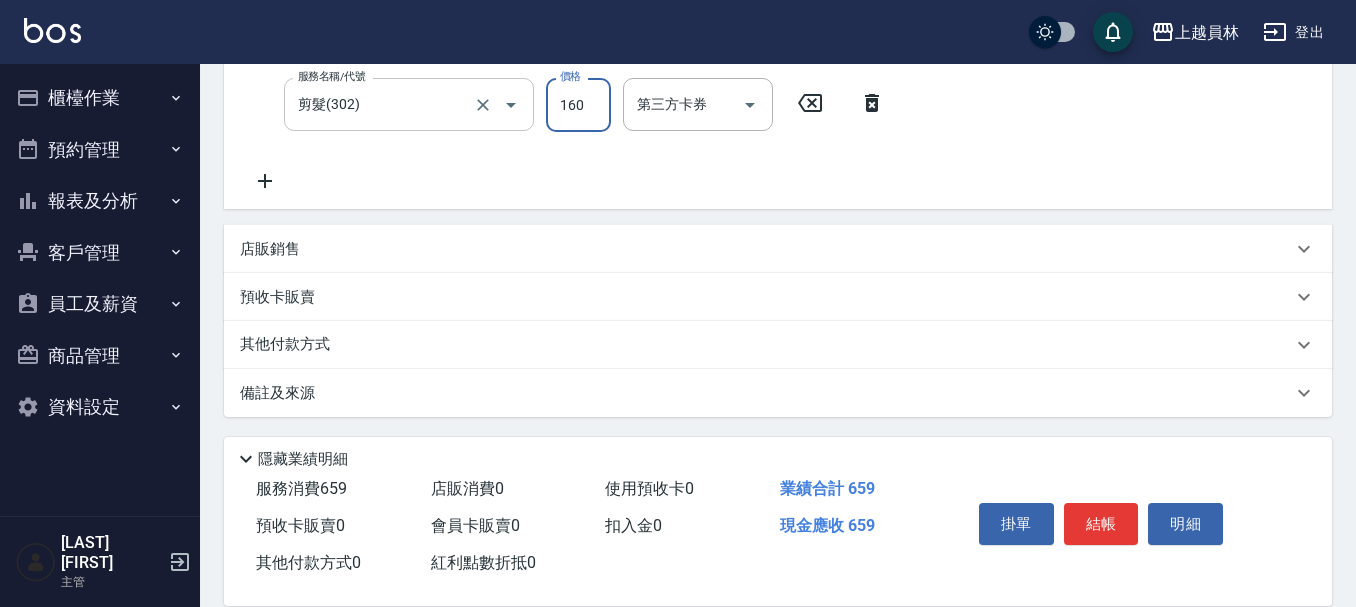 type on "160" 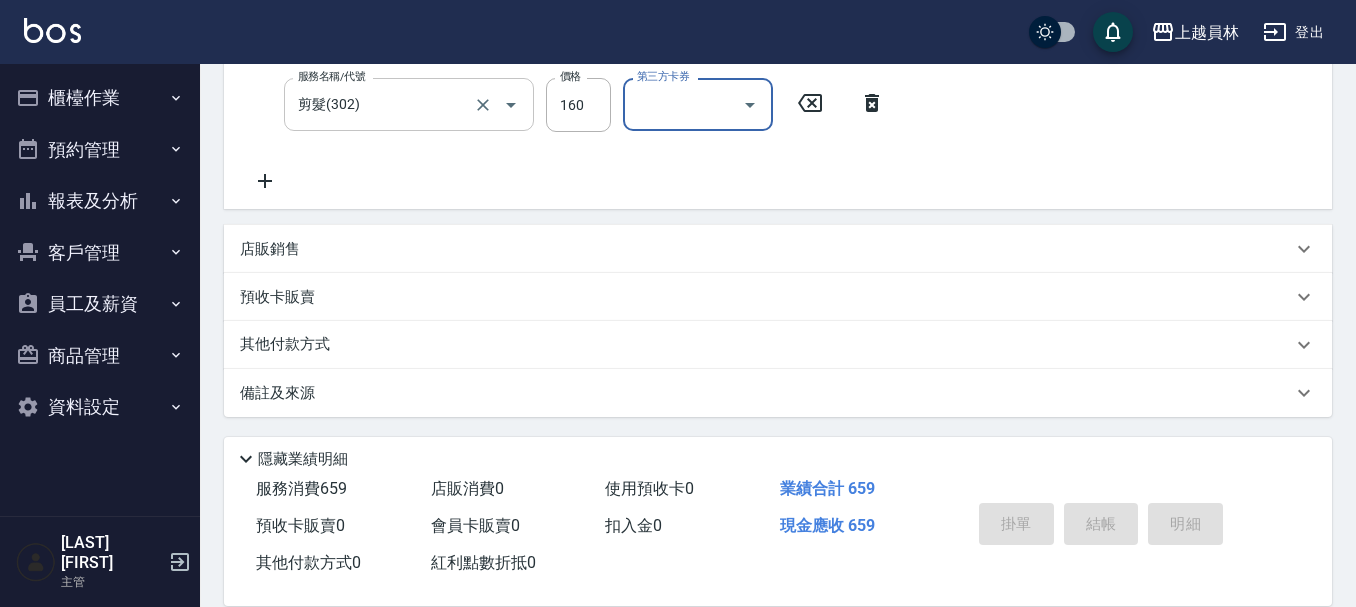 type 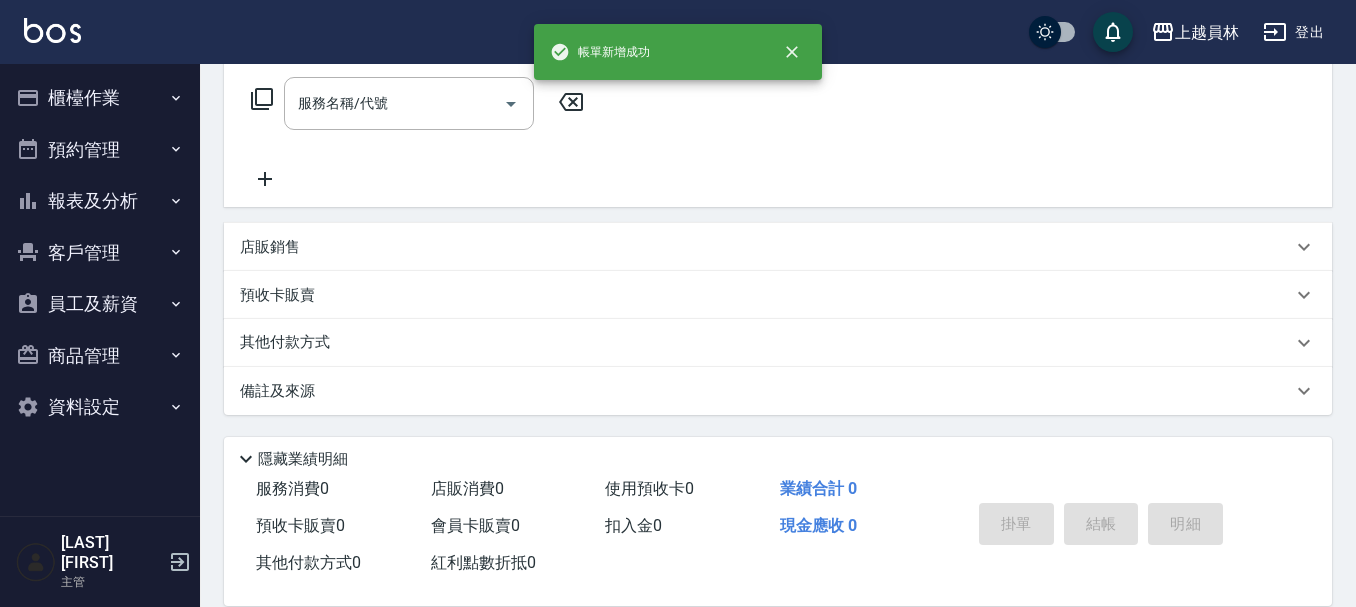 scroll, scrollTop: 0, scrollLeft: 0, axis: both 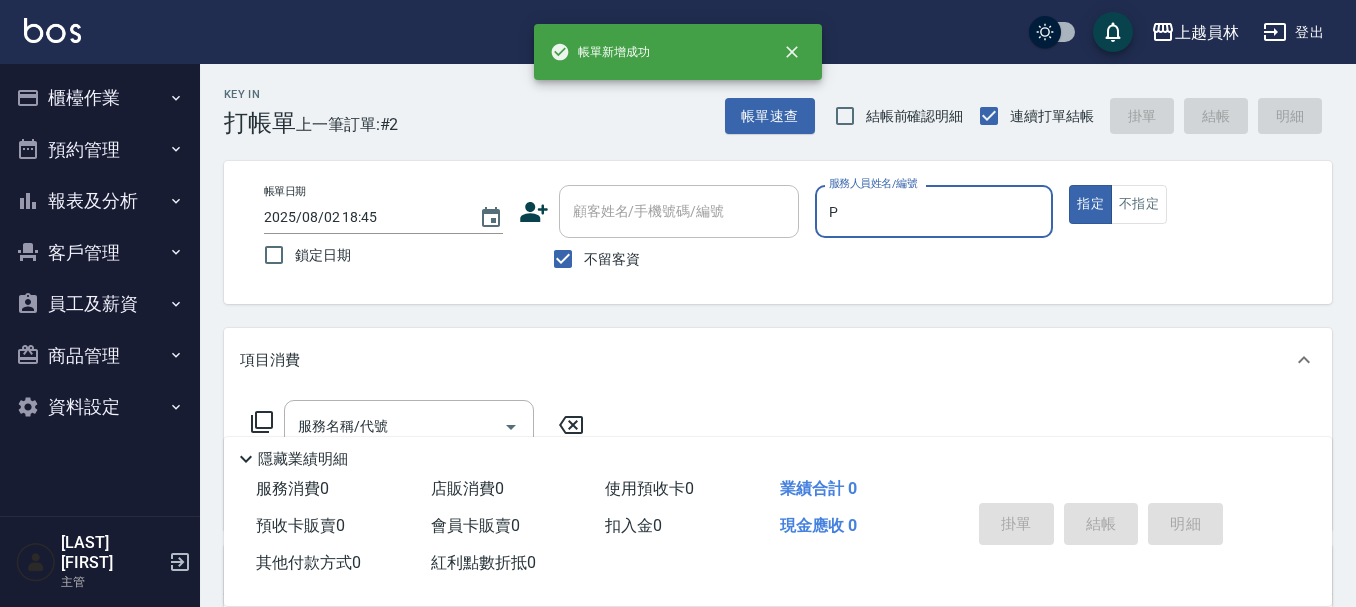 type on "[LAST] [FIRST]-[LETTER]" 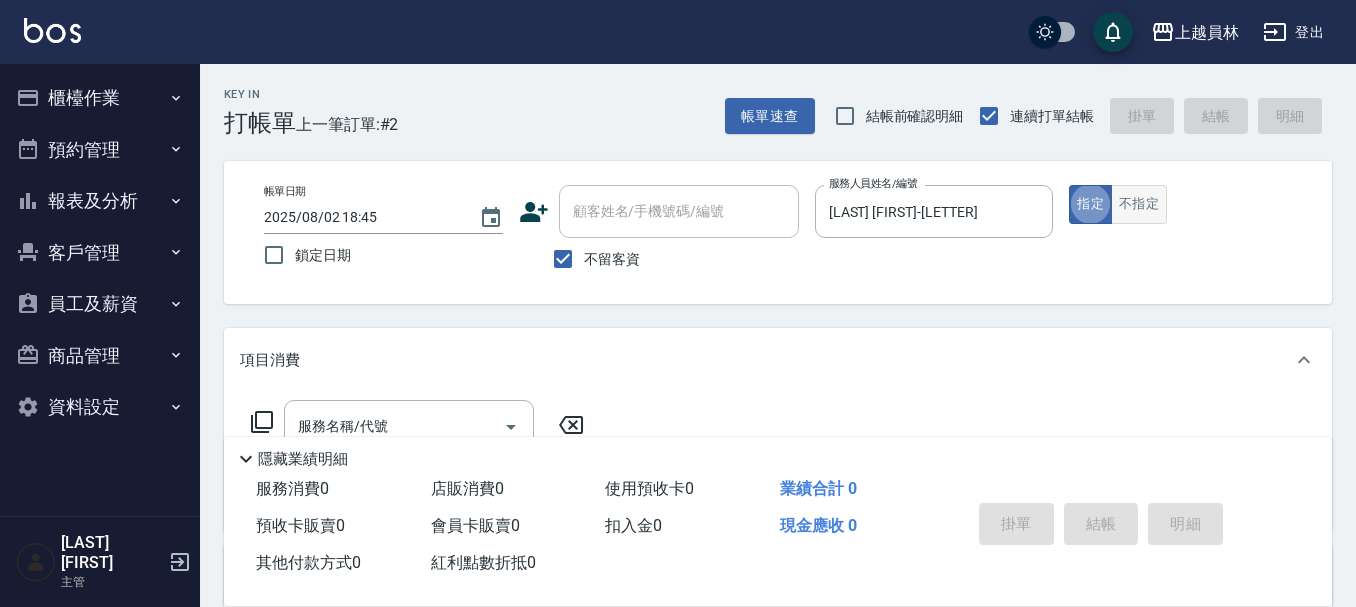 click on "不指定" at bounding box center [1139, 204] 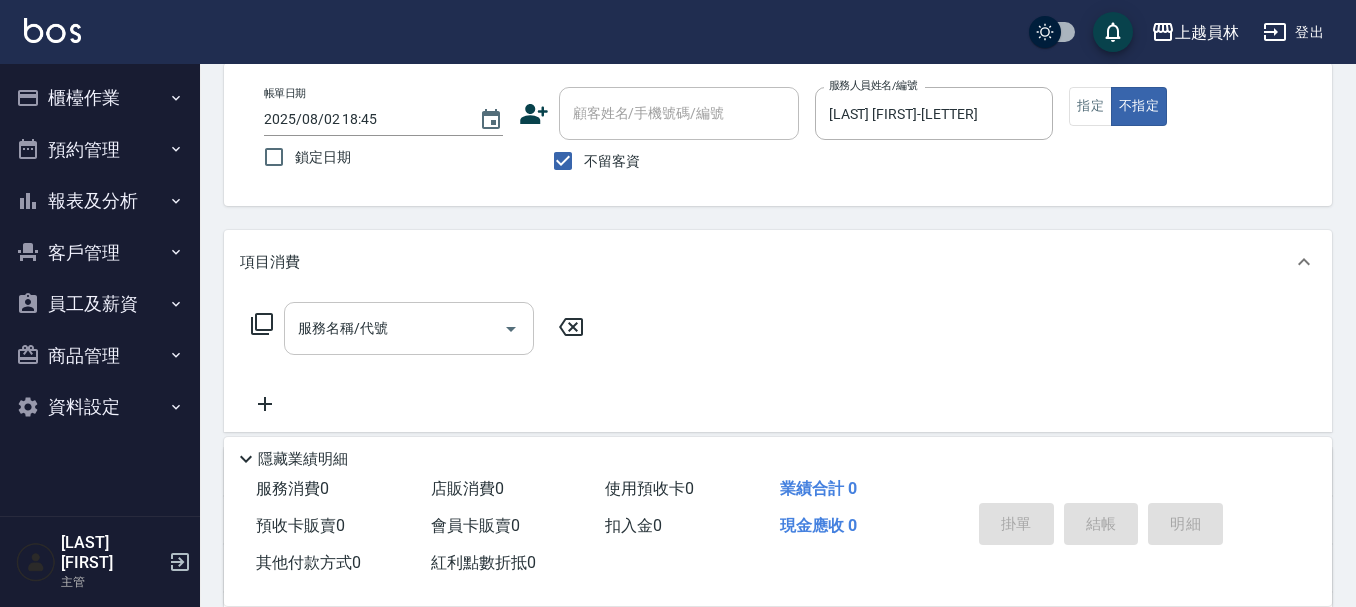 scroll, scrollTop: 200, scrollLeft: 0, axis: vertical 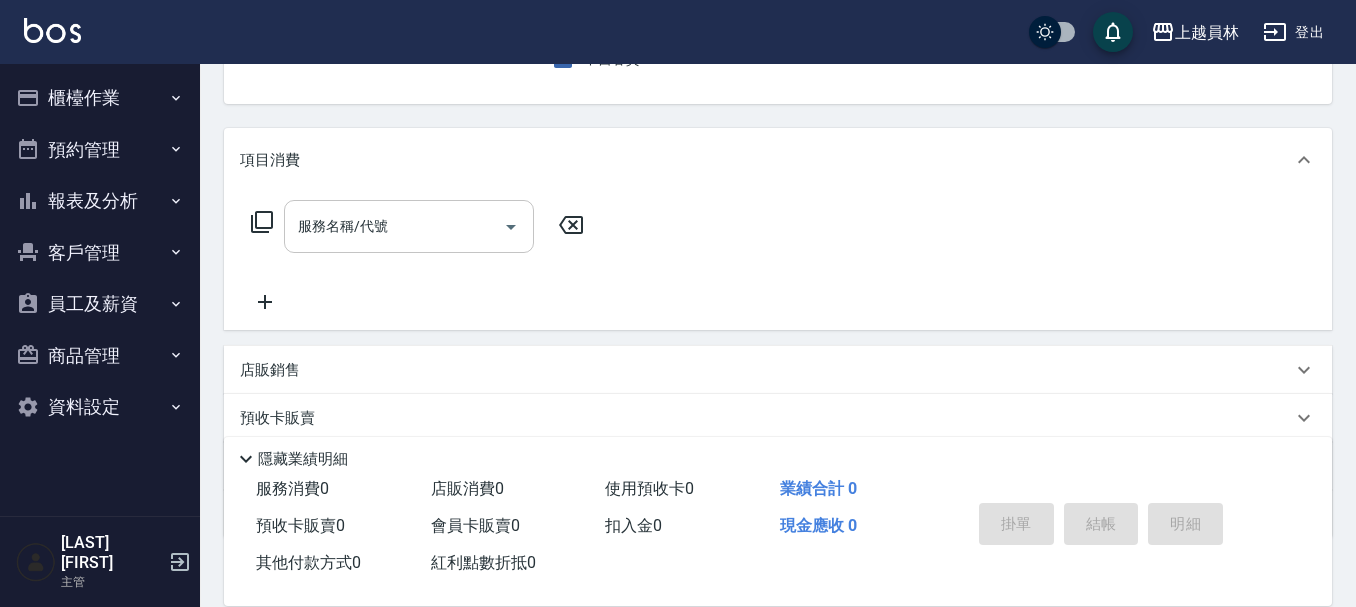 click on "服務名稱/代號" at bounding box center [409, 226] 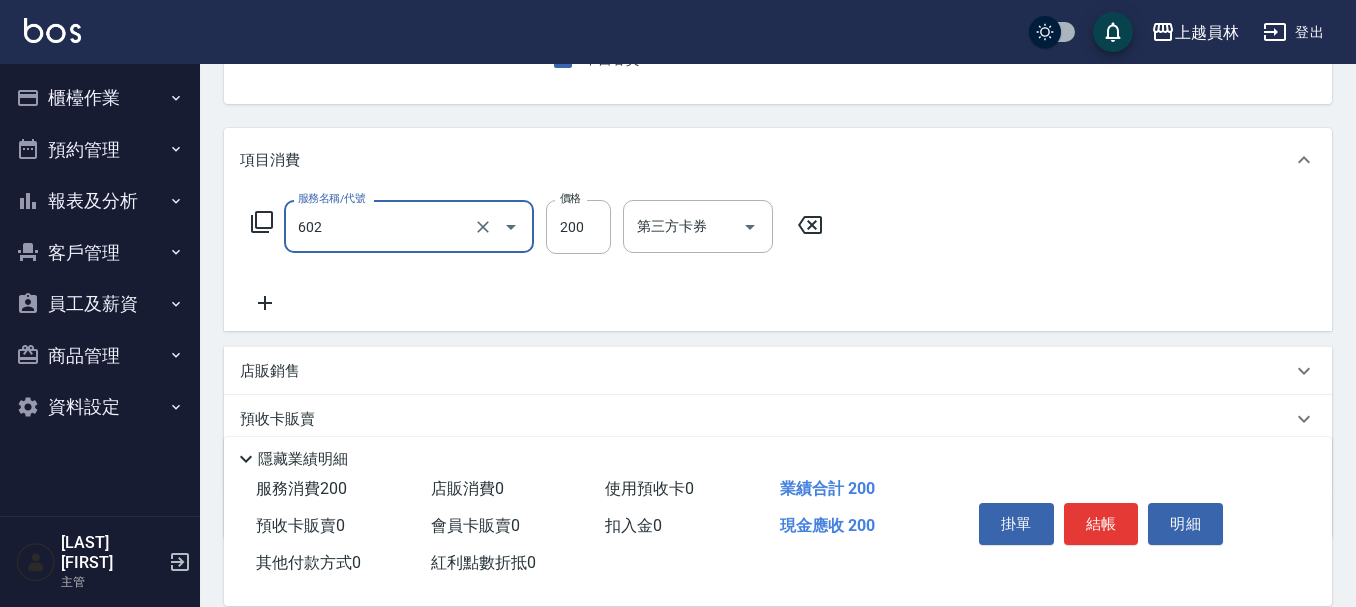 type on "一般洗髮(602)" 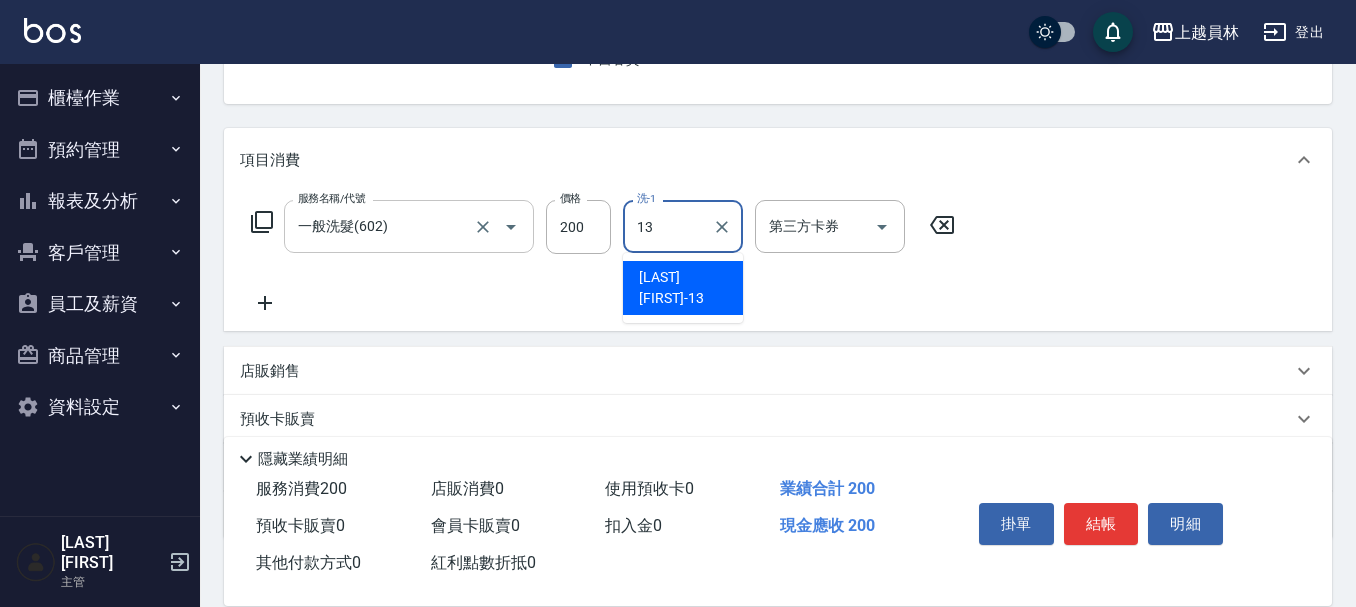 type on "[LAST] [FIRST]-[NUMBER]" 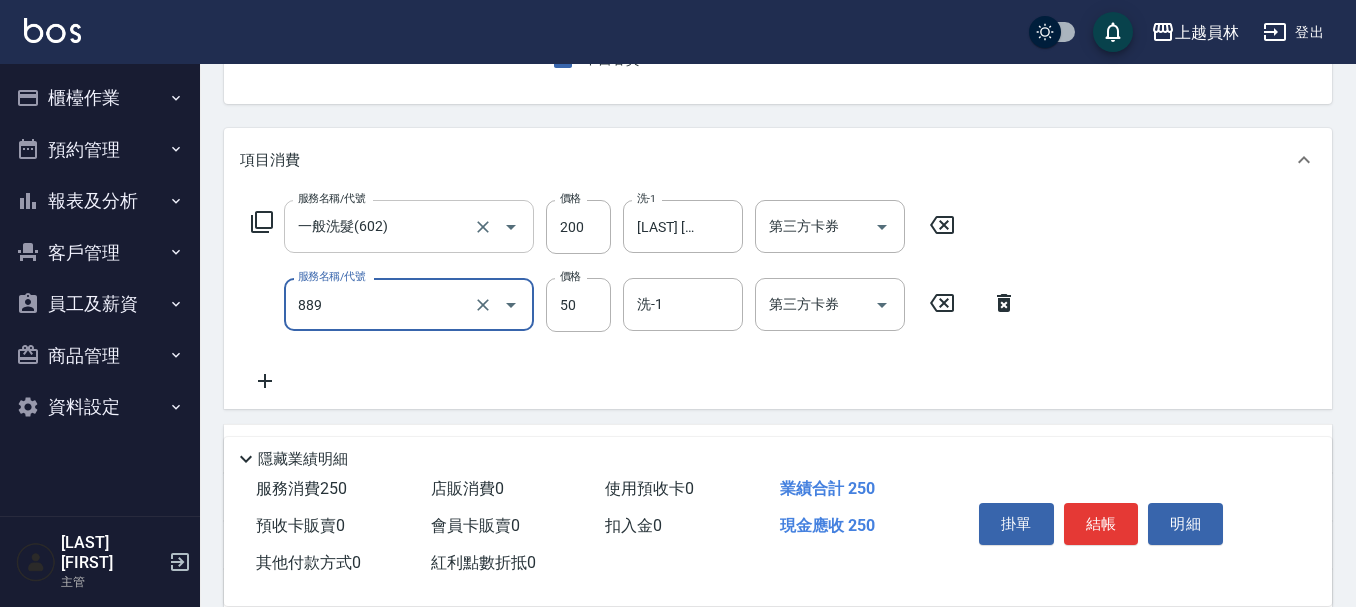 type on "精油(889)" 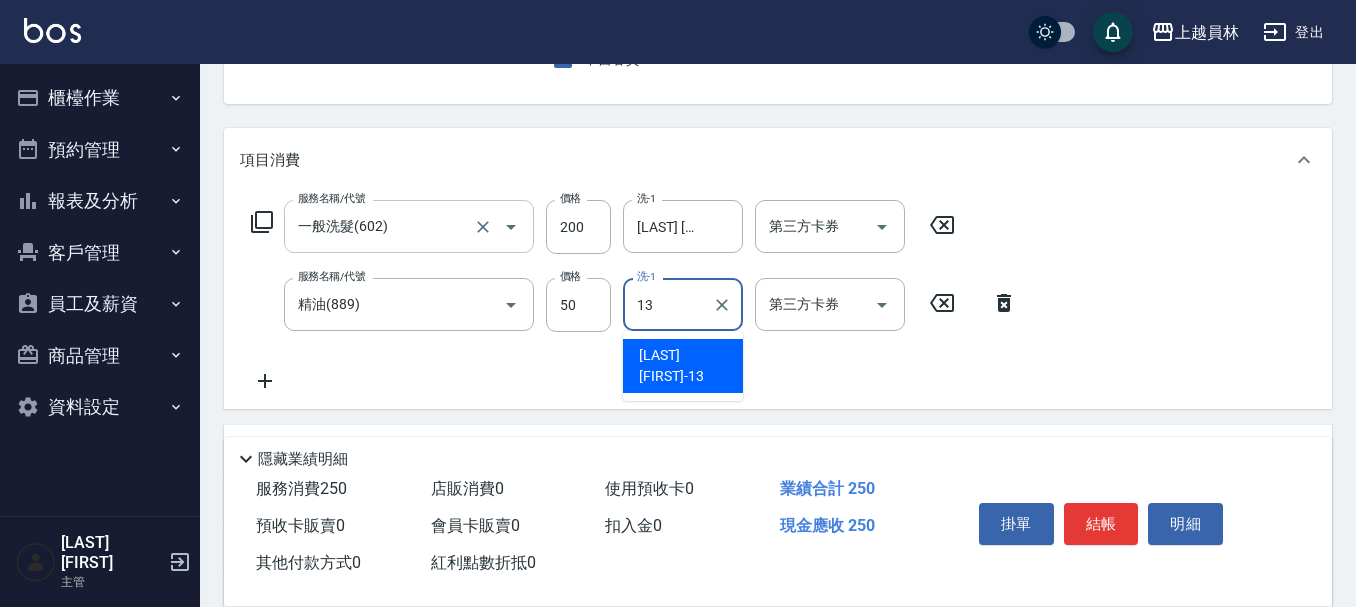 type on "[LAST] [FIRST]-[NUMBER]" 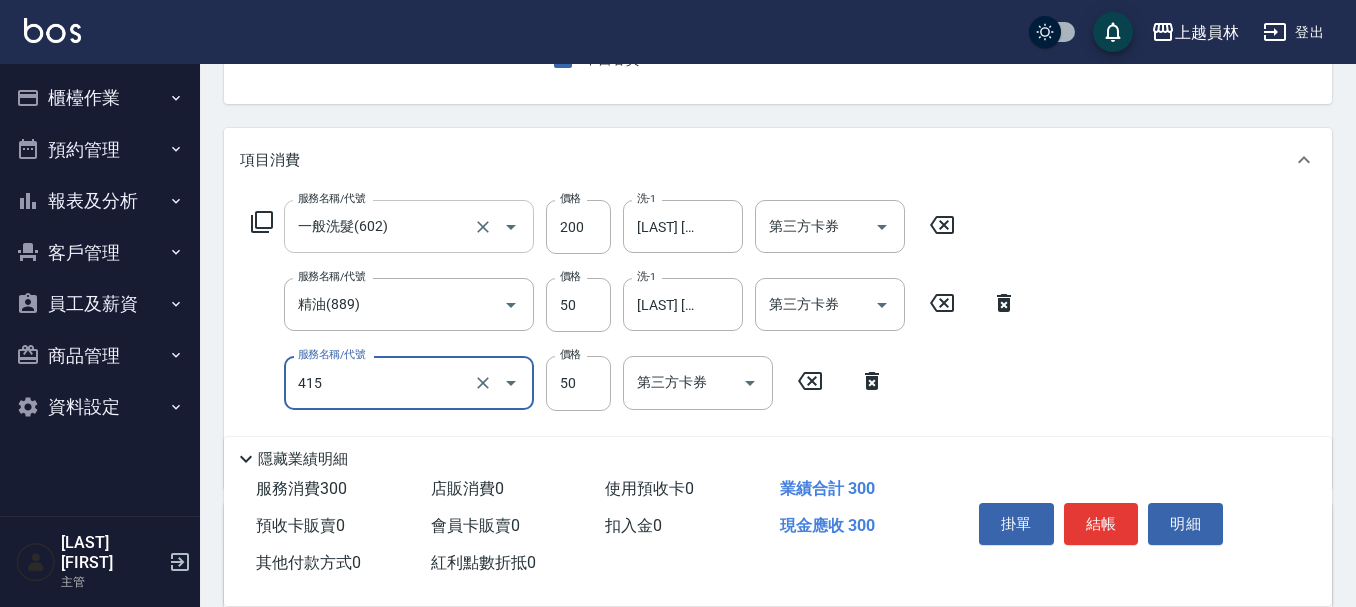 type on "瞬間保養(415)" 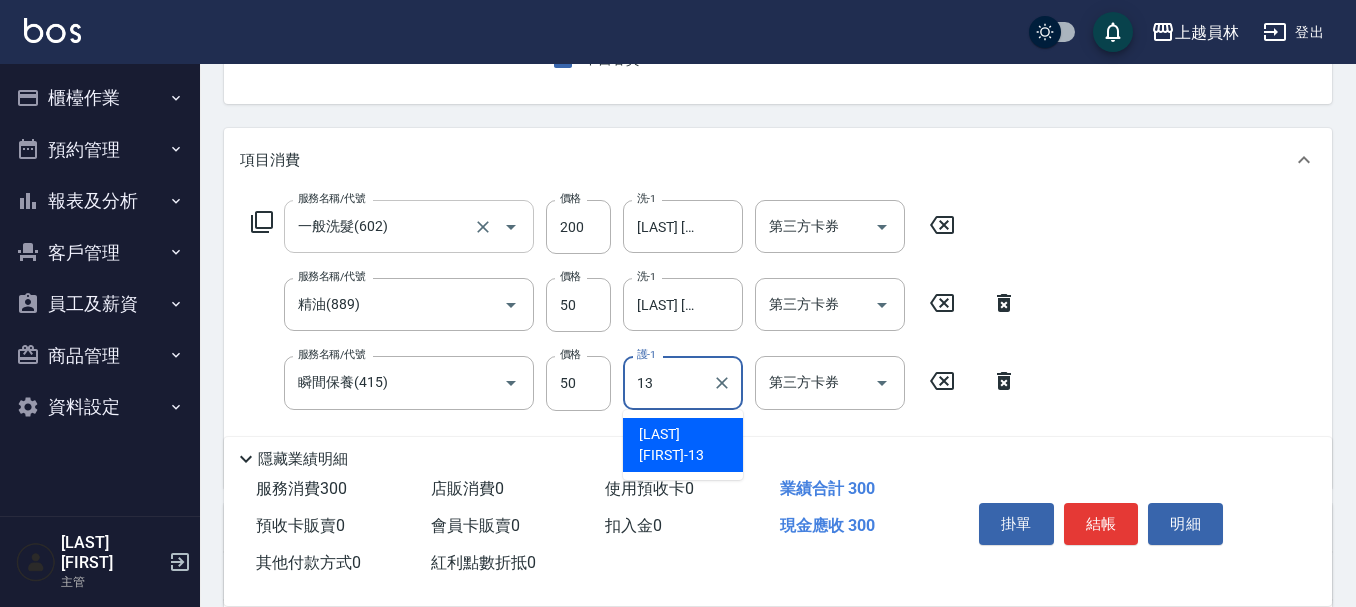 type on "[LAST] [FIRST]-[NUMBER]" 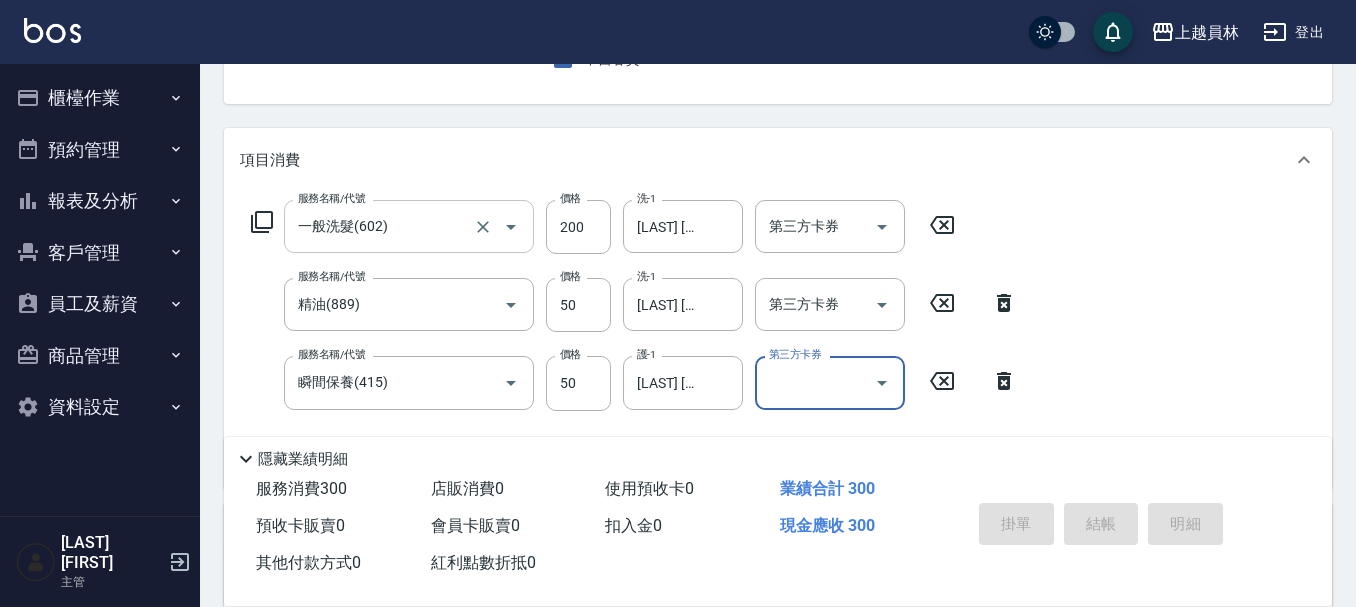 type 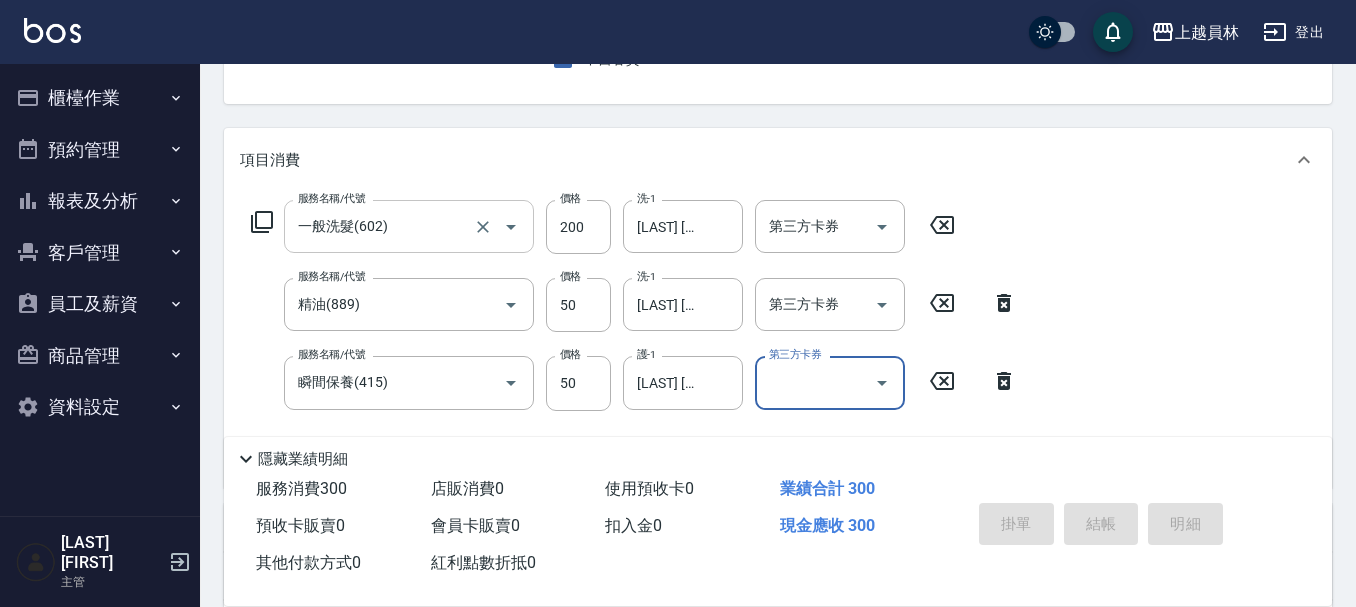 type 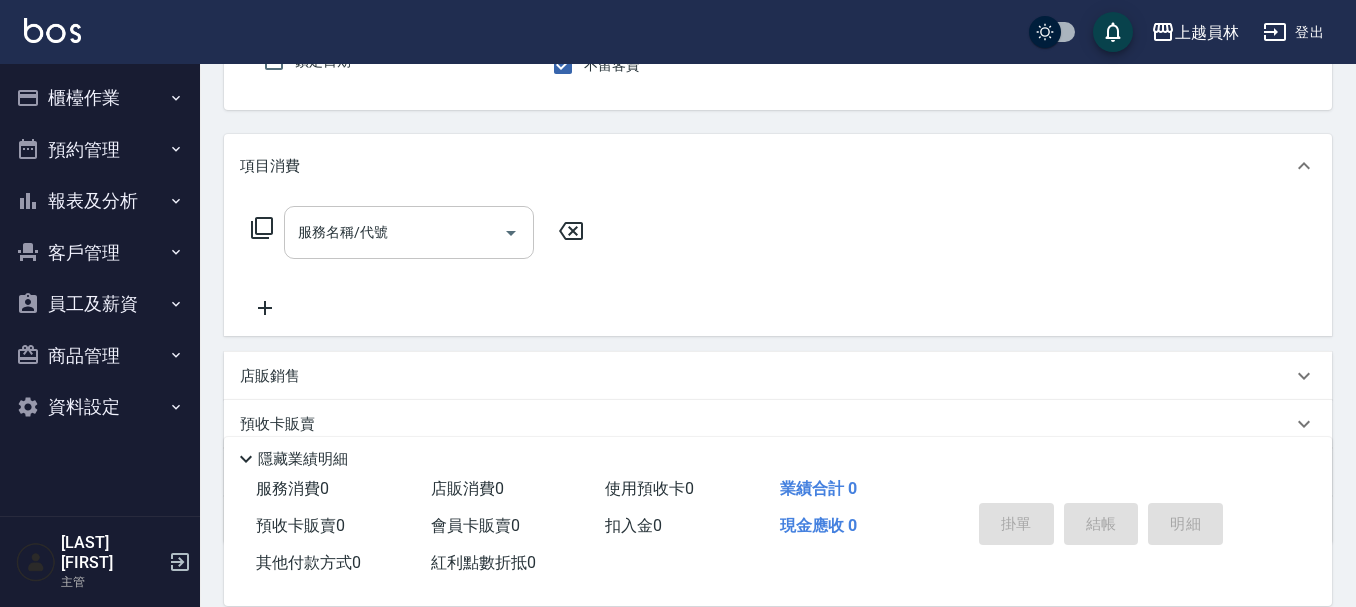scroll, scrollTop: 0, scrollLeft: 0, axis: both 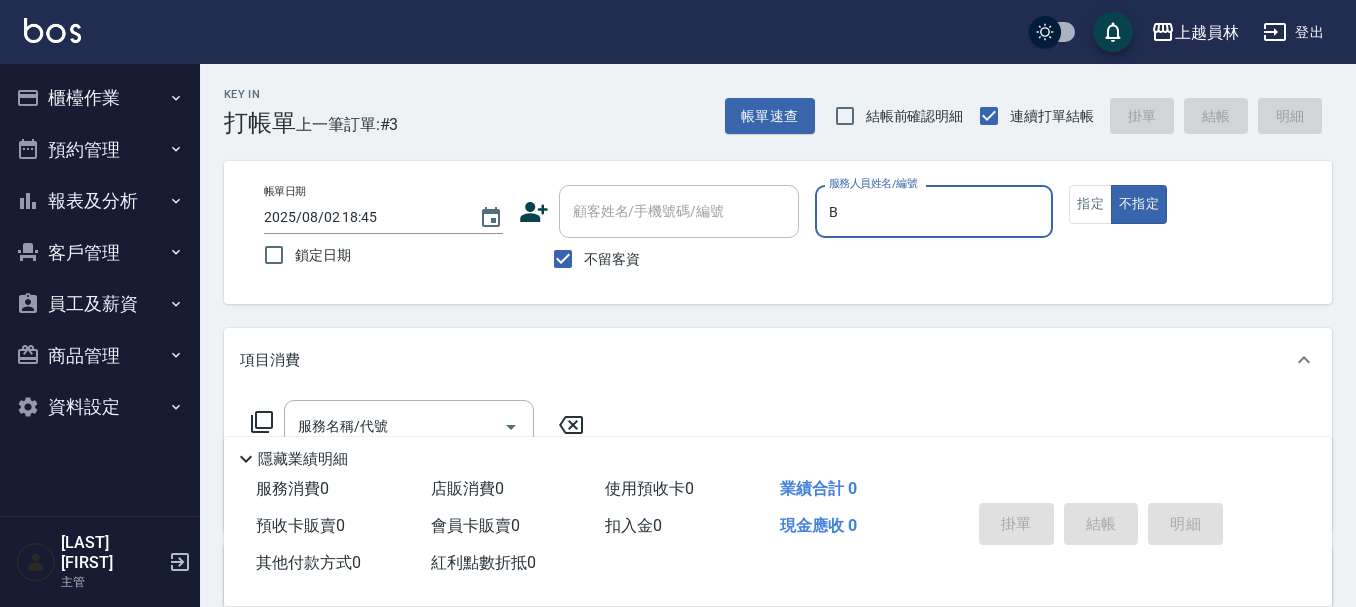 type on "Bonnie-B" 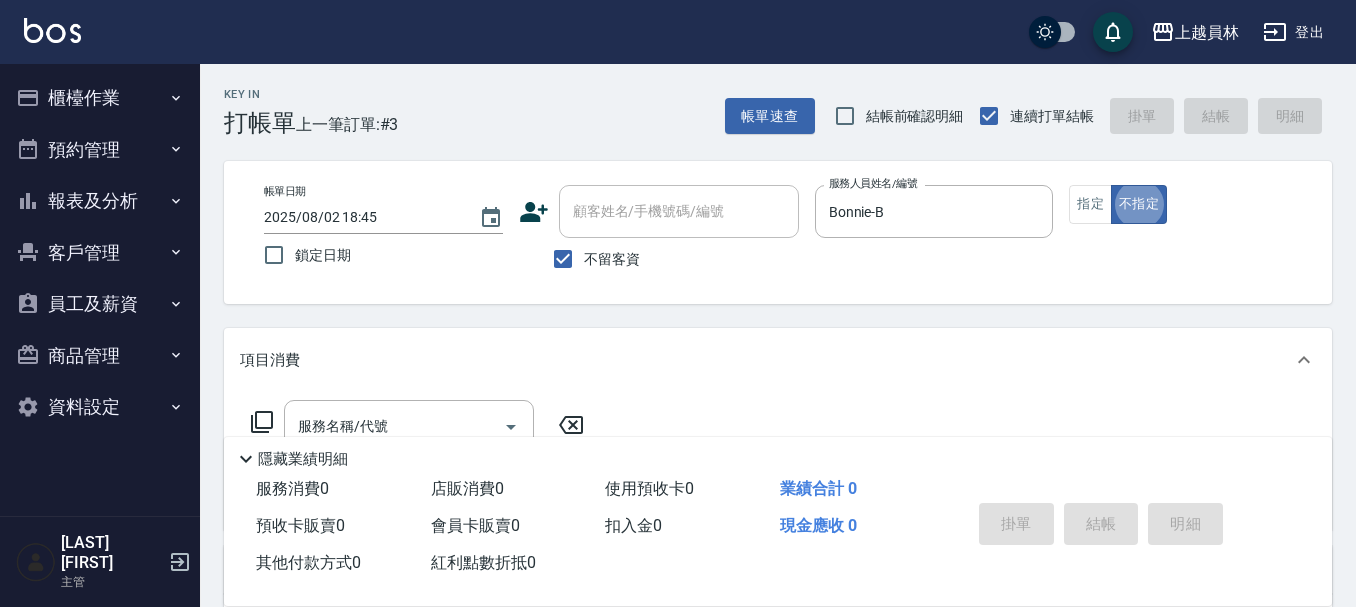 type on "false" 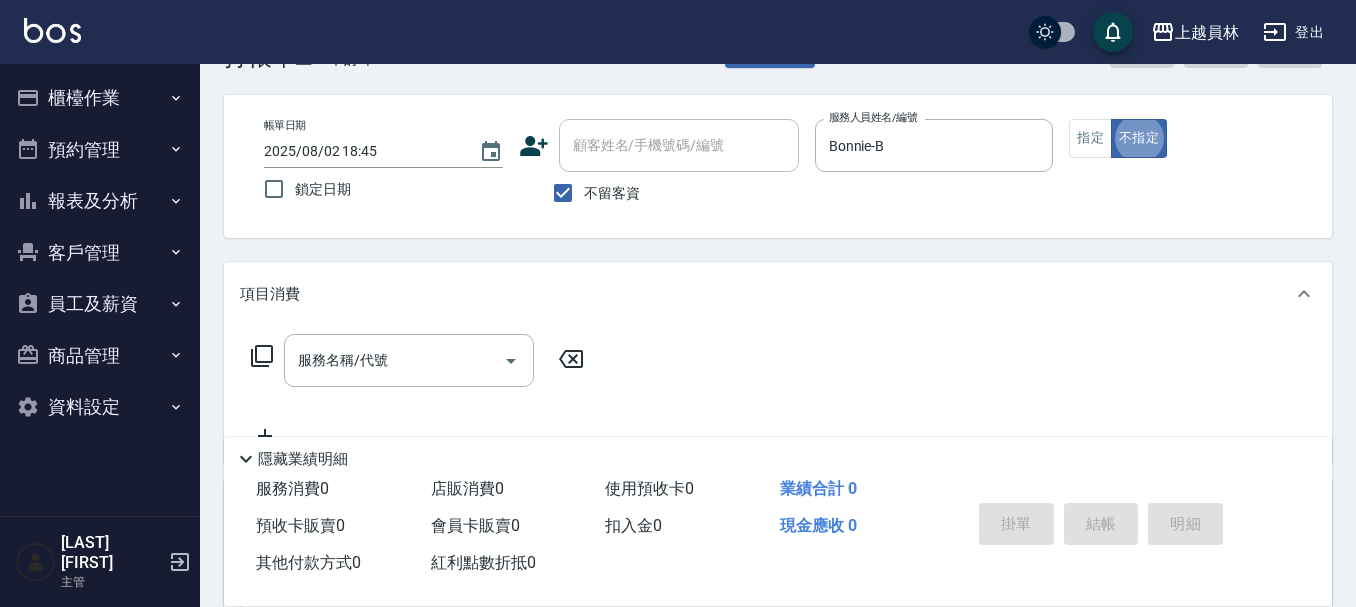 scroll, scrollTop: 100, scrollLeft: 0, axis: vertical 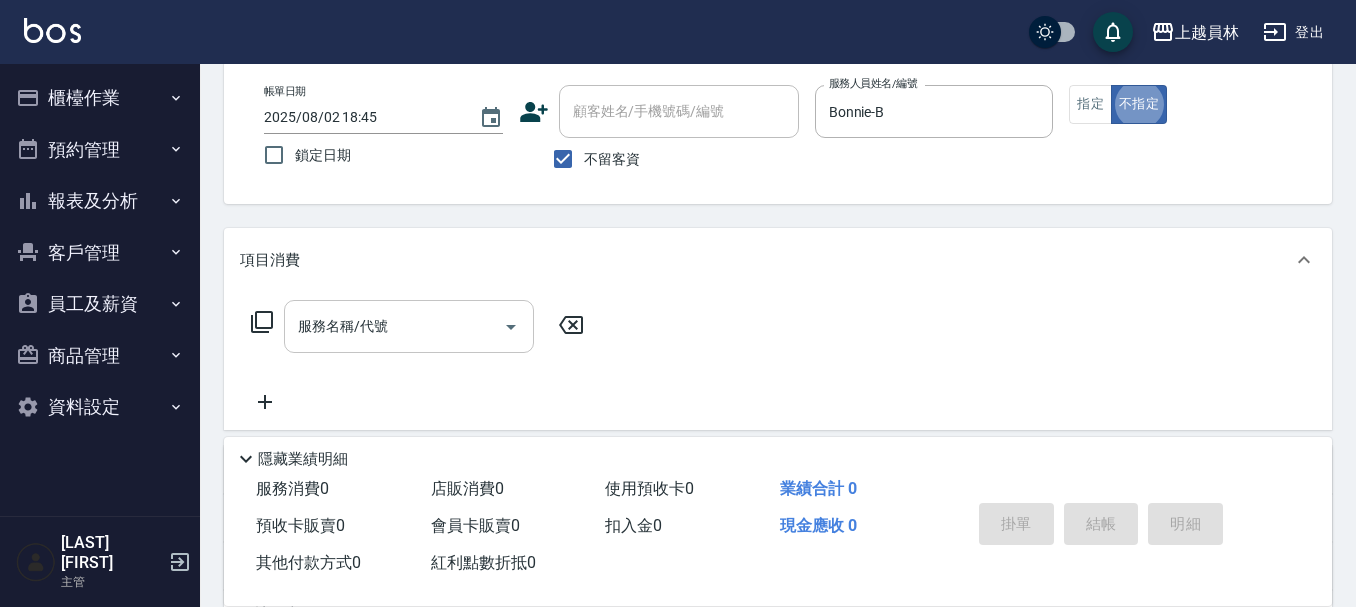 click on "服務名稱/代號" at bounding box center [394, 326] 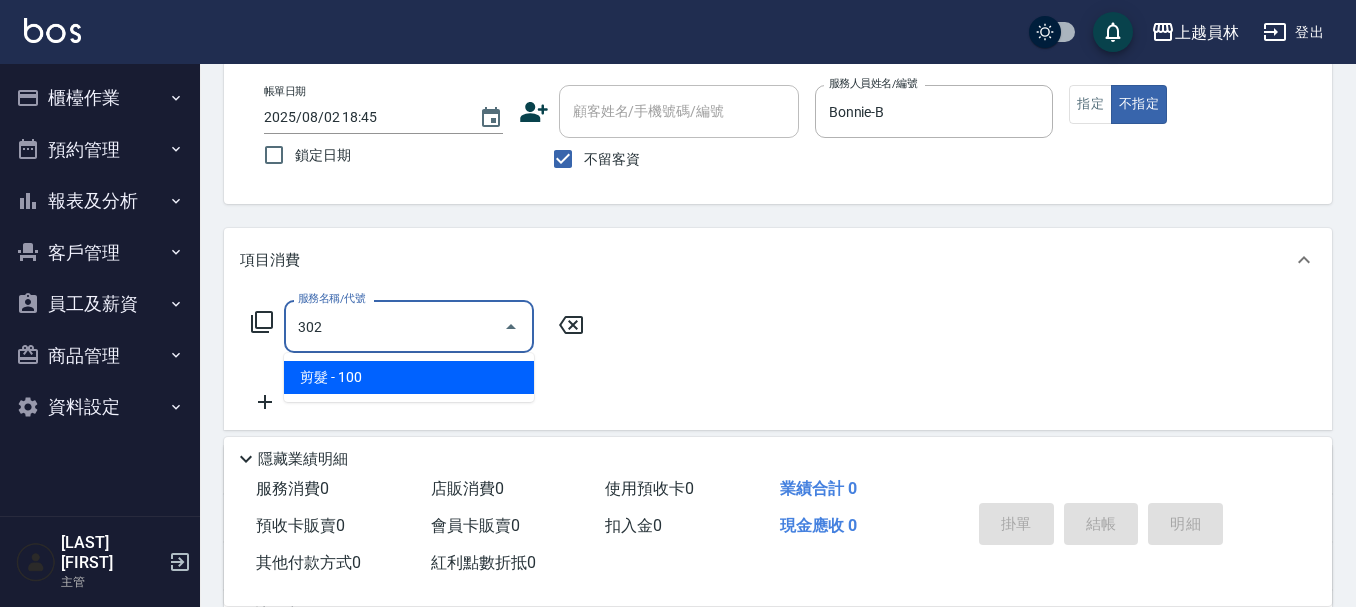 type on "剪髮(302)" 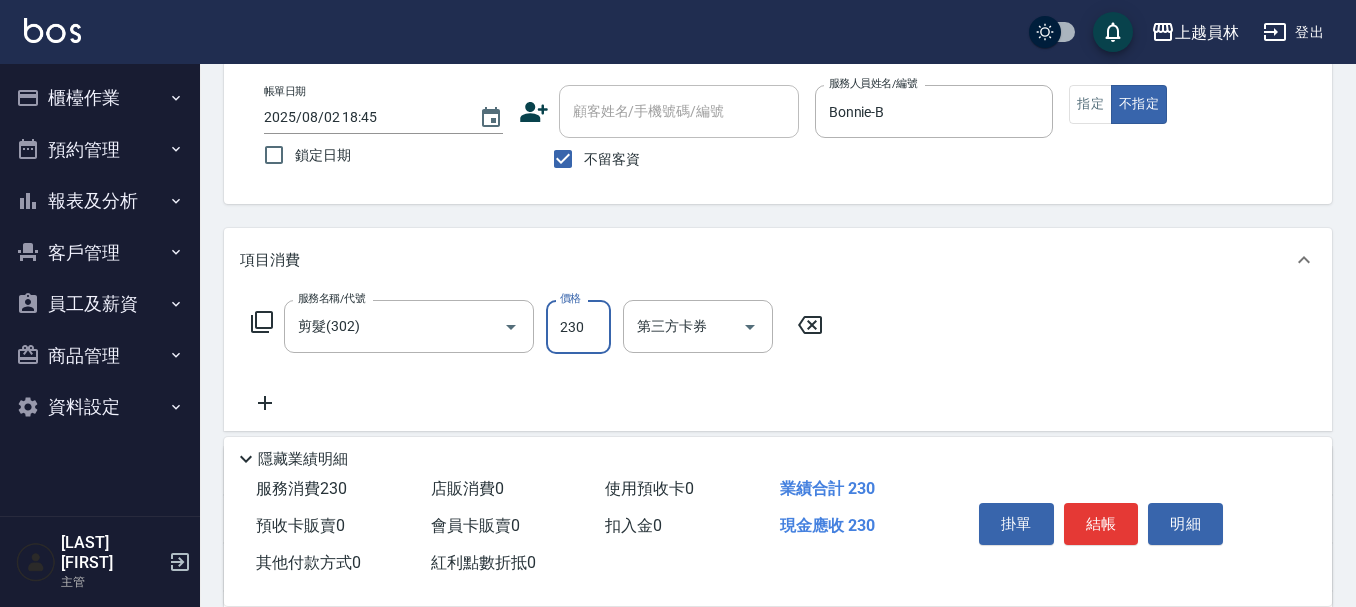 type on "230" 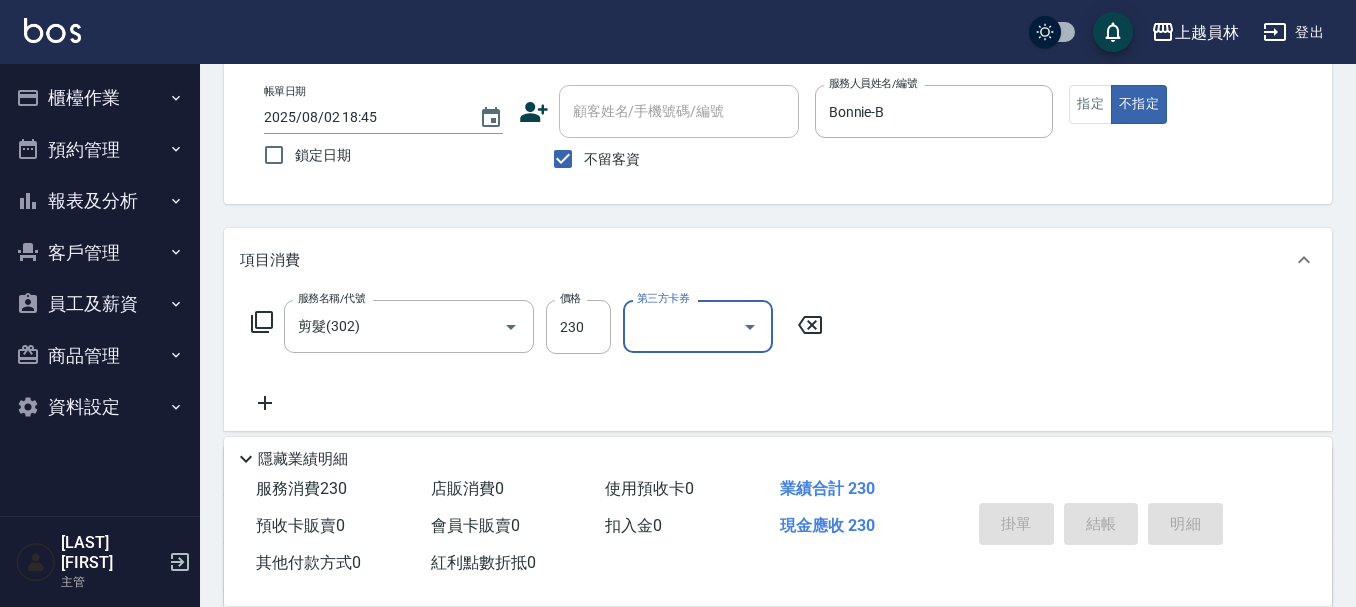 type on "2025/08/02 18:48" 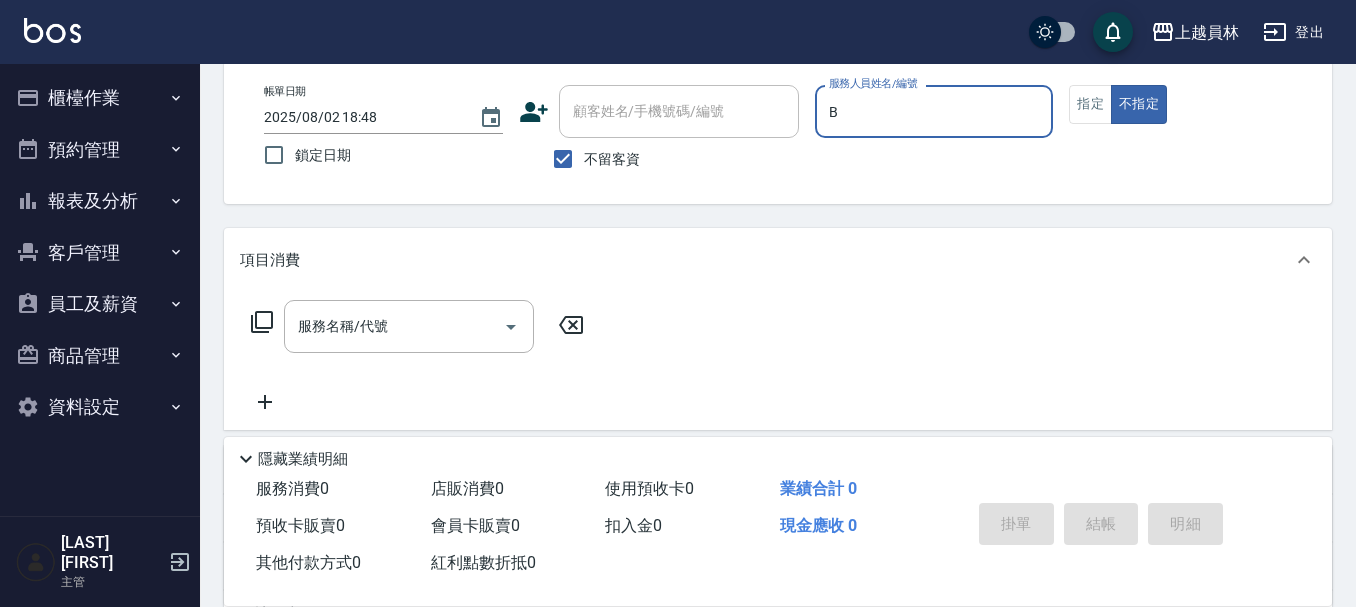 type on "Bonnie-B" 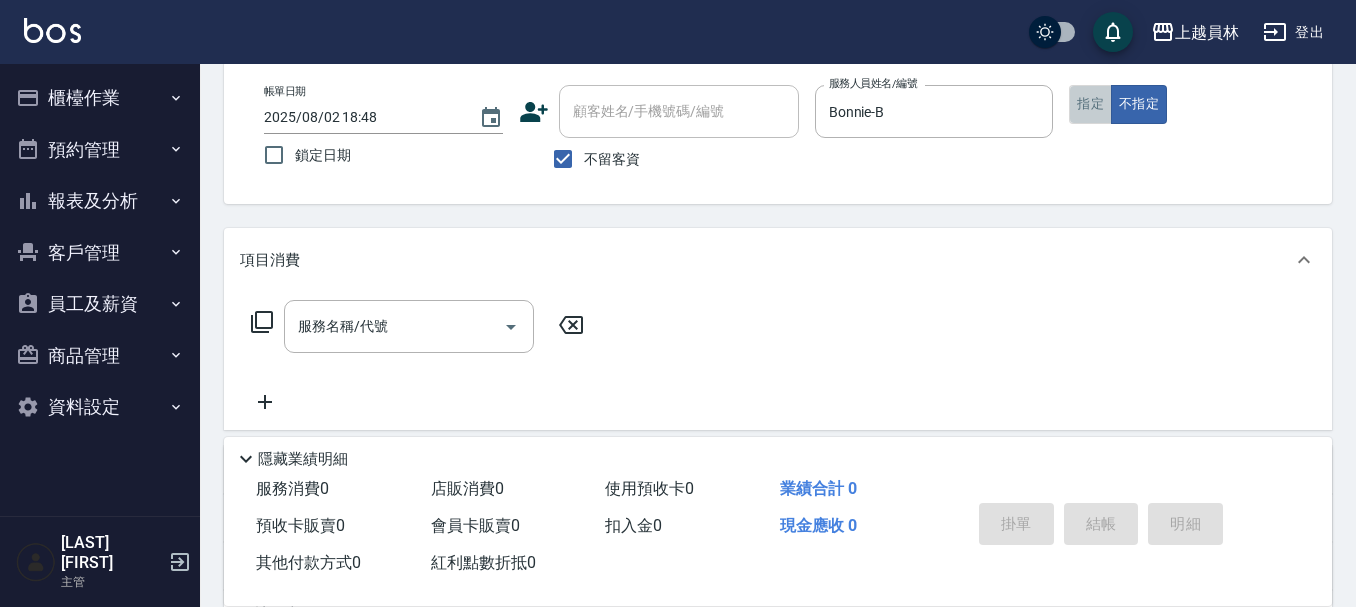 click on "指定" at bounding box center [1090, 104] 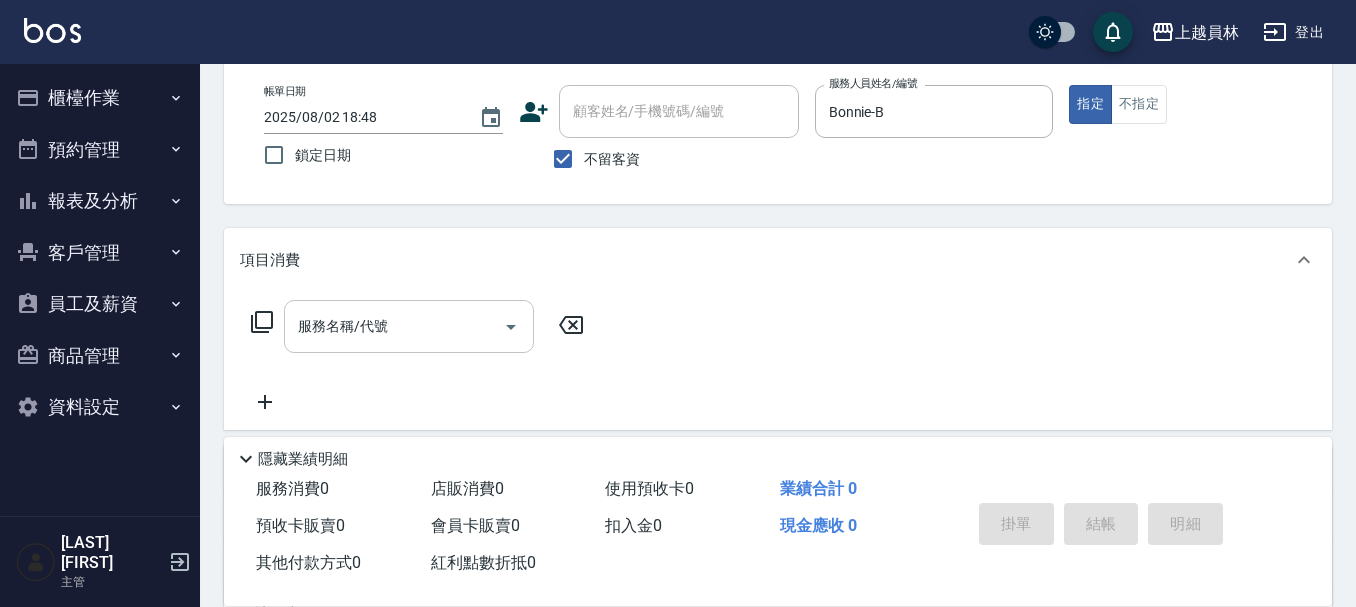 click on "服務名稱/代號 服務名稱/代號" at bounding box center [409, 326] 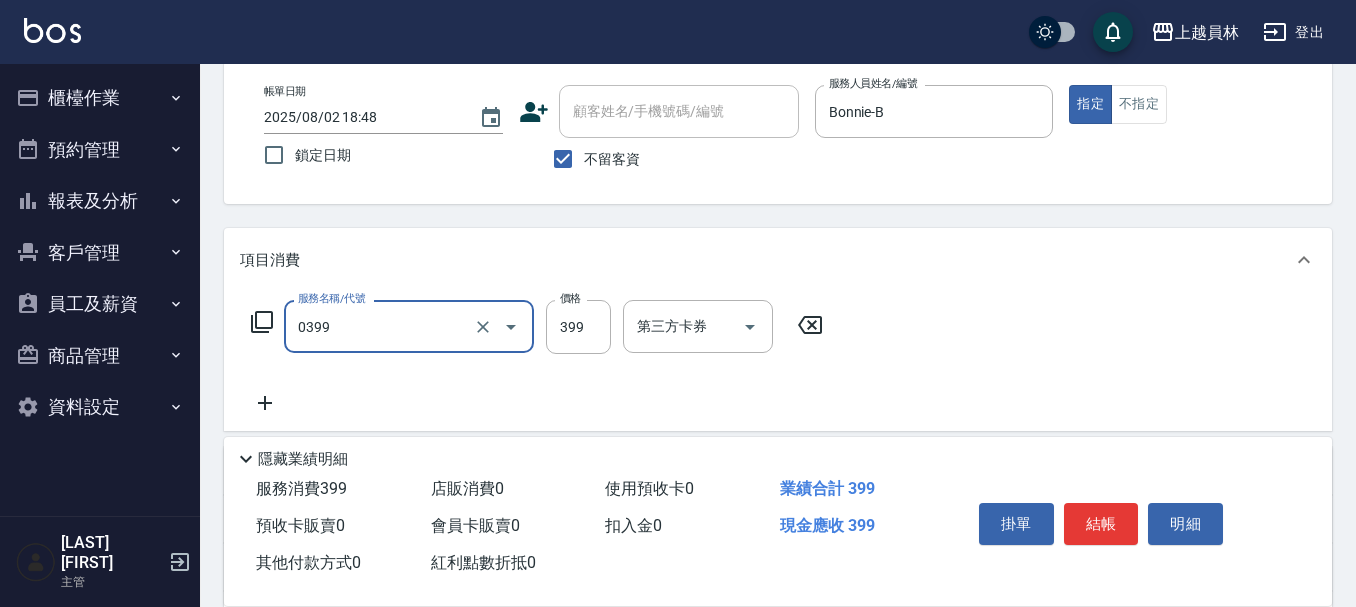 type on "海鹽SPA(0399)" 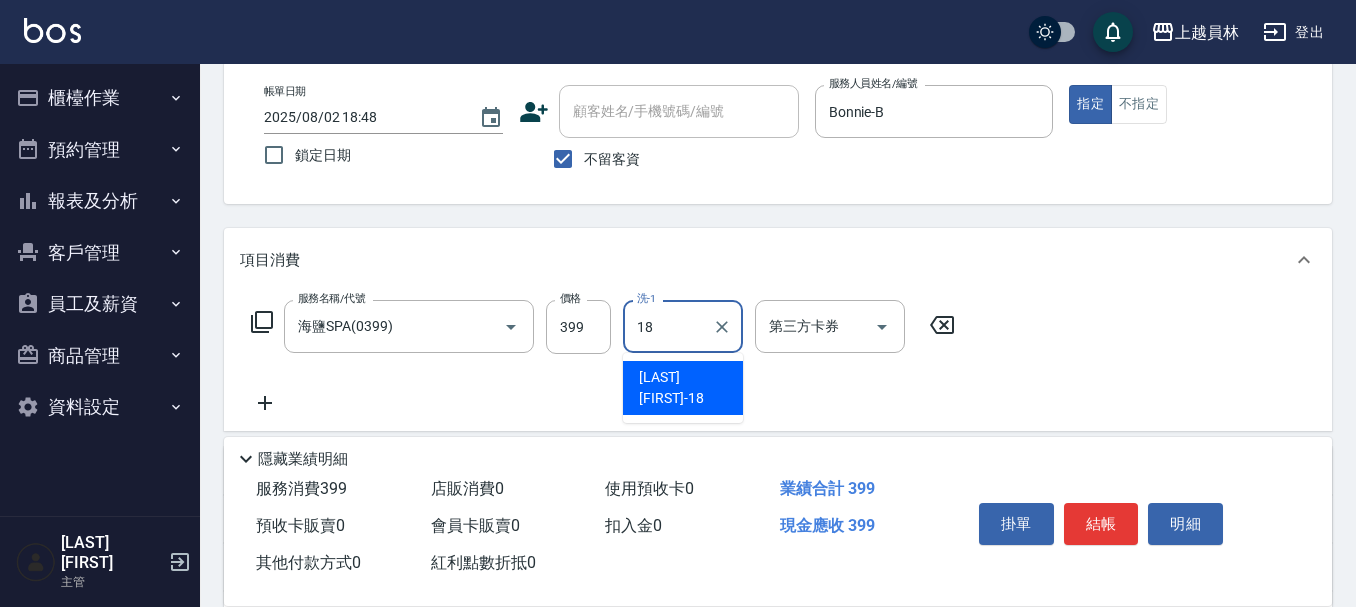 type on "[LAST] [FIRST]-[NUMBER]" 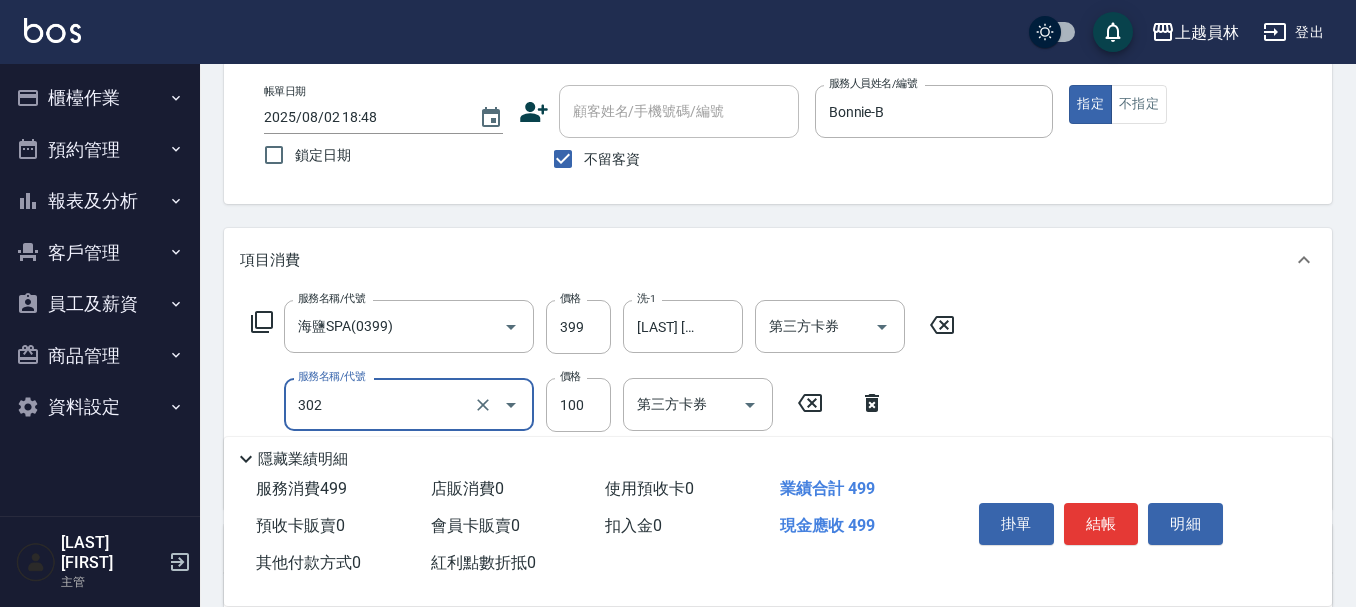 type on "剪髮(302)" 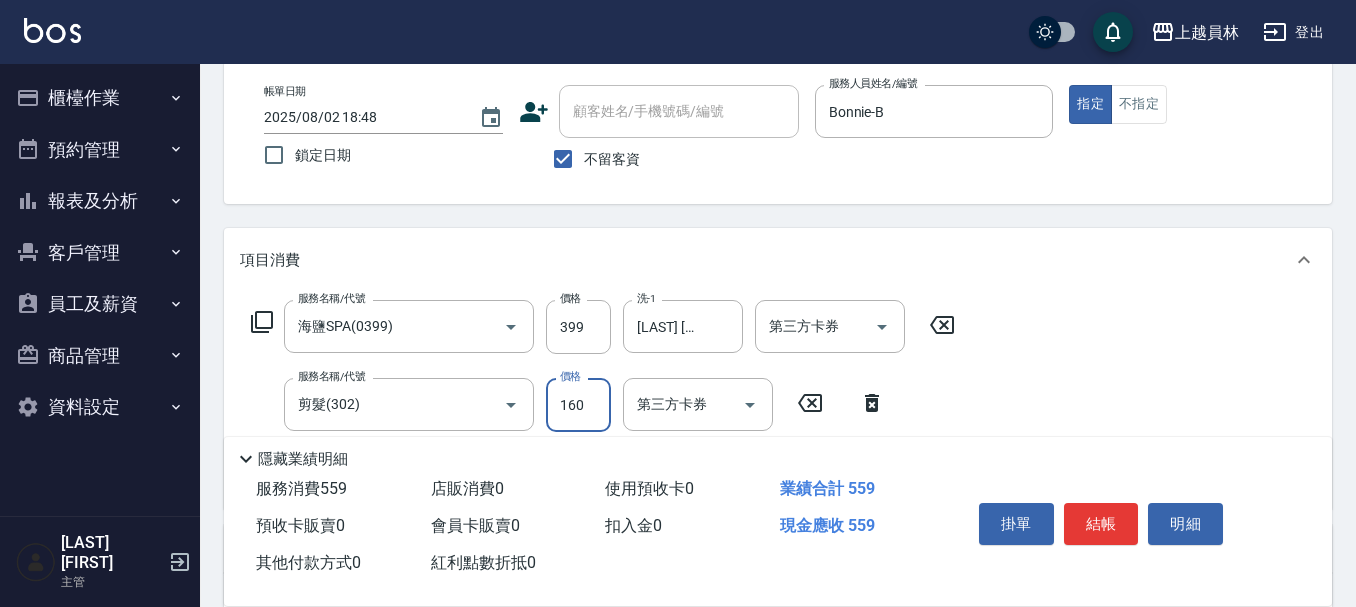 type on "160" 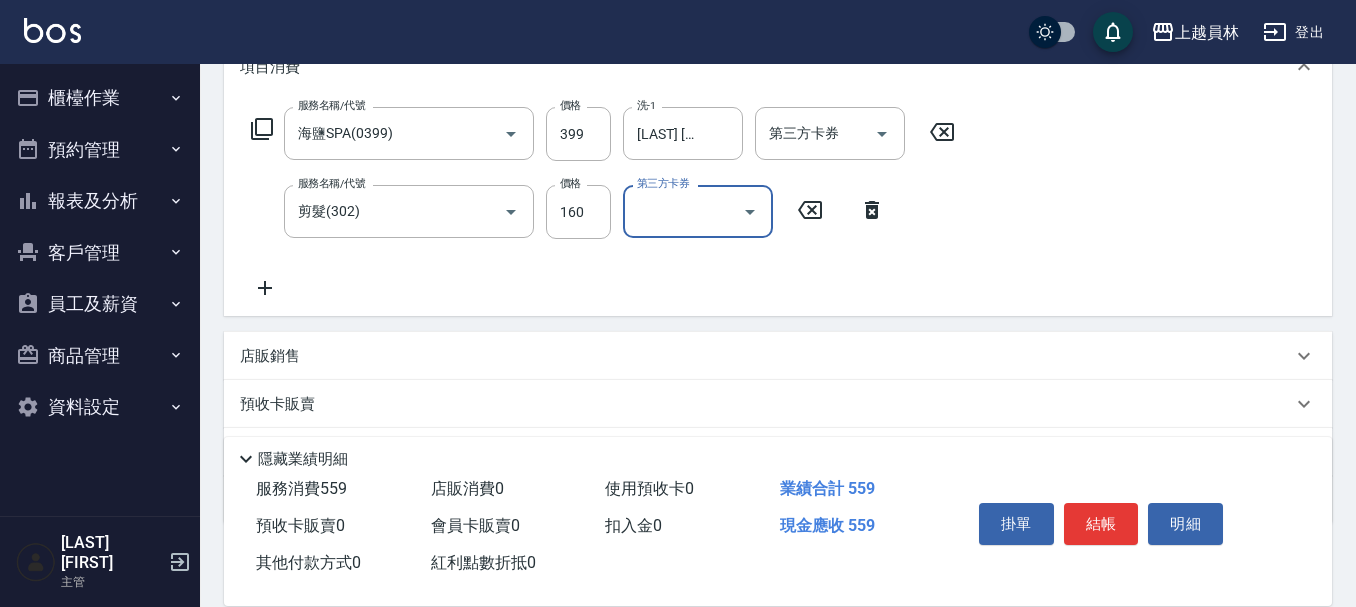 scroll, scrollTop: 300, scrollLeft: 0, axis: vertical 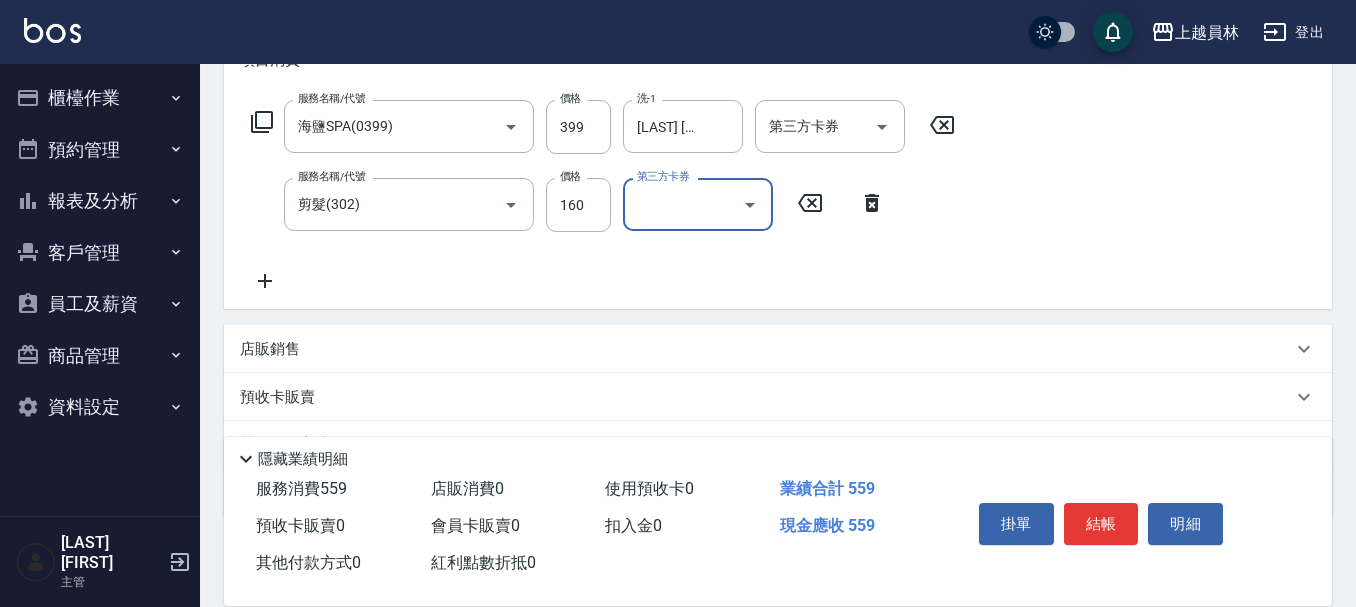 click on "店販銷售" at bounding box center (766, 349) 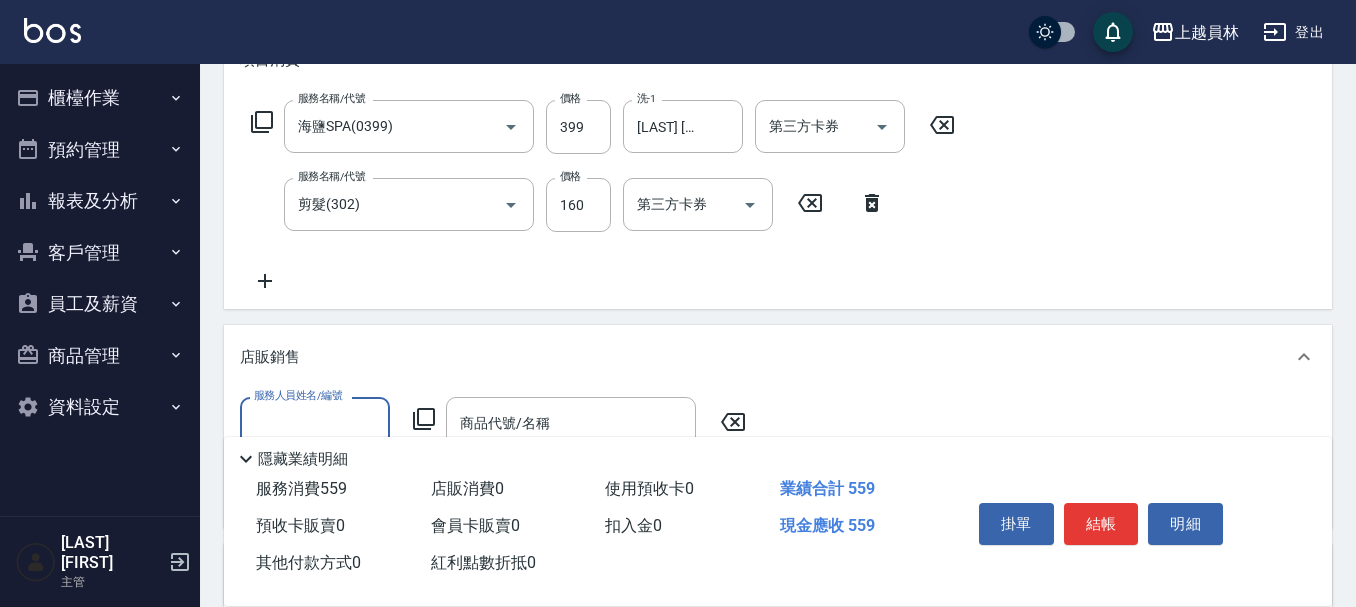 scroll, scrollTop: 0, scrollLeft: 0, axis: both 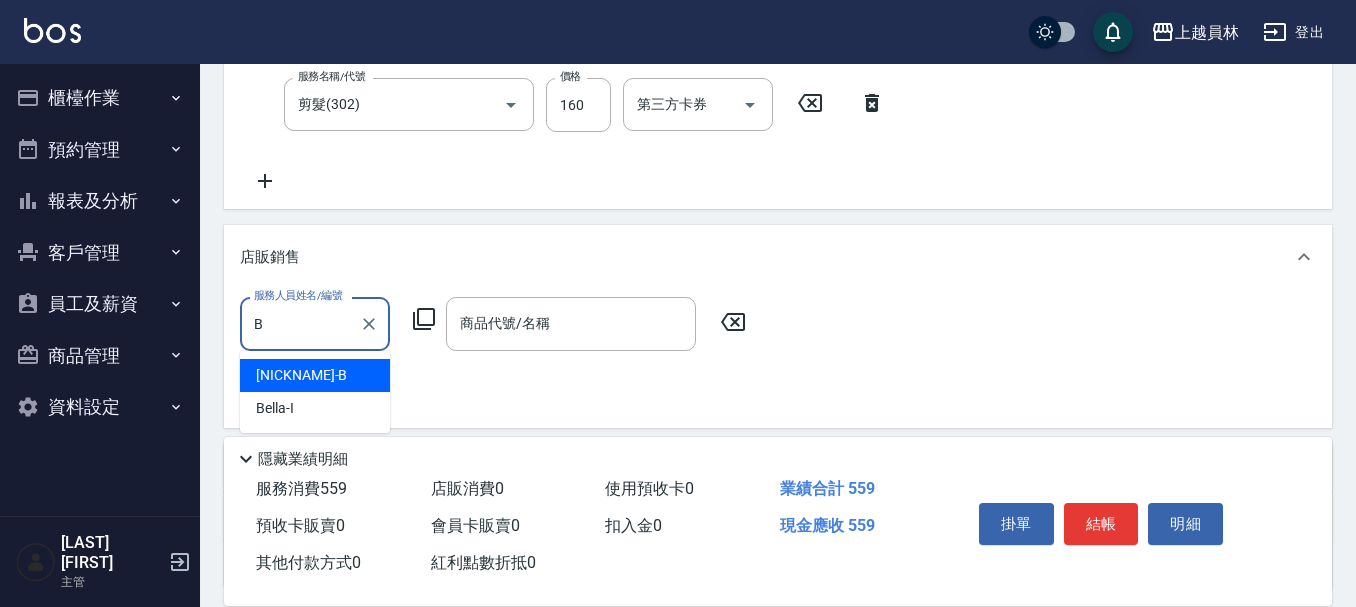 type on "Bonnie-B" 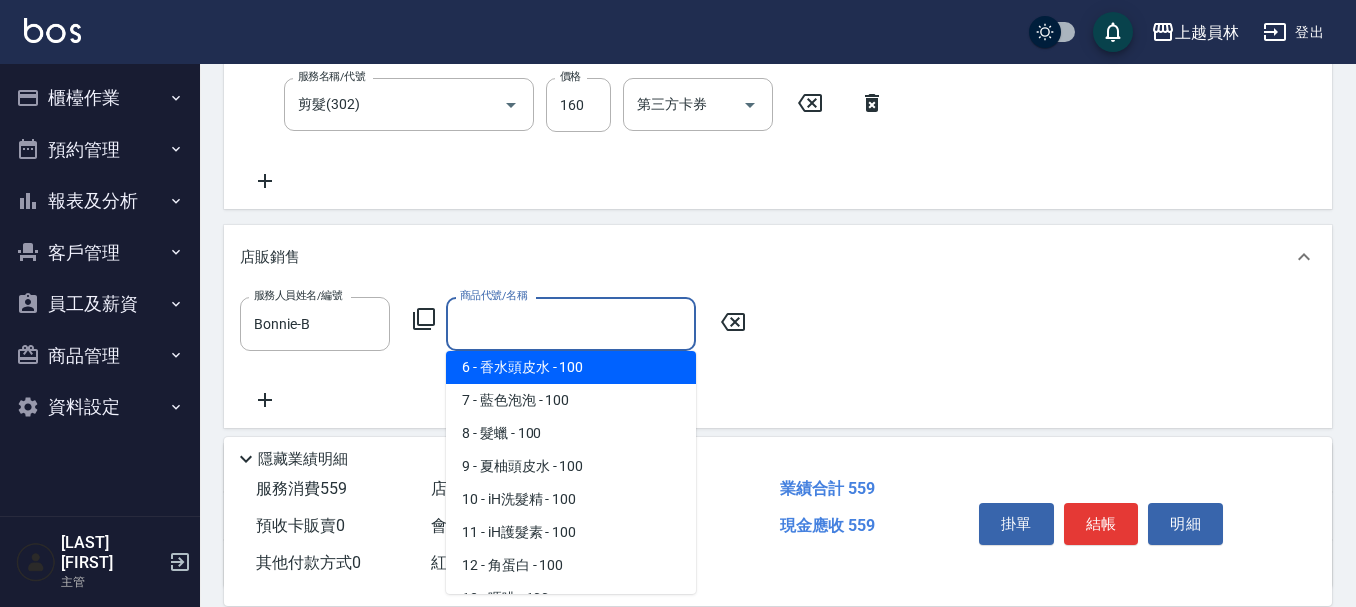 scroll, scrollTop: 206, scrollLeft: 0, axis: vertical 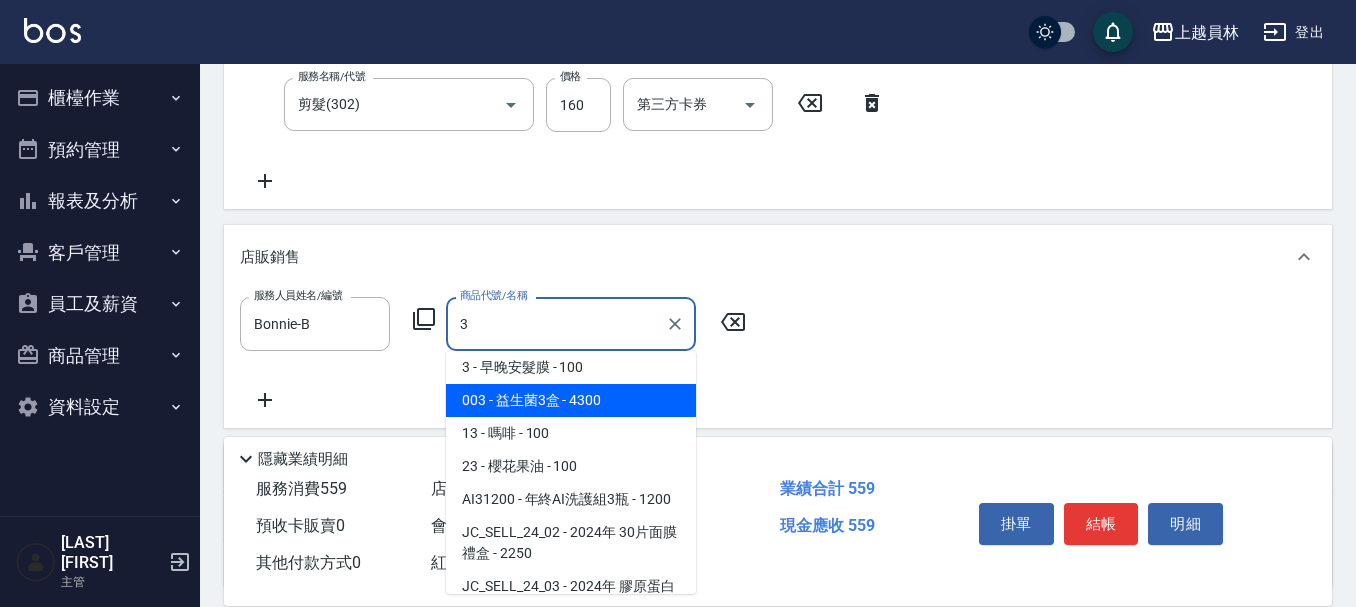 type on "3" 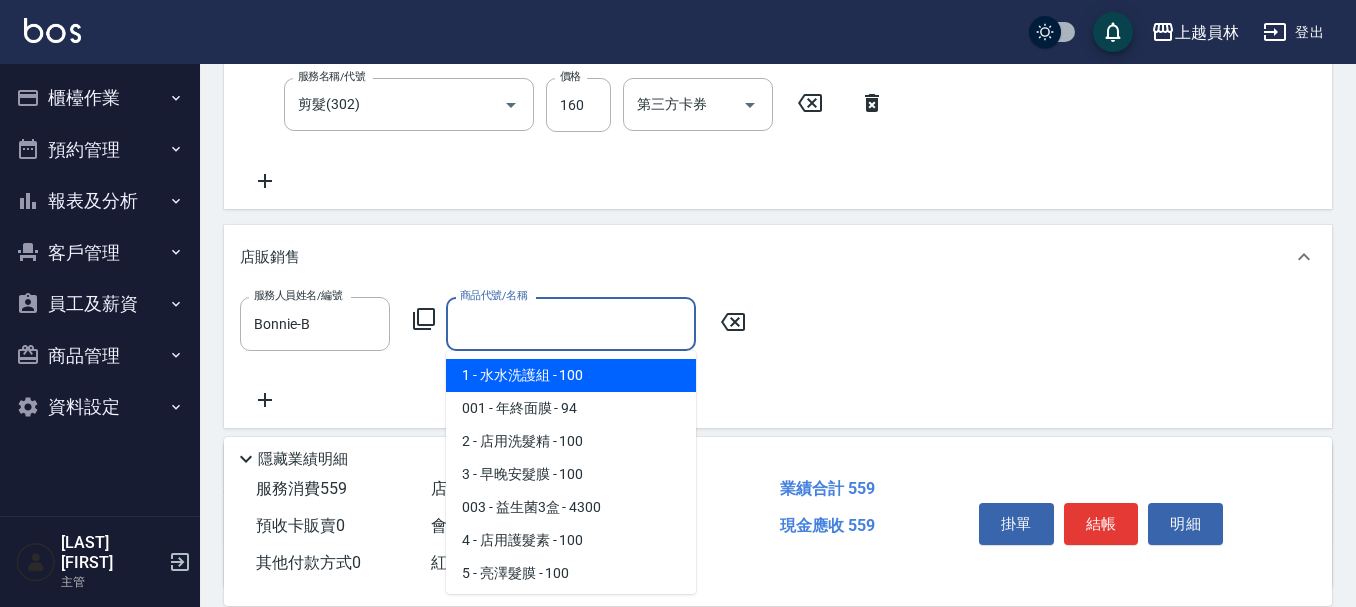 click on "商品代號/名稱 商品代號/名稱" at bounding box center [571, 323] 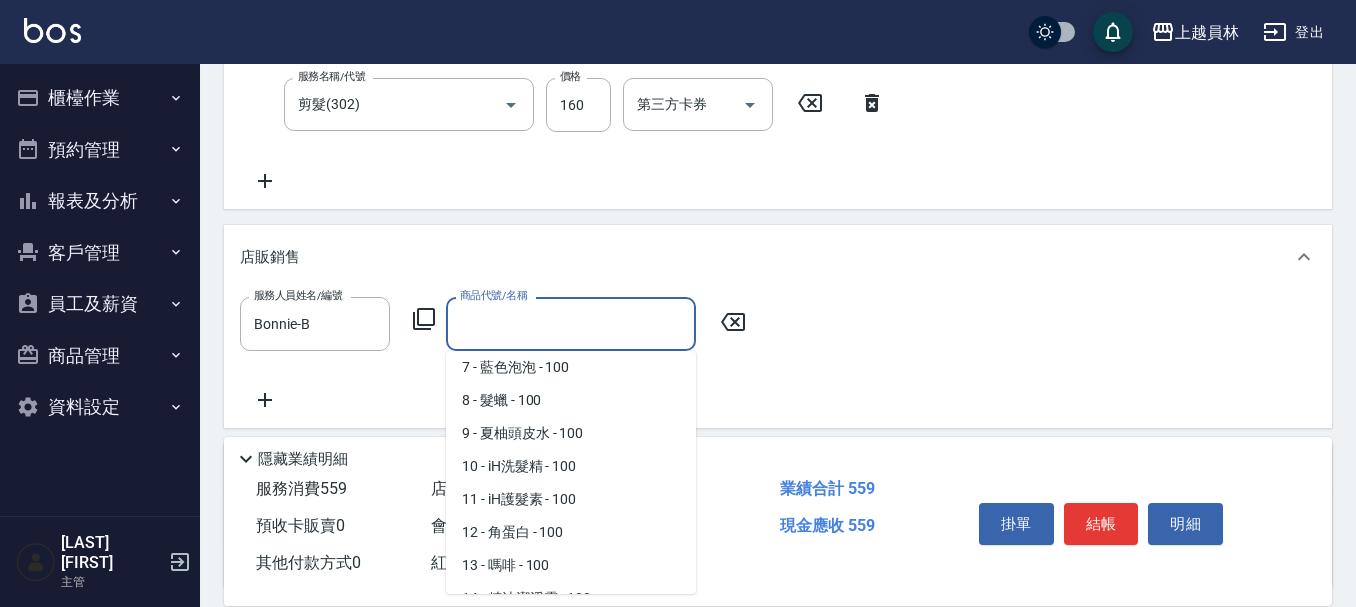 scroll, scrollTop: 239, scrollLeft: 0, axis: vertical 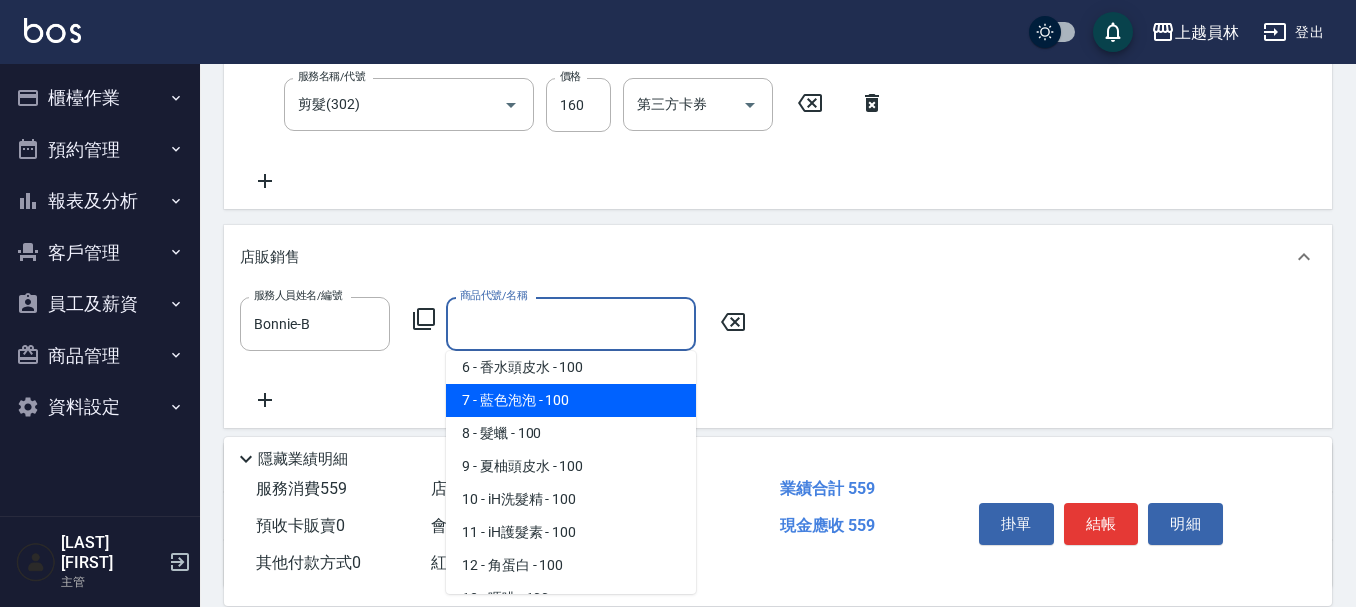 type on "藍色泡泡" 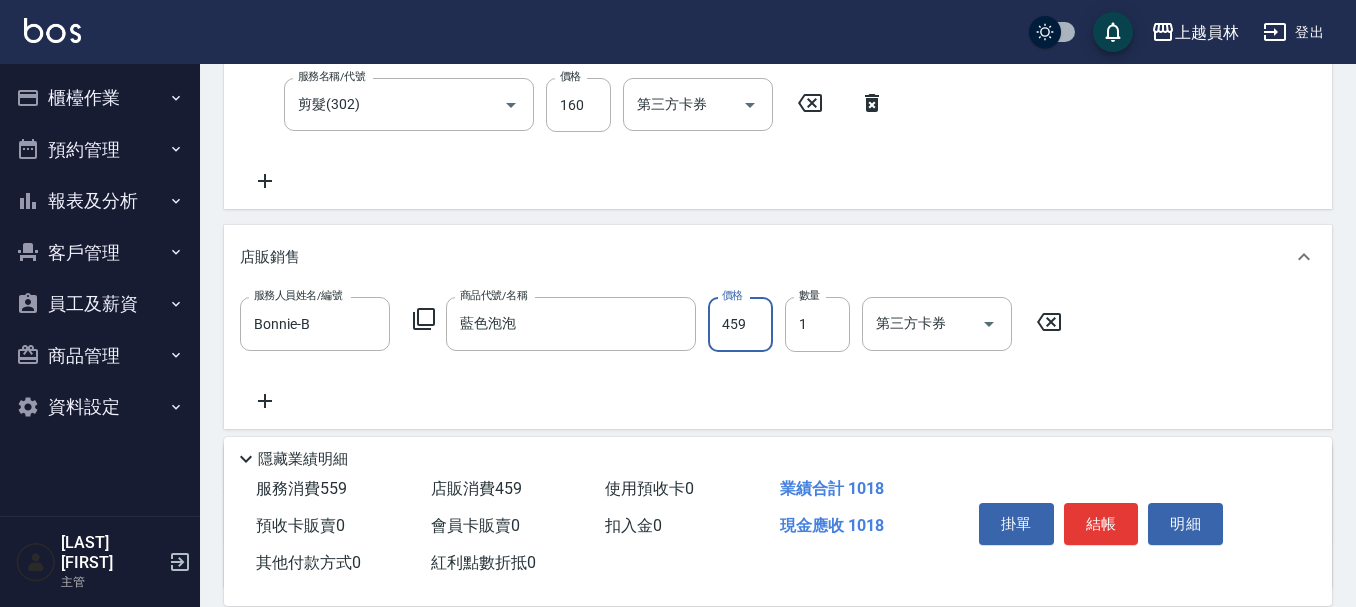 type on "459" 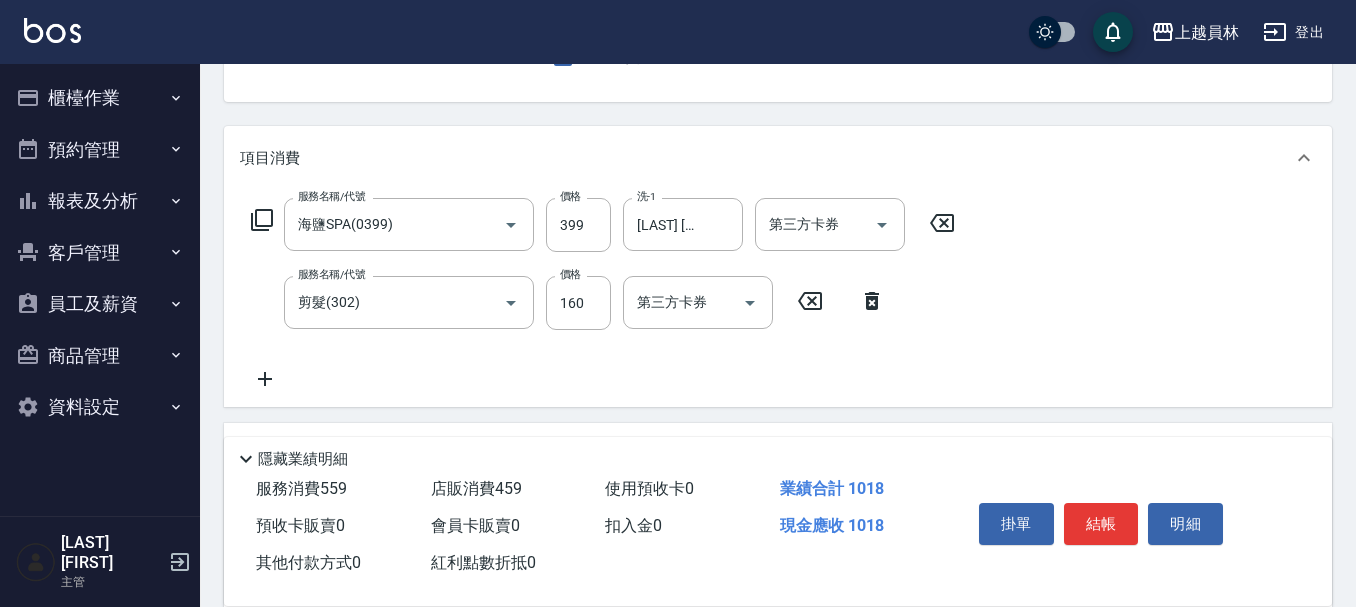 scroll, scrollTop: 200, scrollLeft: 0, axis: vertical 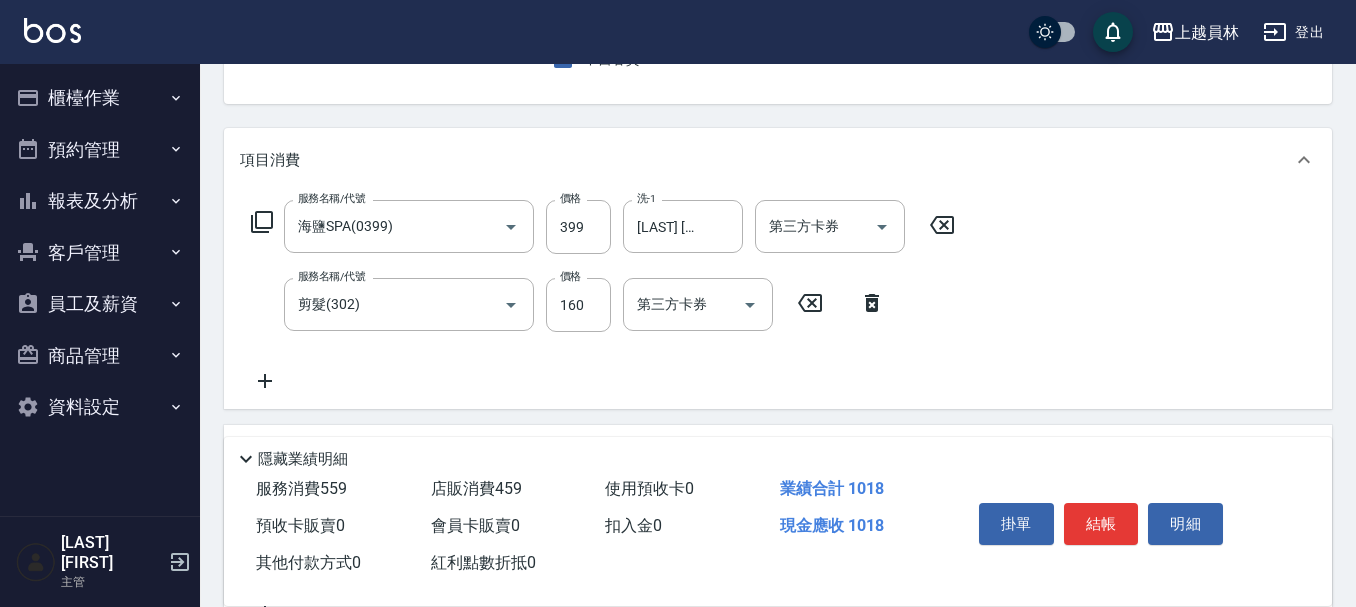 click on "服務名稱/代號 海鹽SPA(0399) 服務名稱/代號 價格 399 價格 洗-1 [LAST] [FIRST]-[NUMBER] 洗-1 第三方卡券 第三方卡券 服務名稱/代號 剪髮(302) 服務名稱/代號 價格 160 價格 第三方卡券 第三方卡券" at bounding box center [603, 296] 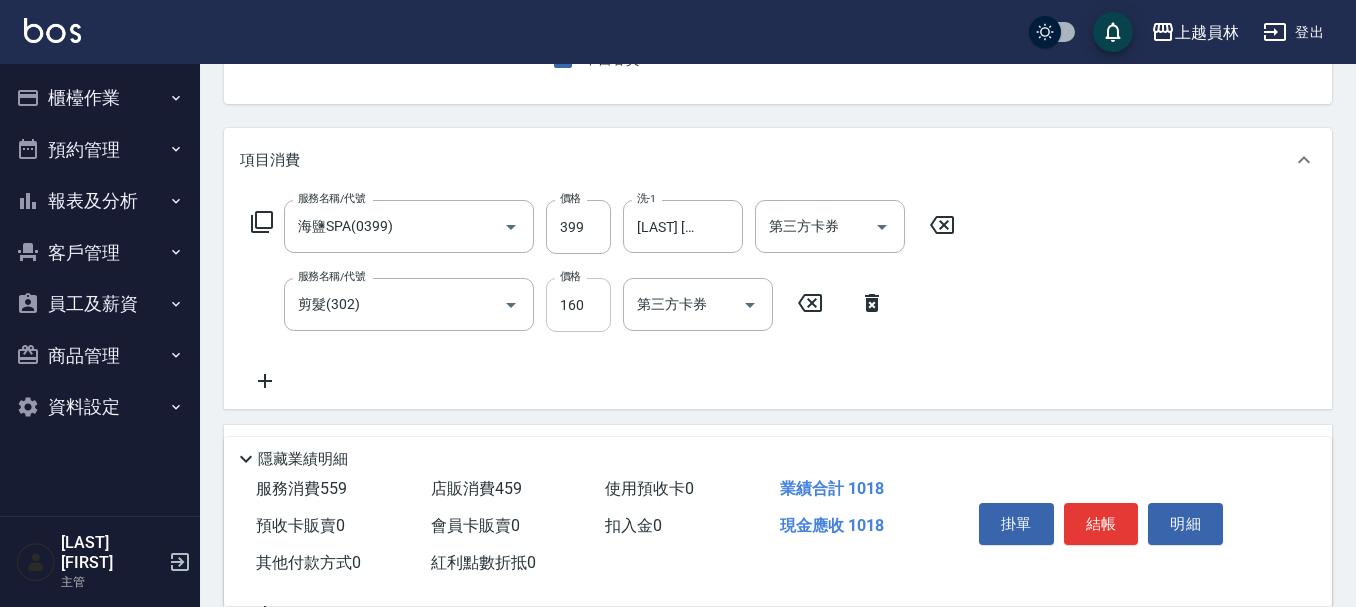 click on "160" at bounding box center (578, 305) 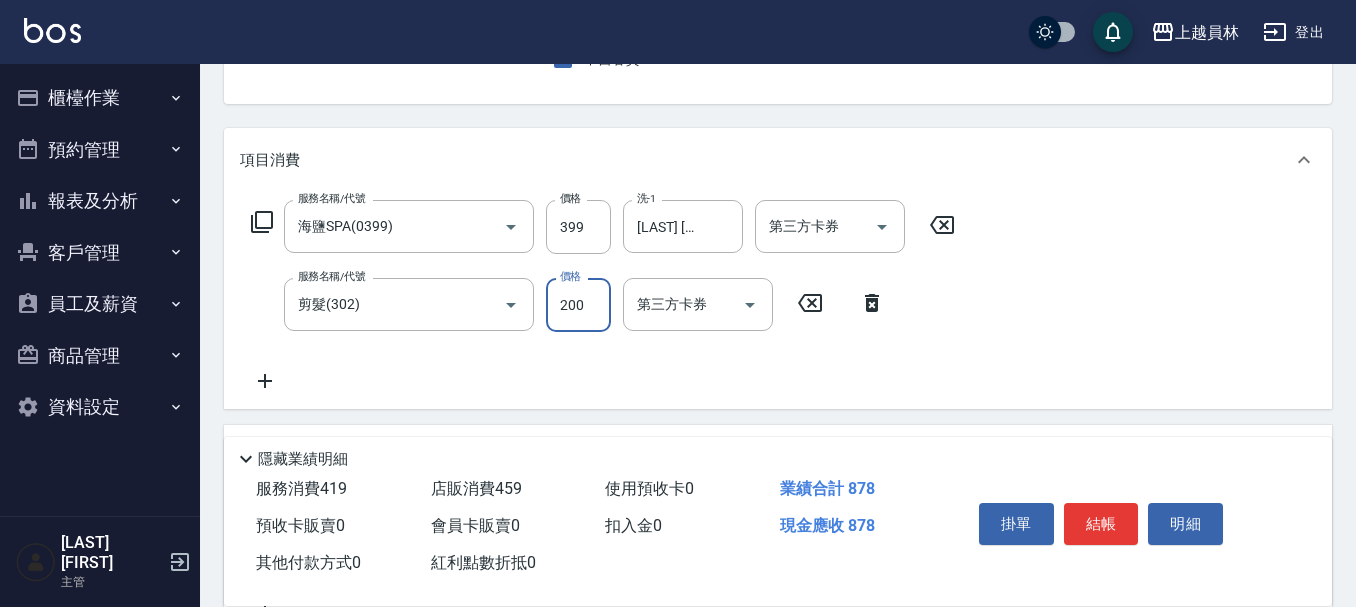 type on "200" 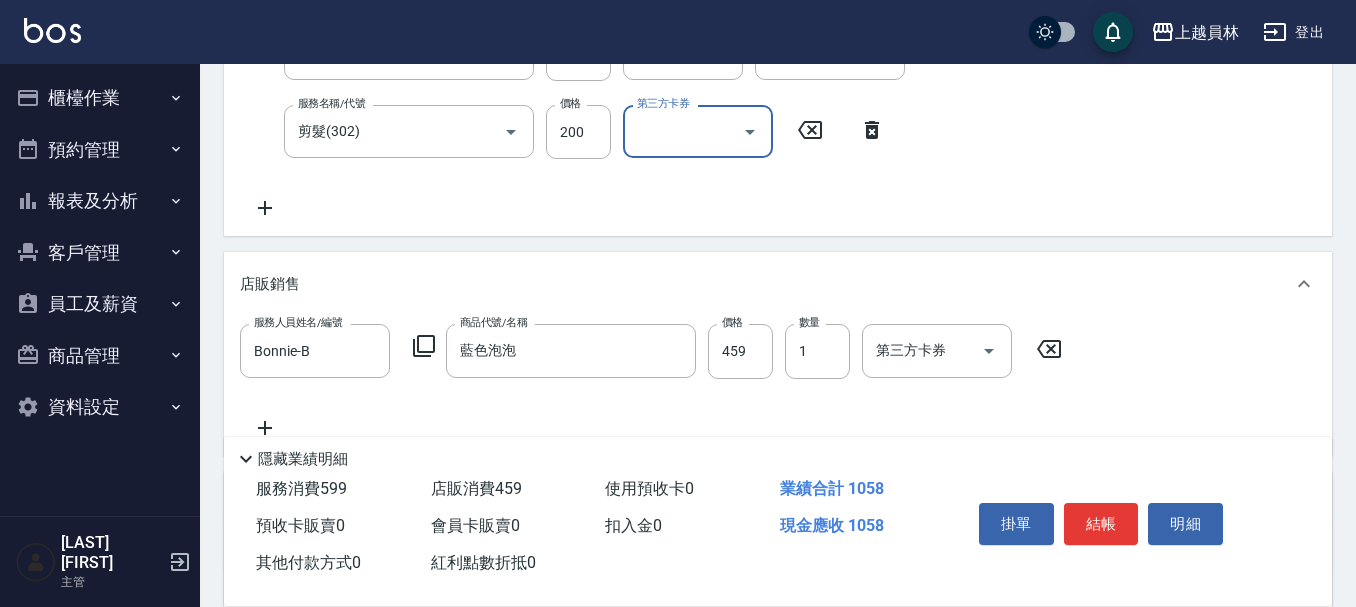 scroll, scrollTop: 500, scrollLeft: 0, axis: vertical 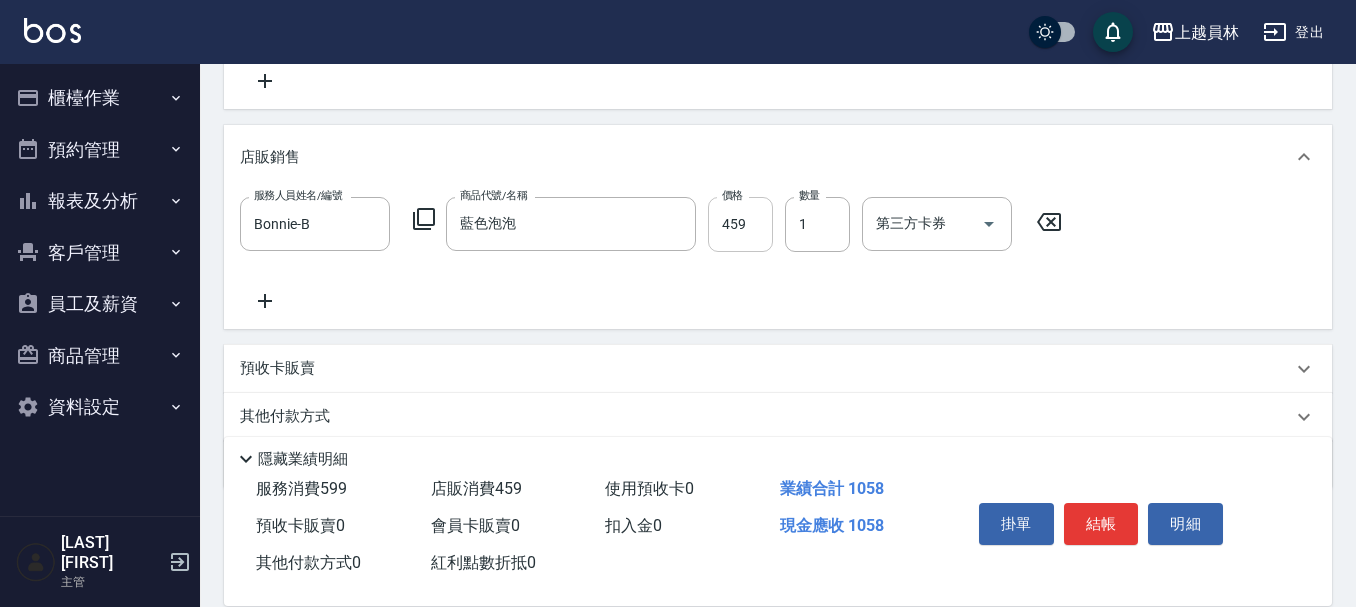 click on "459" at bounding box center (740, 224) 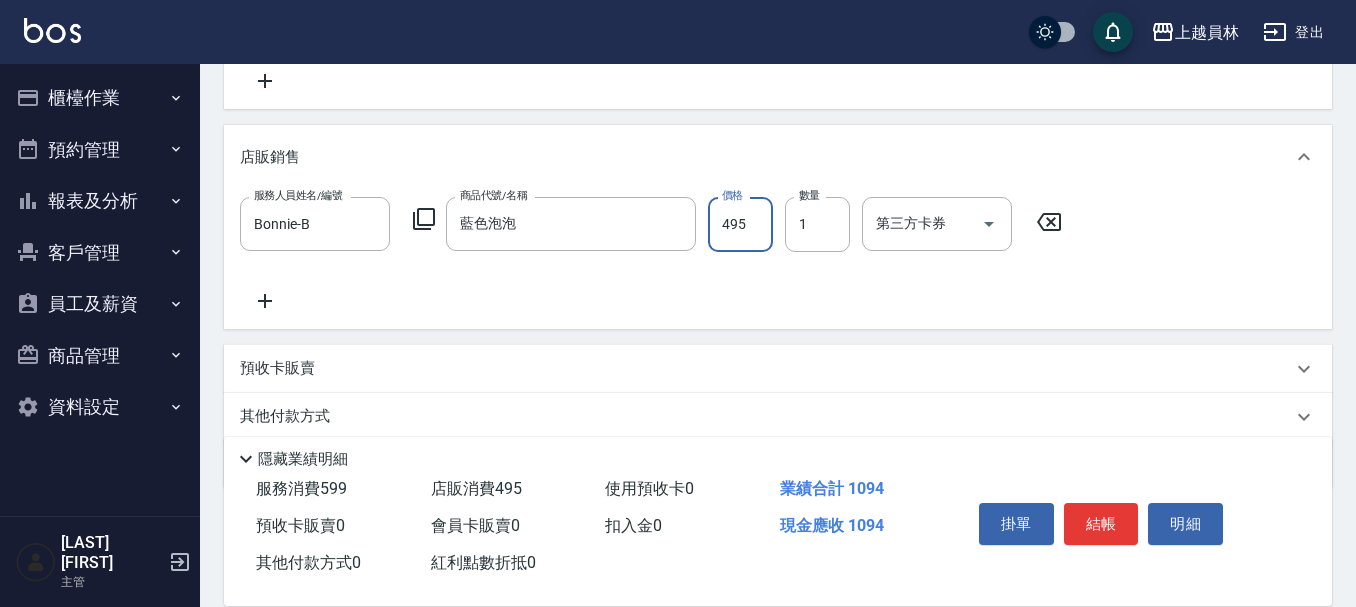 type on "495" 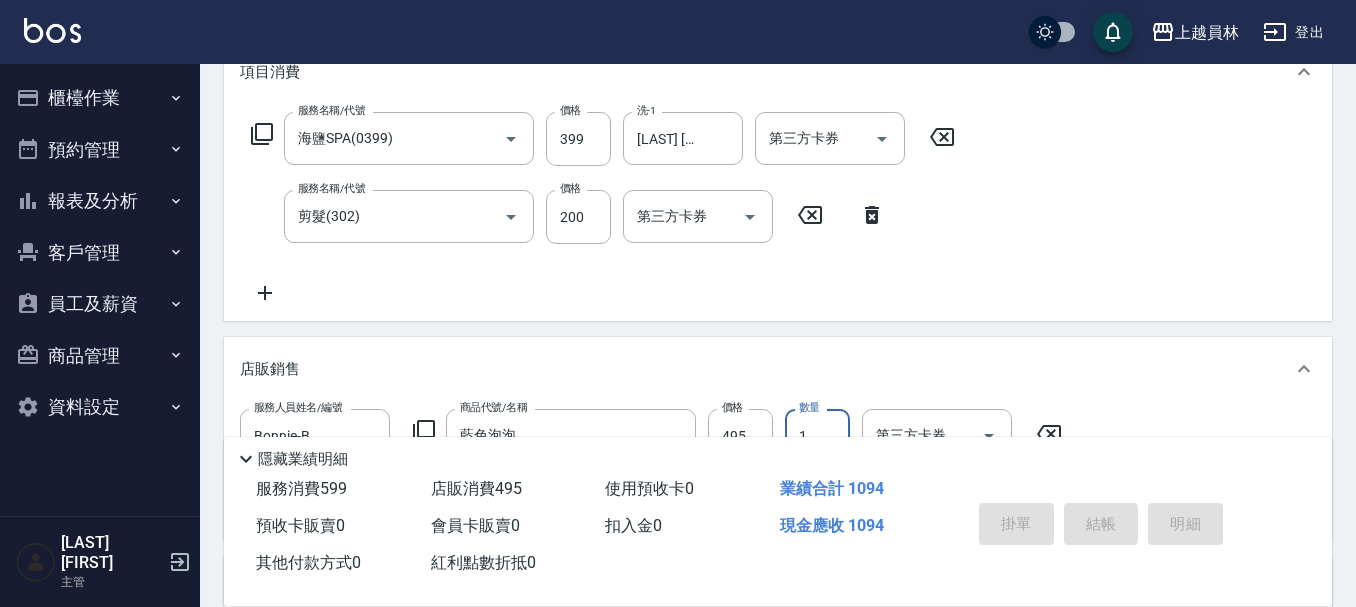 scroll, scrollTop: 0, scrollLeft: 0, axis: both 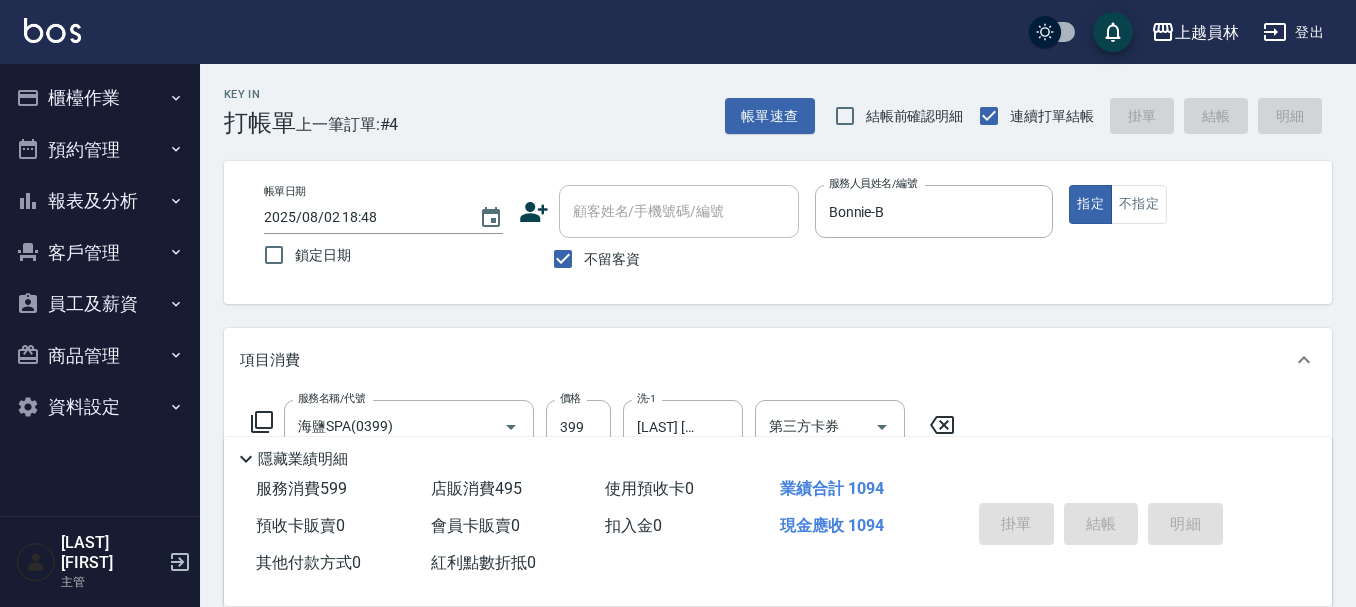 type on "2025/08/02 19:06" 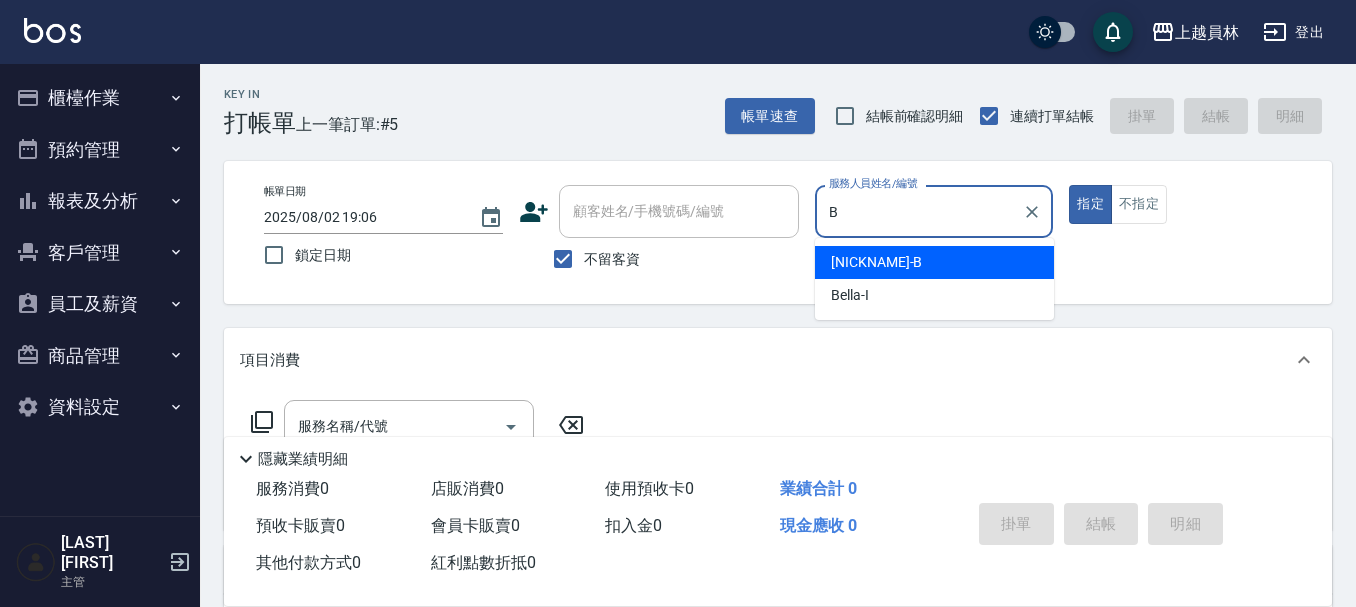 type on "Bonnie-B" 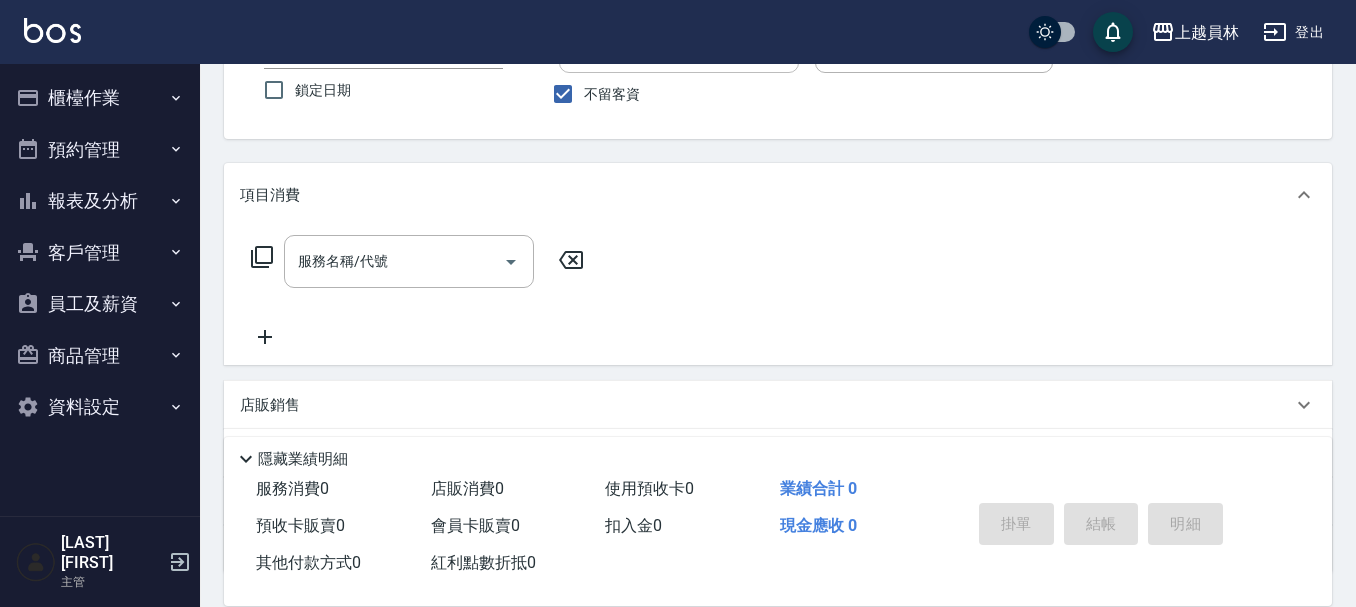 scroll, scrollTop: 200, scrollLeft: 0, axis: vertical 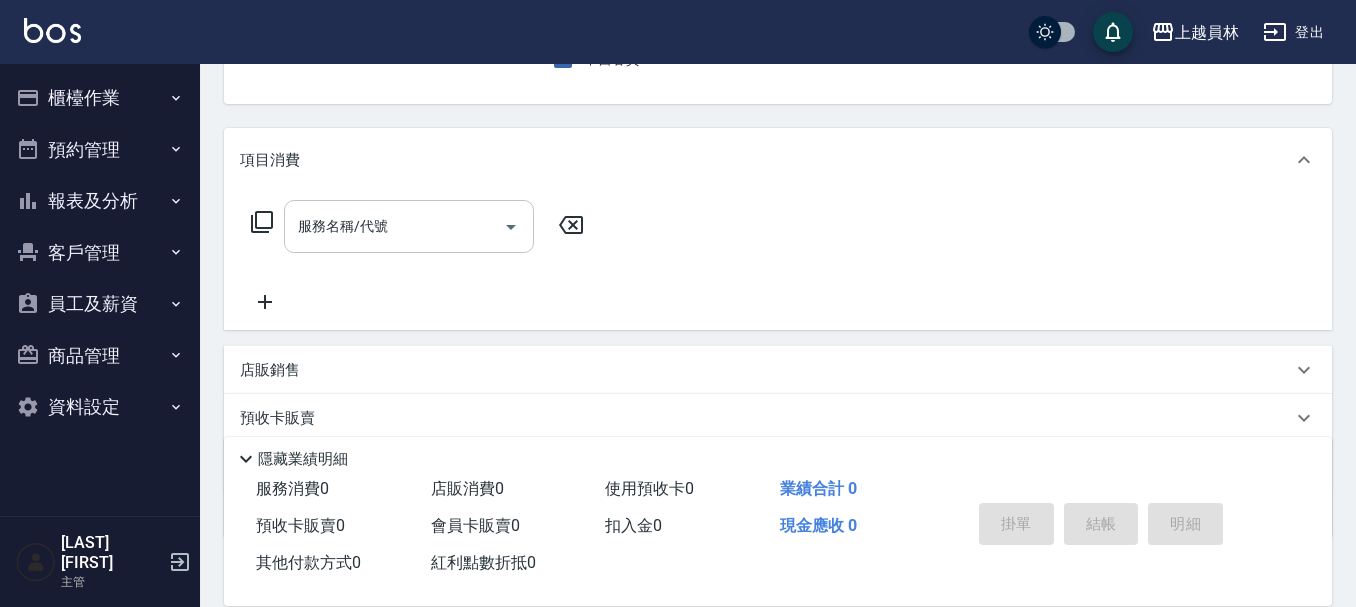 click on "服務名稱/代號" at bounding box center (394, 226) 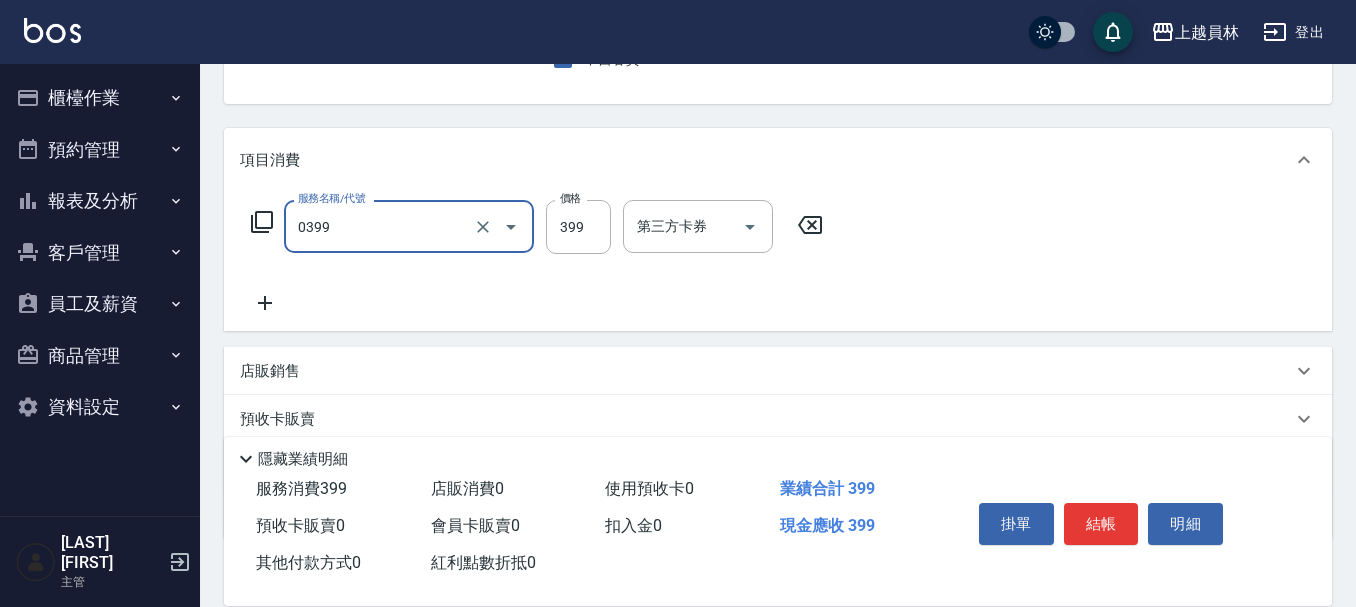 type on "海鹽SPA(0399)" 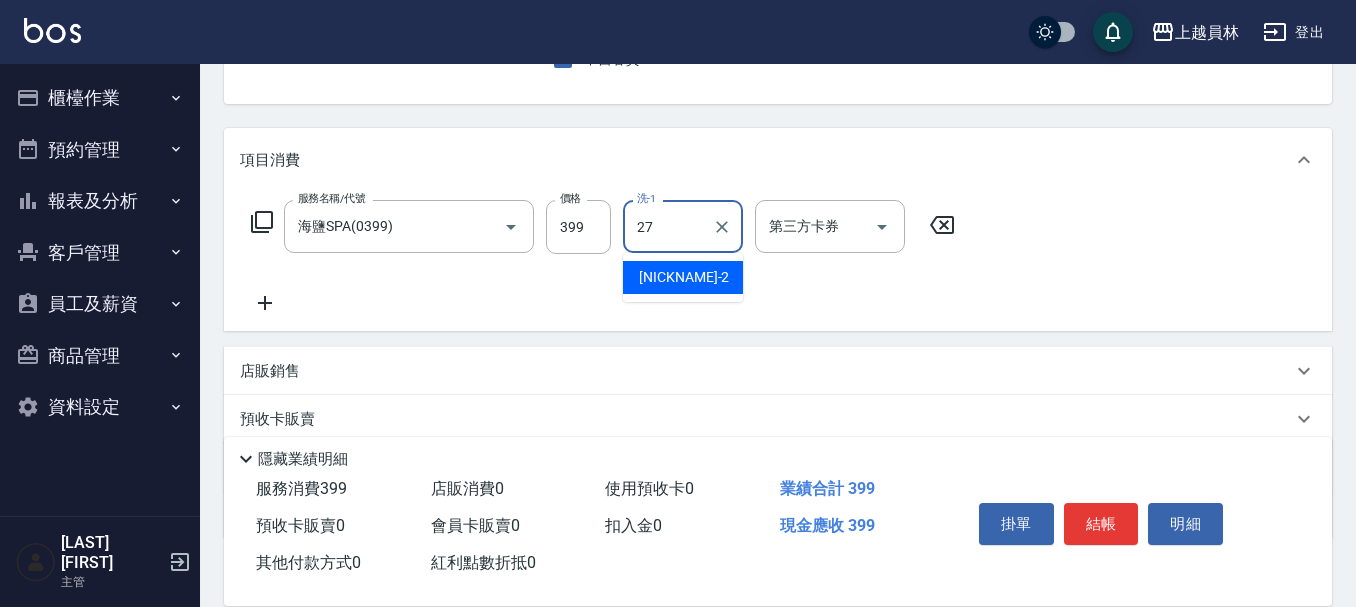 type on "[LAST] [FIRST]-[NUMBER]" 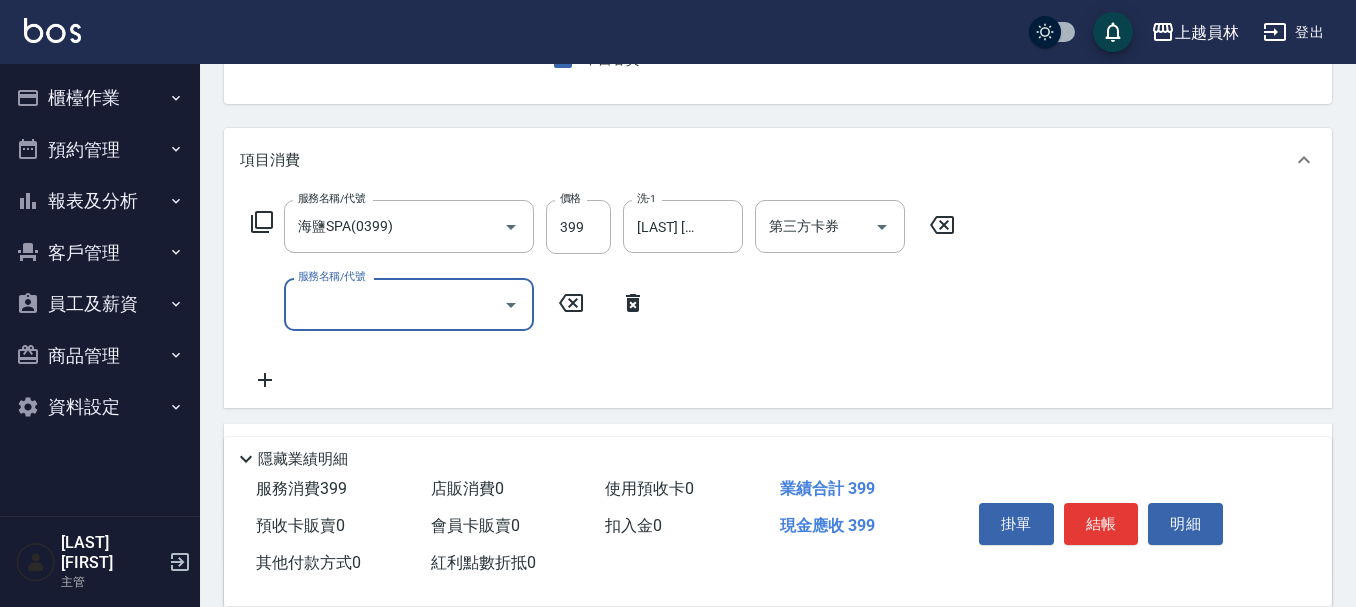 type on "0" 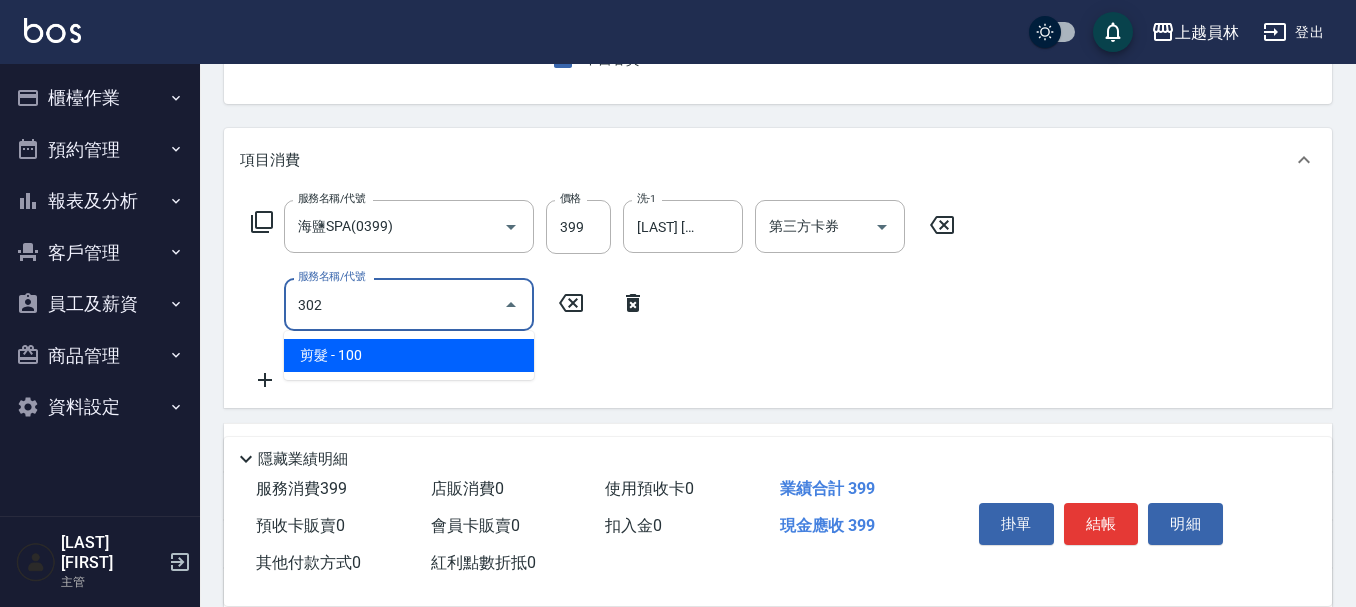 type on "剪髮(302)" 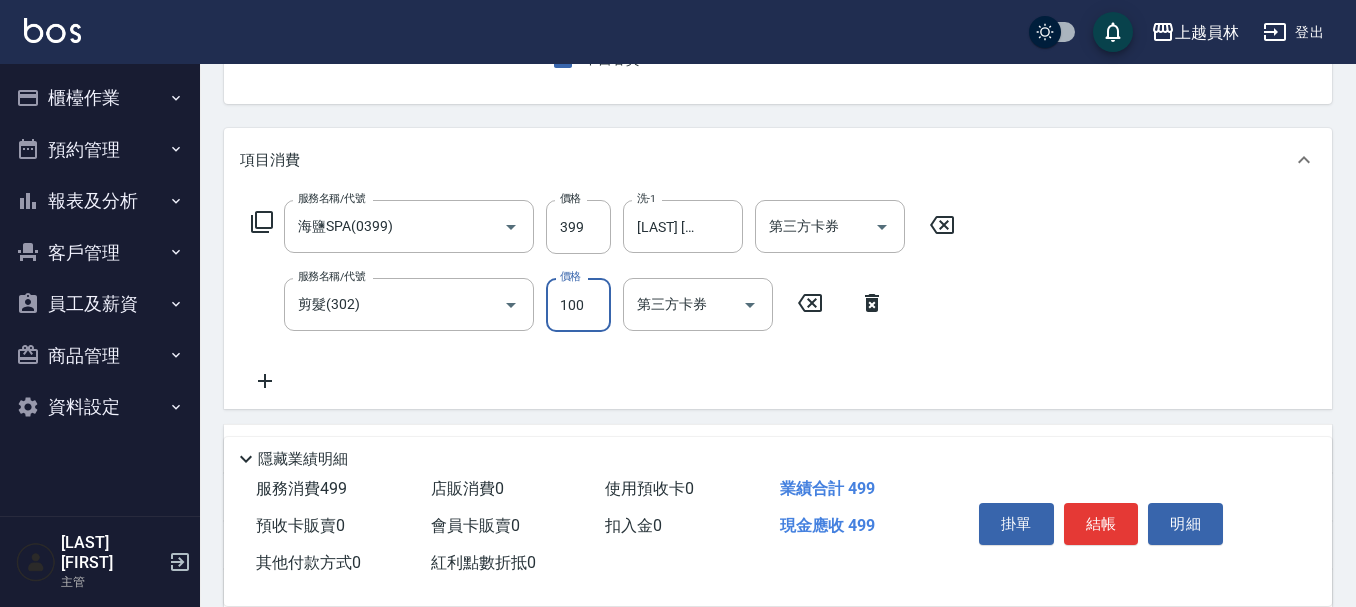 click on "100" at bounding box center (578, 305) 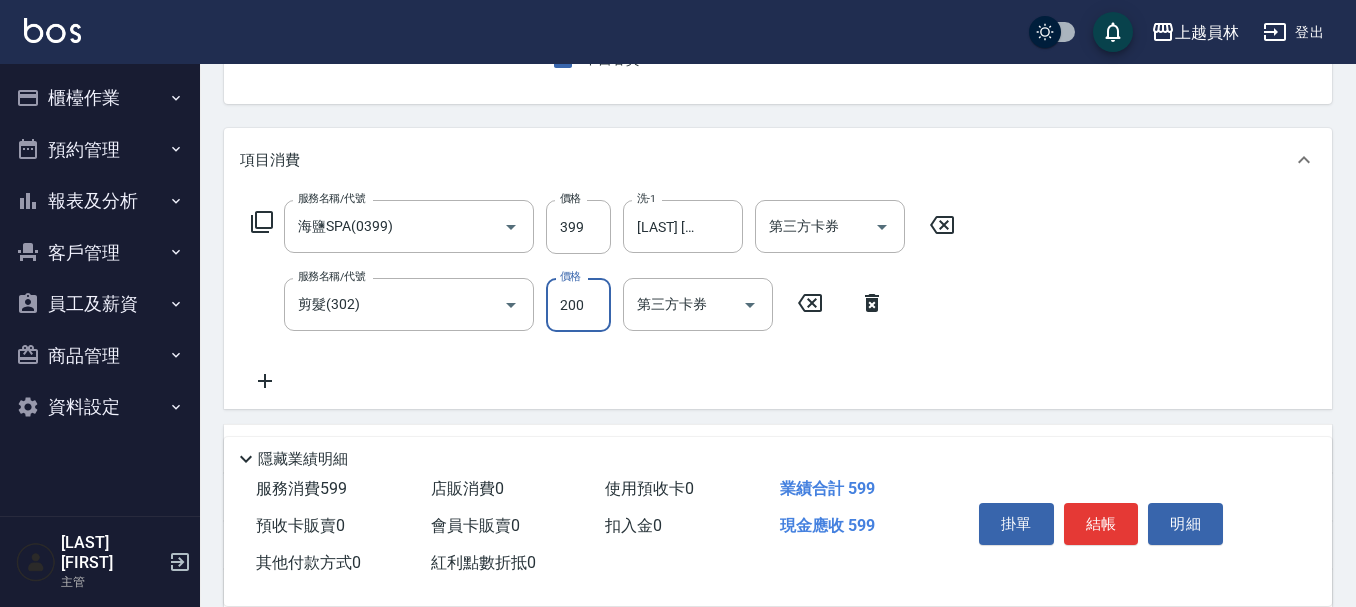 type on "200" 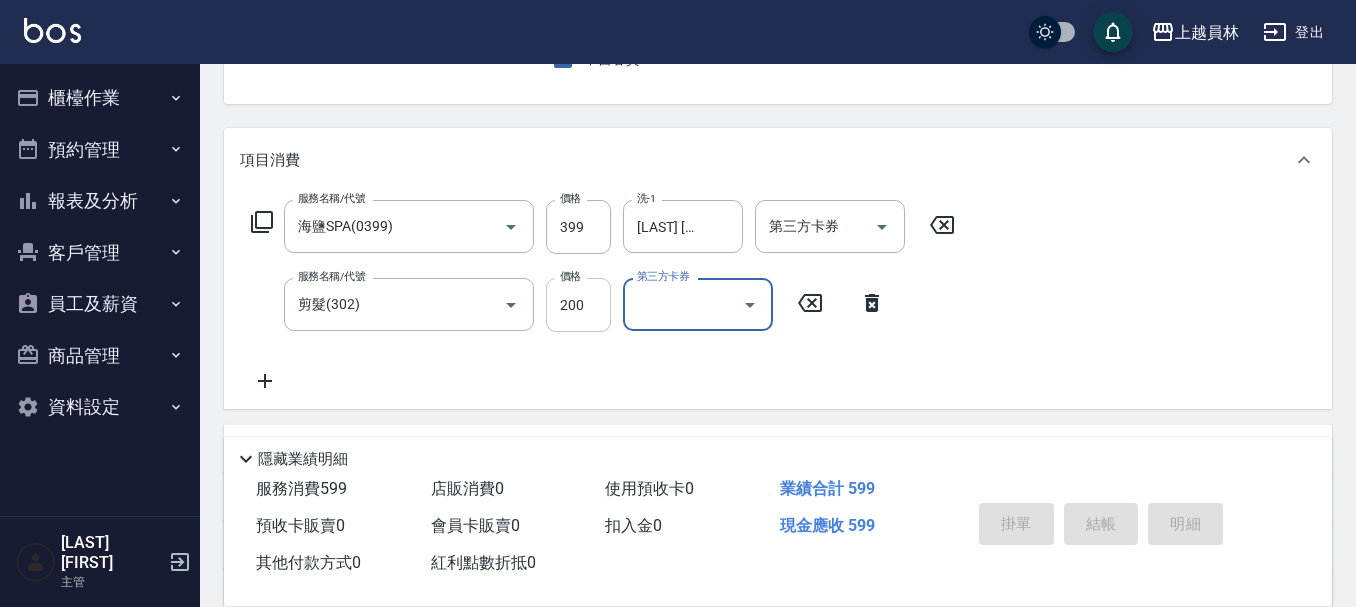 type on "2025/08/02 19:22" 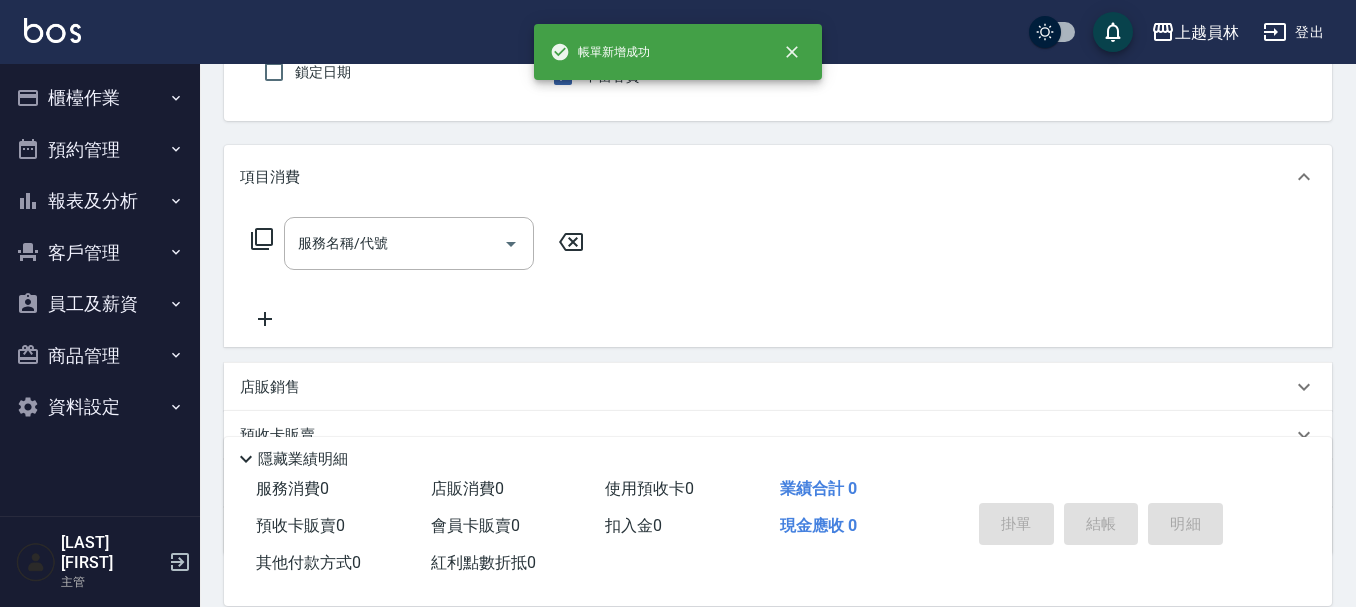 scroll, scrollTop: 0, scrollLeft: 0, axis: both 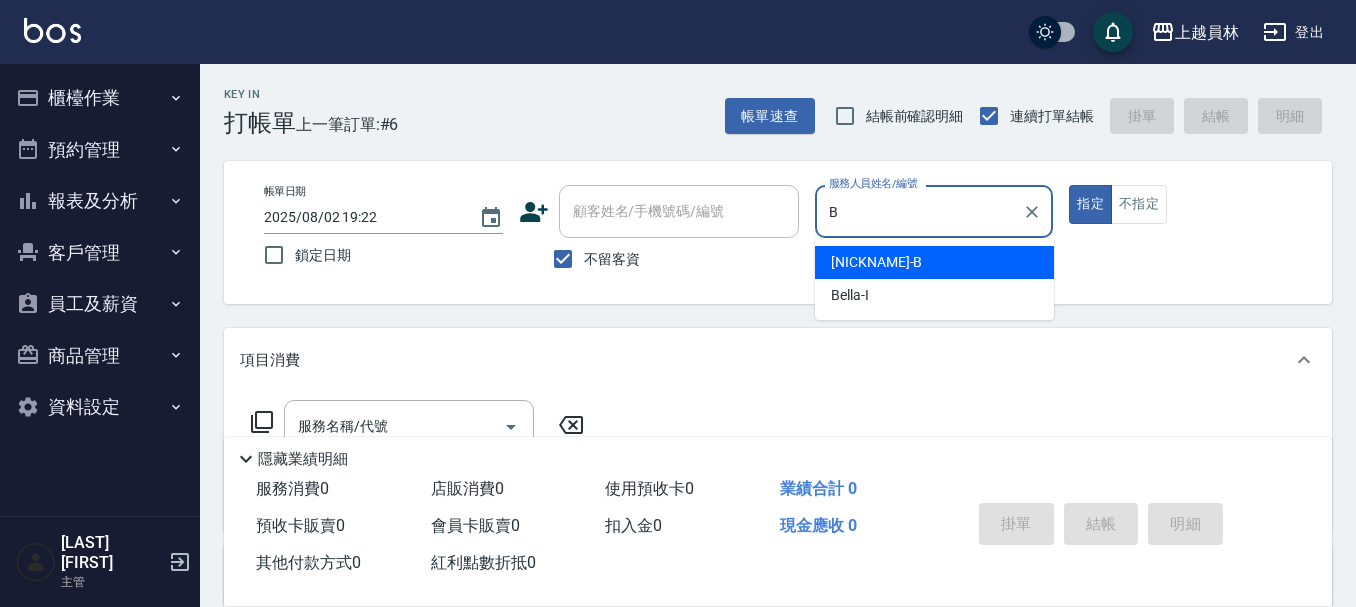 type on "Bonnie-B" 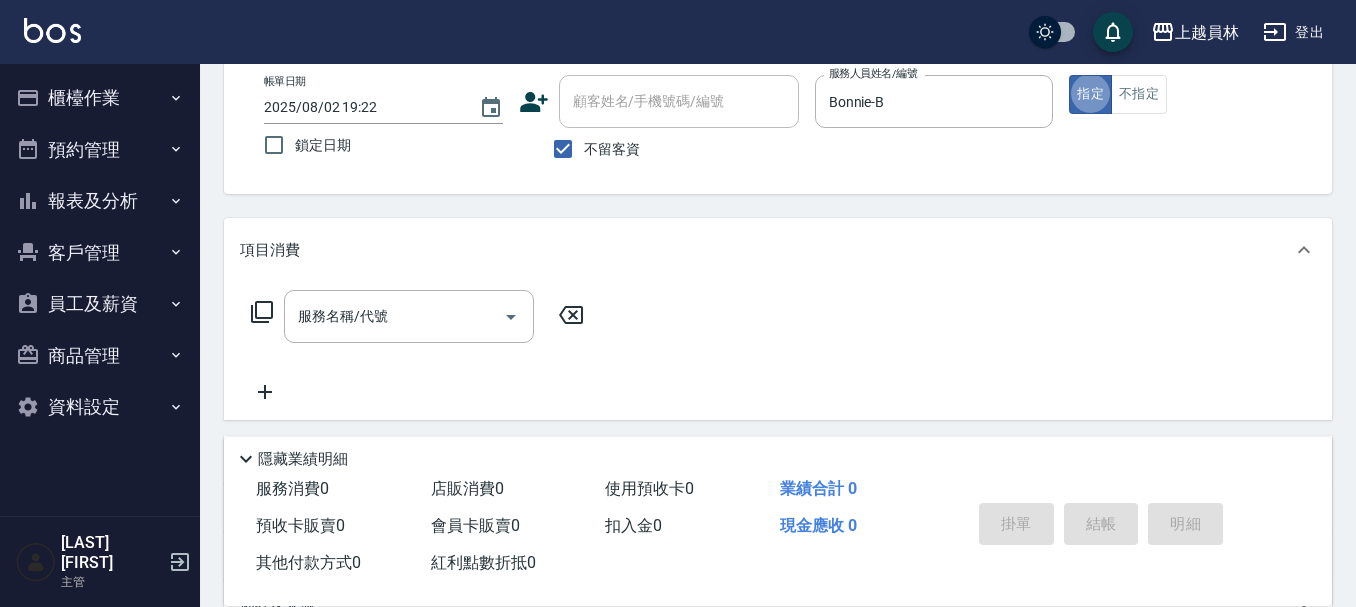 scroll, scrollTop: 200, scrollLeft: 0, axis: vertical 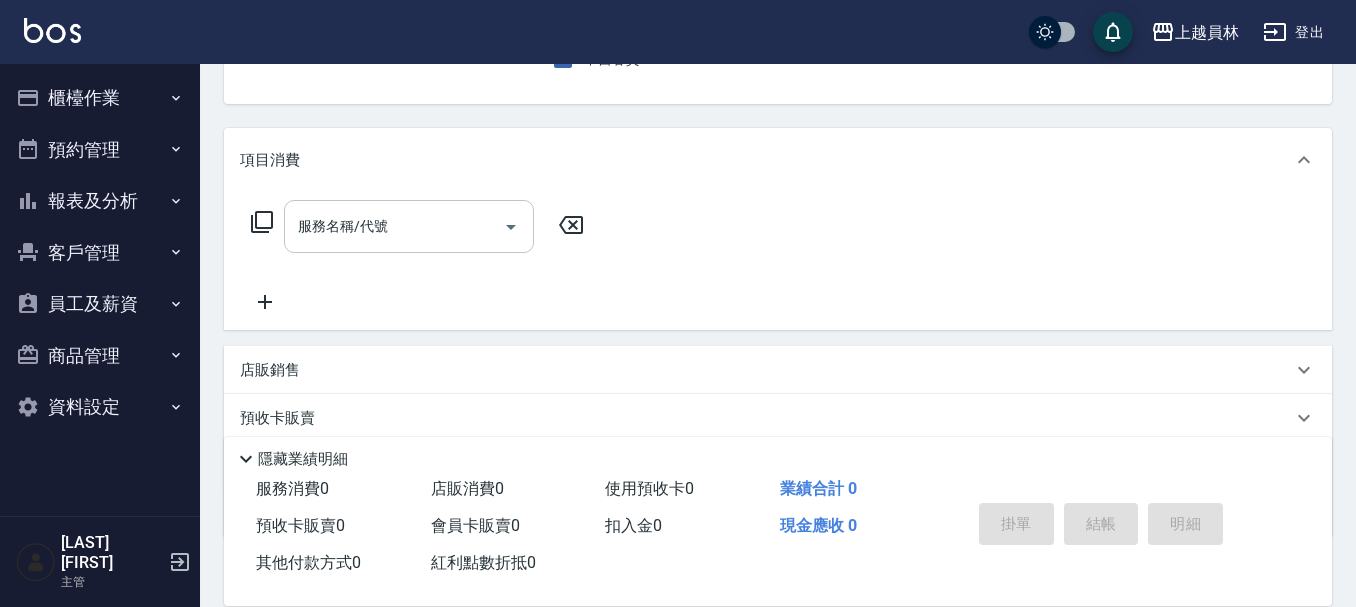 click on "服務名稱/代號" at bounding box center [394, 226] 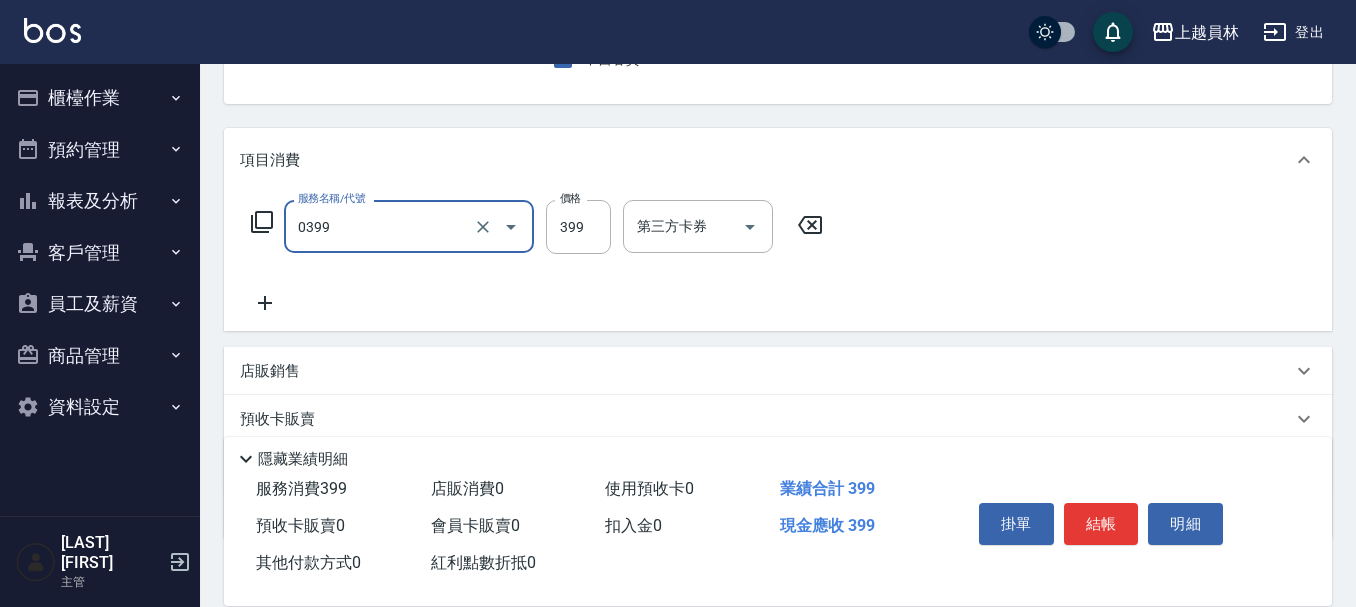 type on "海鹽SPA(0399)" 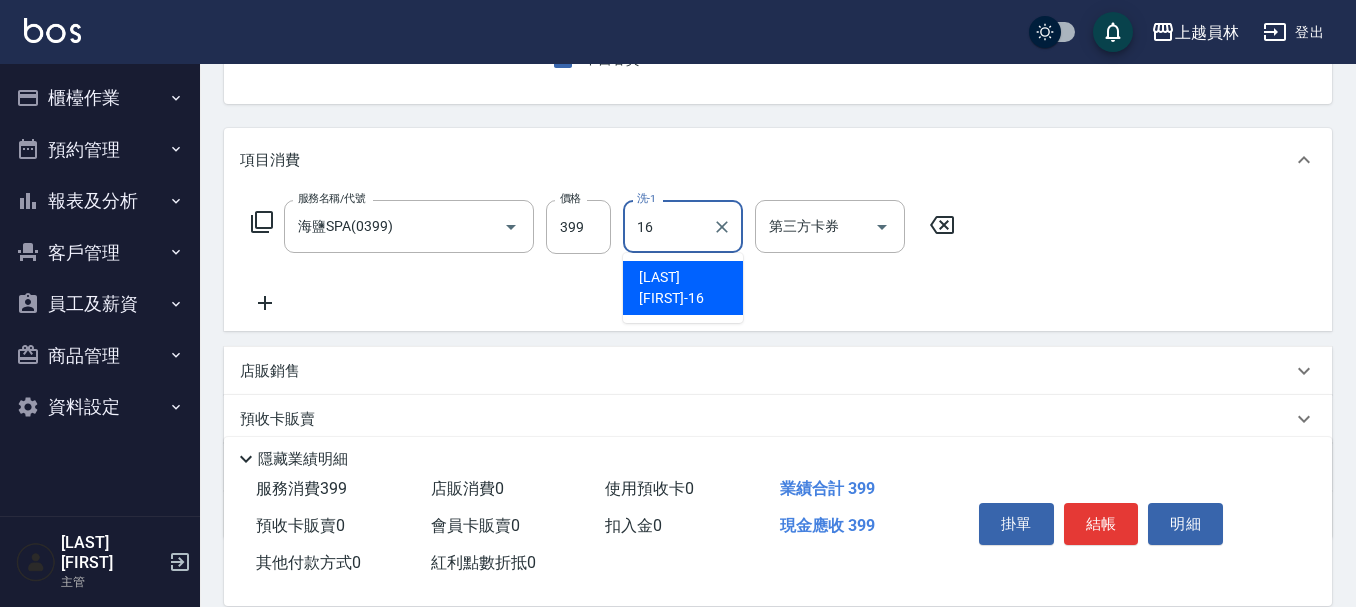 type on "[LAST] [FIRST]-[NUMBER]" 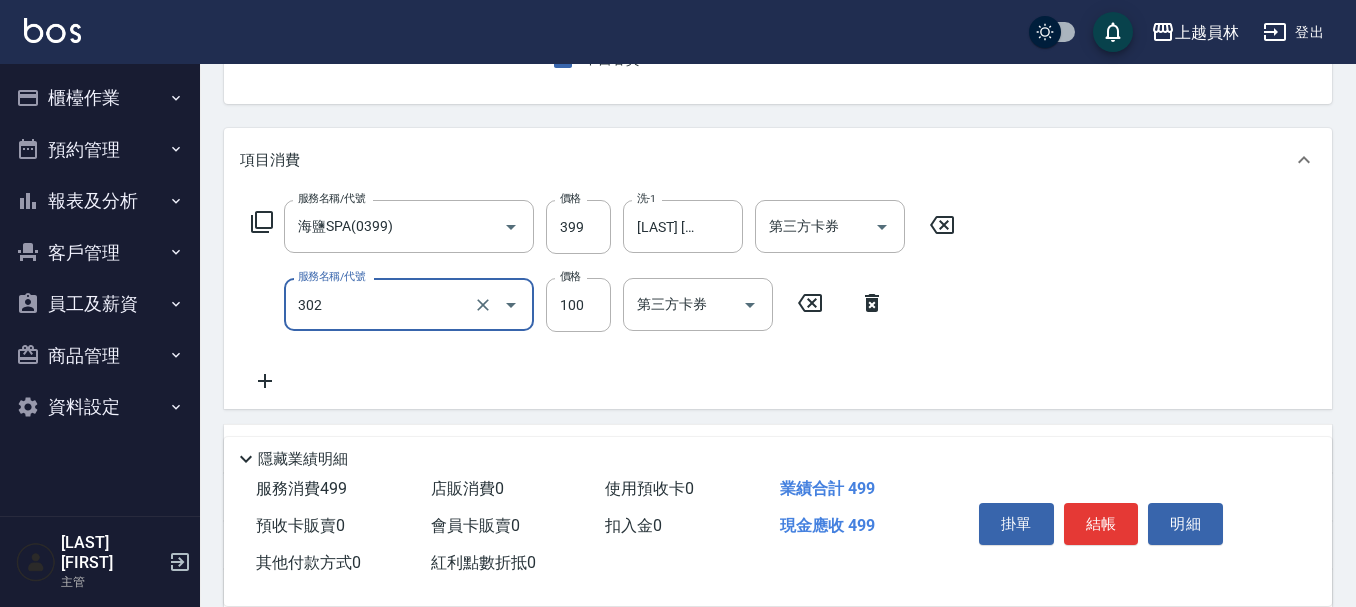 type on "剪髮(302)" 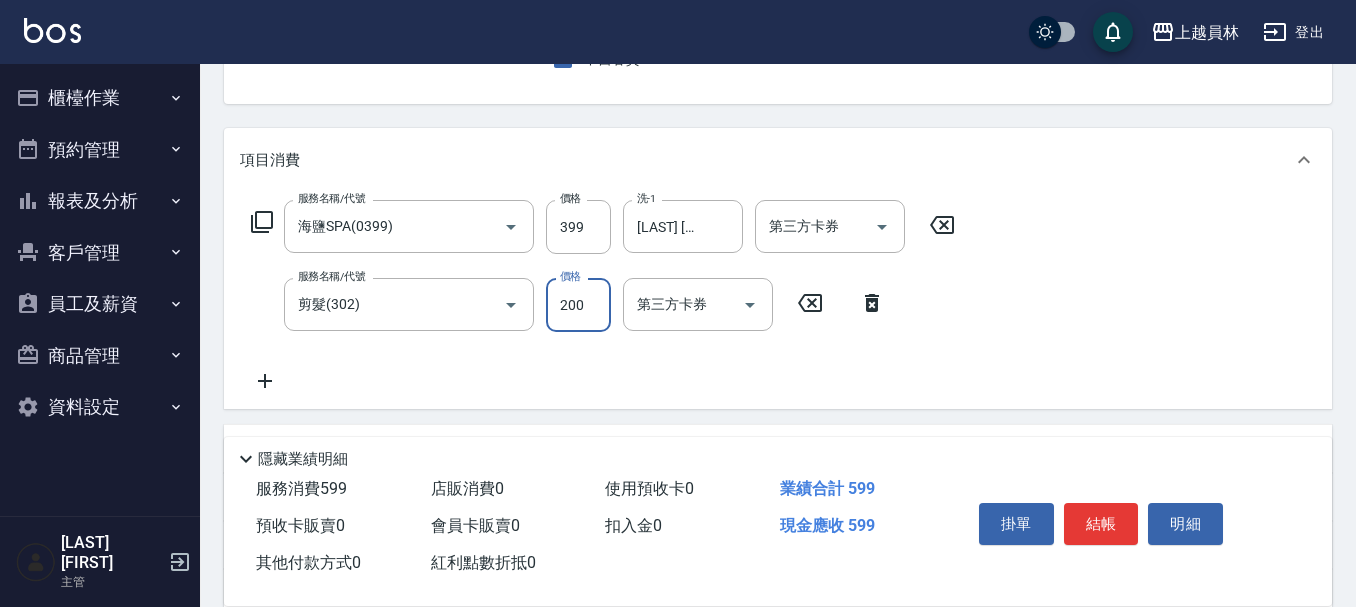 type on "200" 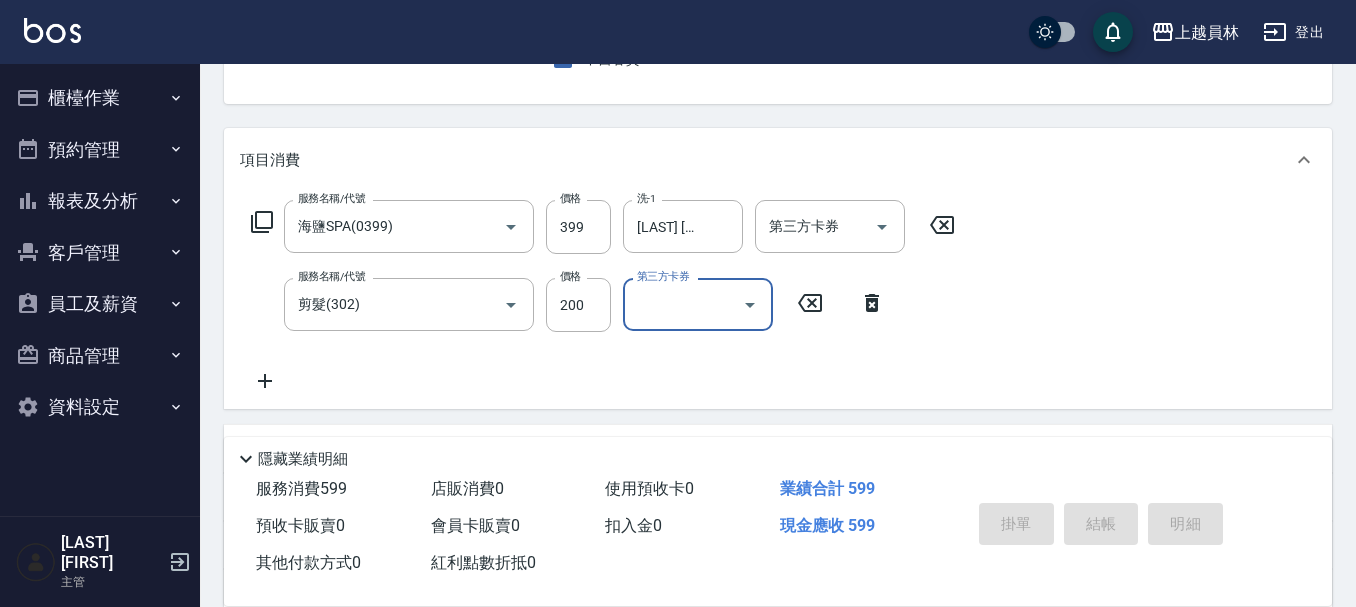 type 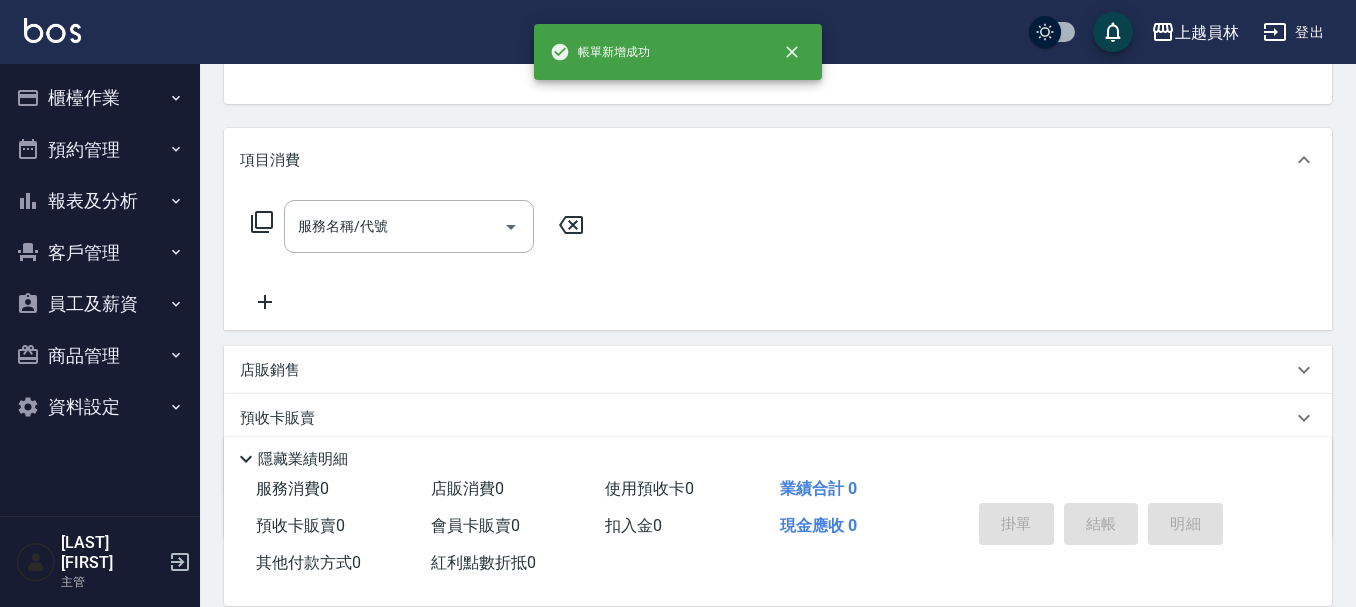 scroll, scrollTop: 194, scrollLeft: 0, axis: vertical 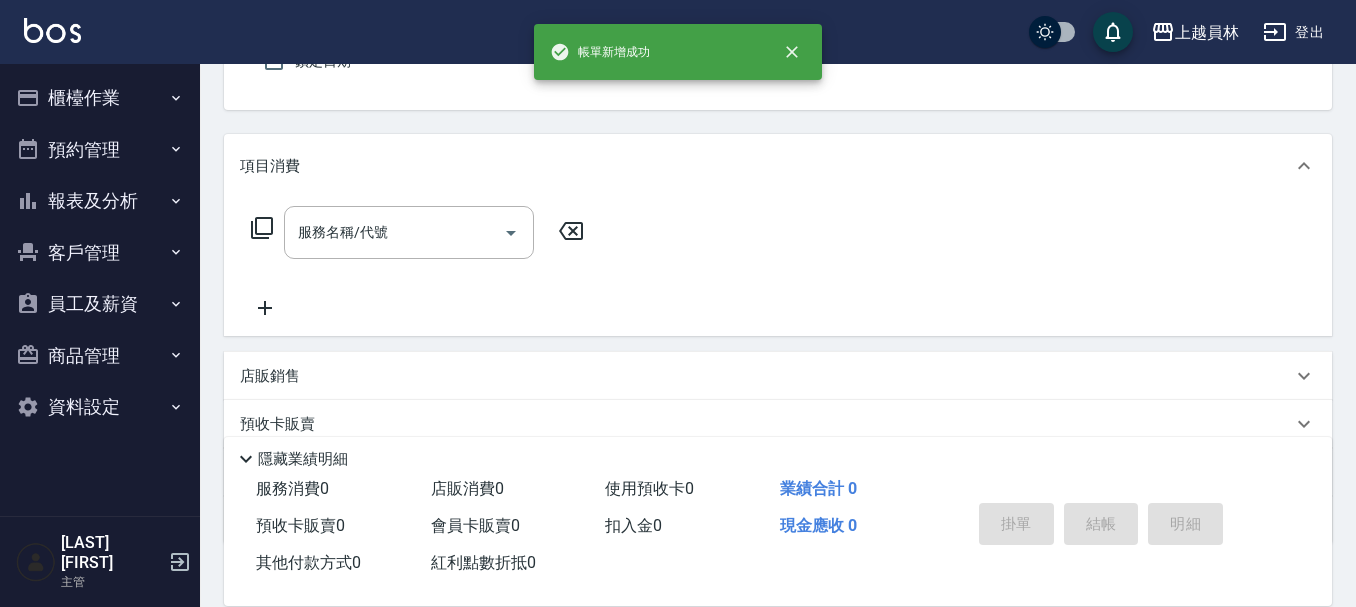 type on "Bella-I" 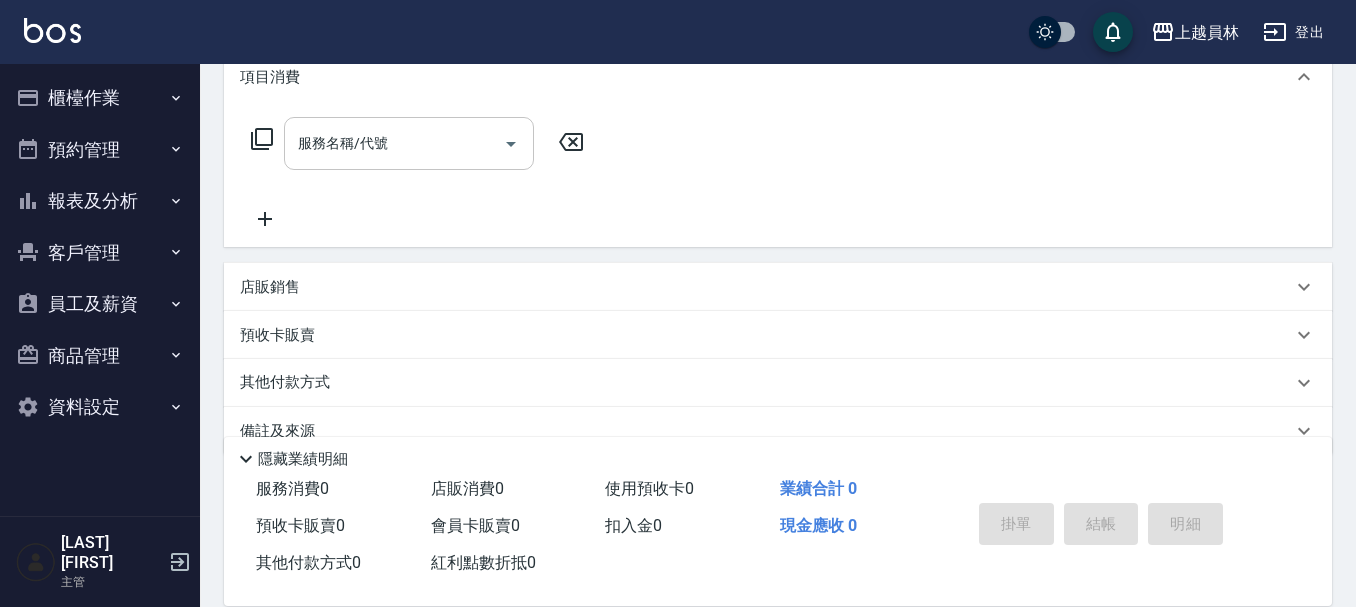 scroll, scrollTop: 285, scrollLeft: 0, axis: vertical 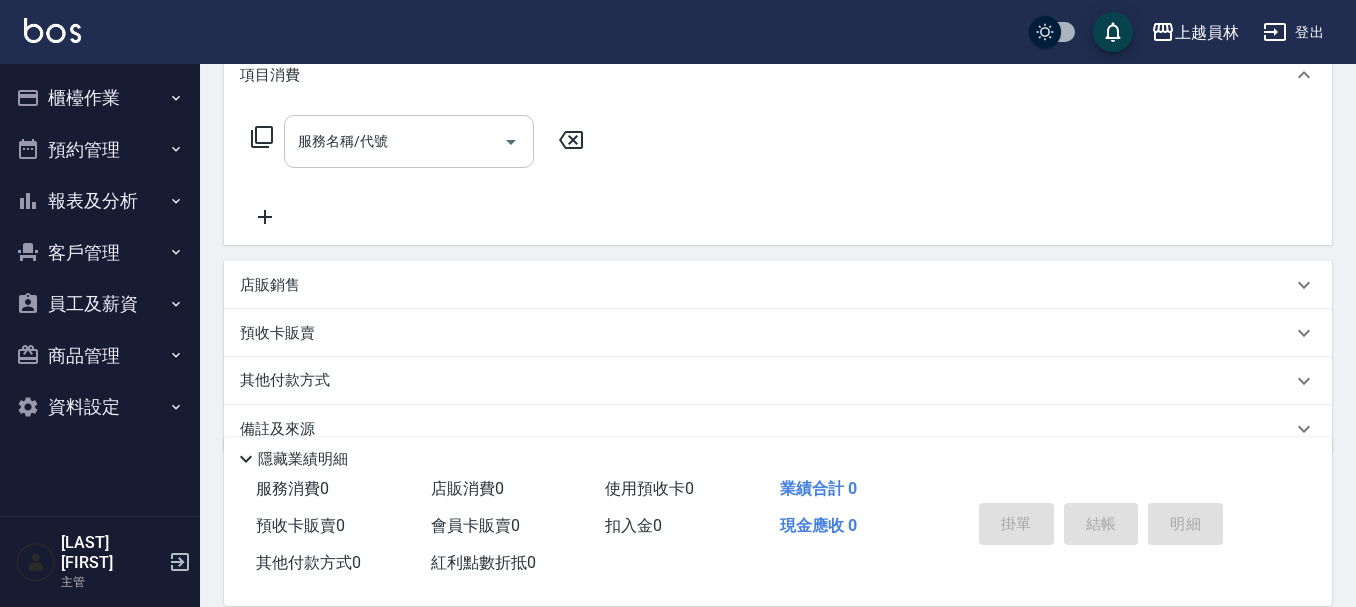 click on "服務名稱/代號" at bounding box center (394, 141) 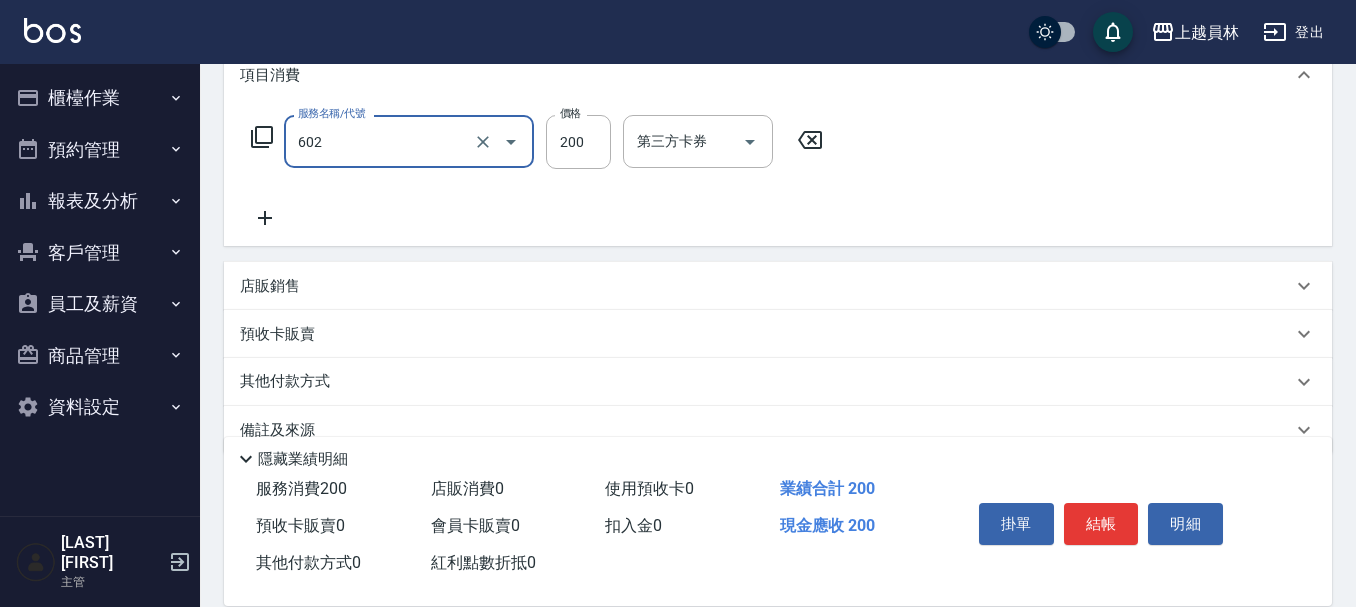 type on "一般洗髮(602)" 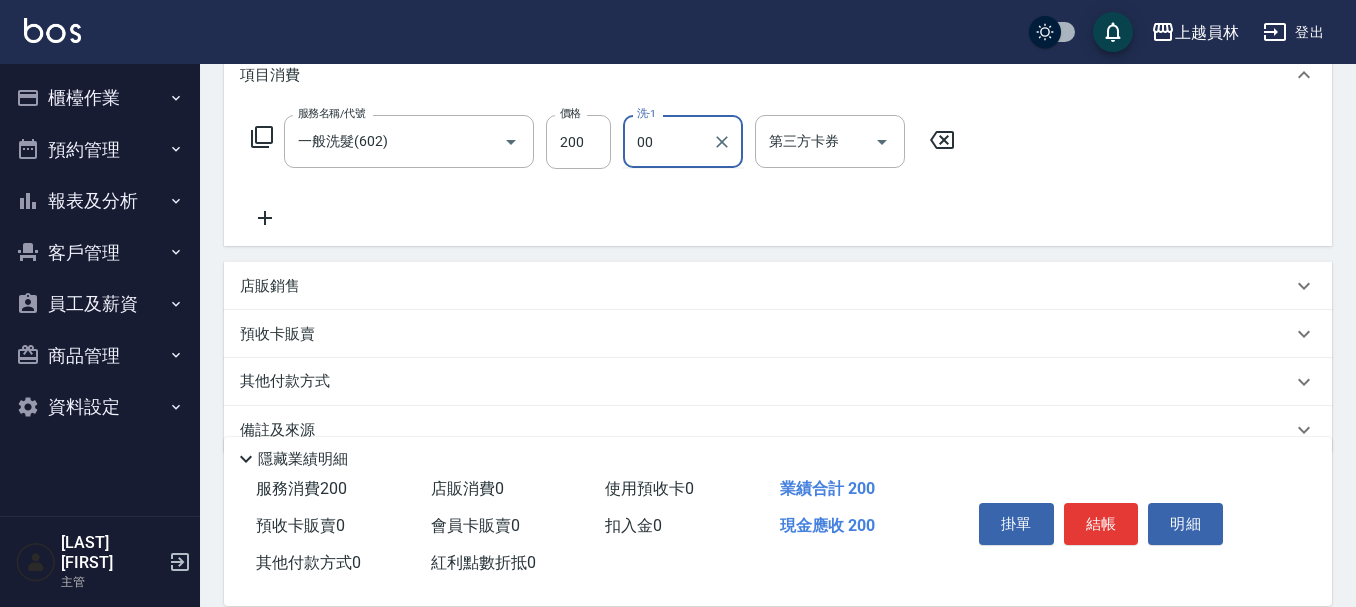 type on "[LAST] [FIRST]-[NUMBER]" 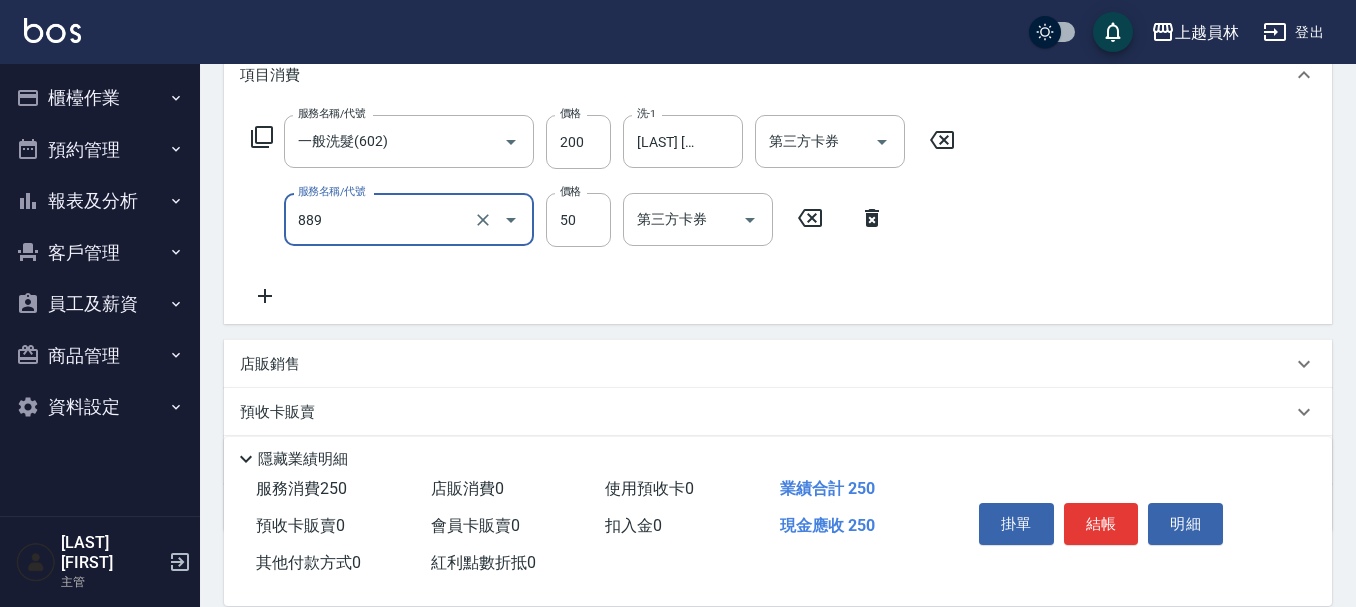 type on "精油(889)" 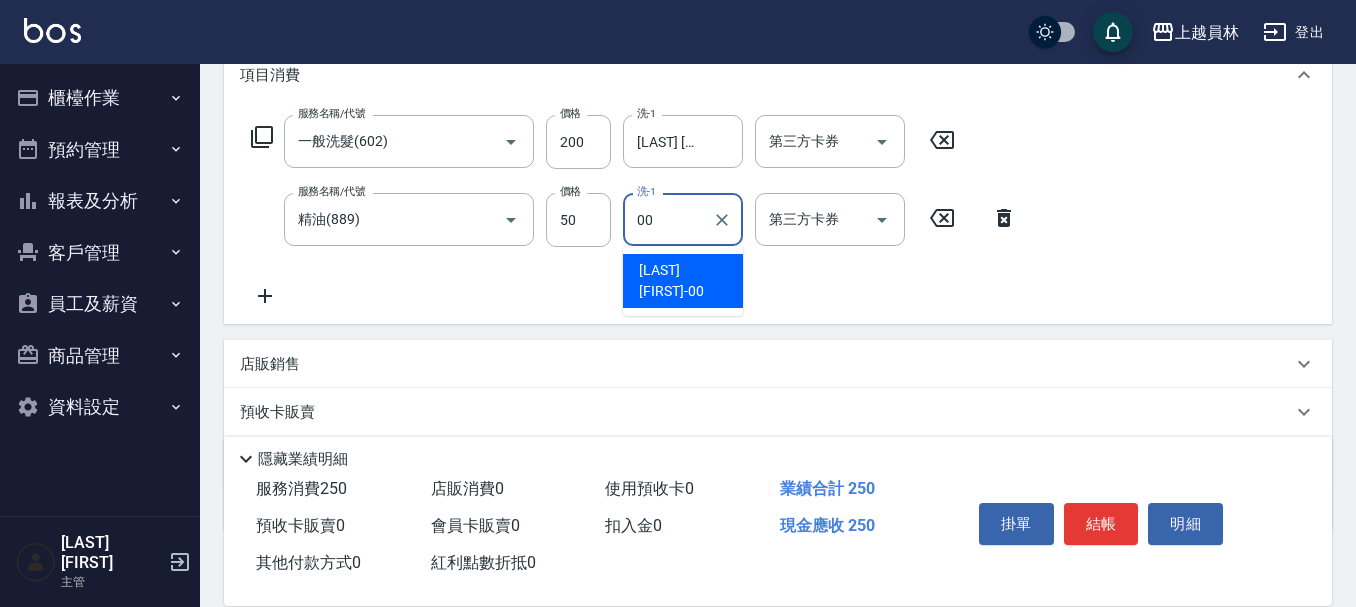type on "[LAST] [FIRST]-[NUMBER]" 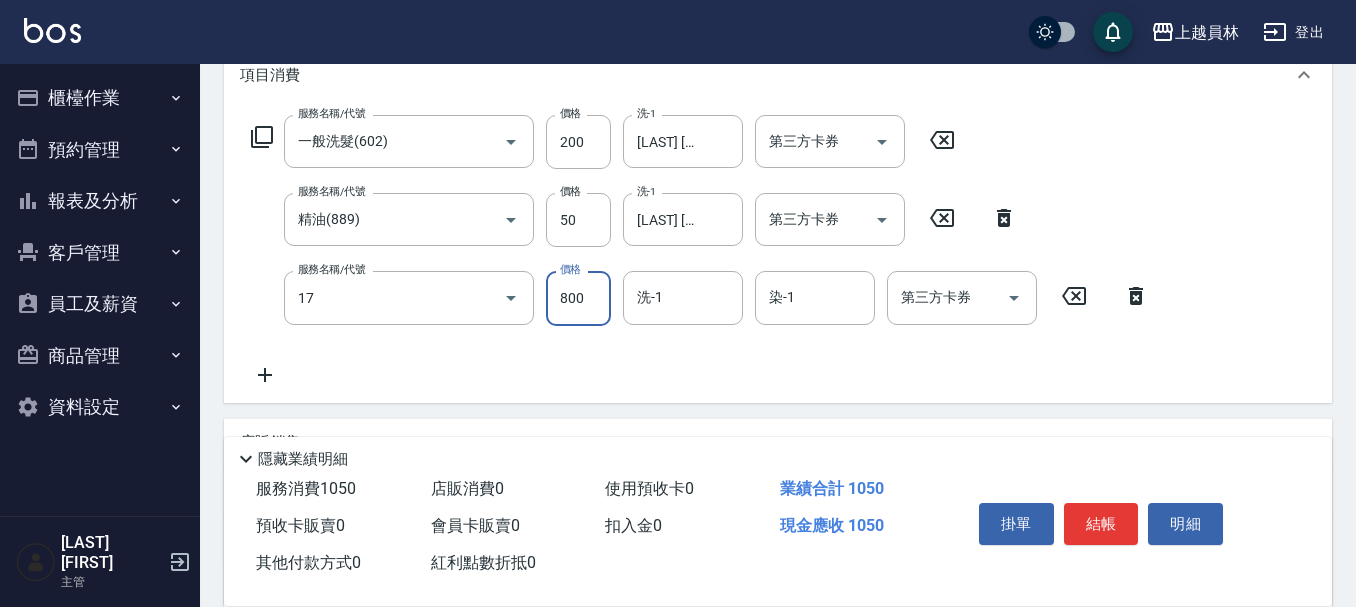type on "染髮(17)" 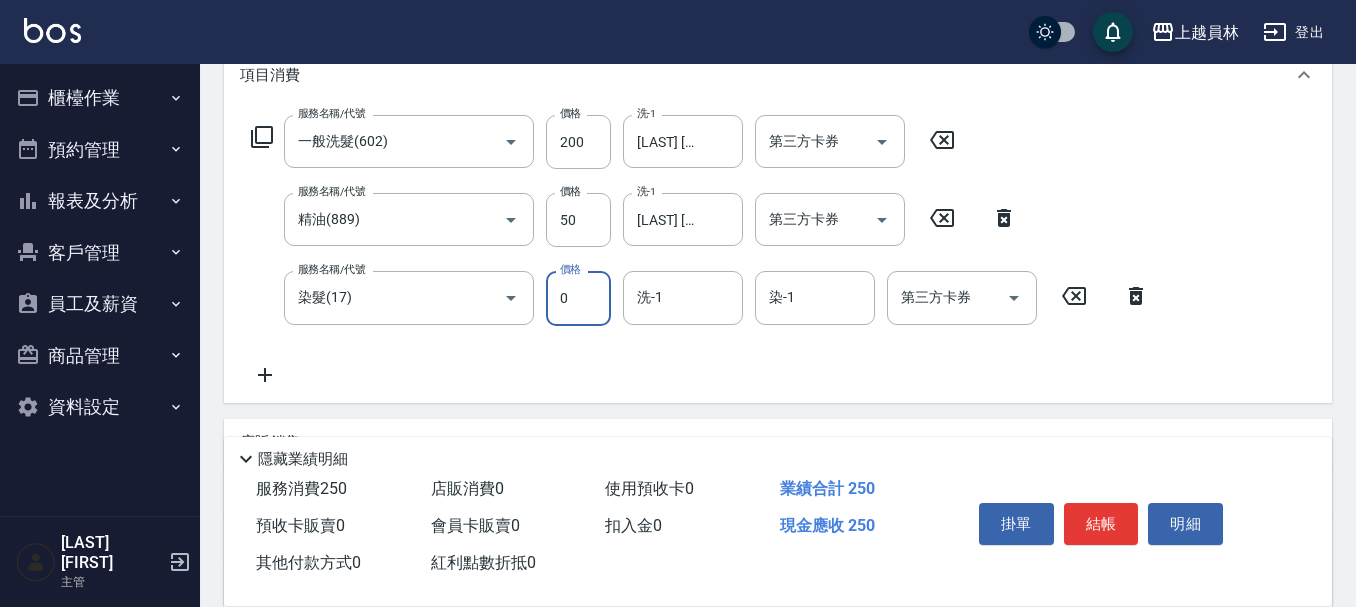 type on "0" 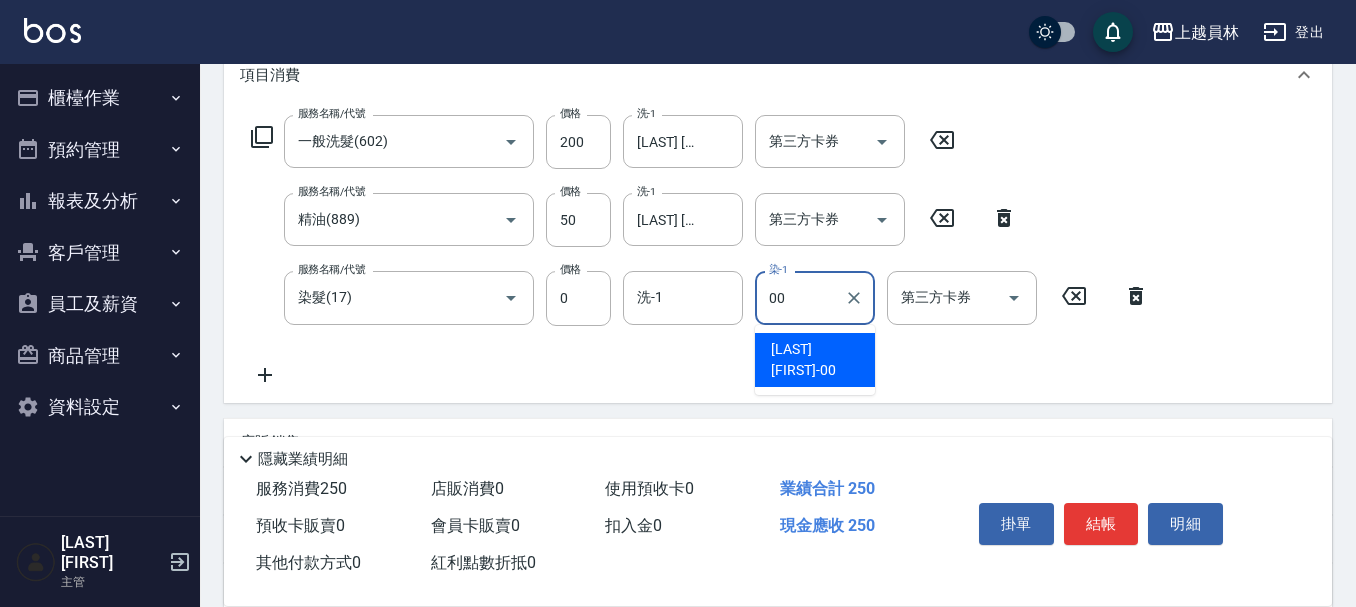 type on "[LAST] [FIRST]-[NUMBER]" 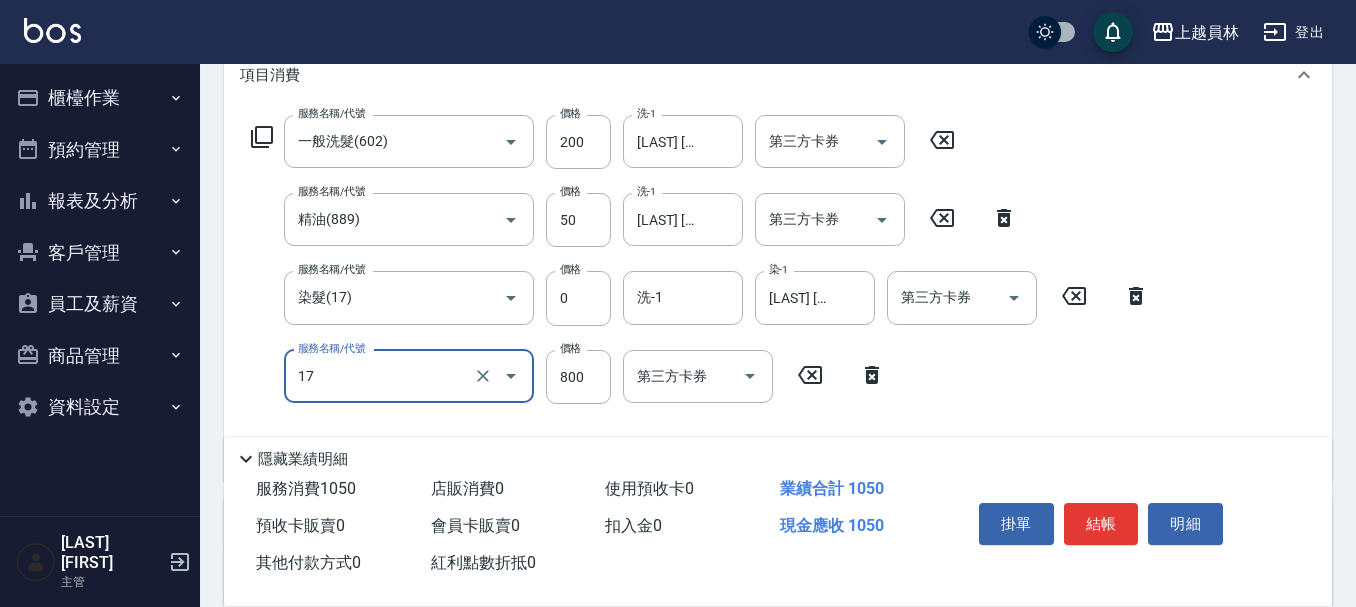 type on "染髮(17)" 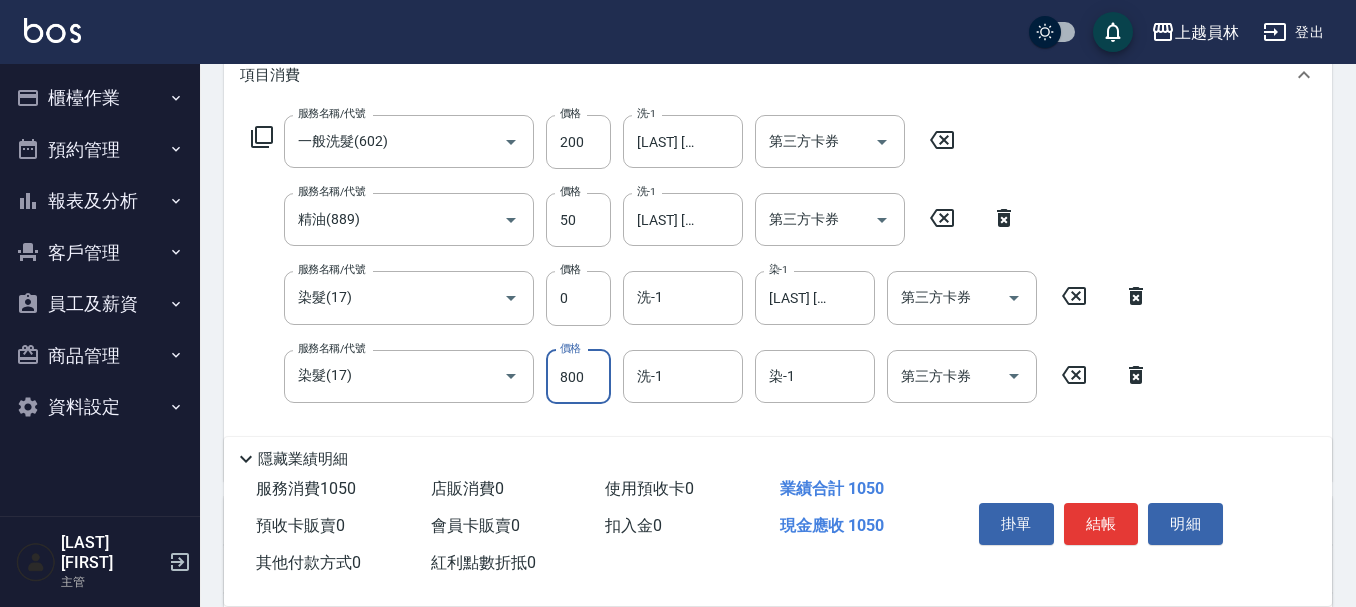 type on "0" 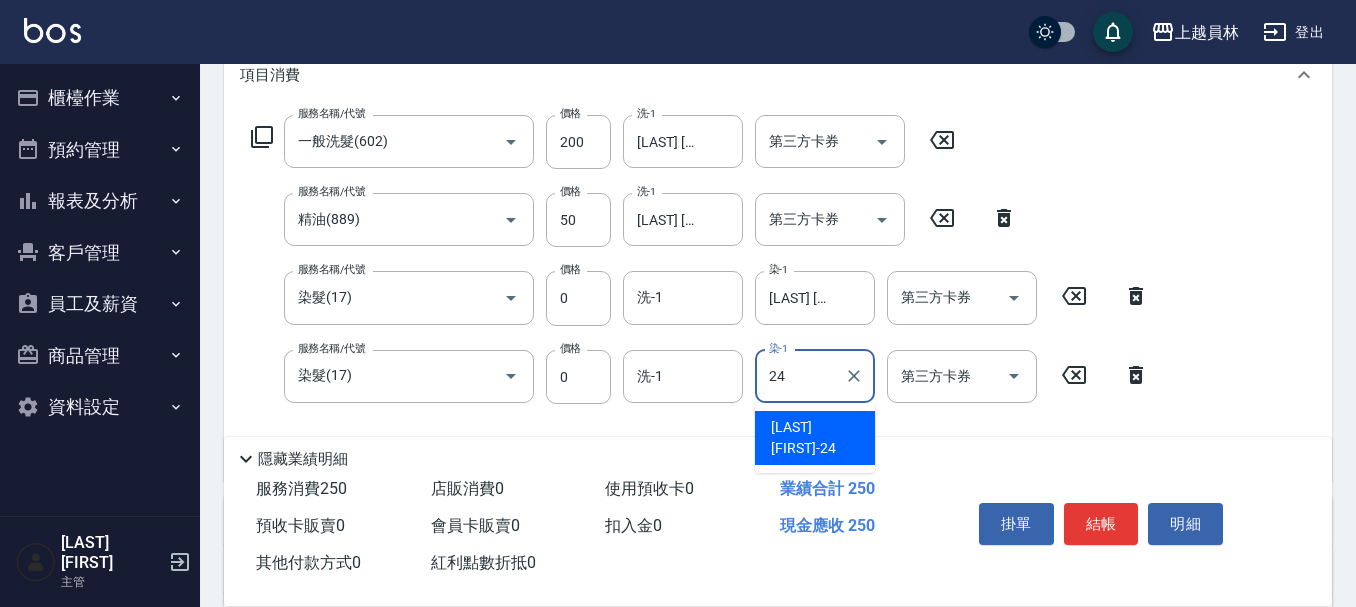 type on "[LAST] [FIRST]-[NUMBER]" 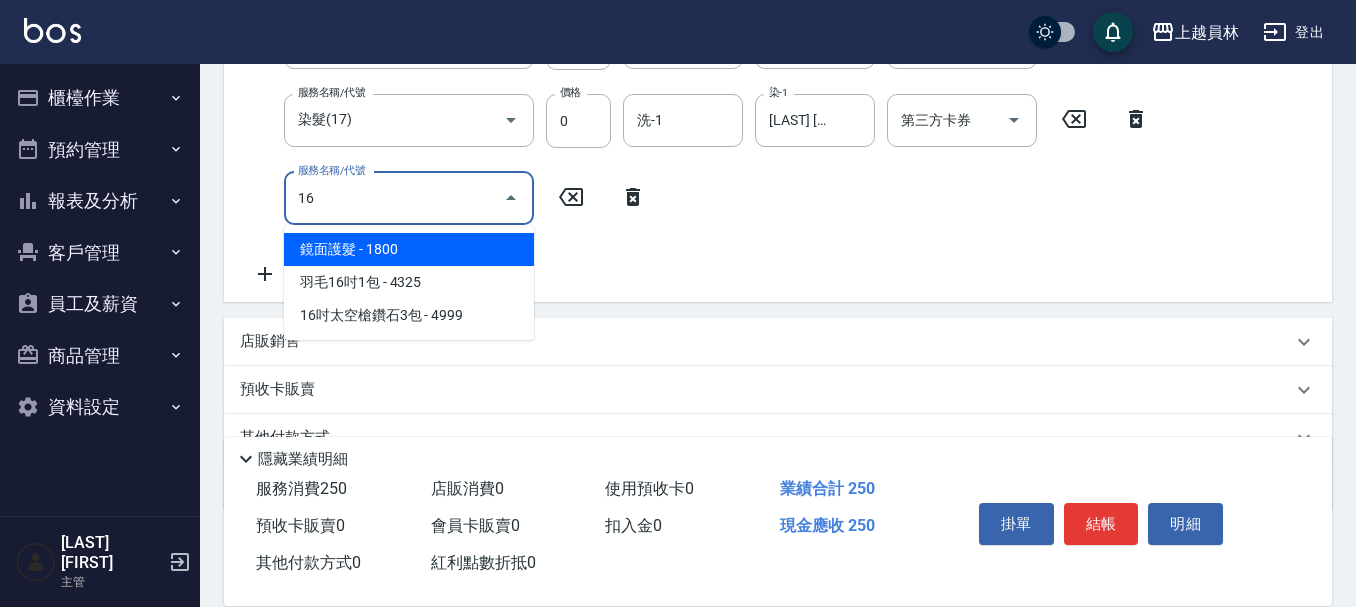 scroll, scrollTop: 550, scrollLeft: 0, axis: vertical 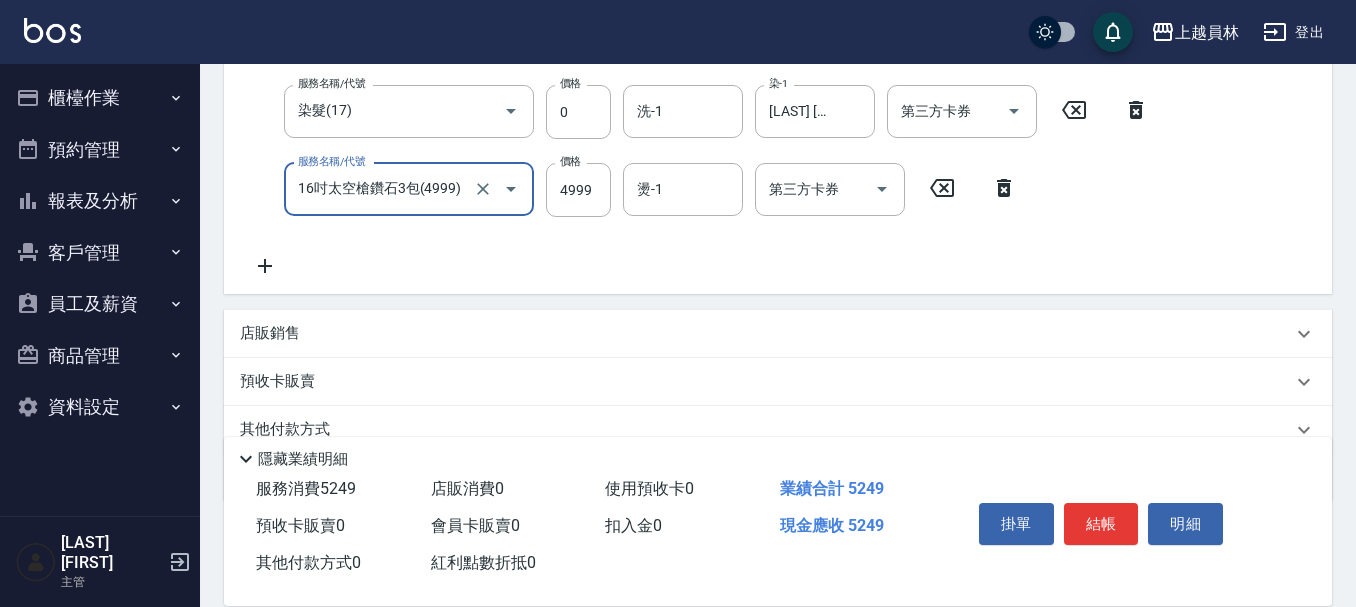 type on "16吋太空槍鑽石3包(4999)" 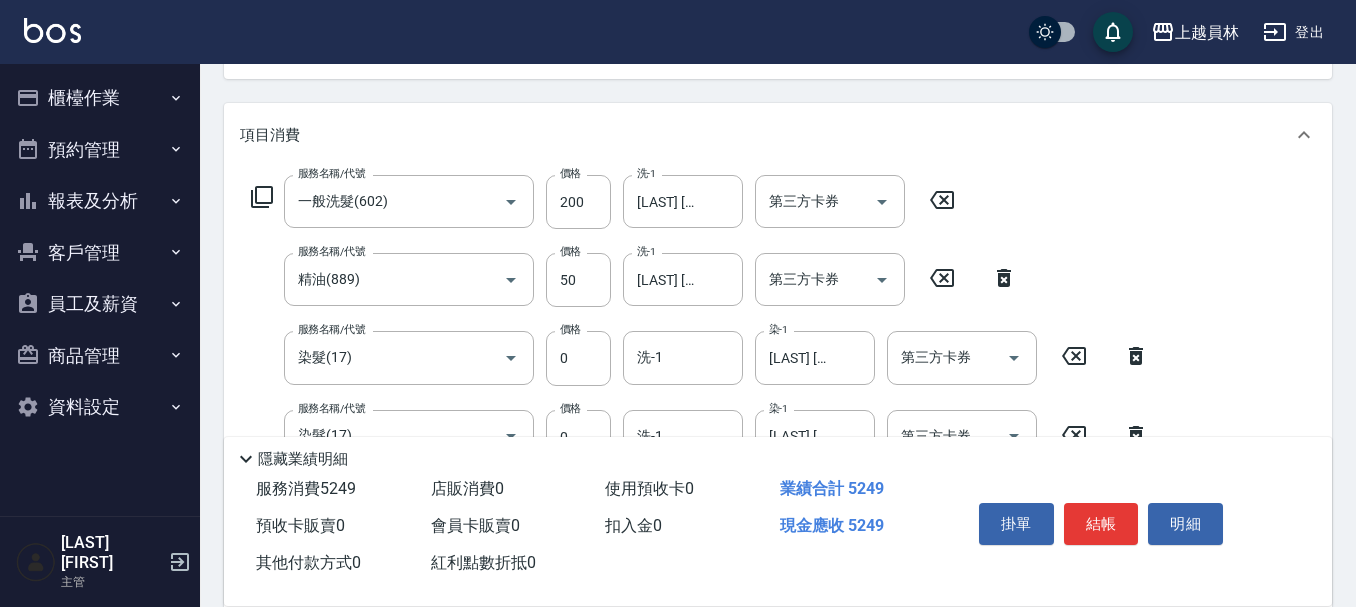 scroll, scrollTop: 360, scrollLeft: 0, axis: vertical 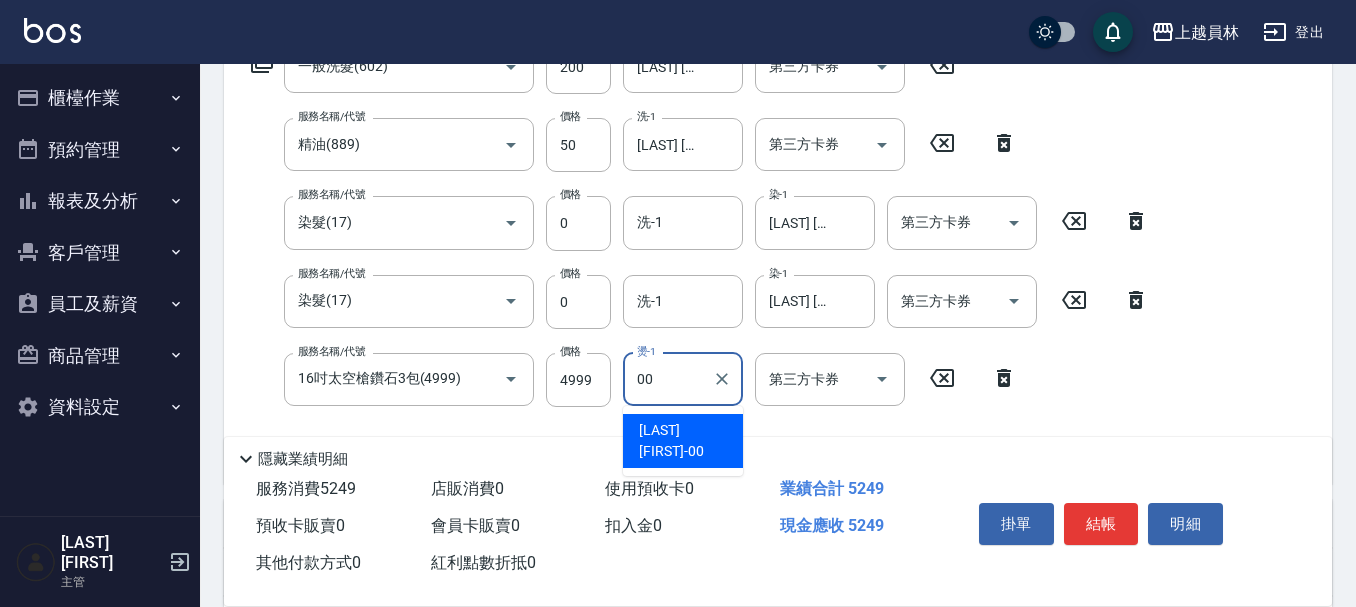 type on "[LAST] [FIRST]-[NUMBER]" 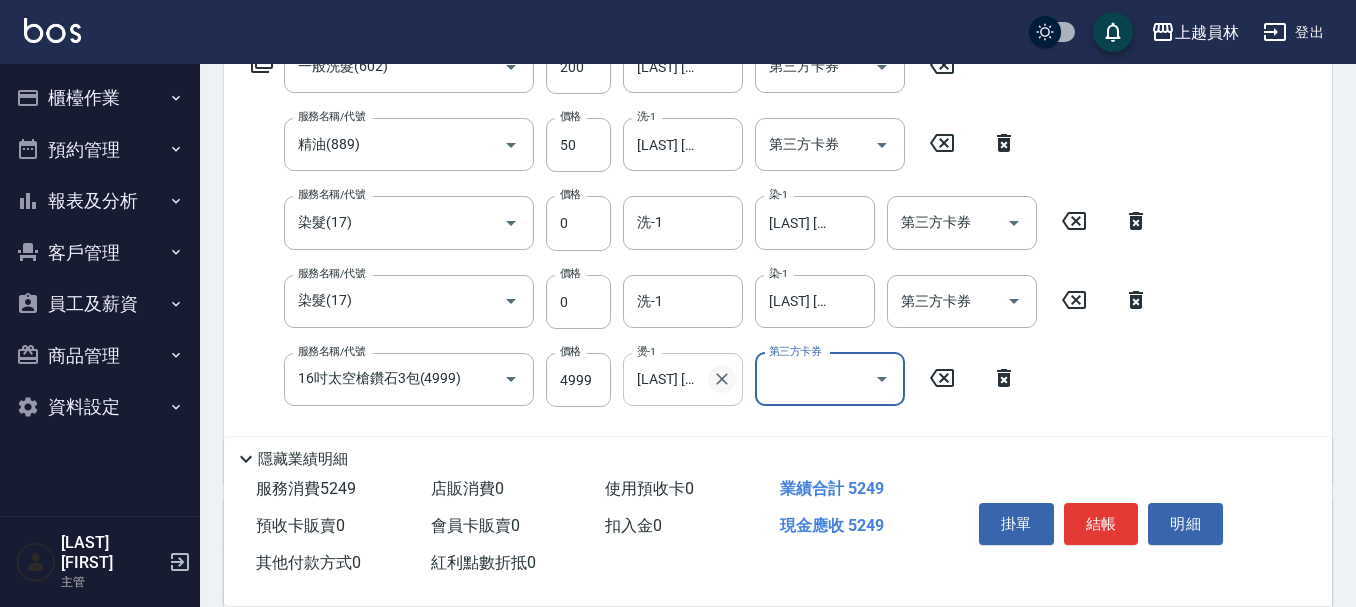 click at bounding box center (721, 379) 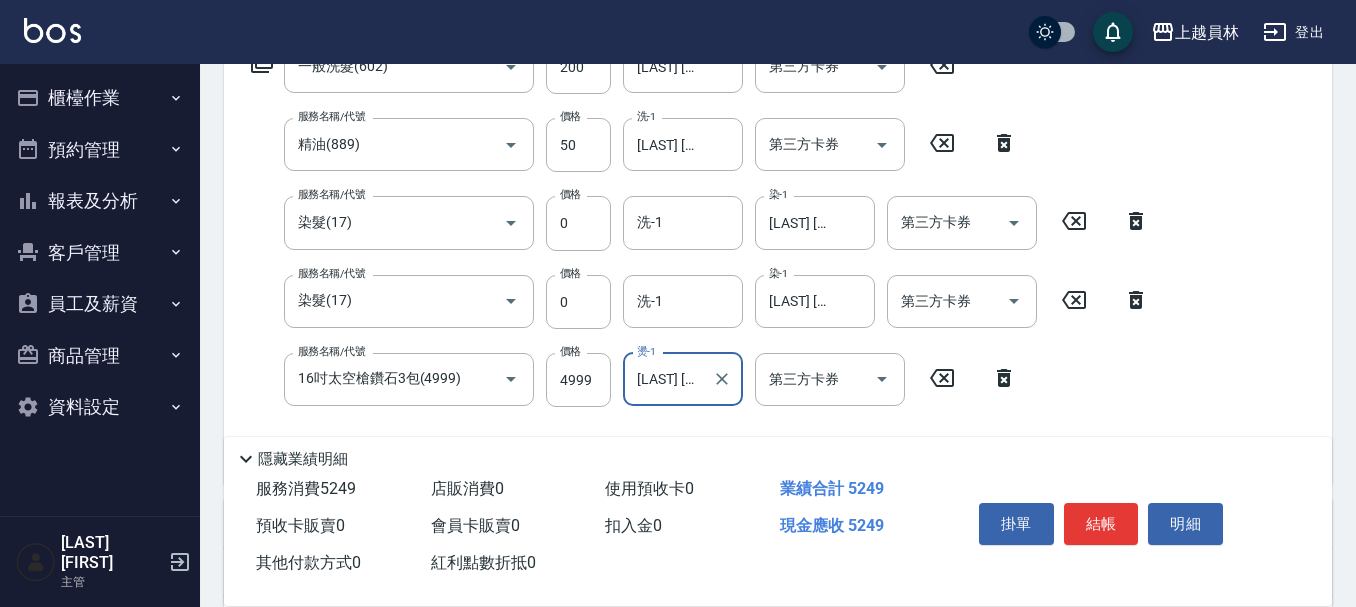click at bounding box center [721, 379] 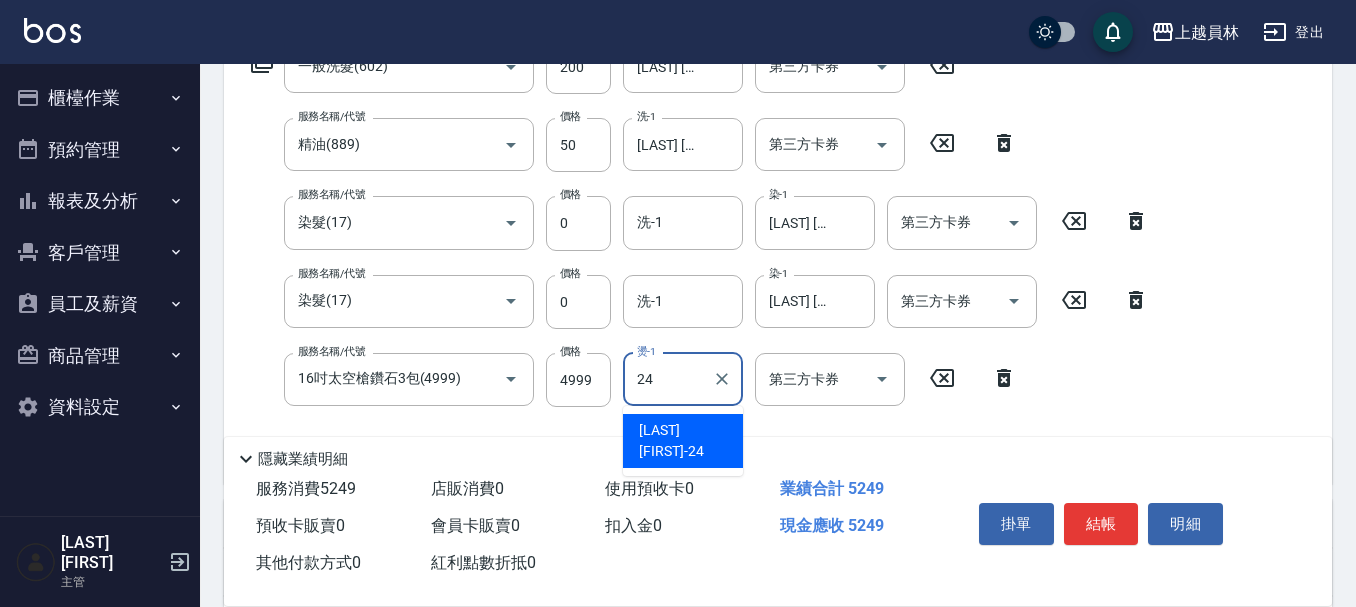 type on "[LAST] [FIRST]-[NUMBER]" 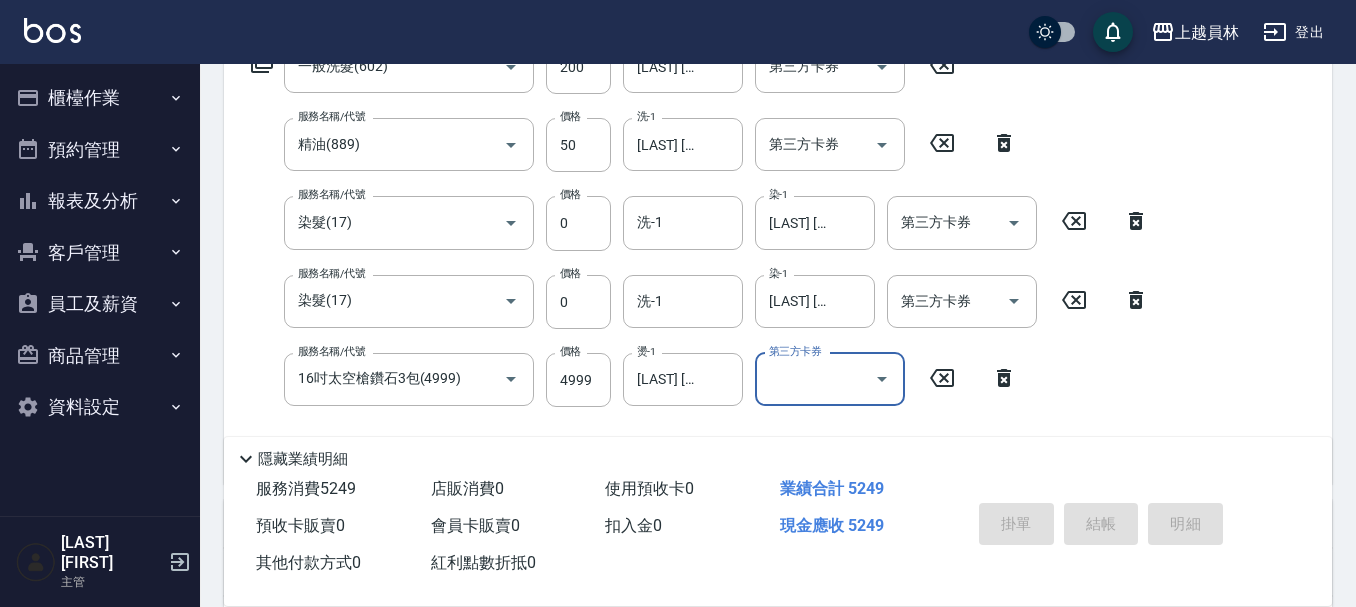 type 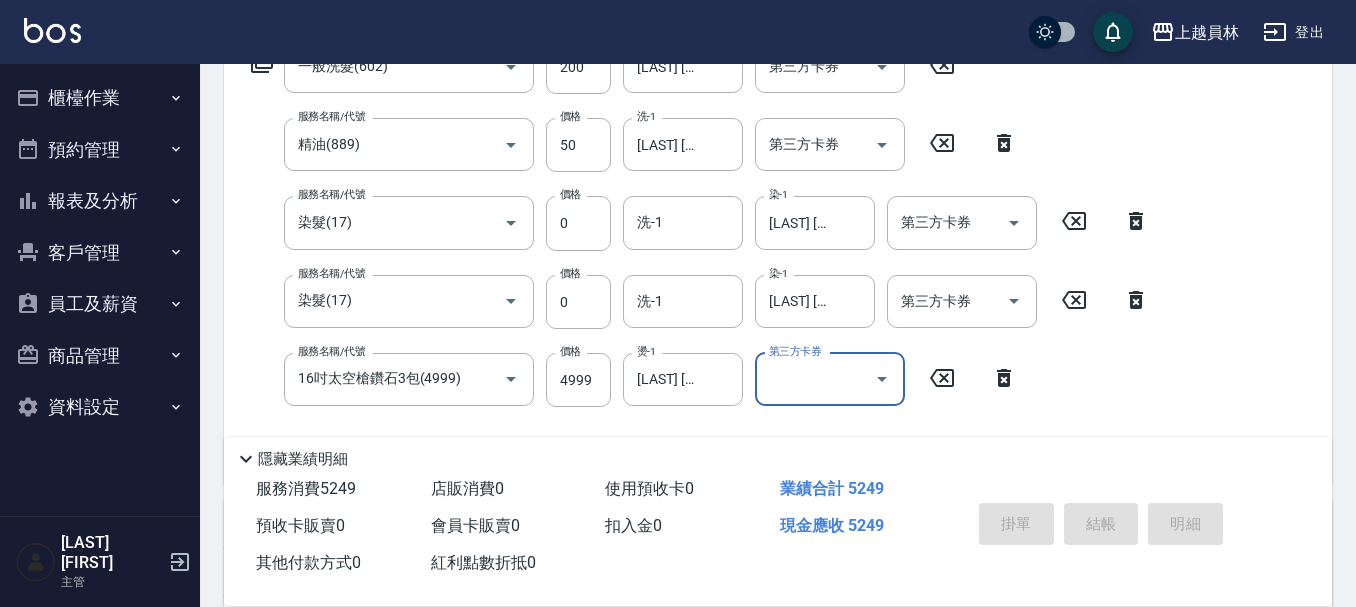 type 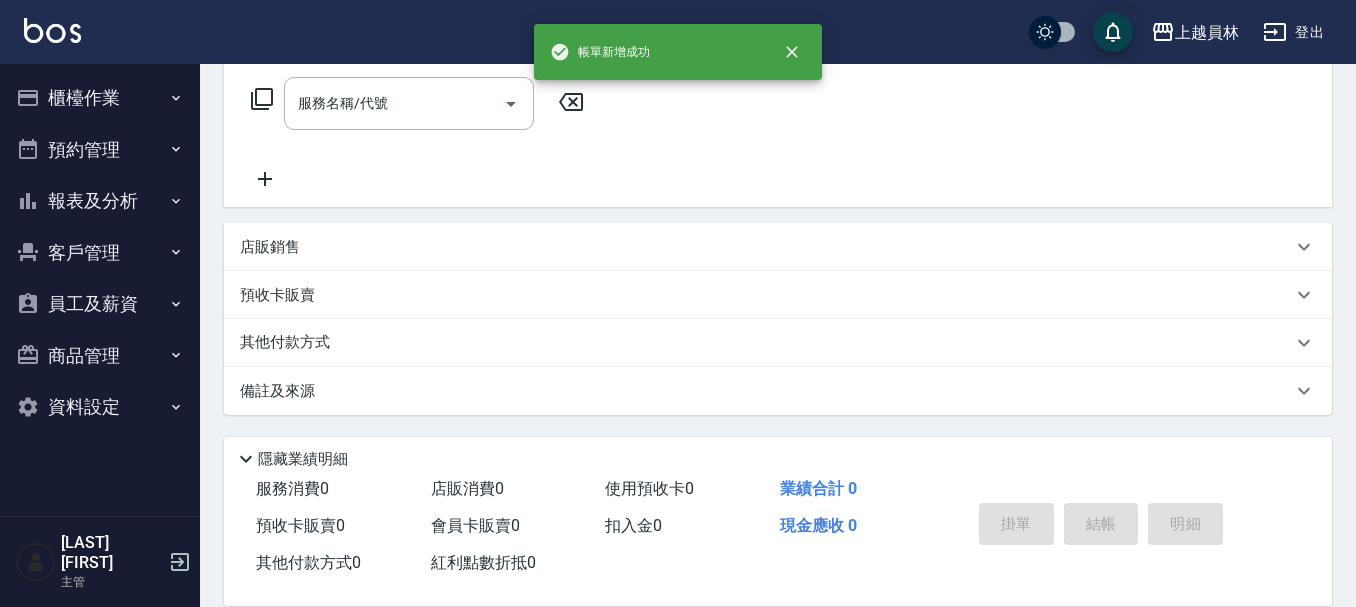scroll, scrollTop: 0, scrollLeft: 0, axis: both 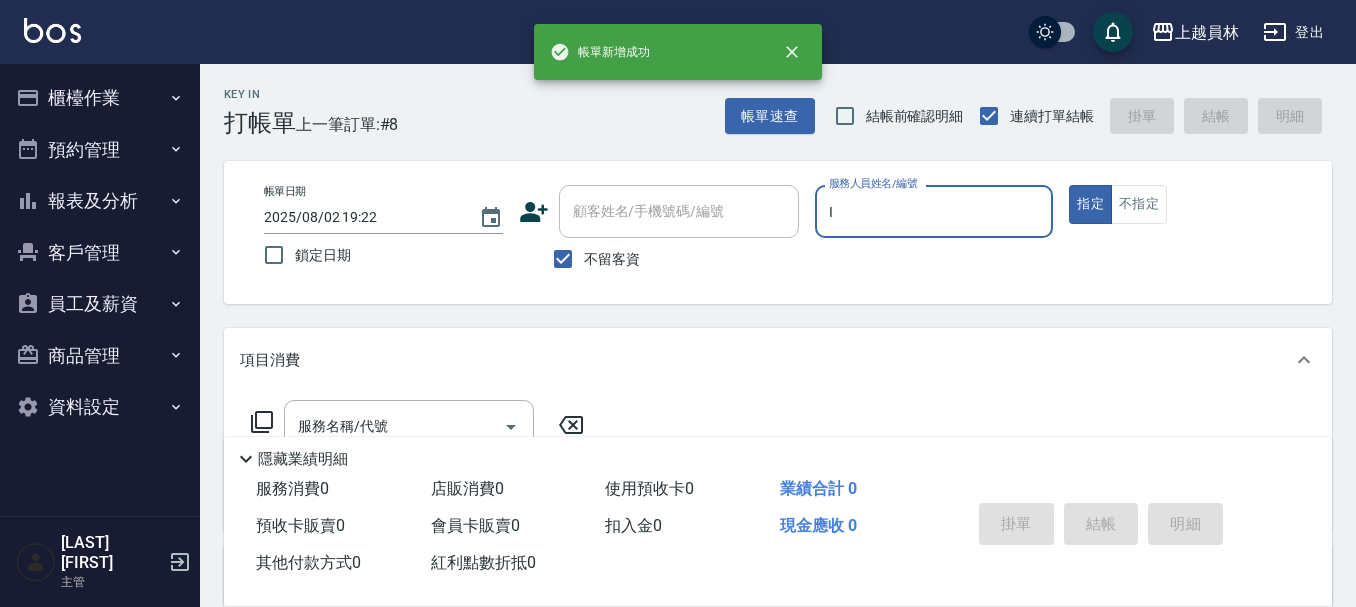 type on "Bella-I" 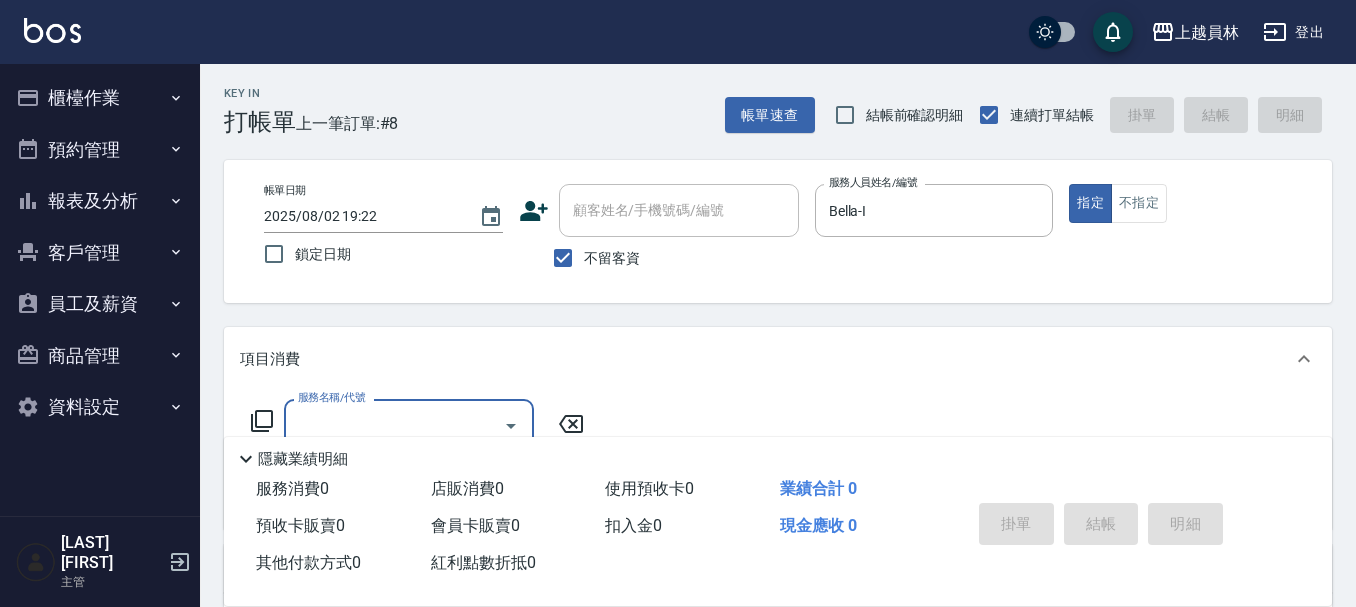 scroll, scrollTop: 0, scrollLeft: 0, axis: both 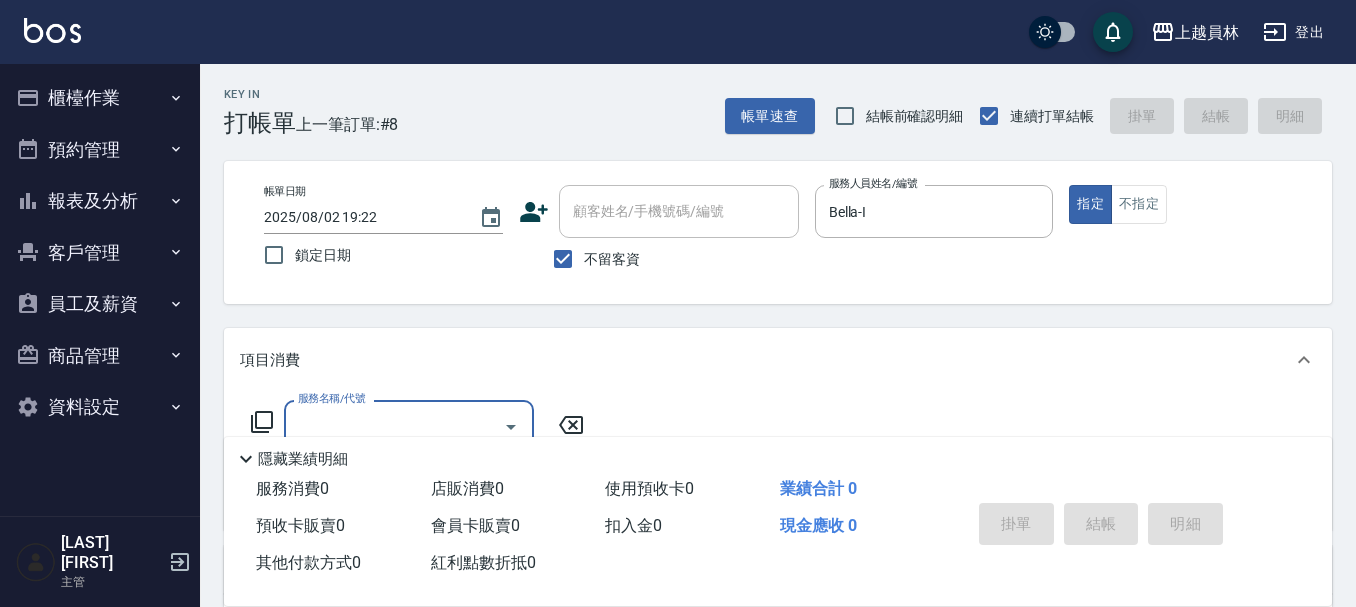 click on "服務名稱/代號" at bounding box center [394, 426] 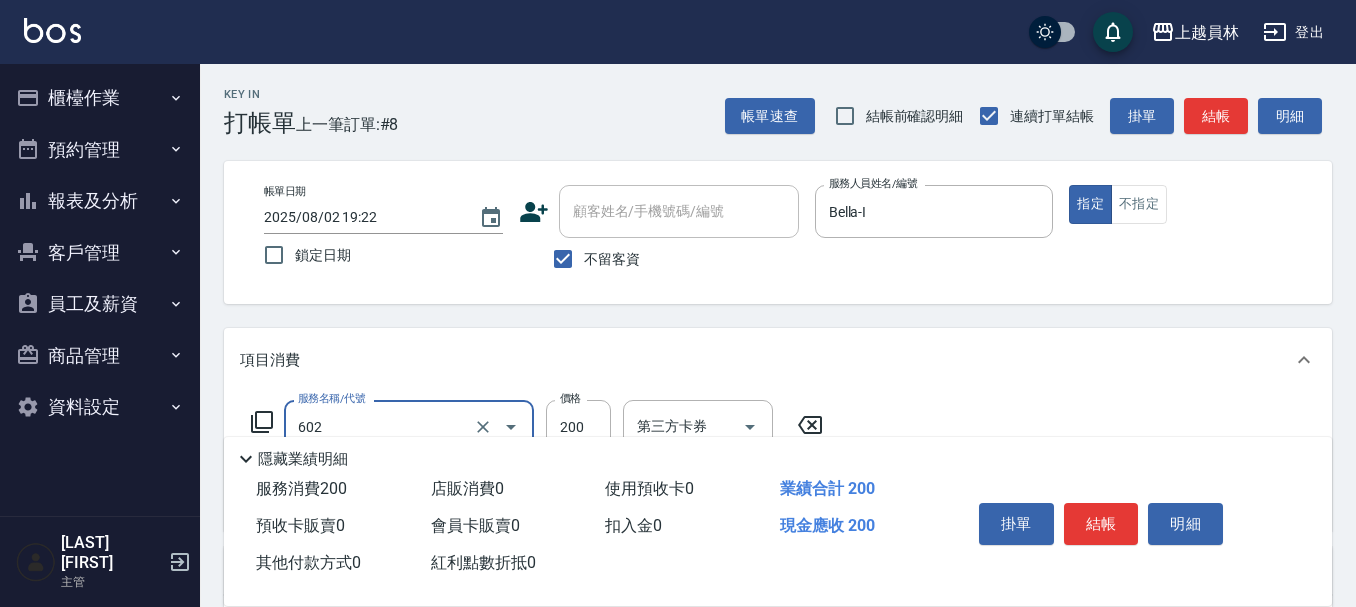 type on "一般洗髮(602)" 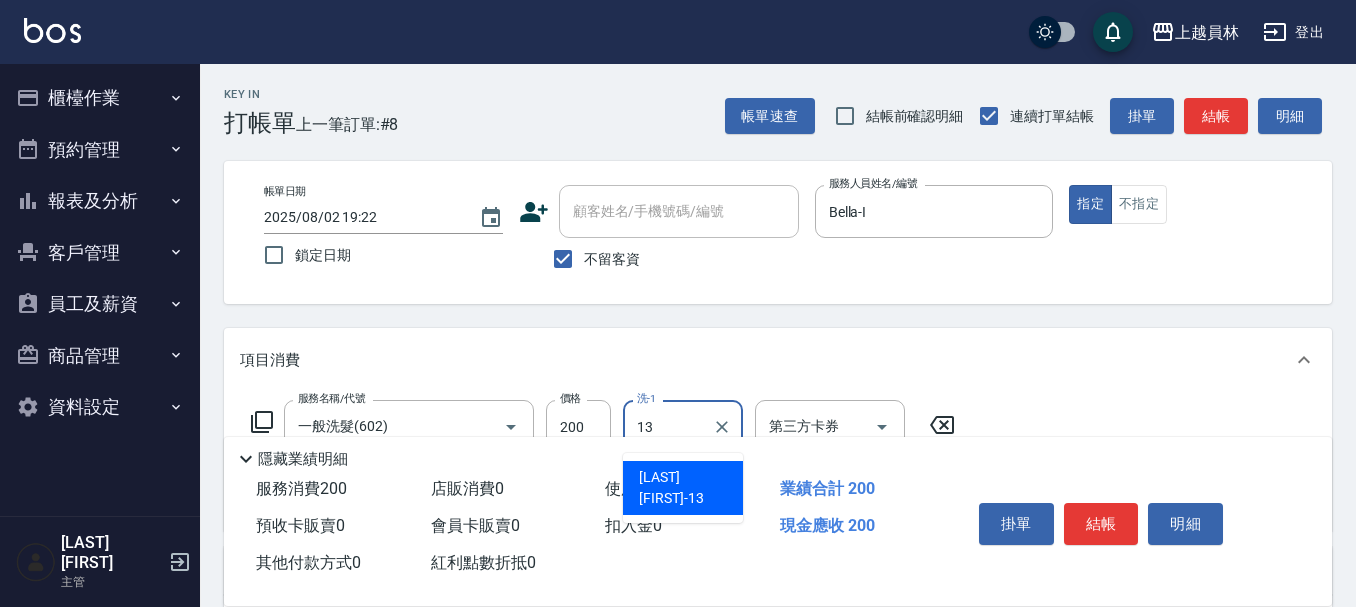 type on "[LAST] [FIRST]-[NUMBER]" 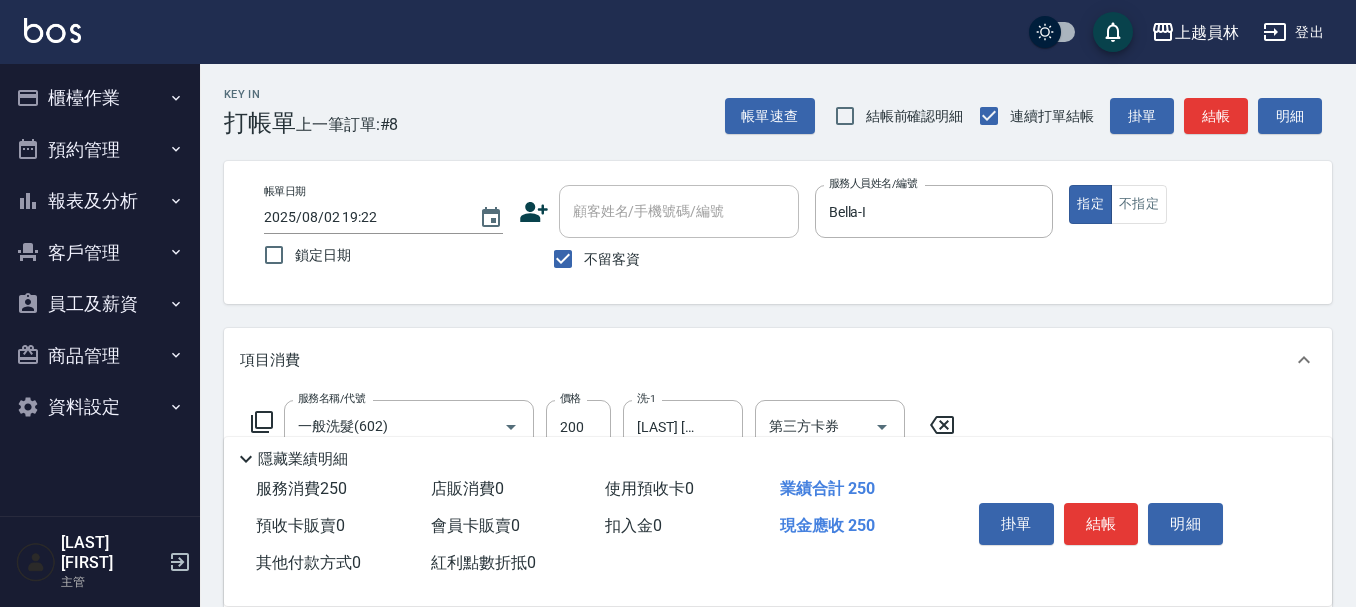 type on "精油(889)" 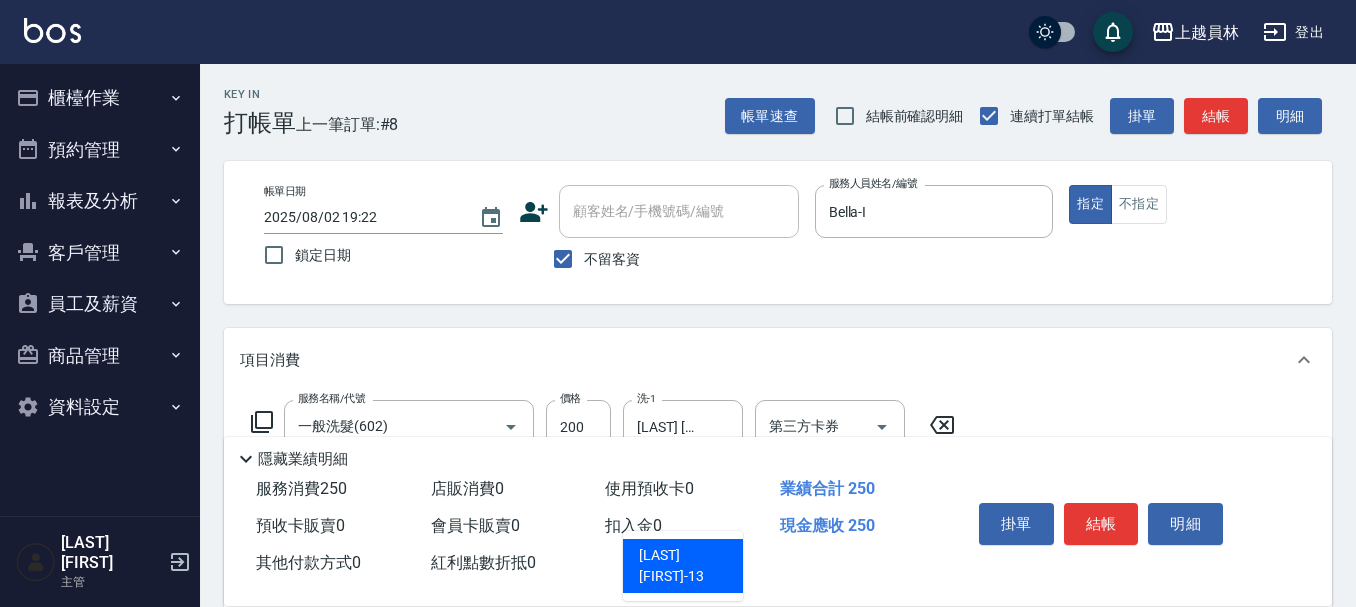 type on "[LAST] [FIRST]-[NUMBER]" 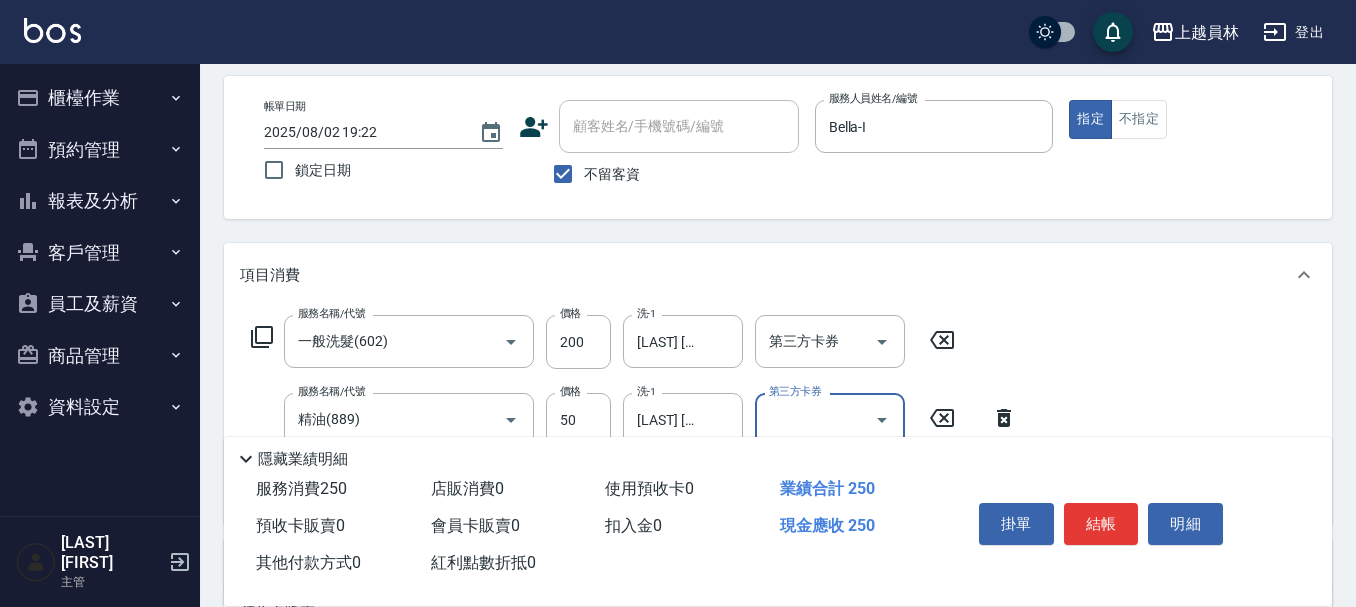 scroll, scrollTop: 200, scrollLeft: 0, axis: vertical 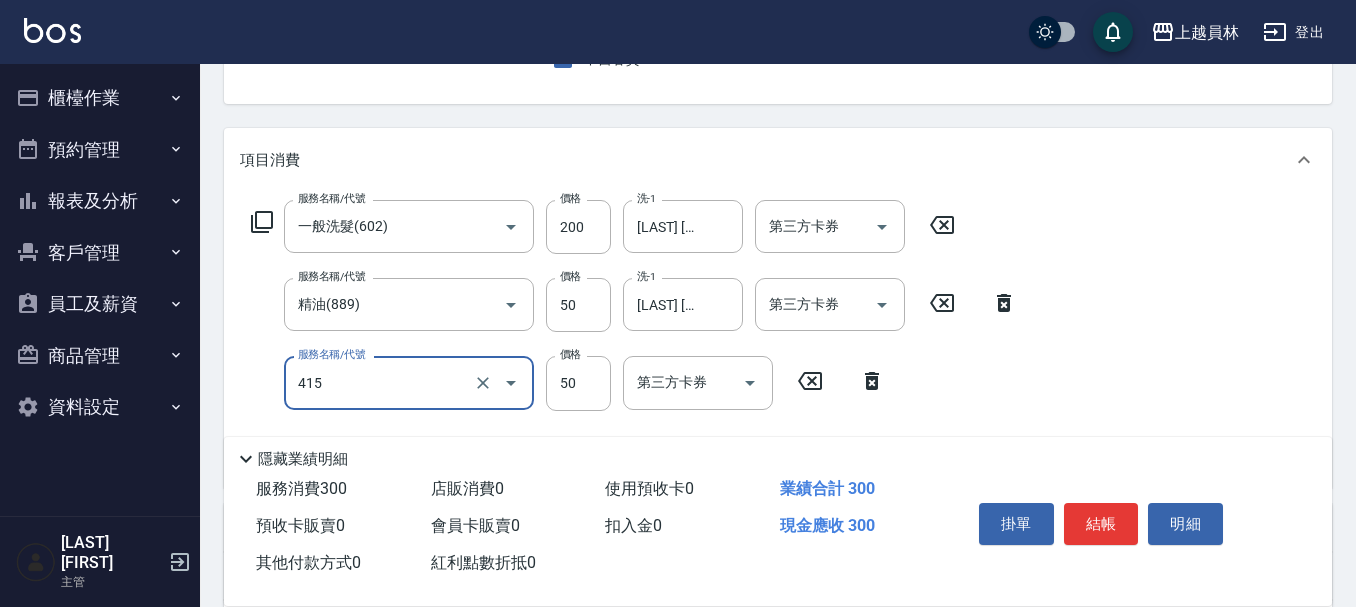 type on "瞬間保養(415)" 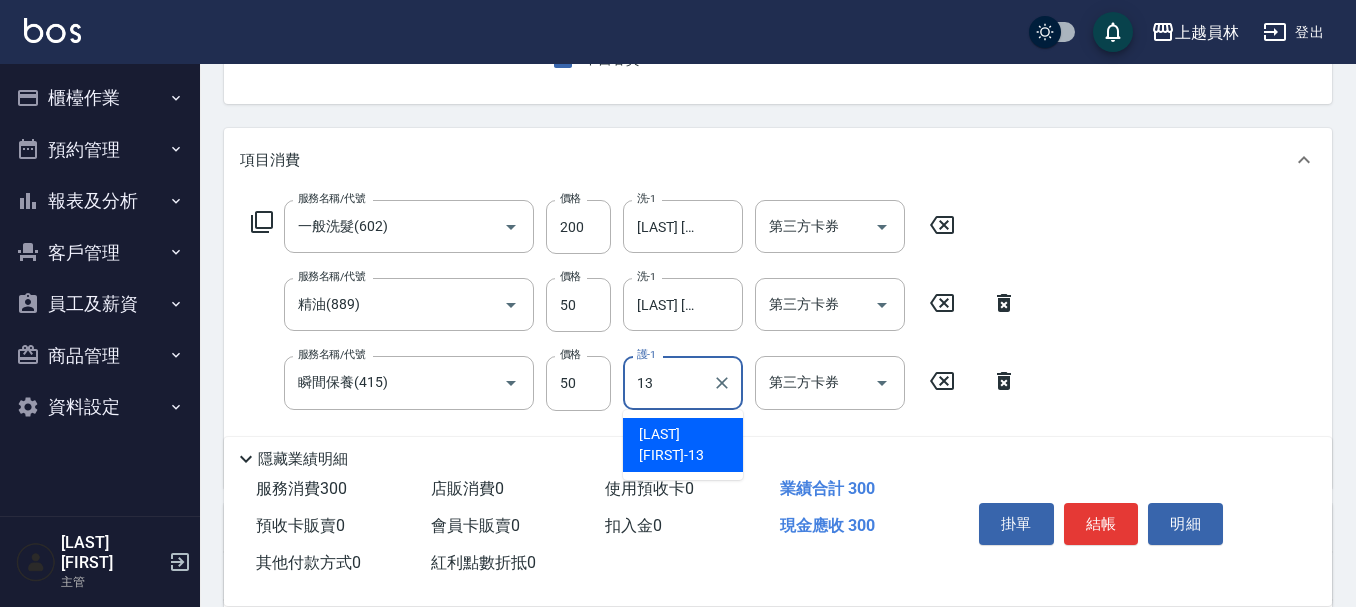 type on "[LAST] [FIRST]-[NUMBER]" 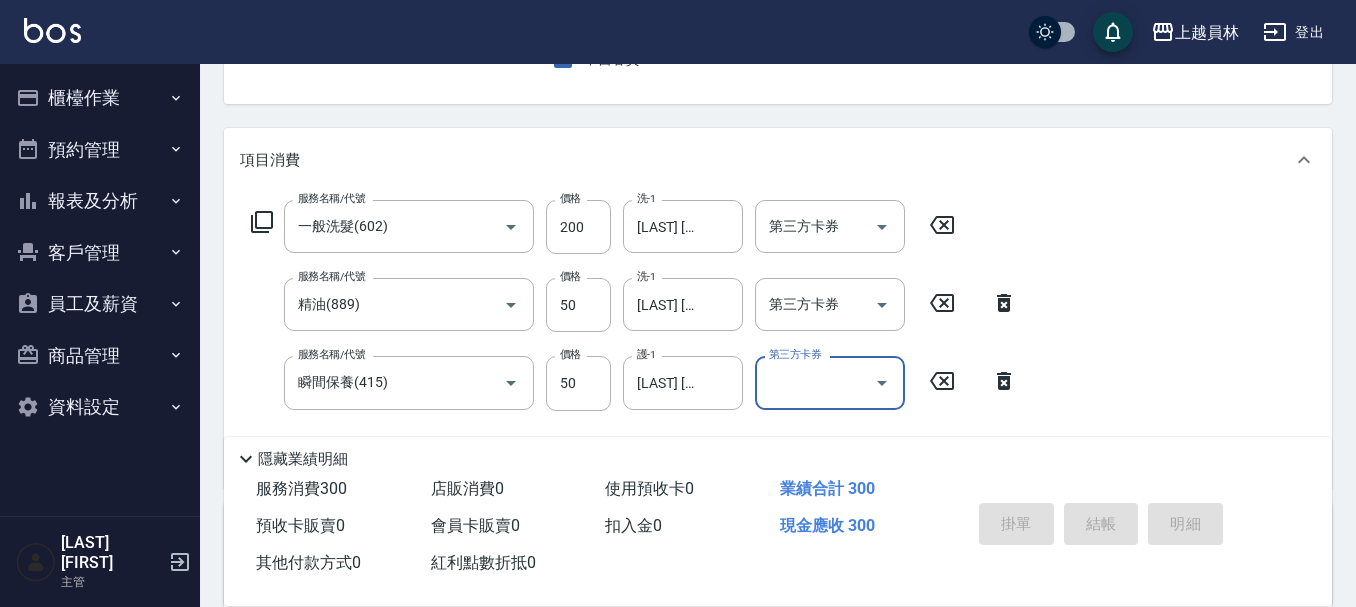 type on "2025/08/02 19:23" 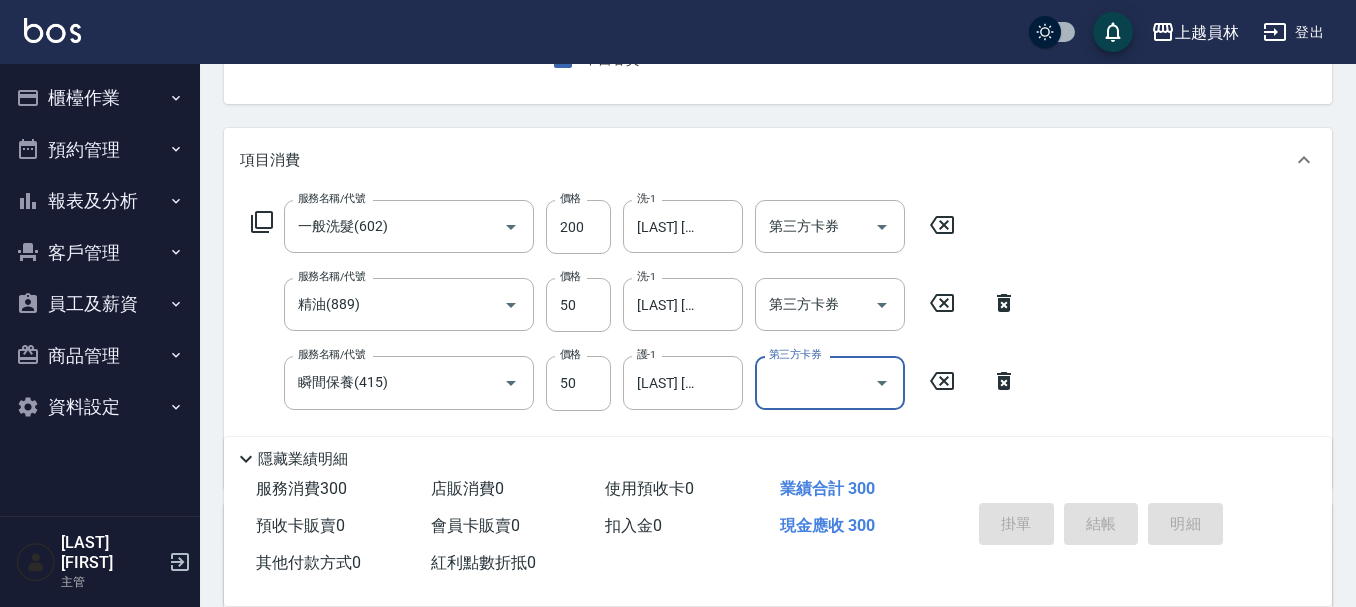 type 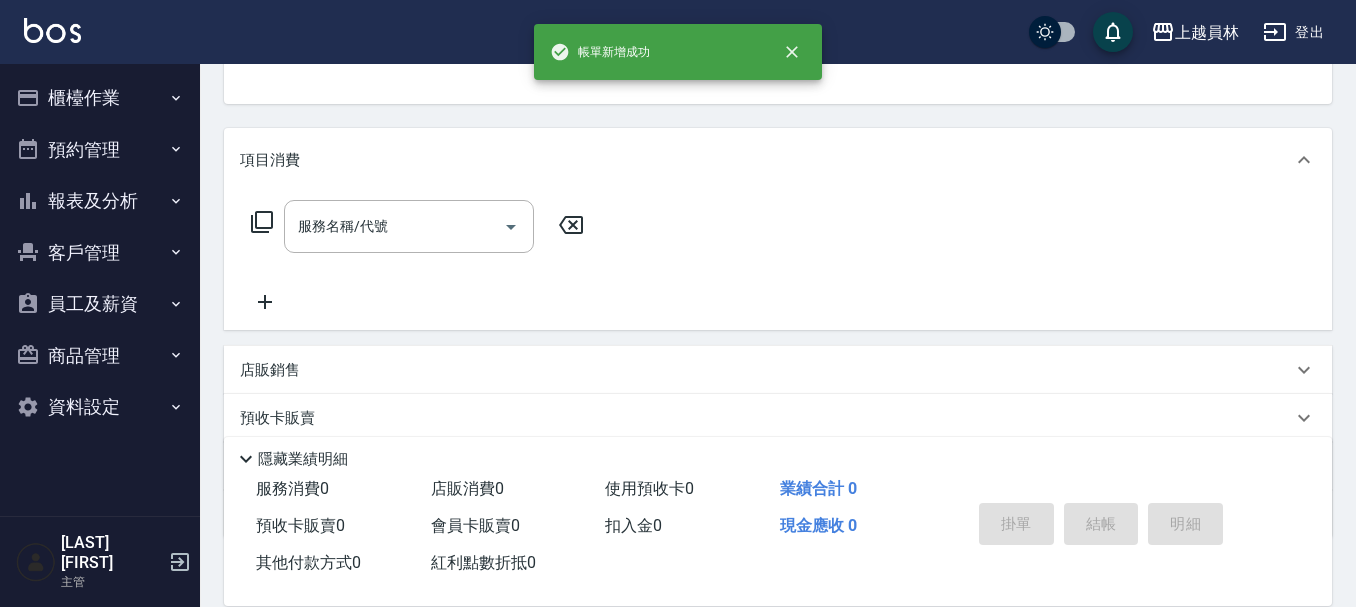 scroll, scrollTop: 194, scrollLeft: 0, axis: vertical 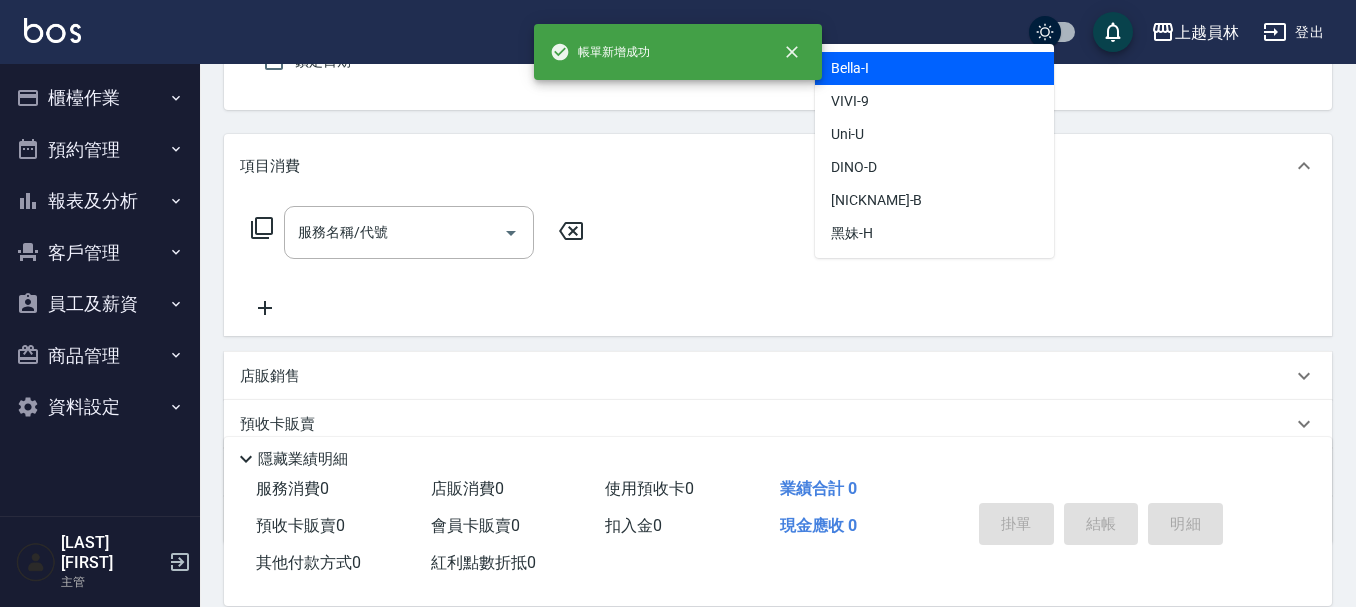 type on "Bella-I" 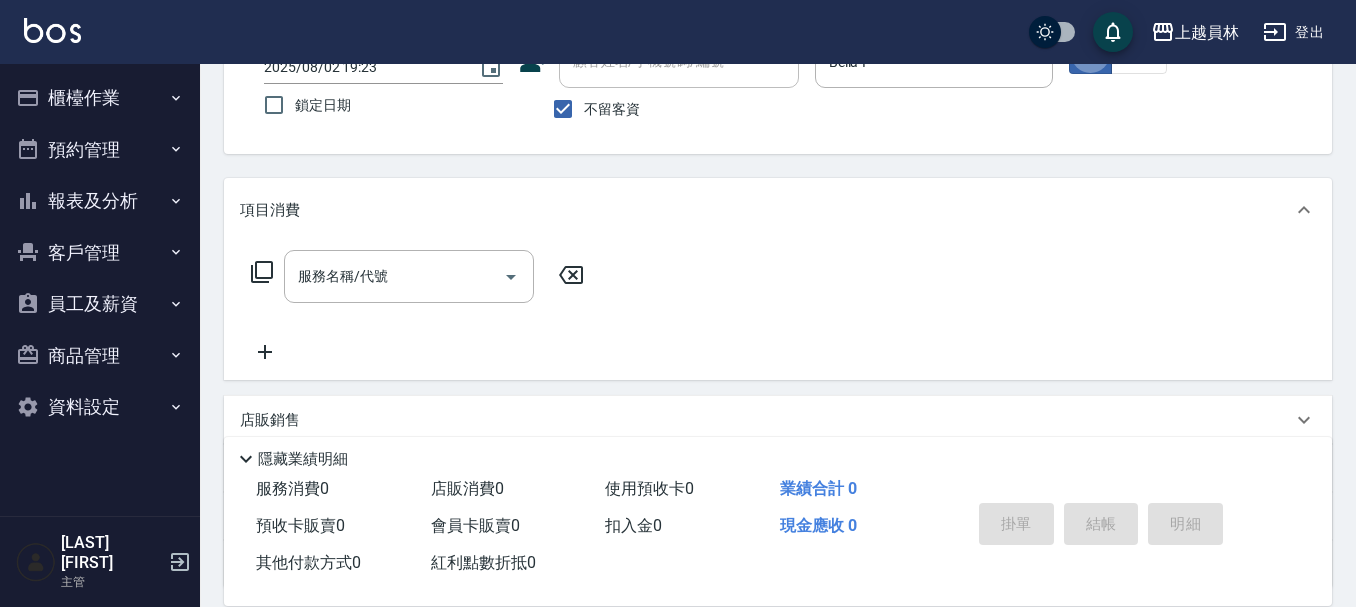scroll, scrollTop: 185, scrollLeft: 0, axis: vertical 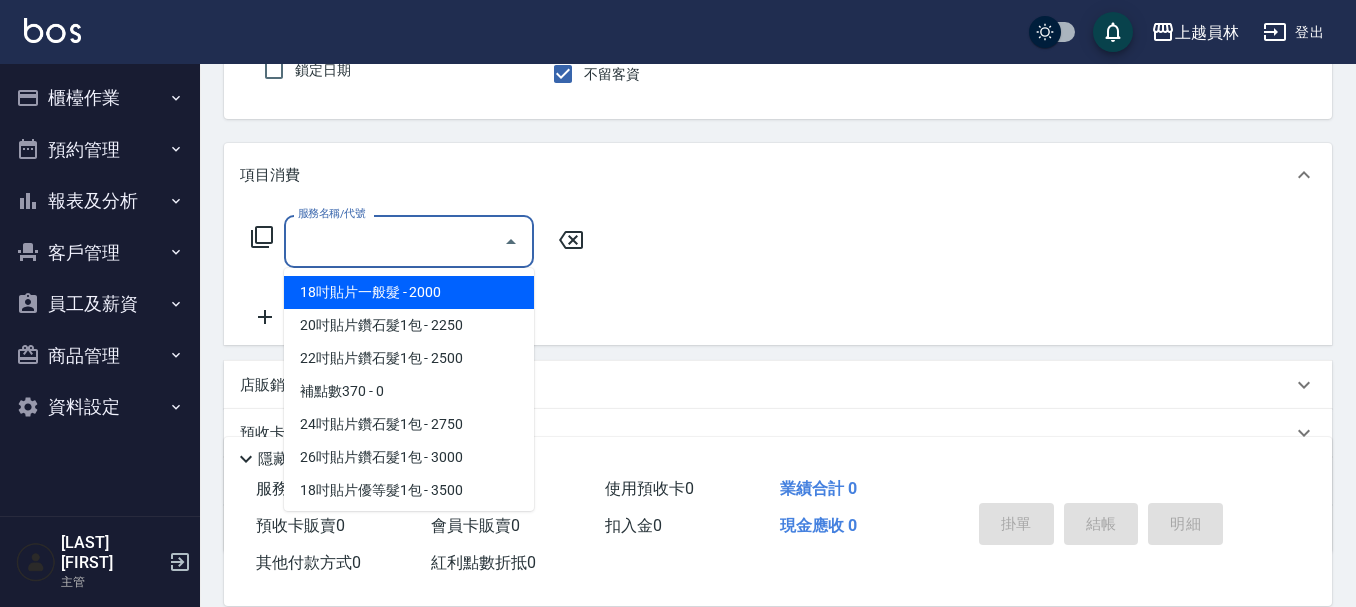 click on "服務名稱/代號 服務名稱/代號" at bounding box center [409, 241] 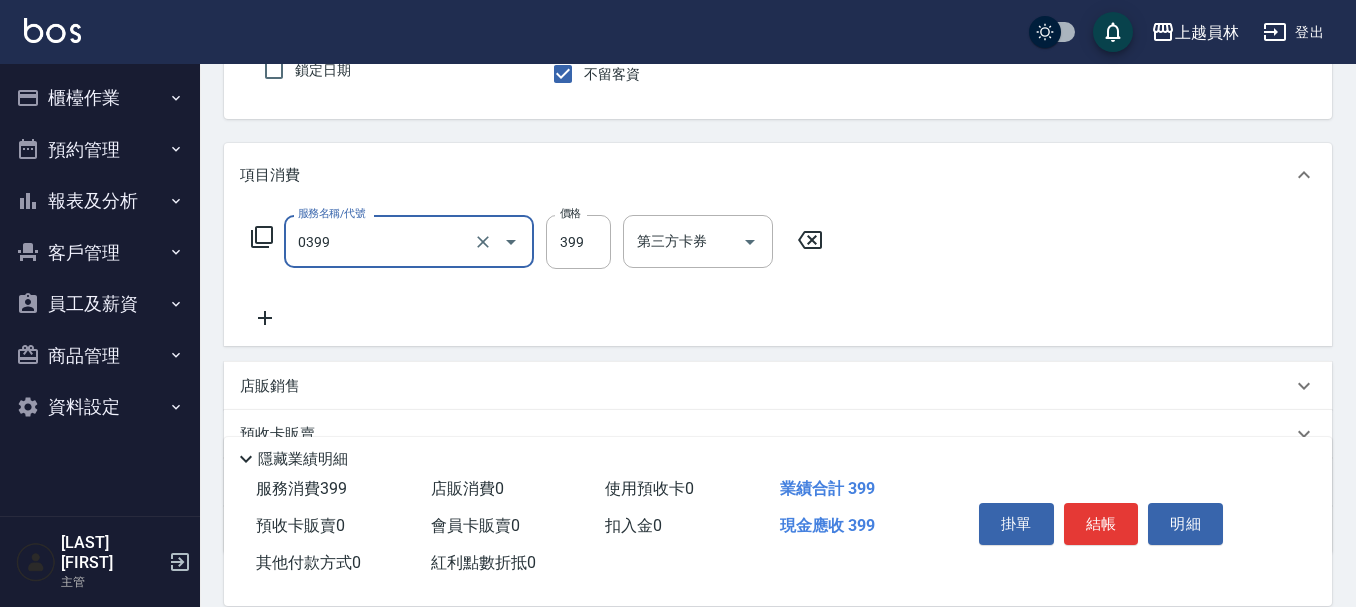 type on "海鹽SPA(0399)" 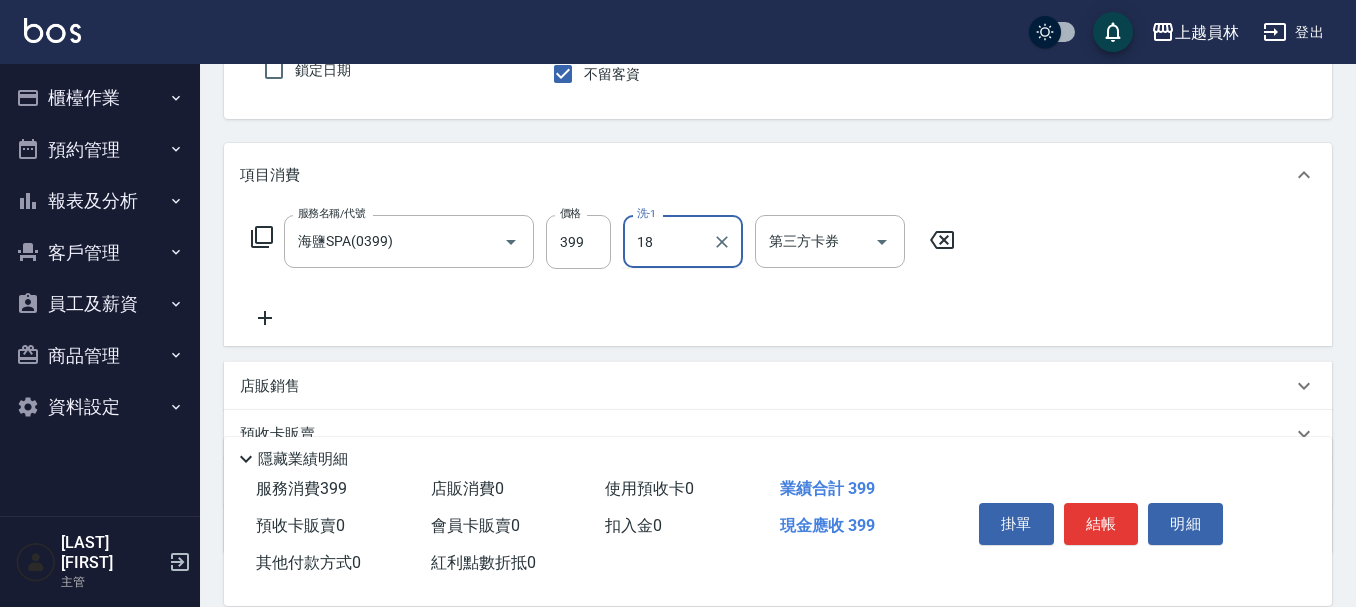 type on "[LAST] [FIRST]-[NUMBER]" 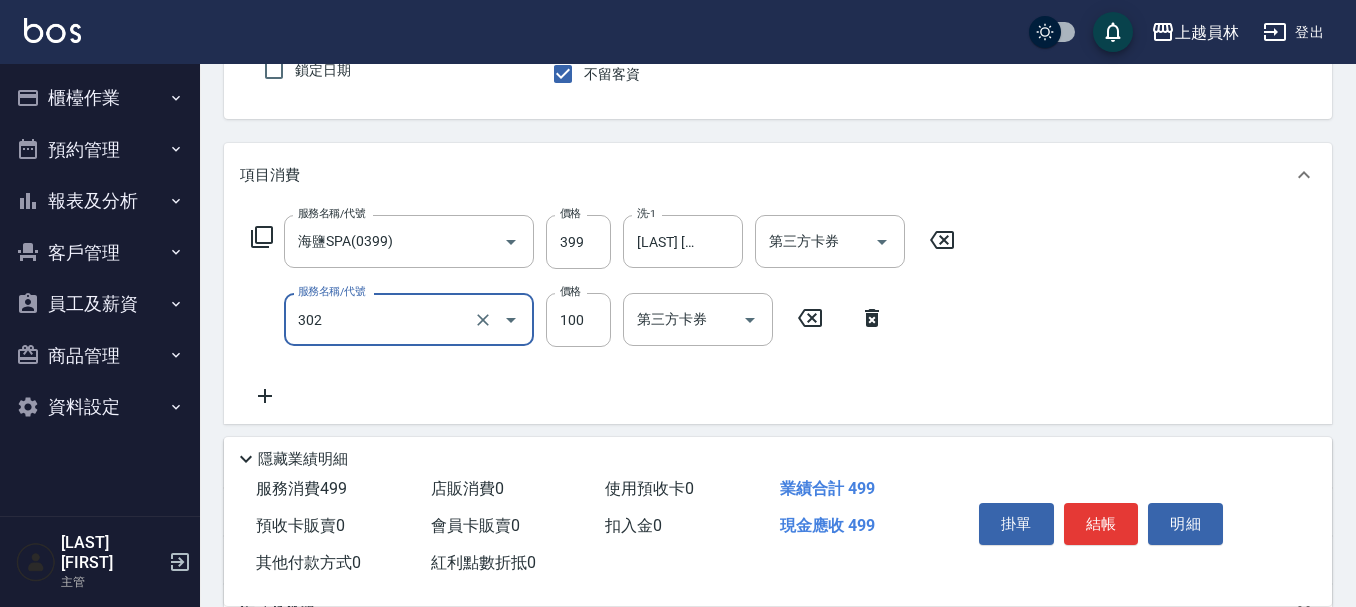 type on "剪髮(302)" 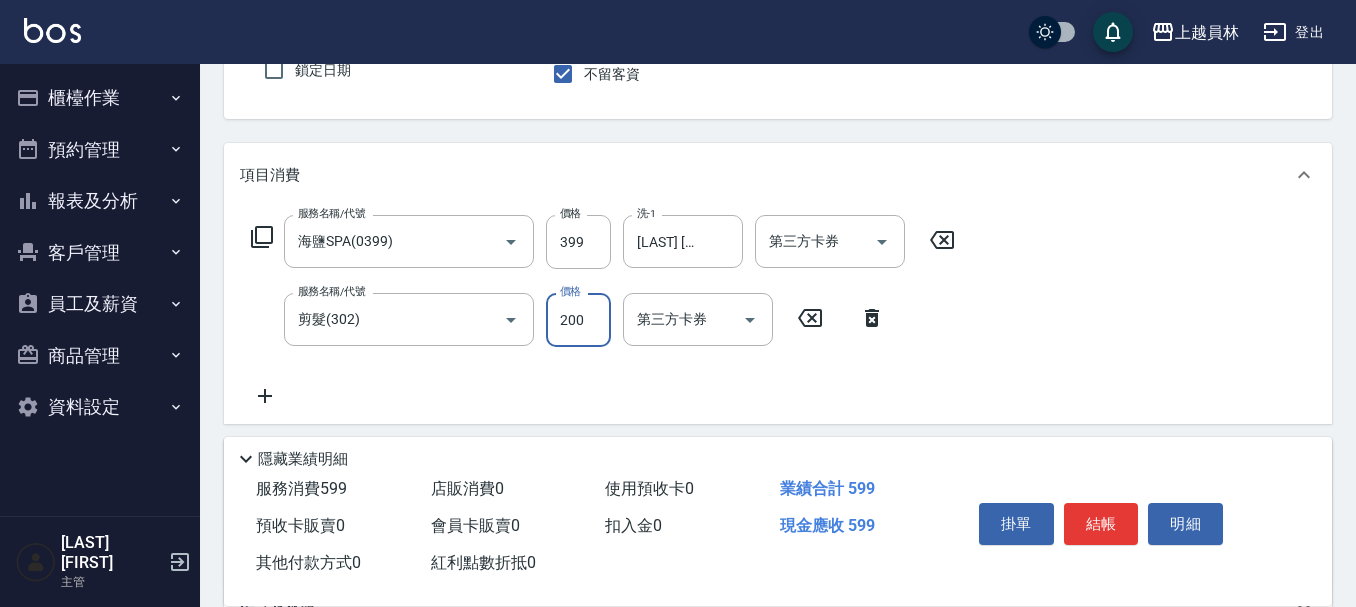 type on "200" 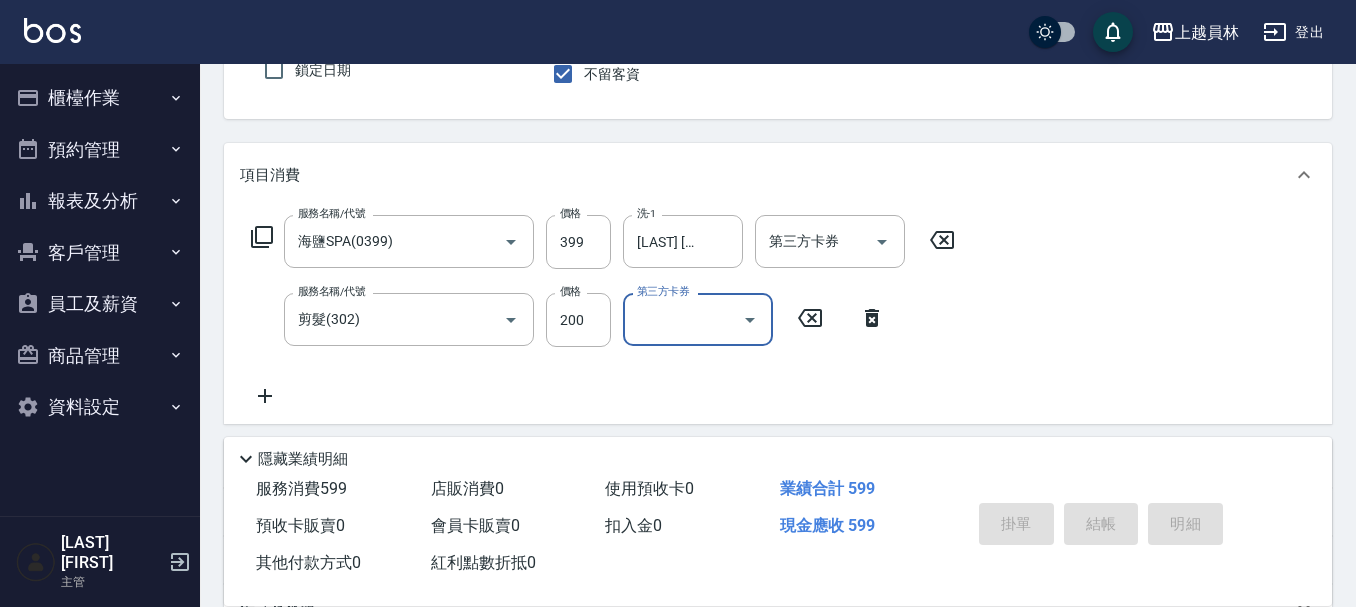 type 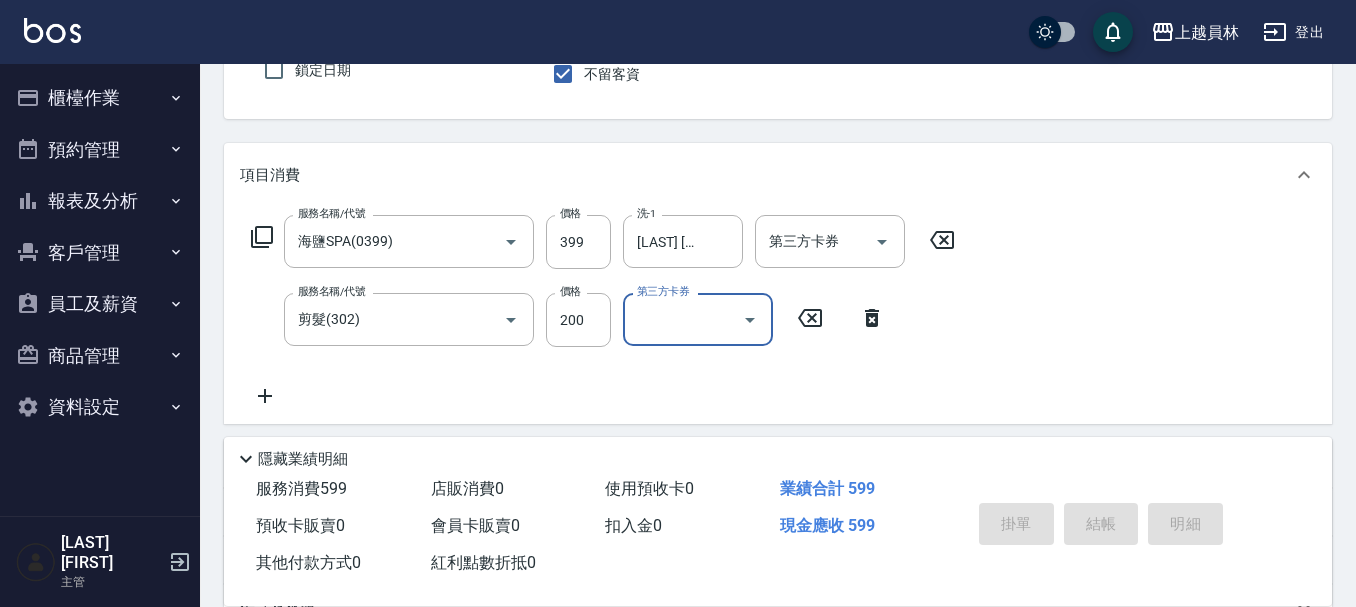 type 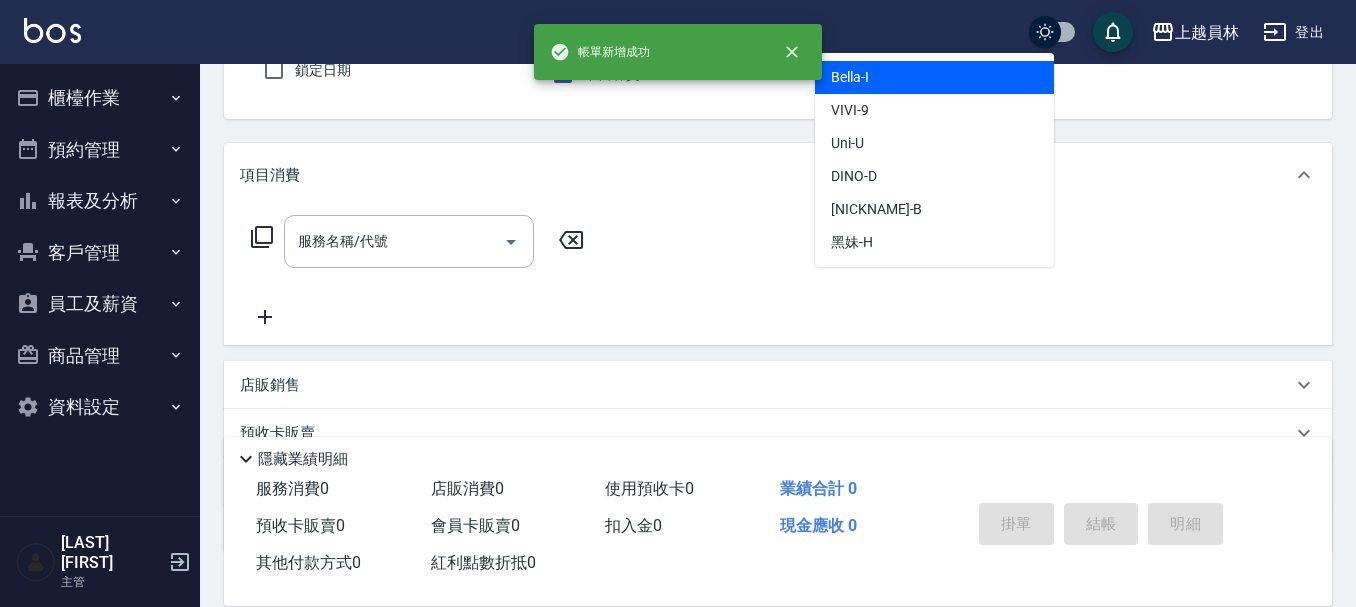 type on "Bella-I" 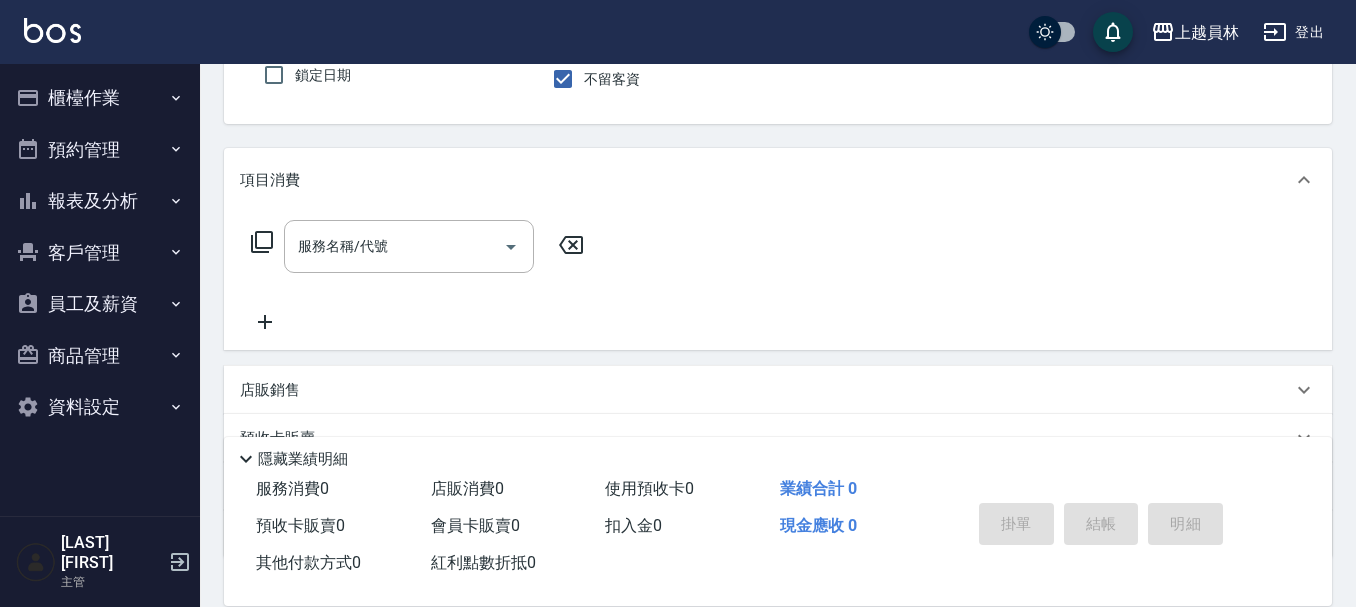 scroll, scrollTop: 85, scrollLeft: 0, axis: vertical 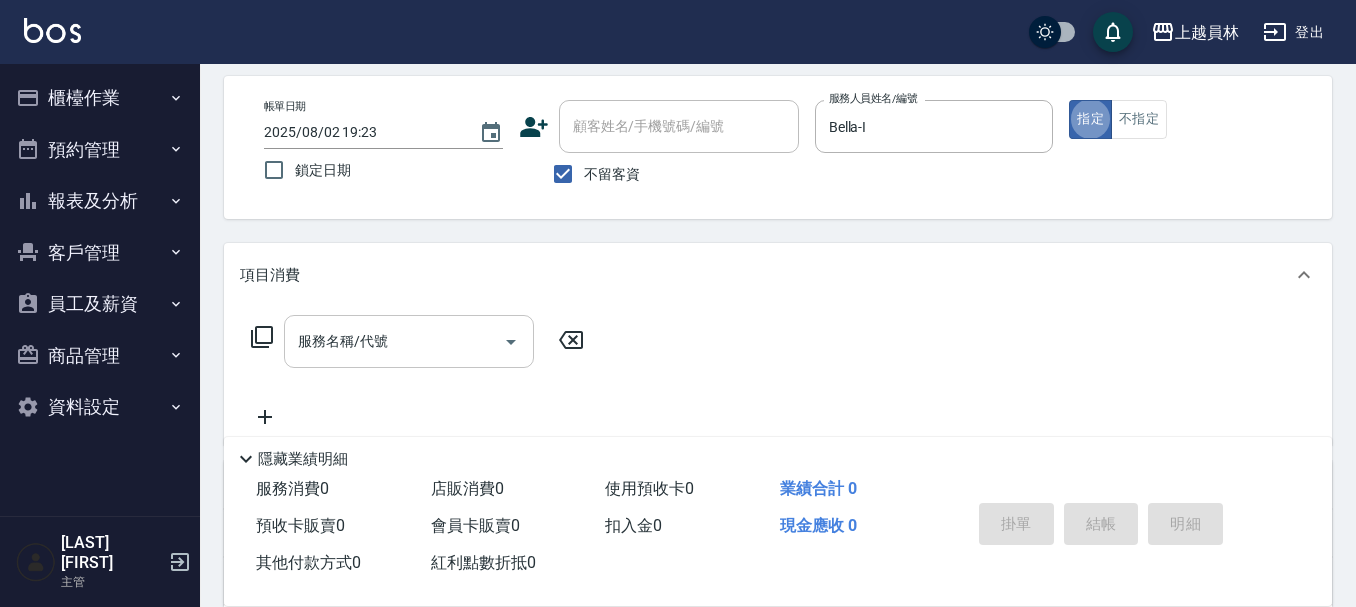 click on "服務名稱/代號" at bounding box center [409, 341] 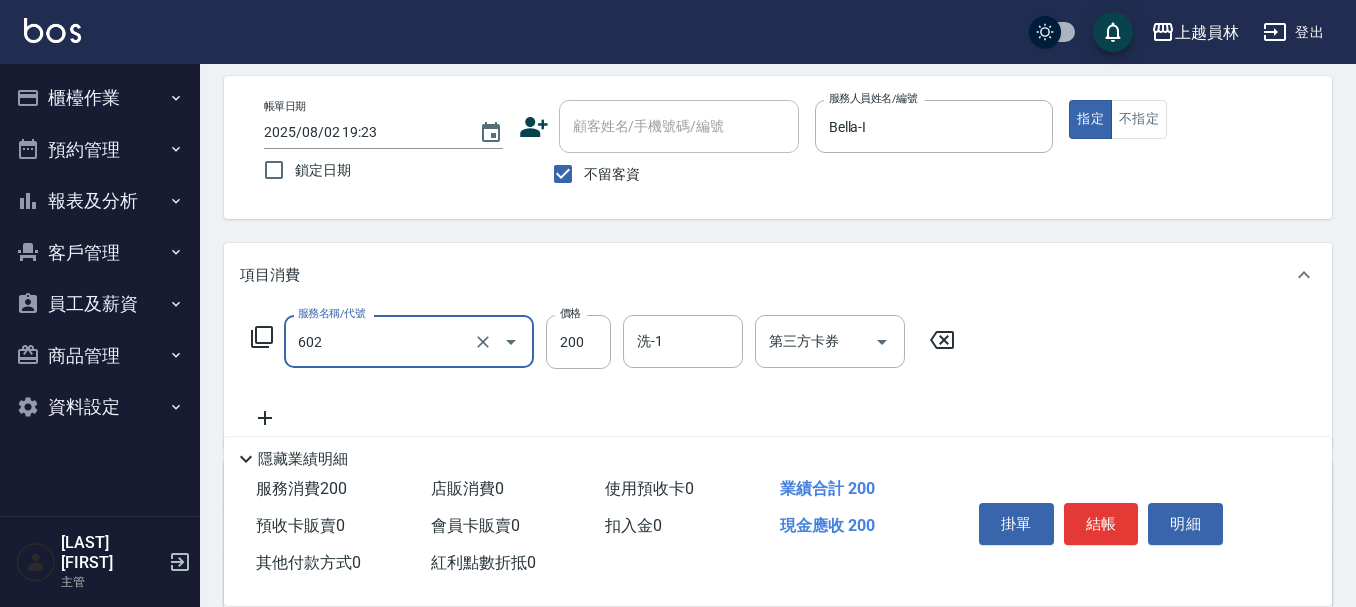type on "一般洗髮(602)" 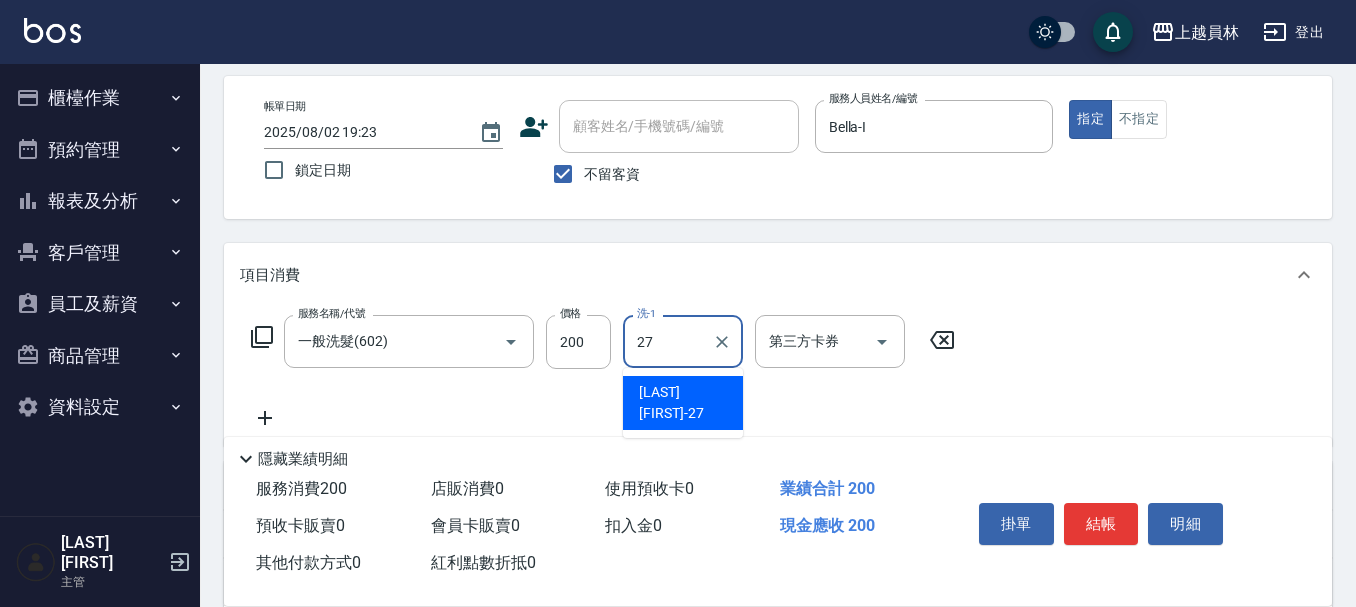 type on "[LAST] [FIRST]-[NUMBER]" 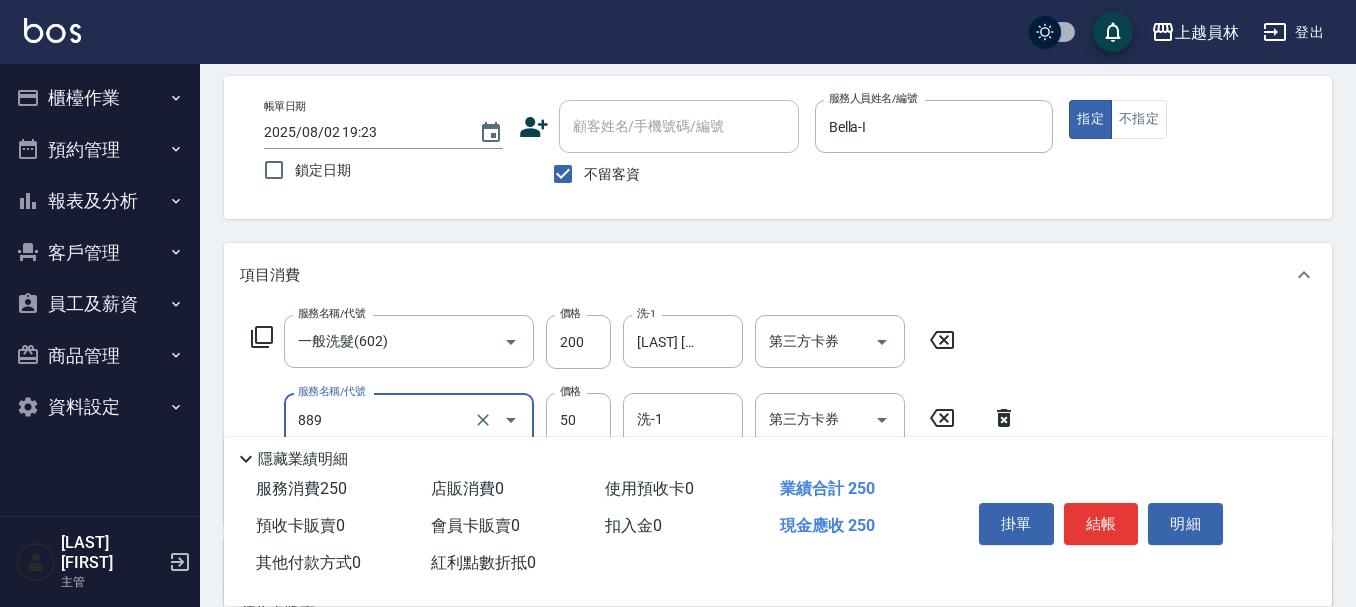 type on "精油(889)" 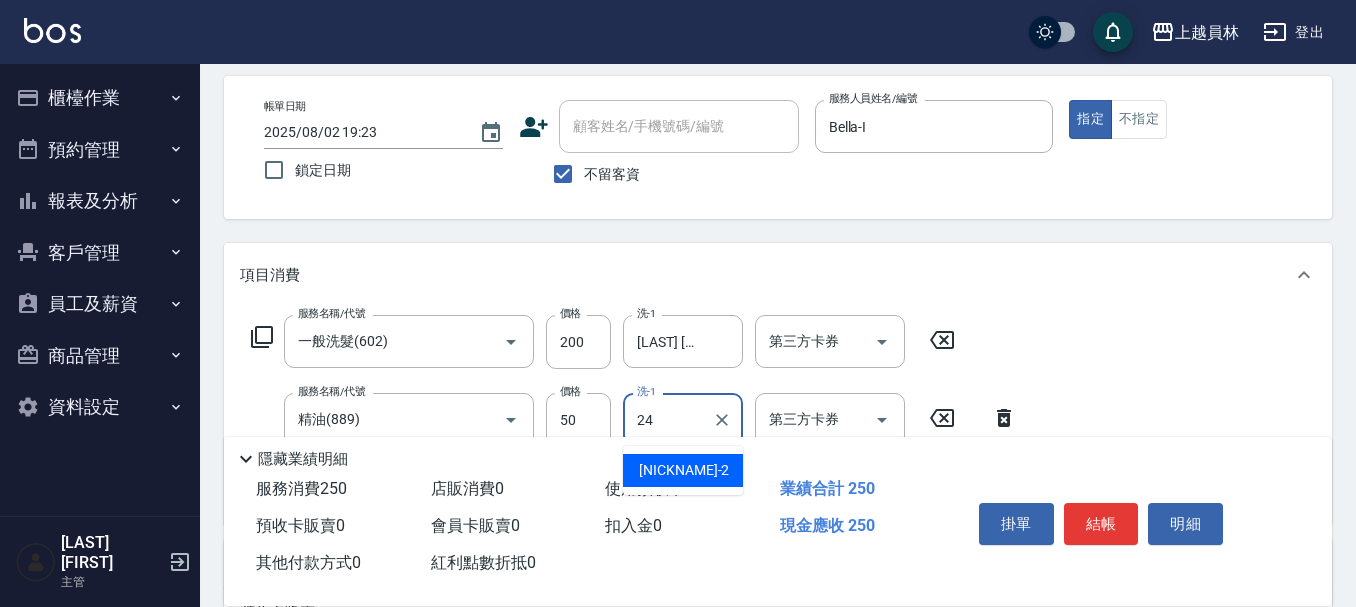 type on "[LAST] [FIRST]-[NUMBER]" 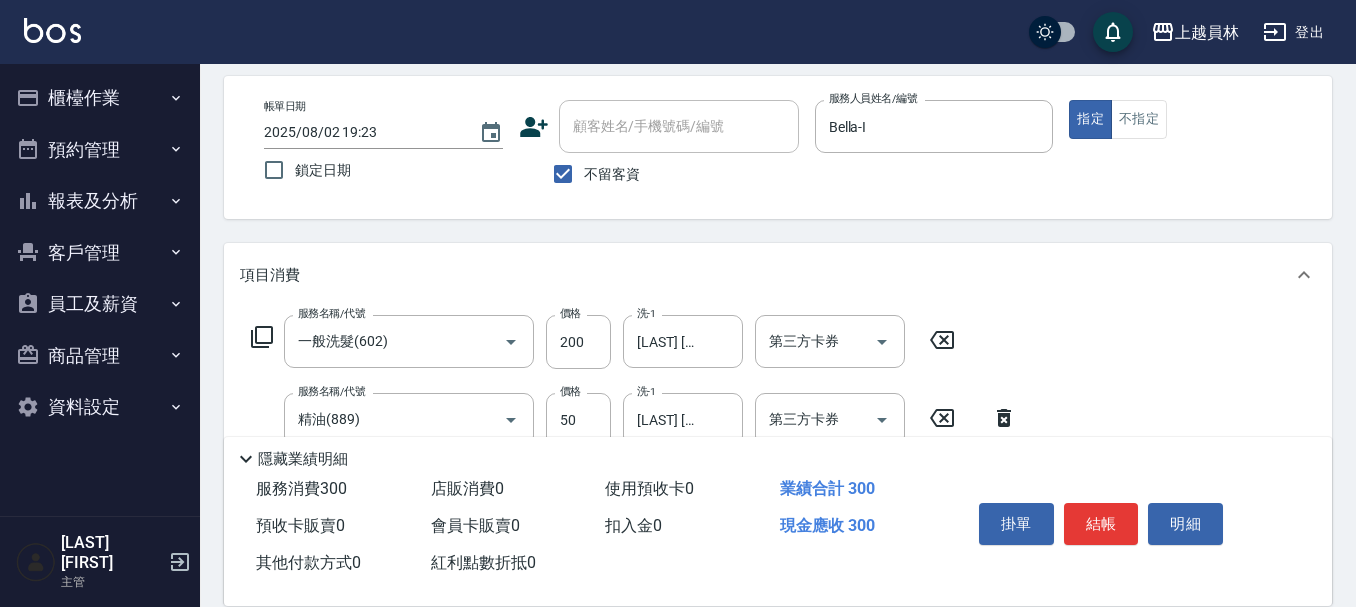 type on "瞬間保養(415)" 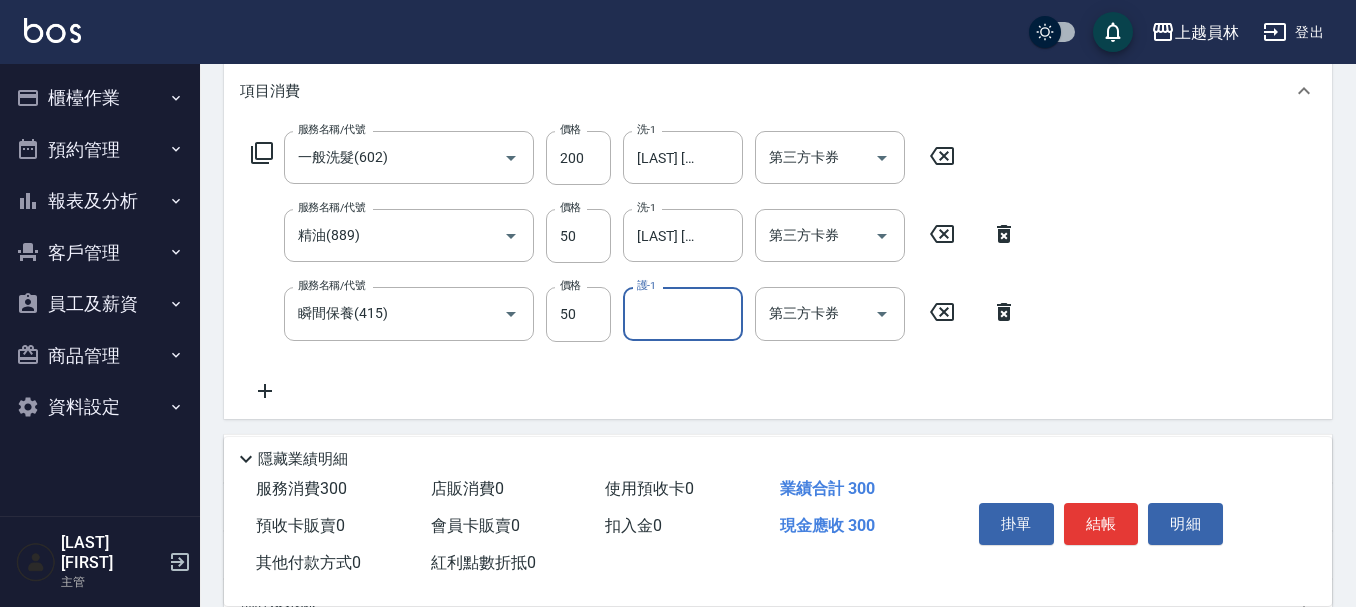 scroll, scrollTop: 285, scrollLeft: 0, axis: vertical 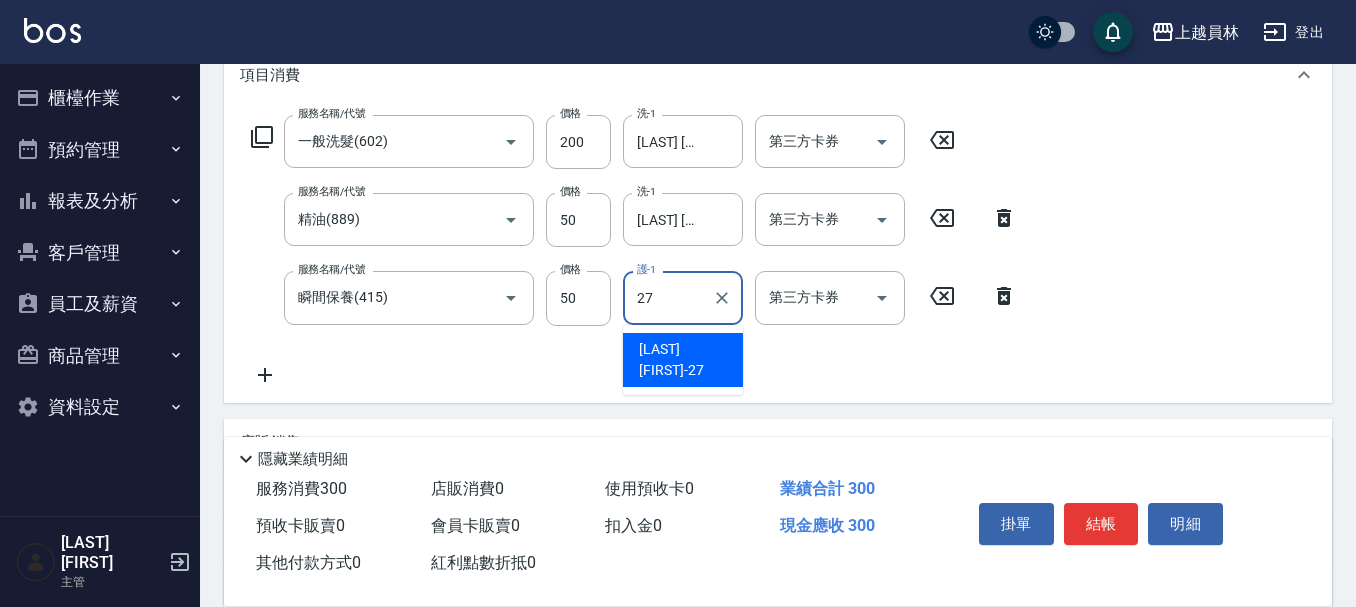 type on "[LAST] [FIRST]-[NUMBER]" 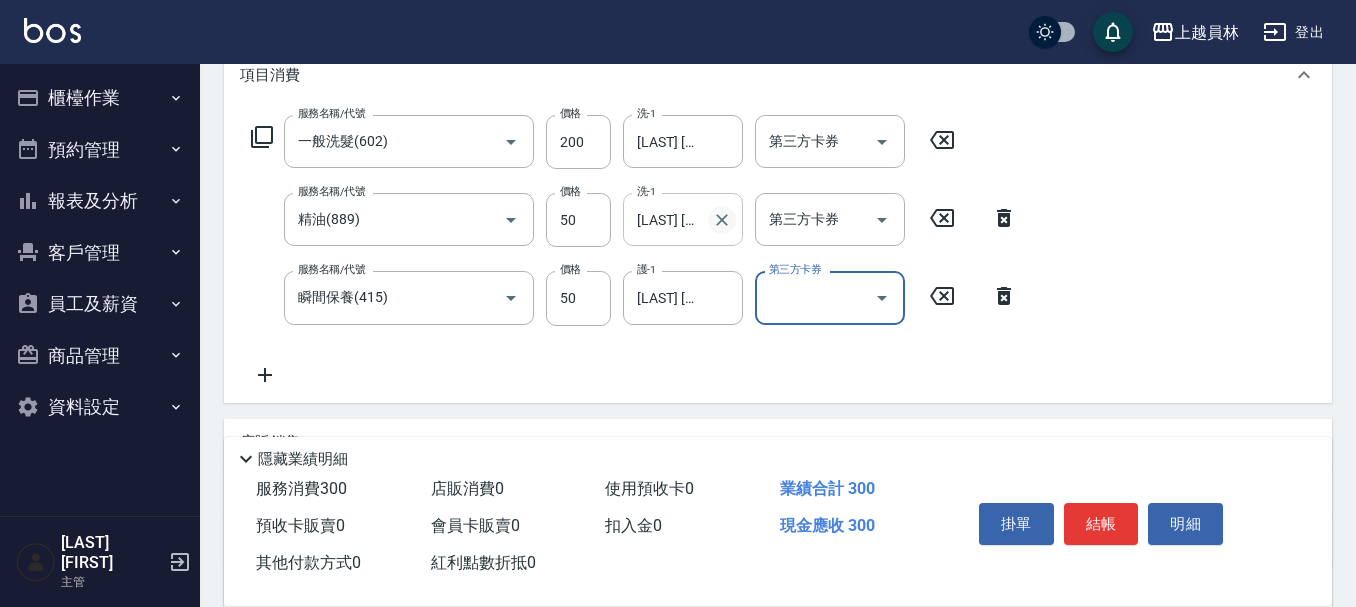 click 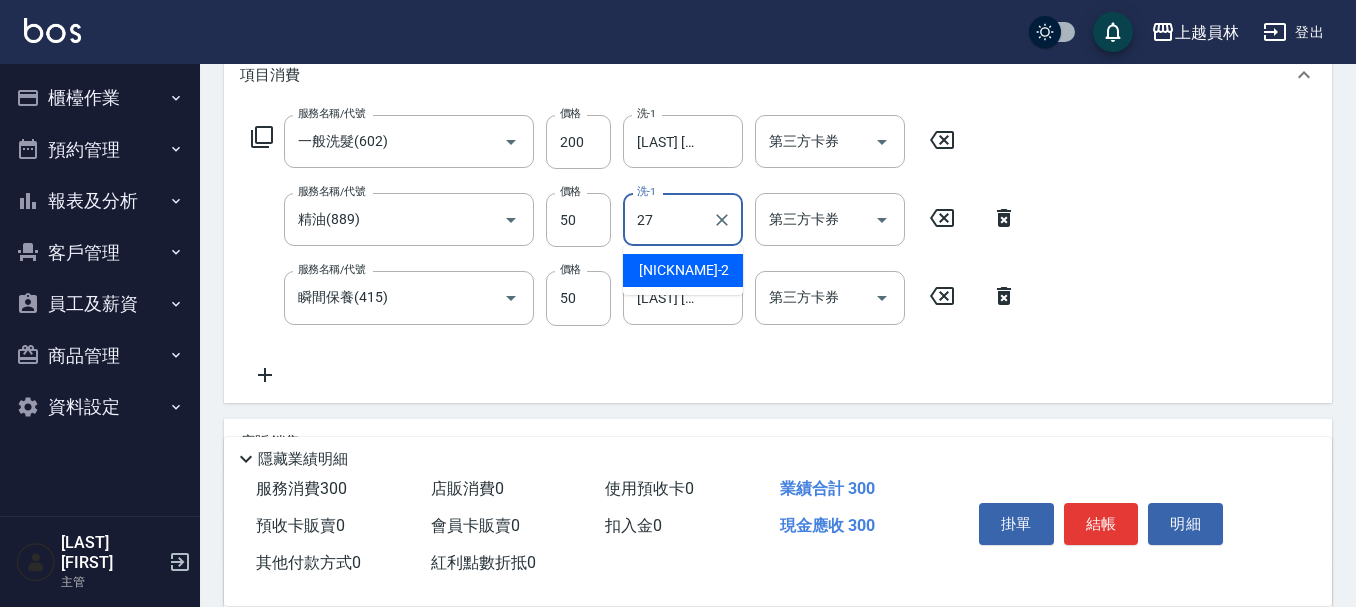type on "[LAST] [FIRST]-[NUMBER]" 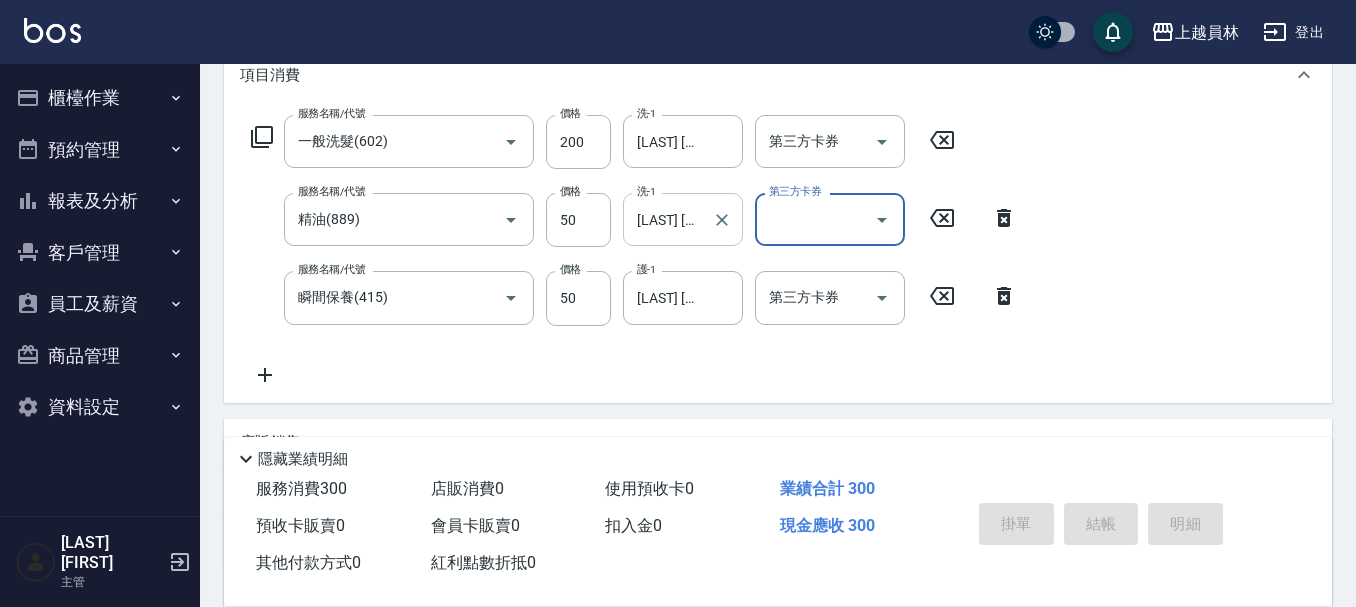 type 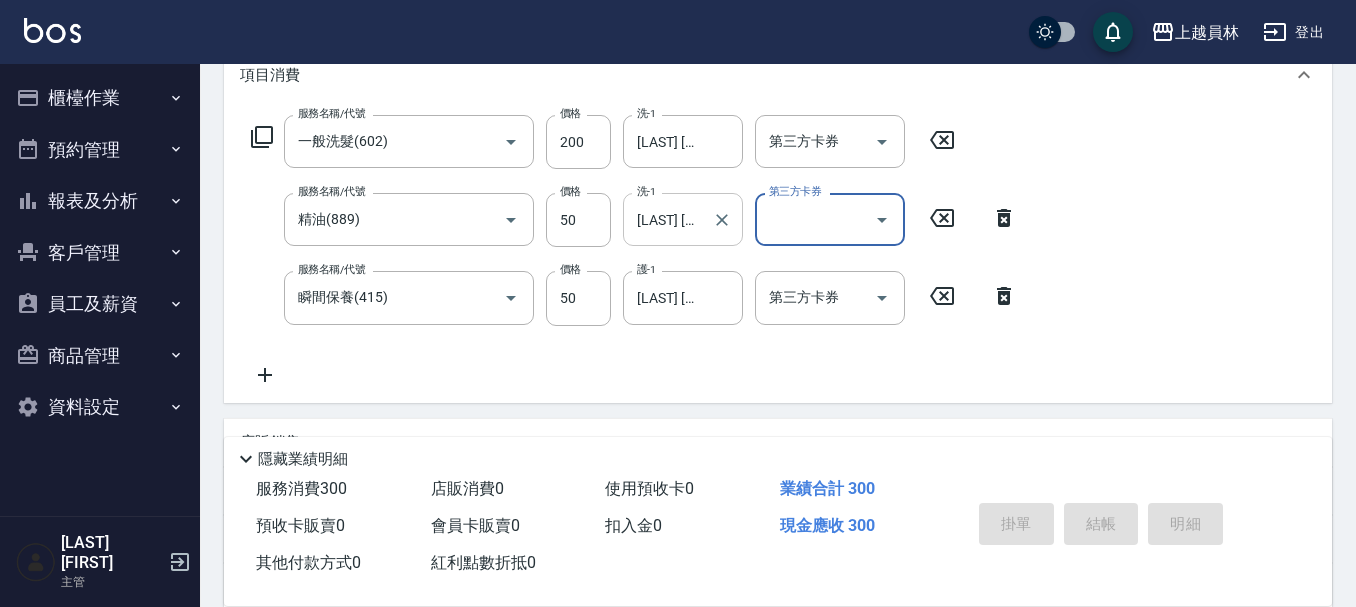 type 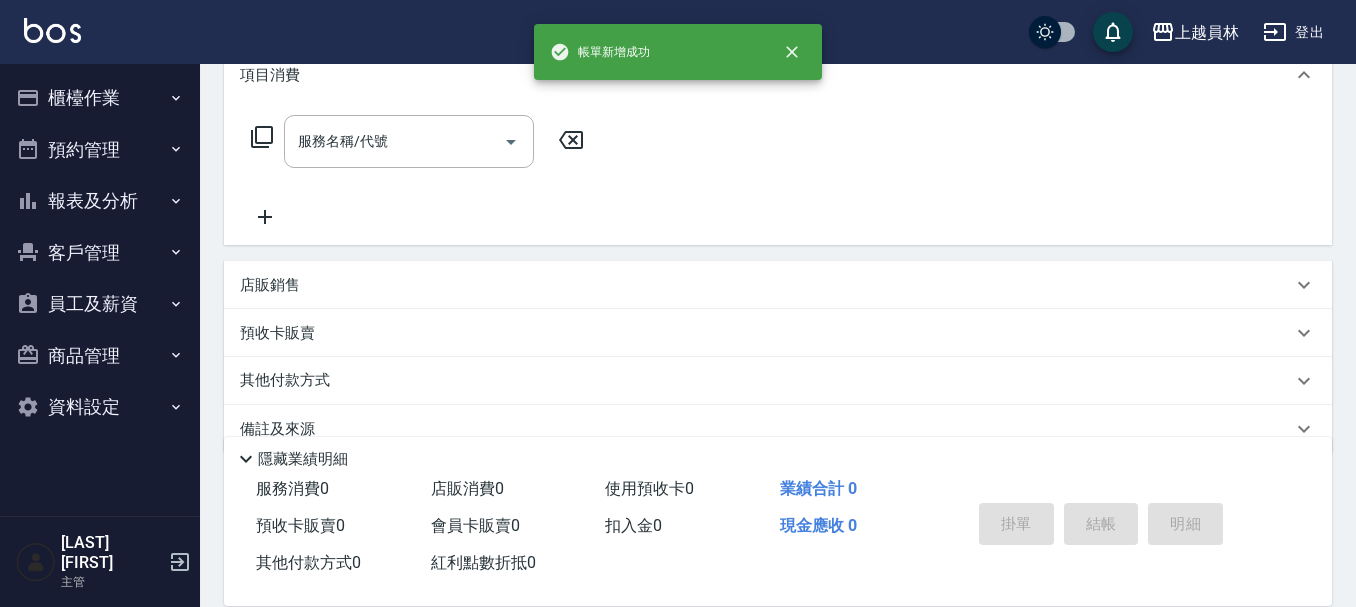 scroll, scrollTop: 0, scrollLeft: 0, axis: both 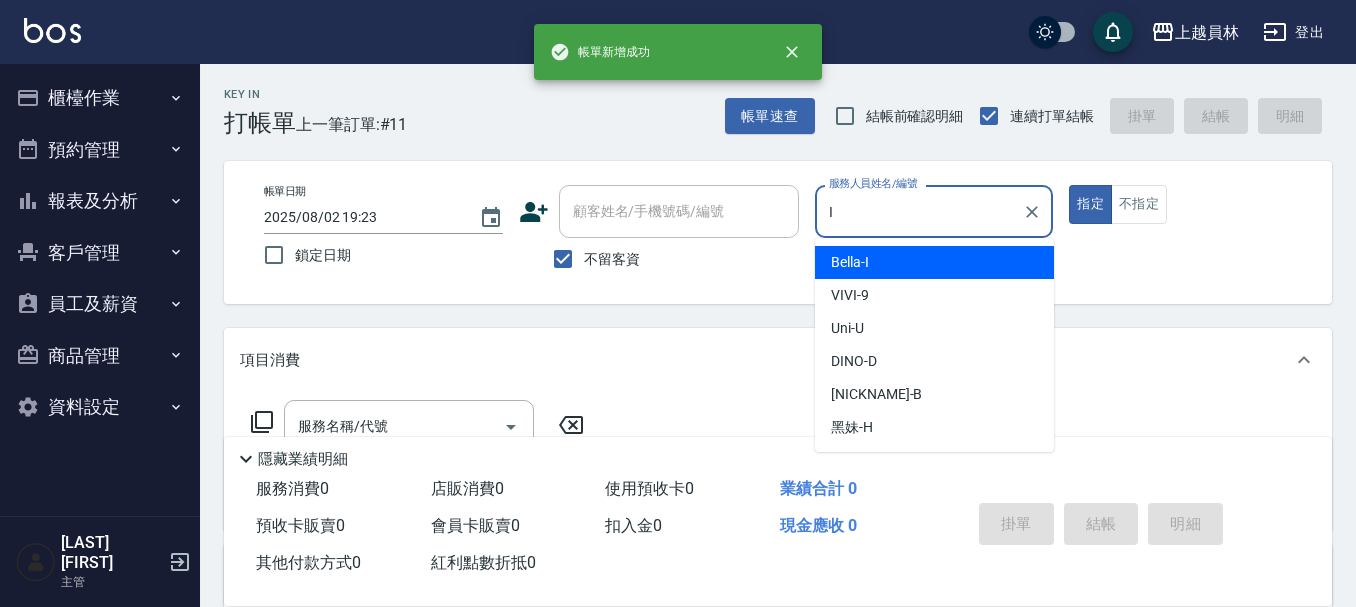 type on "Bella-I" 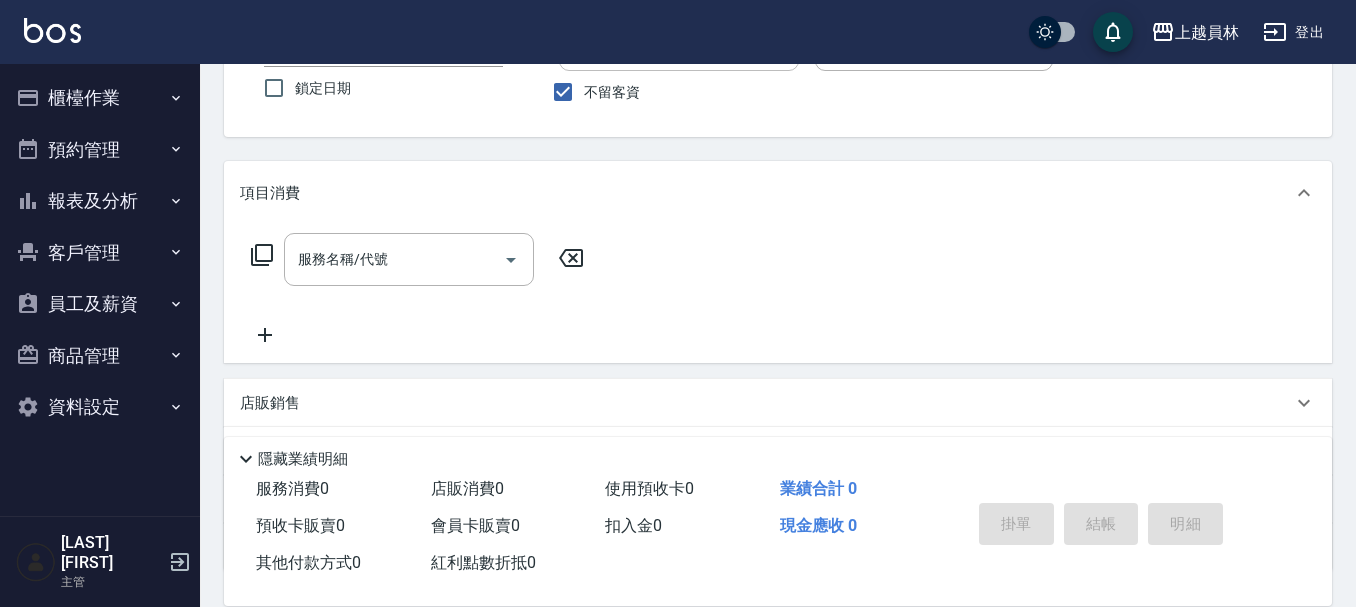 scroll, scrollTop: 200, scrollLeft: 0, axis: vertical 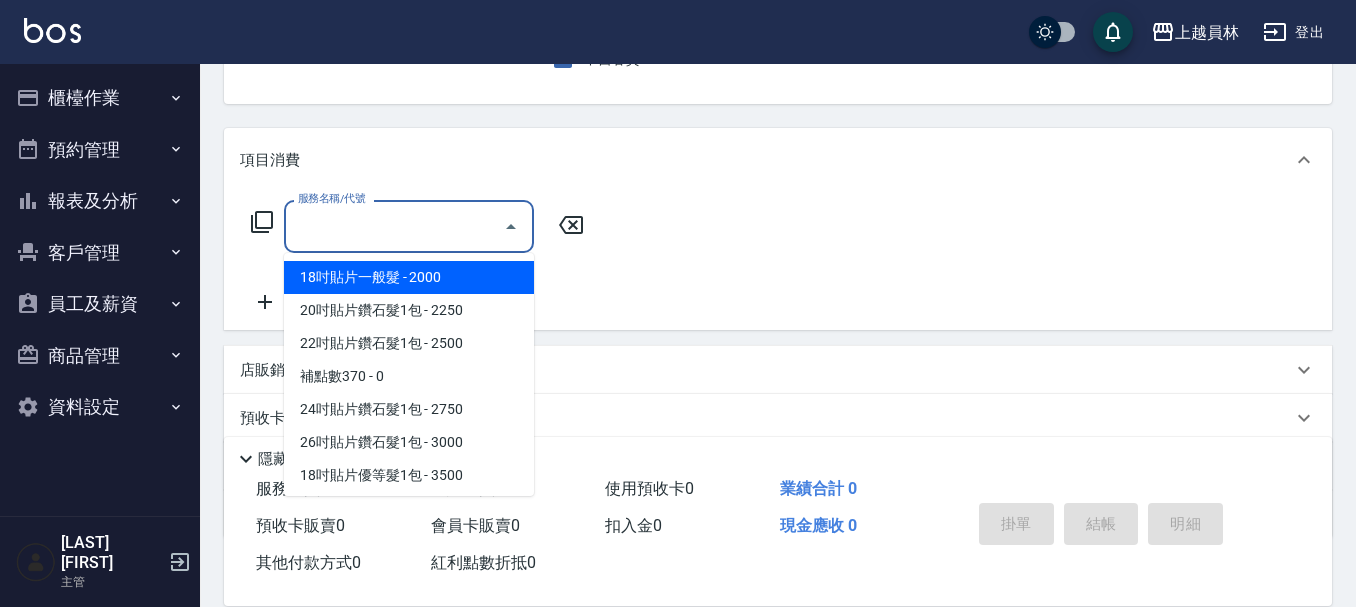 click on "服務名稱/代號" at bounding box center (394, 226) 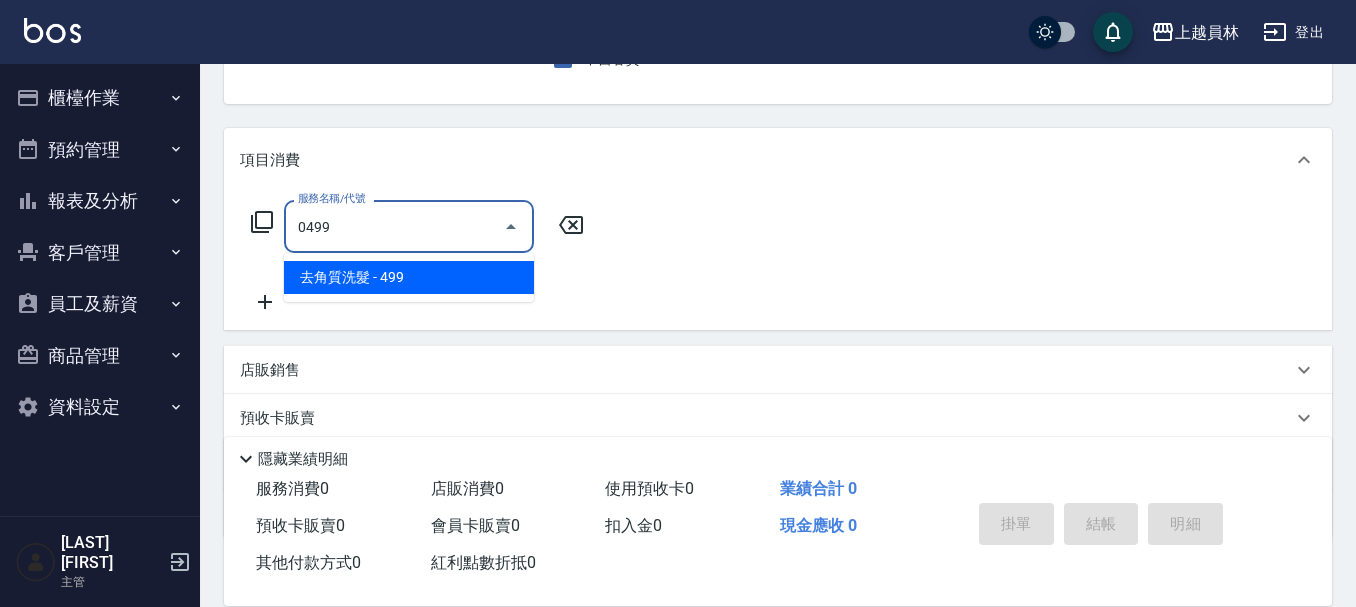 type on "去角質洗髮(0499)" 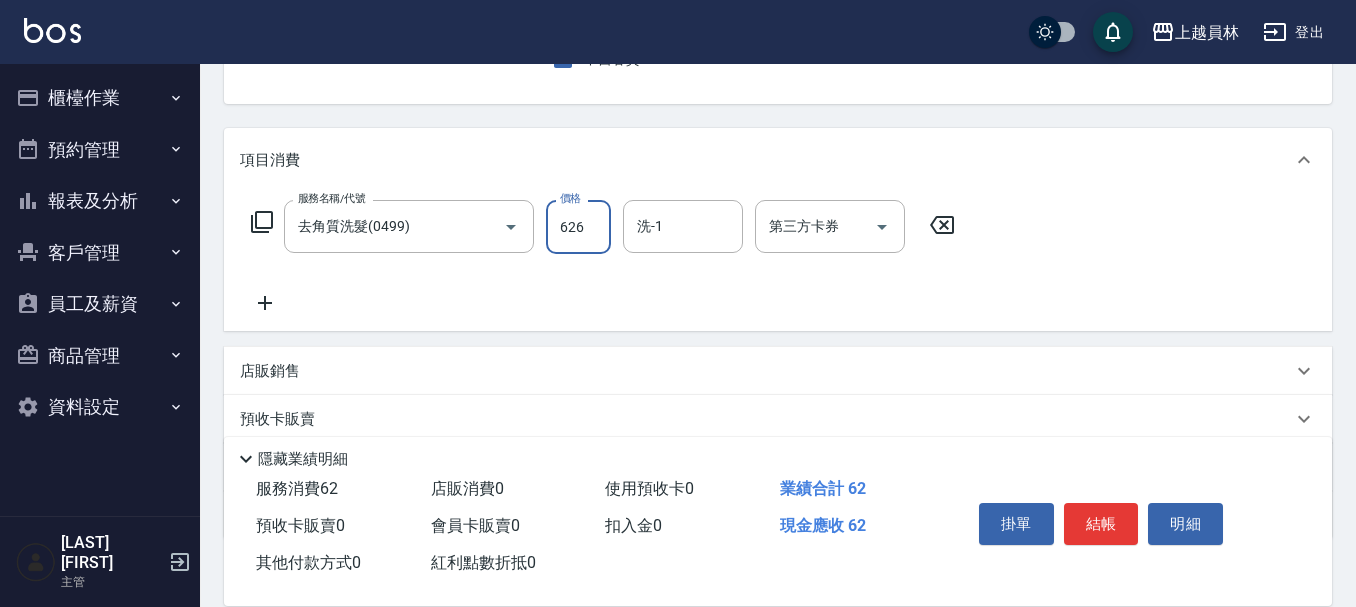 type on "626" 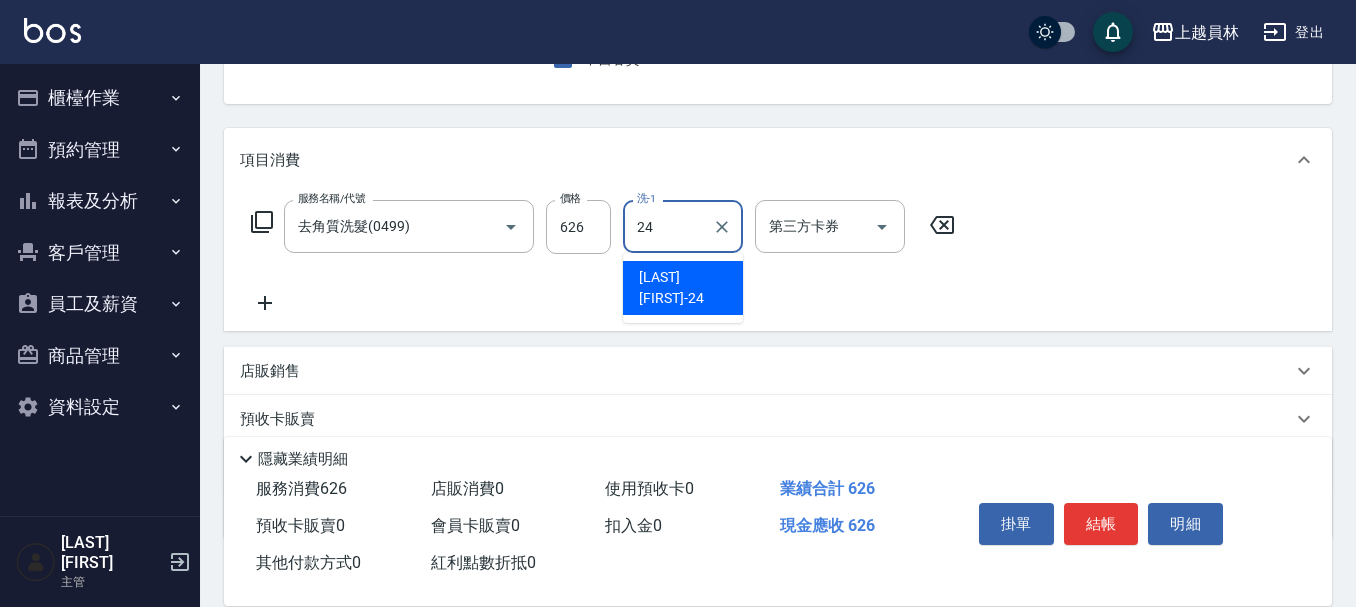 type on "[LAST] [FIRST]-[NUMBER]" 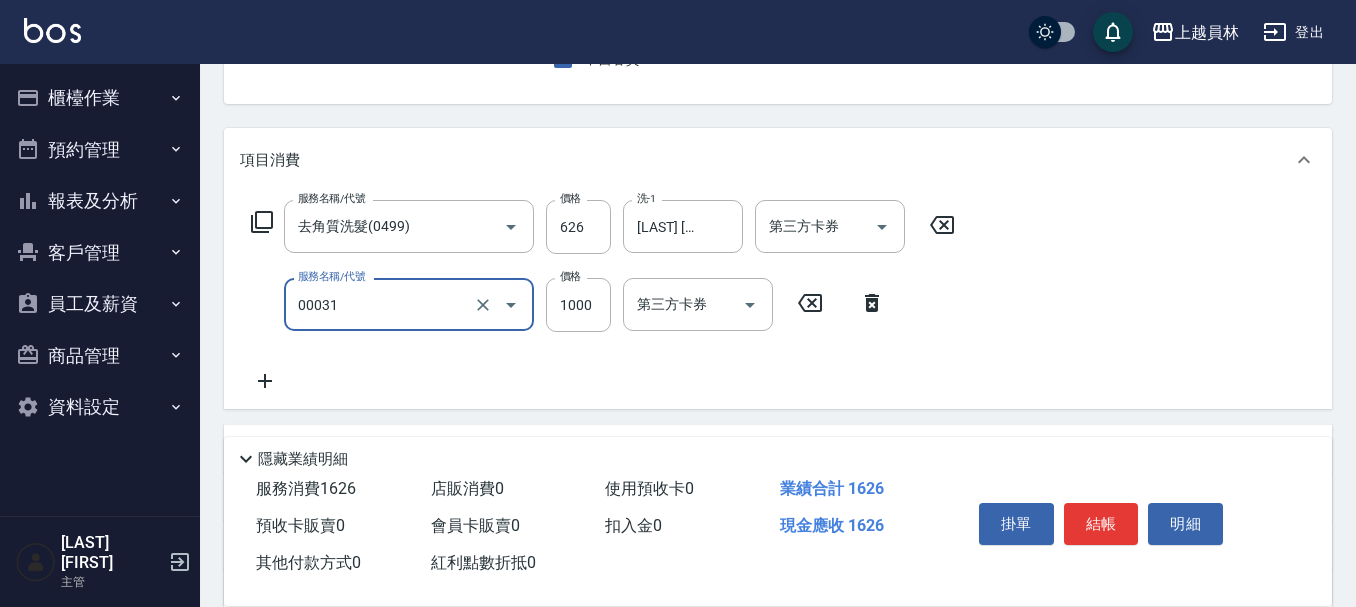 type on "單卸髮片(00031)" 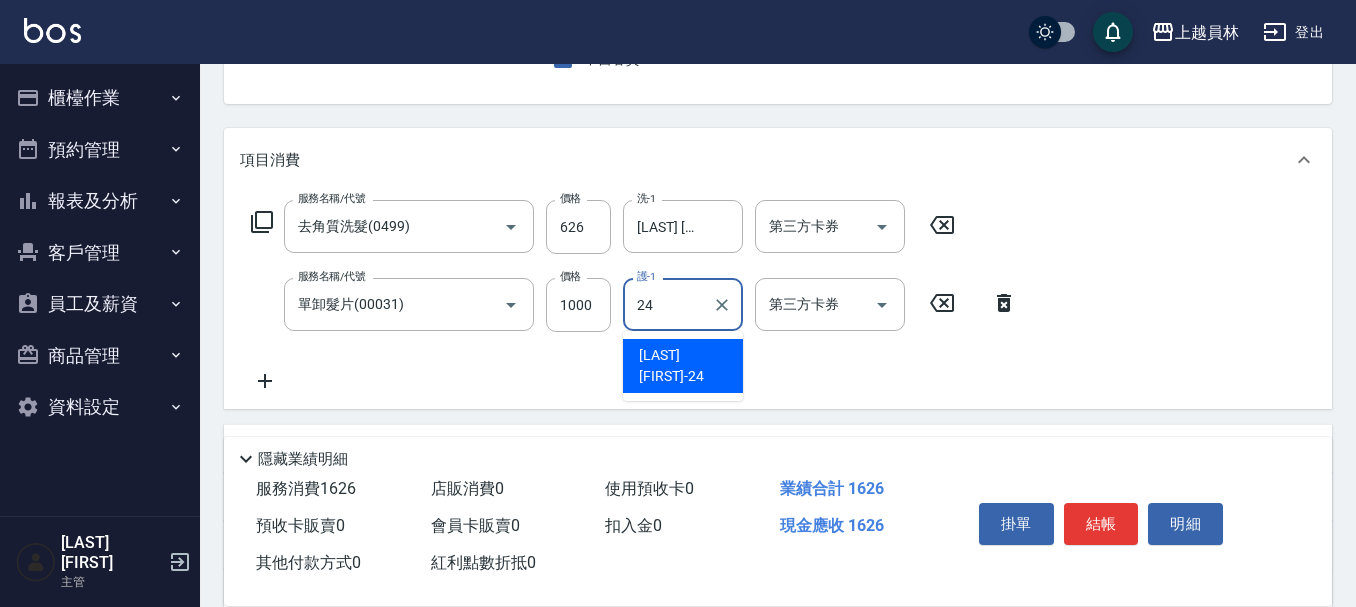 type on "[LAST] [FIRST]-[NUMBER]" 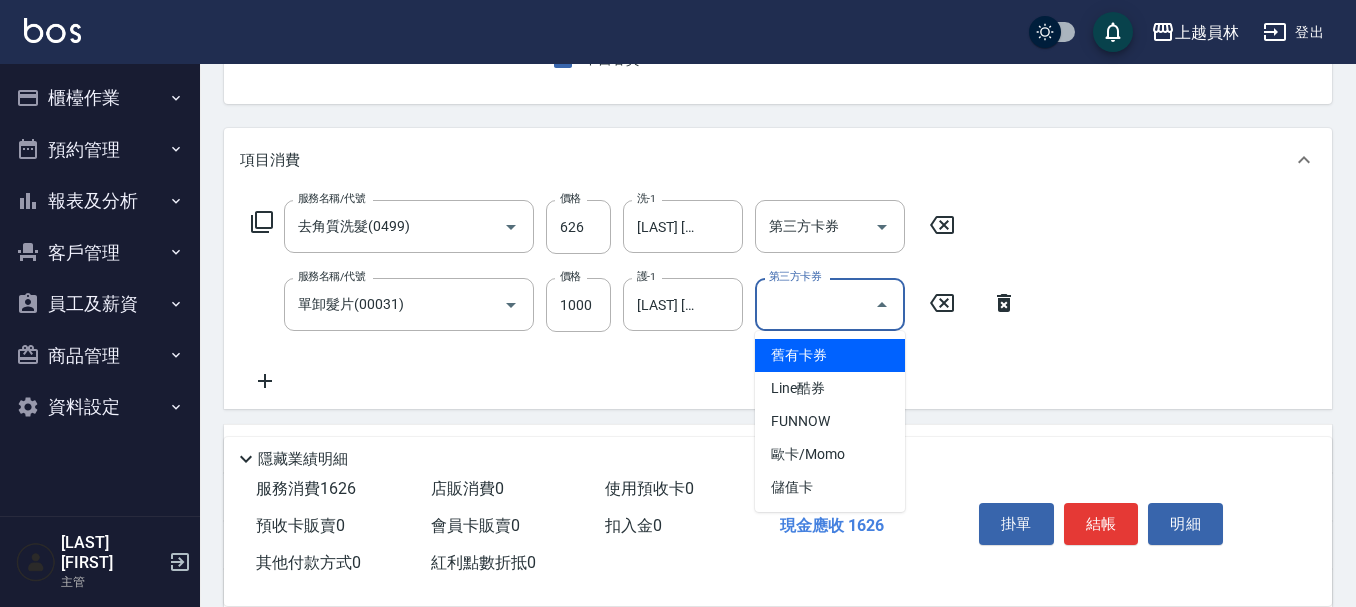 type on "儲值卡" 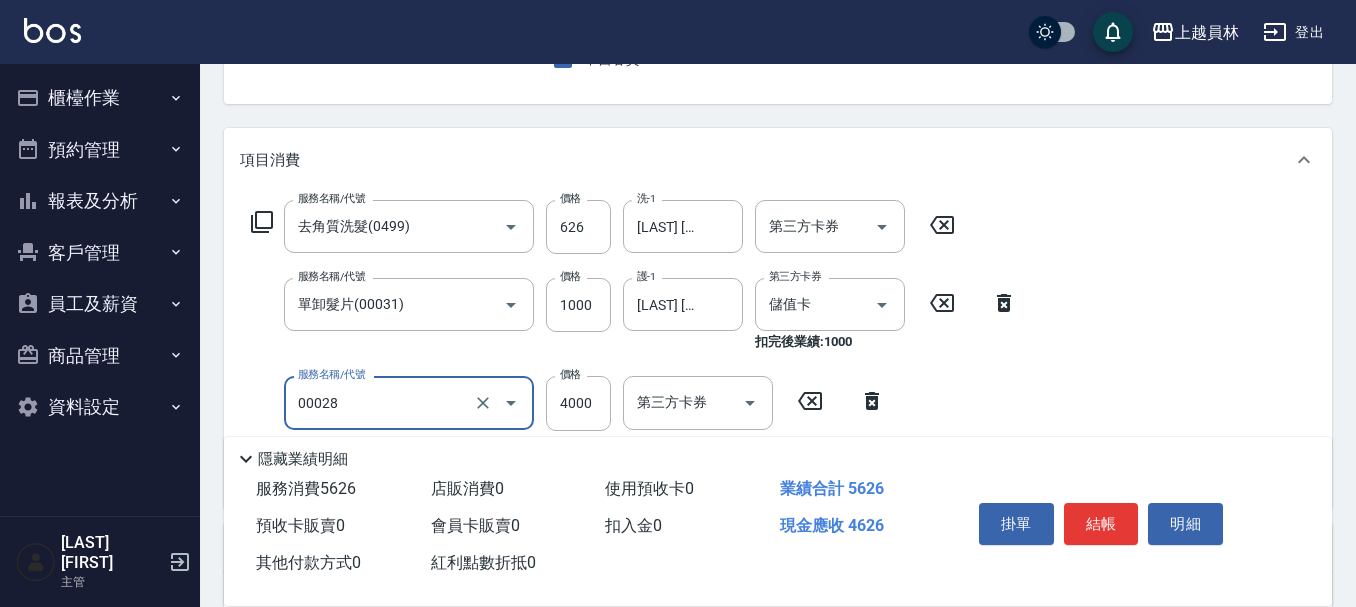 type on "槍式重整(00028)" 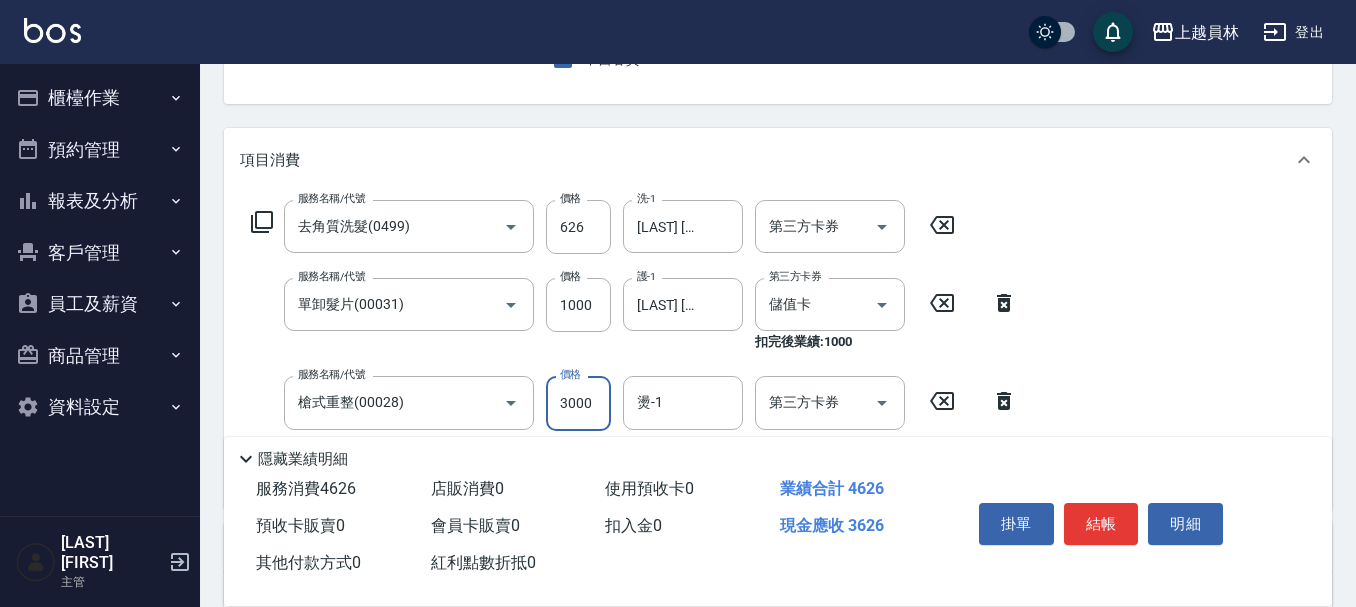 type on "3000" 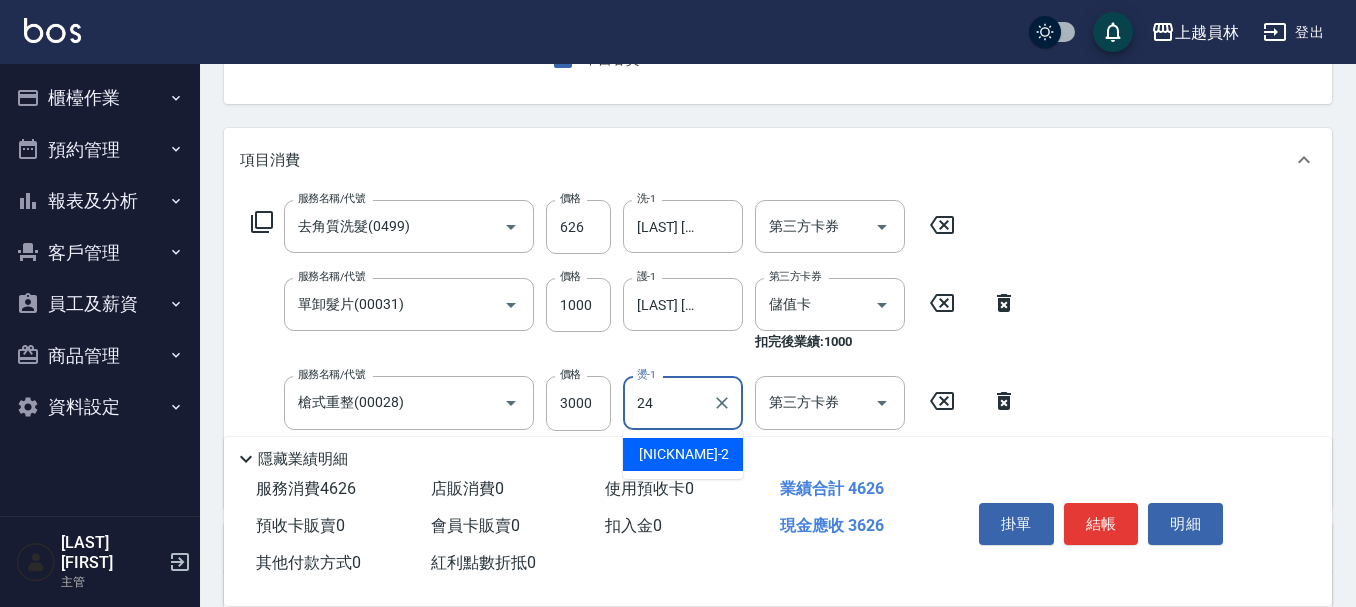 type on "[LAST] [FIRST]-[NUMBER]" 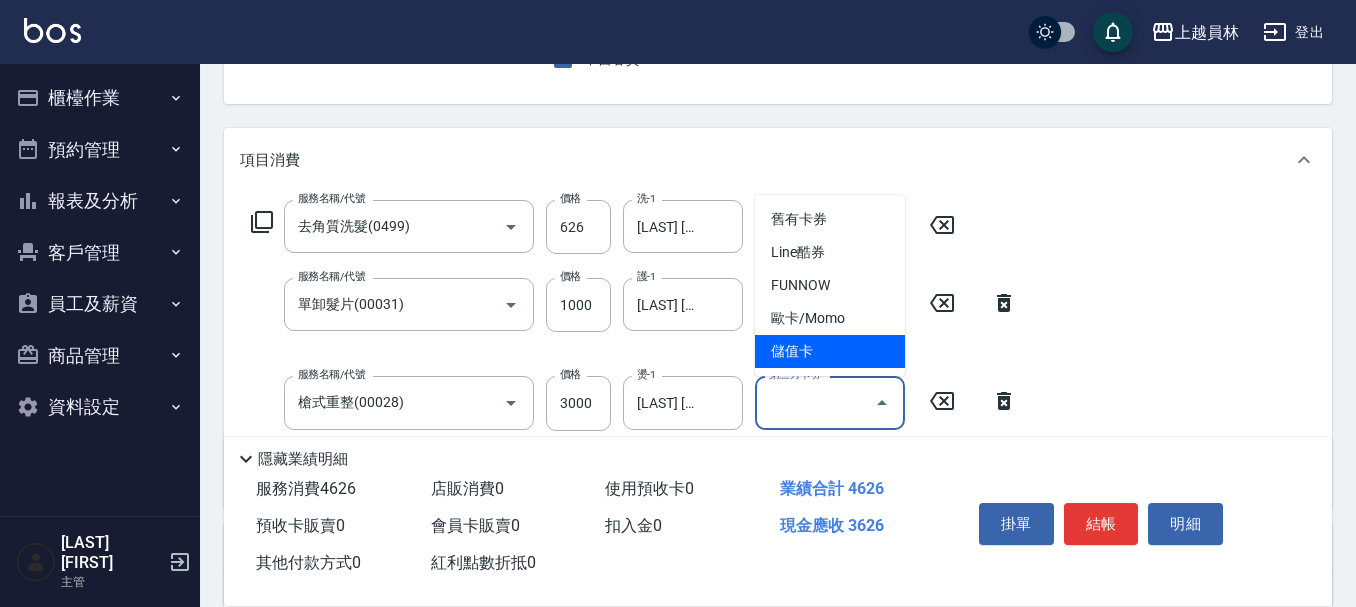 type on "儲值卡" 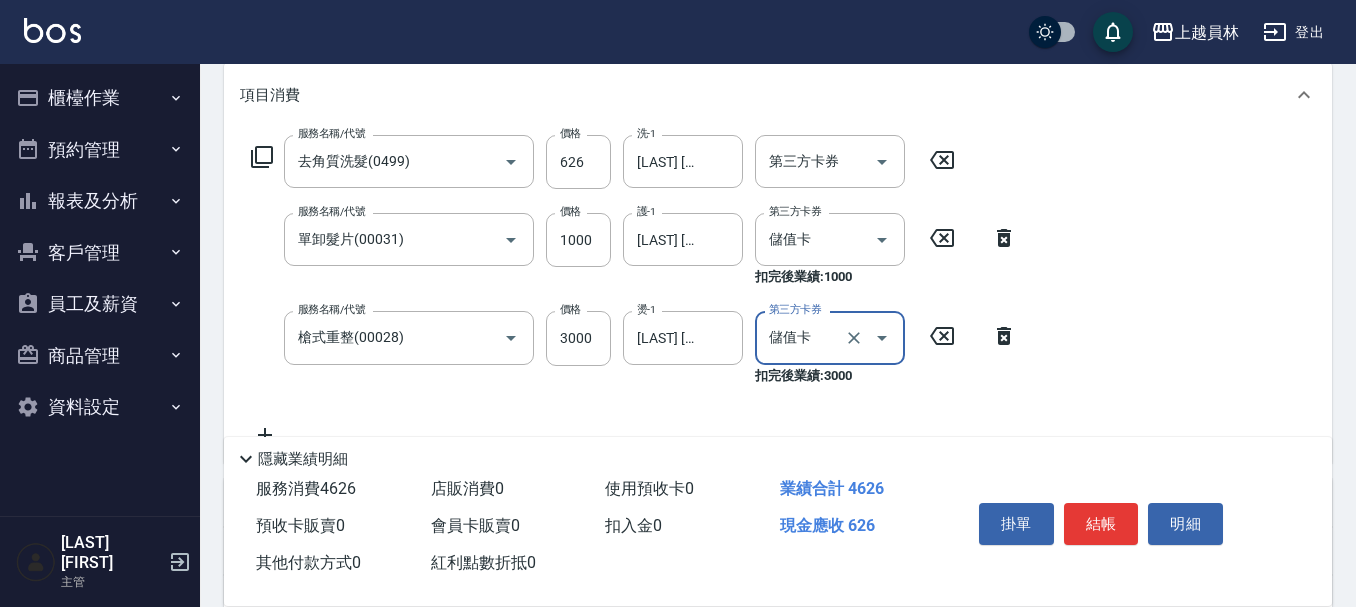 scroll, scrollTop: 300, scrollLeft: 0, axis: vertical 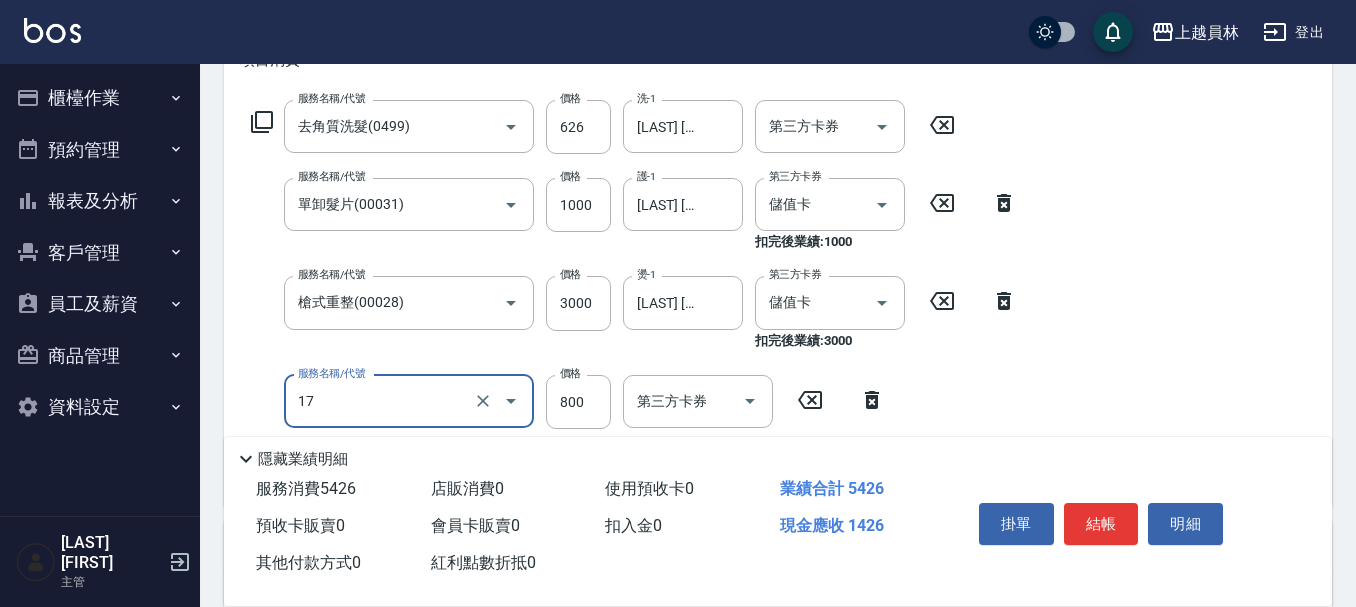 type on "染髮(17)" 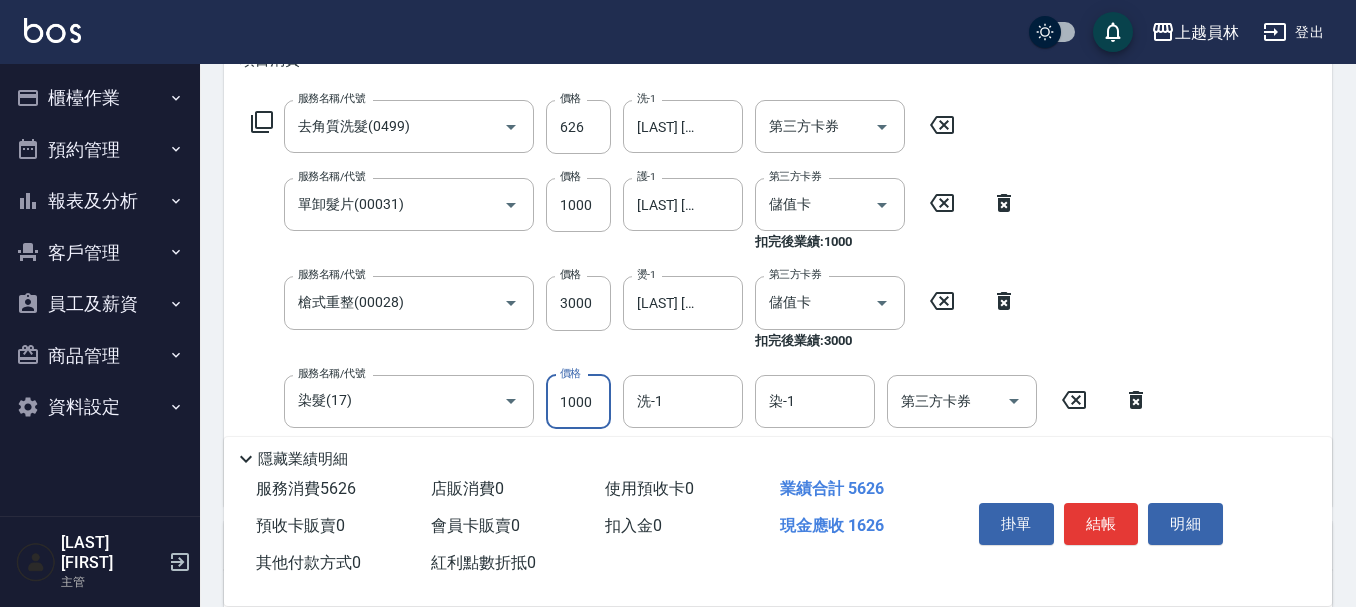 type on "1000" 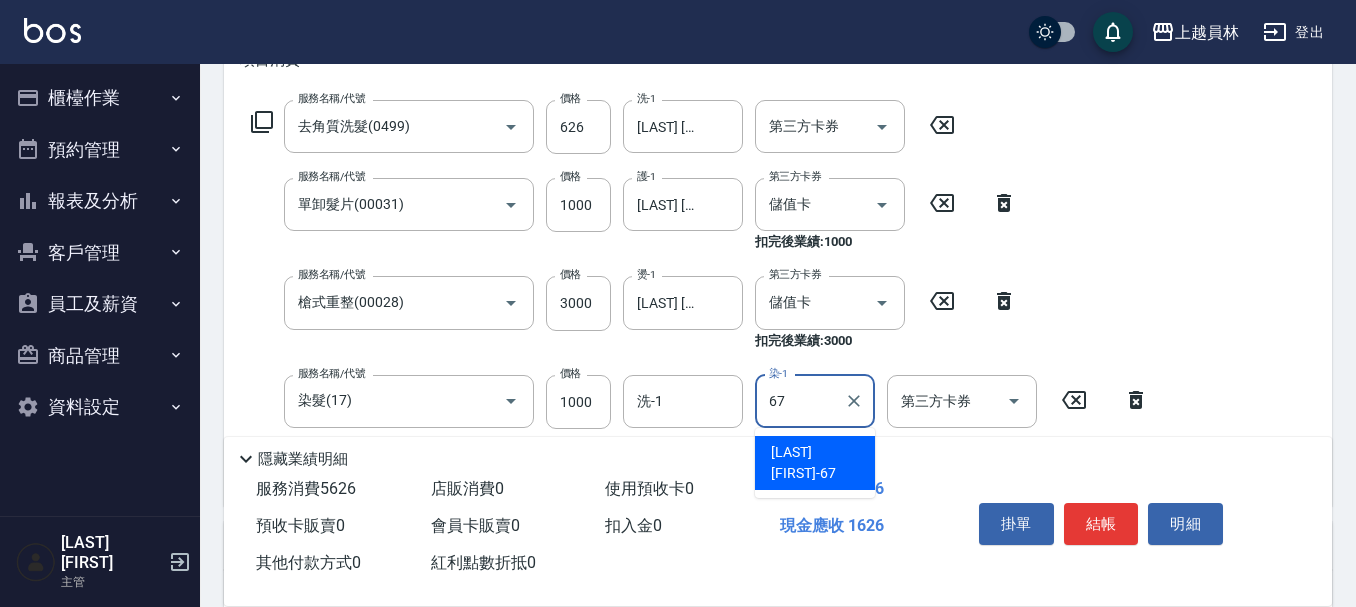 type on "6" 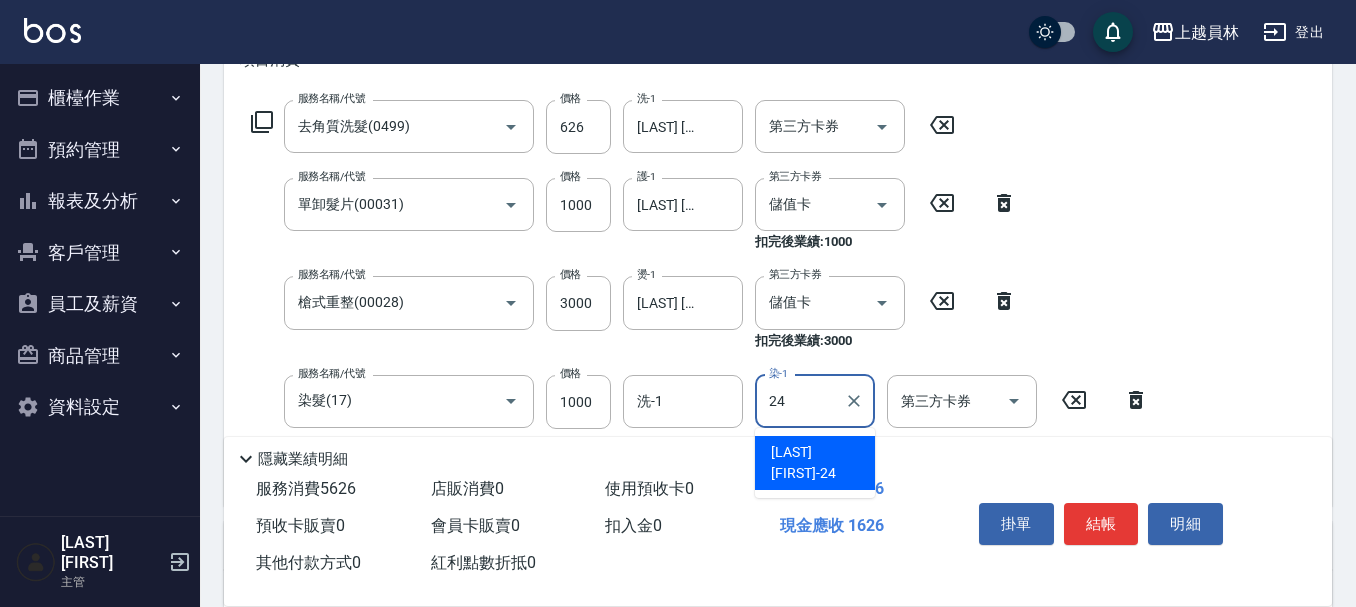 type on "[LAST] [FIRST]-[NUMBER]" 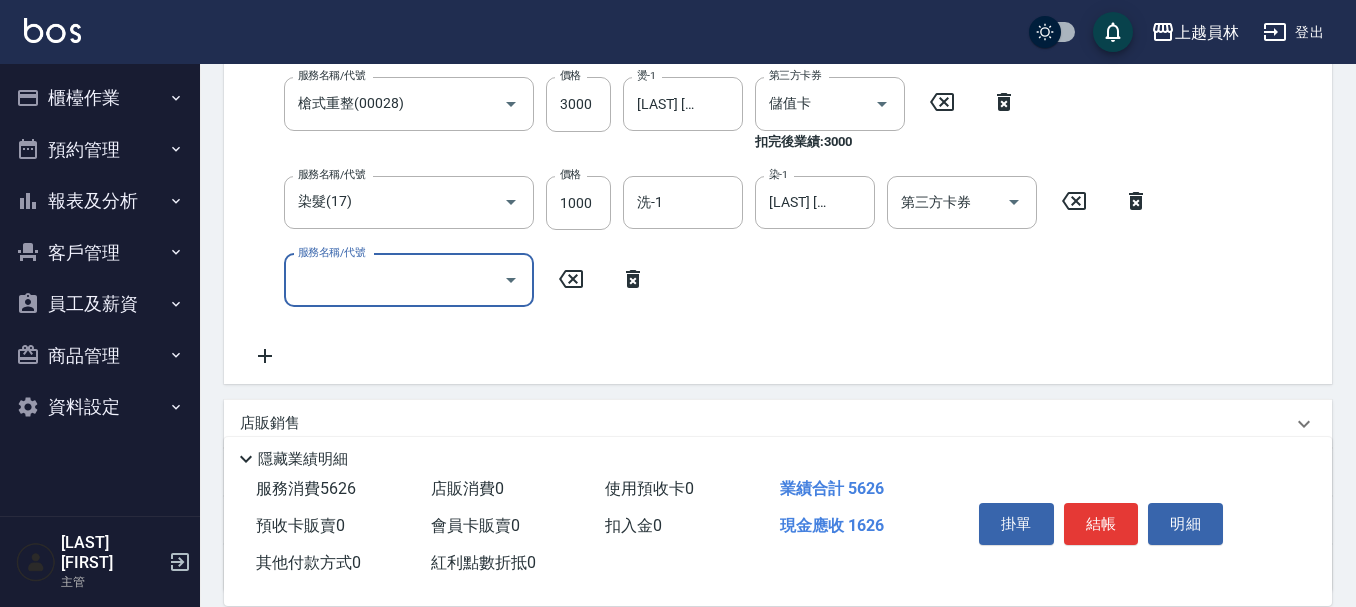 scroll, scrollTop: 500, scrollLeft: 0, axis: vertical 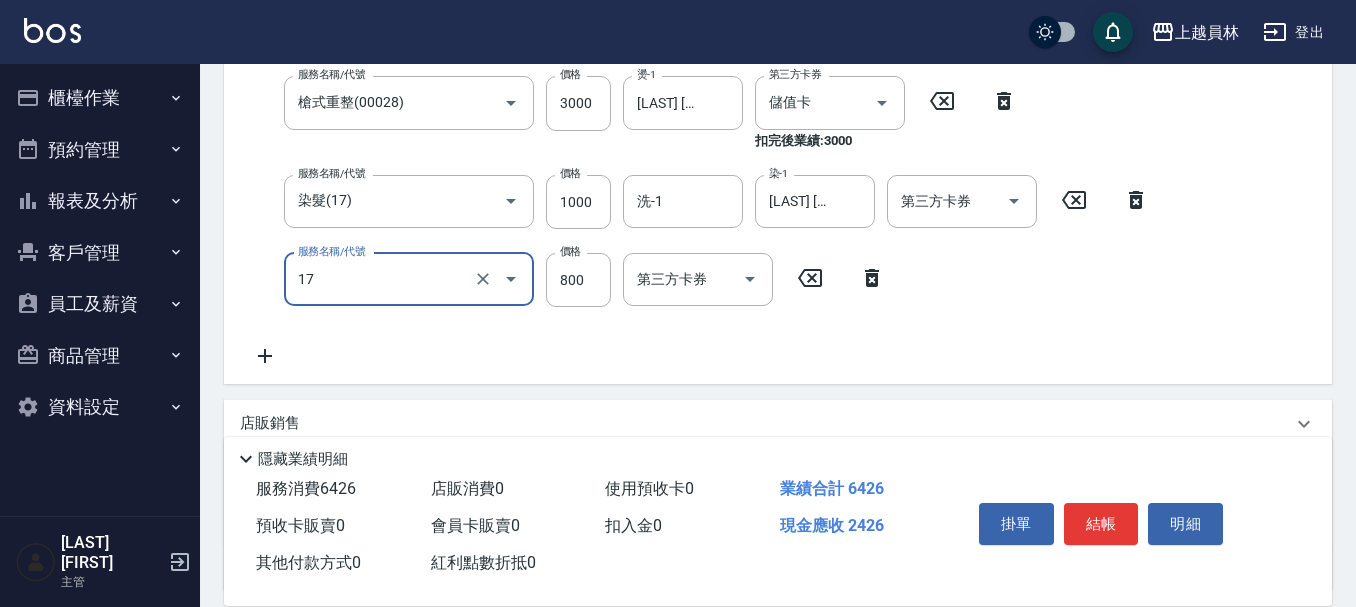 type on "染髮(17)" 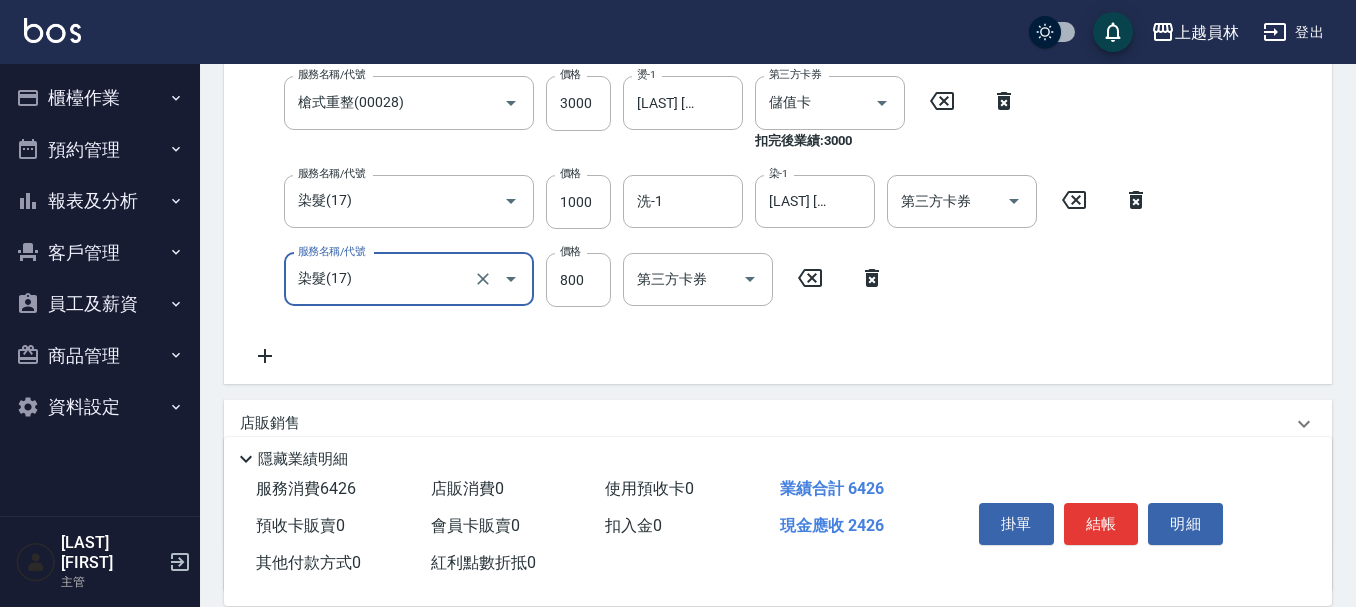 scroll, scrollTop: 476, scrollLeft: 0, axis: vertical 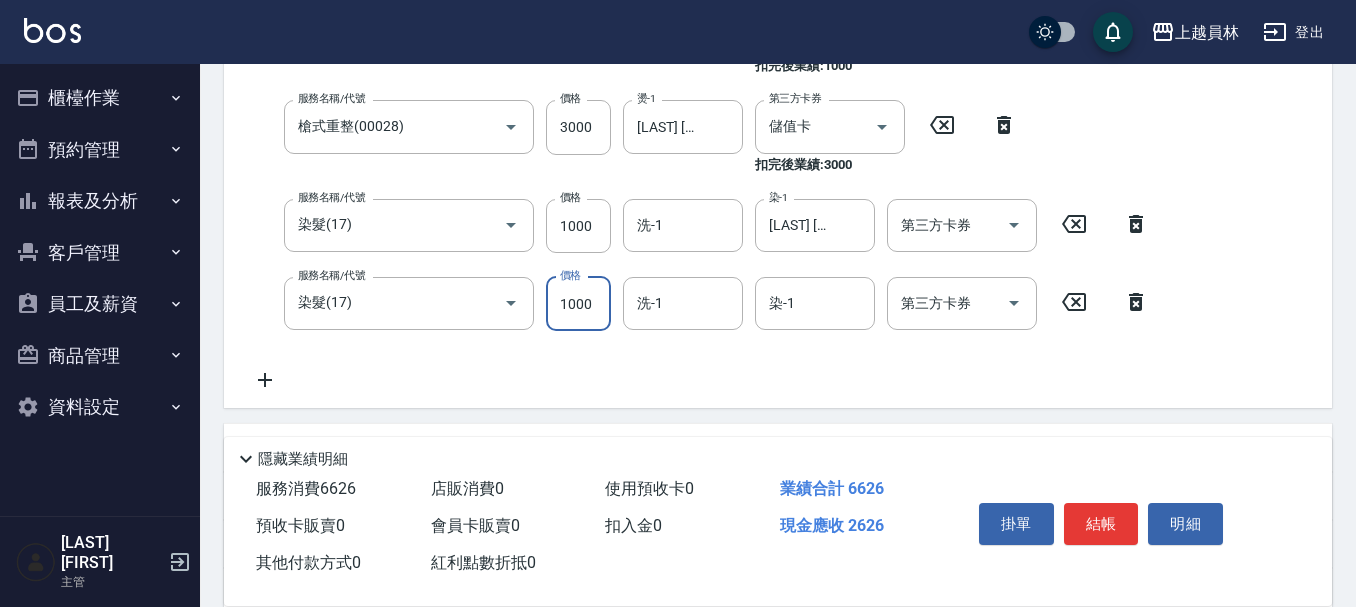 type on "1000" 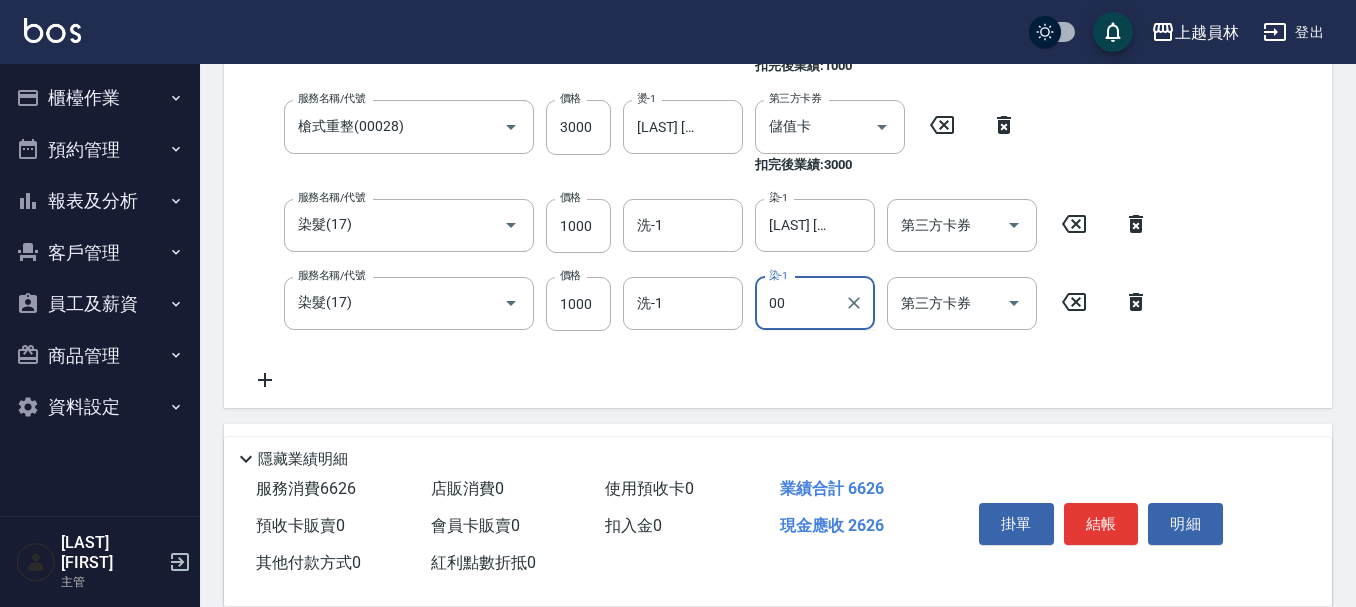 type on "[LAST] [FIRST]-[NUMBER]" 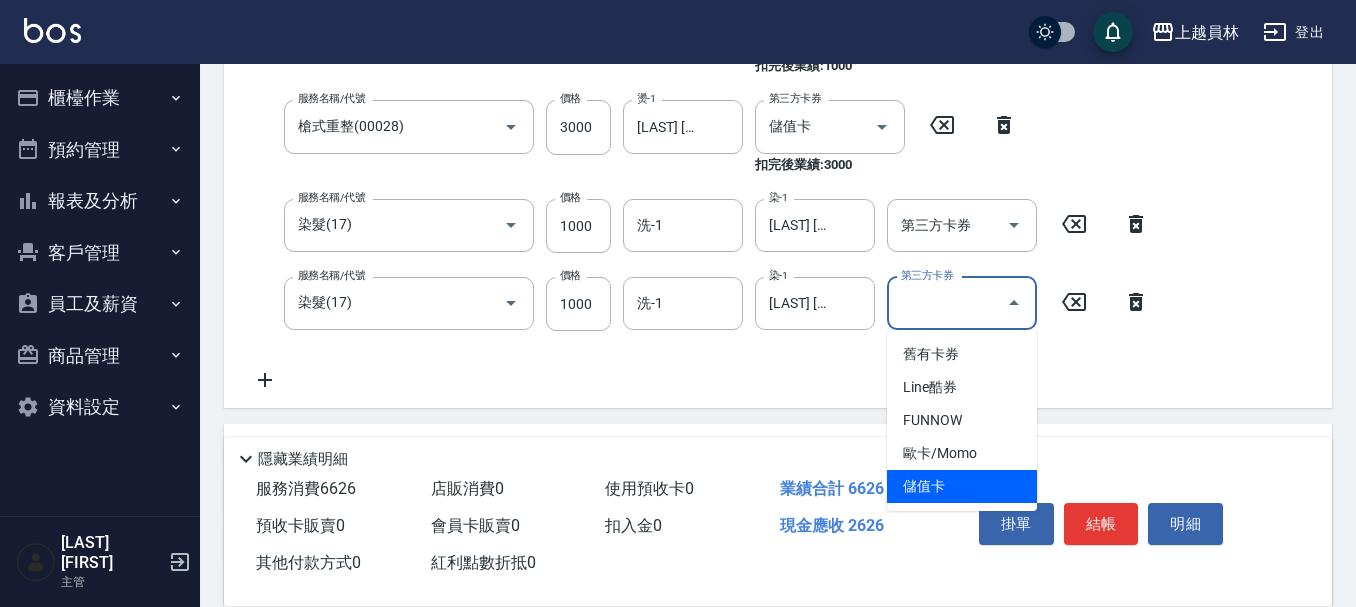 type on "儲值卡" 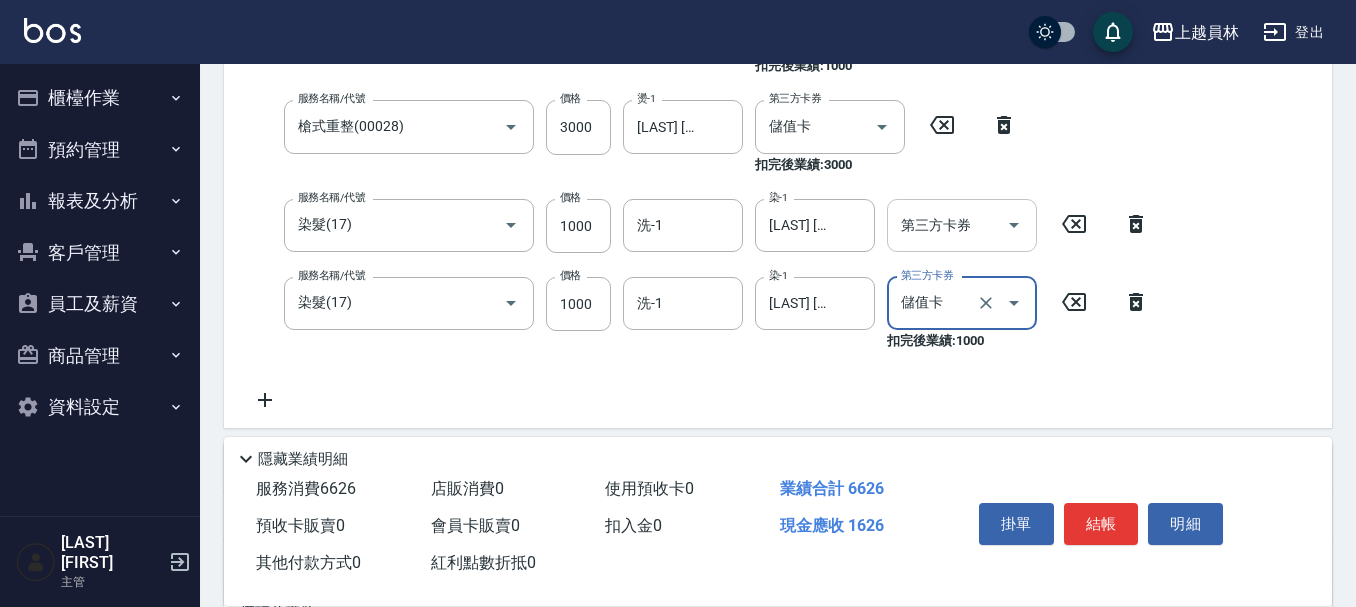 click 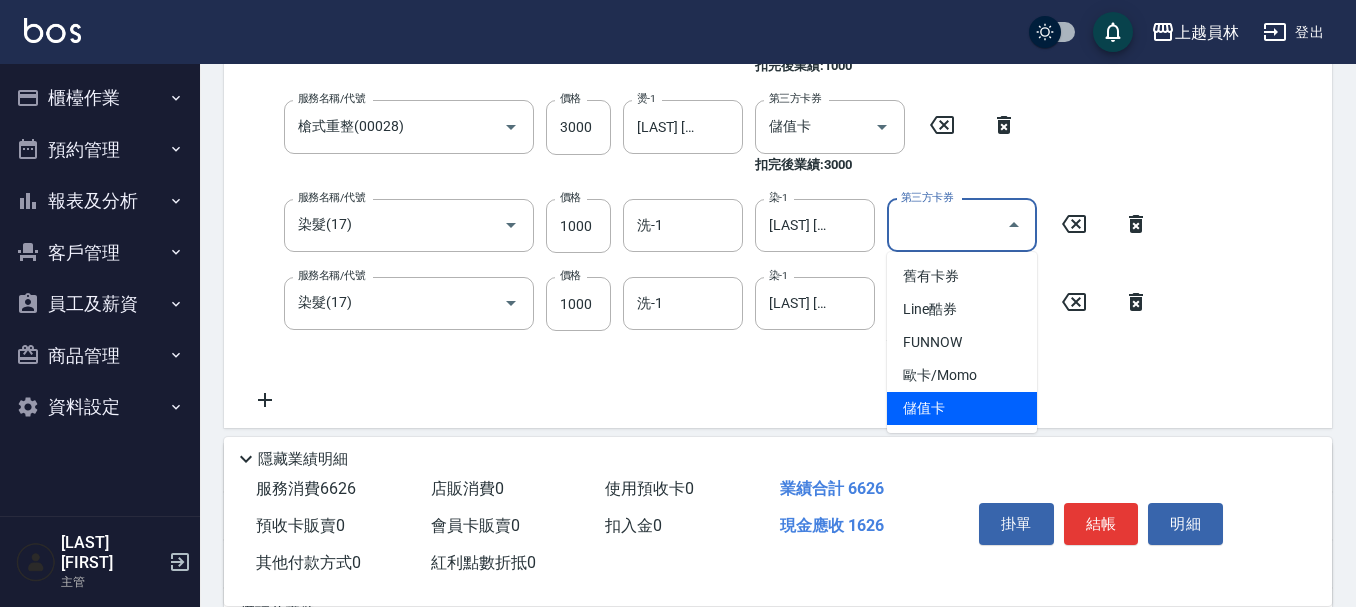 click on "儲值卡" at bounding box center (962, 408) 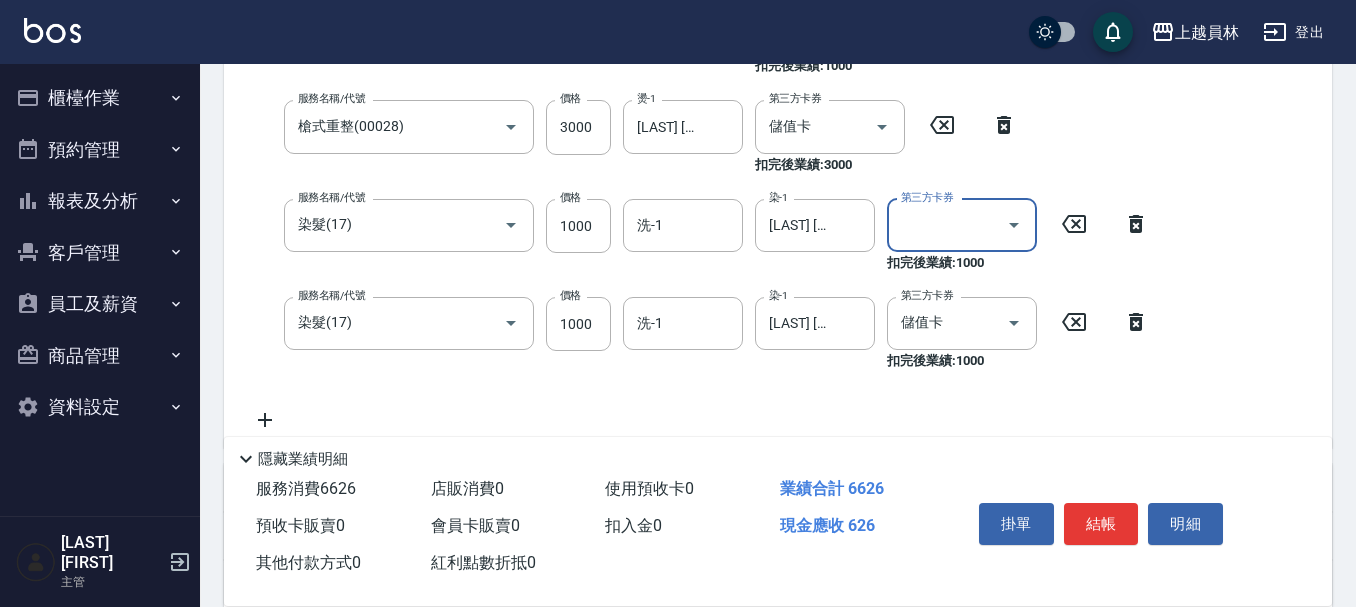 type on "儲值卡" 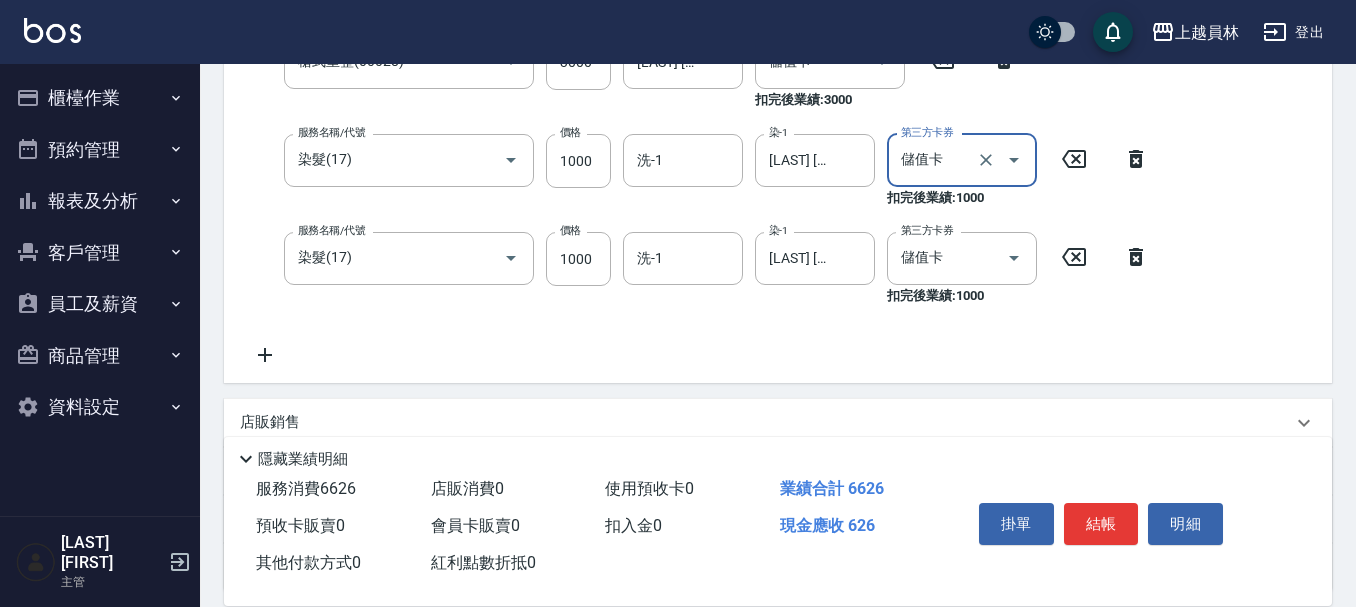 scroll, scrollTop: 576, scrollLeft: 0, axis: vertical 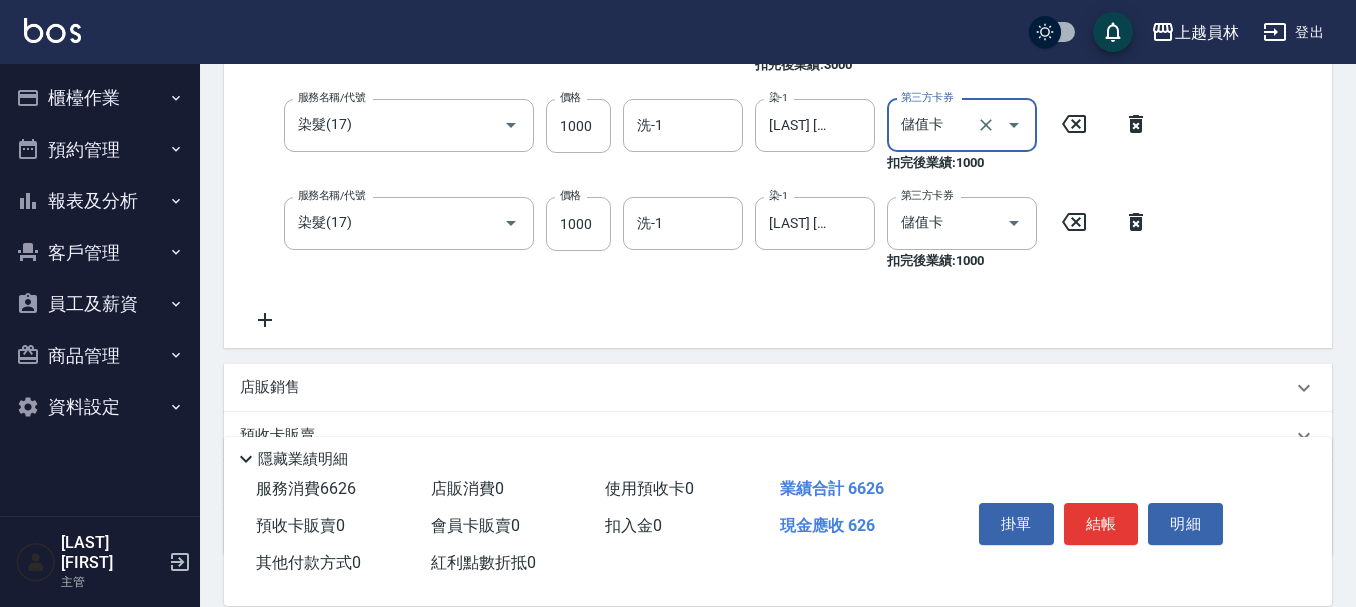 click 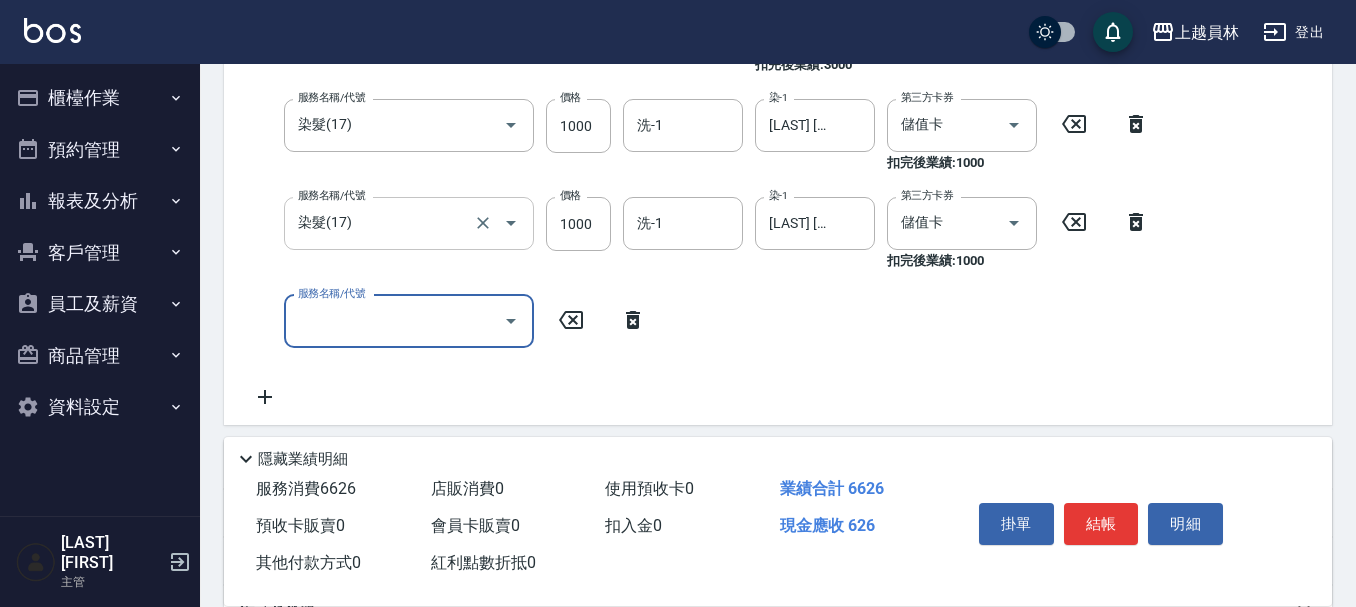 scroll, scrollTop: 496, scrollLeft: 0, axis: vertical 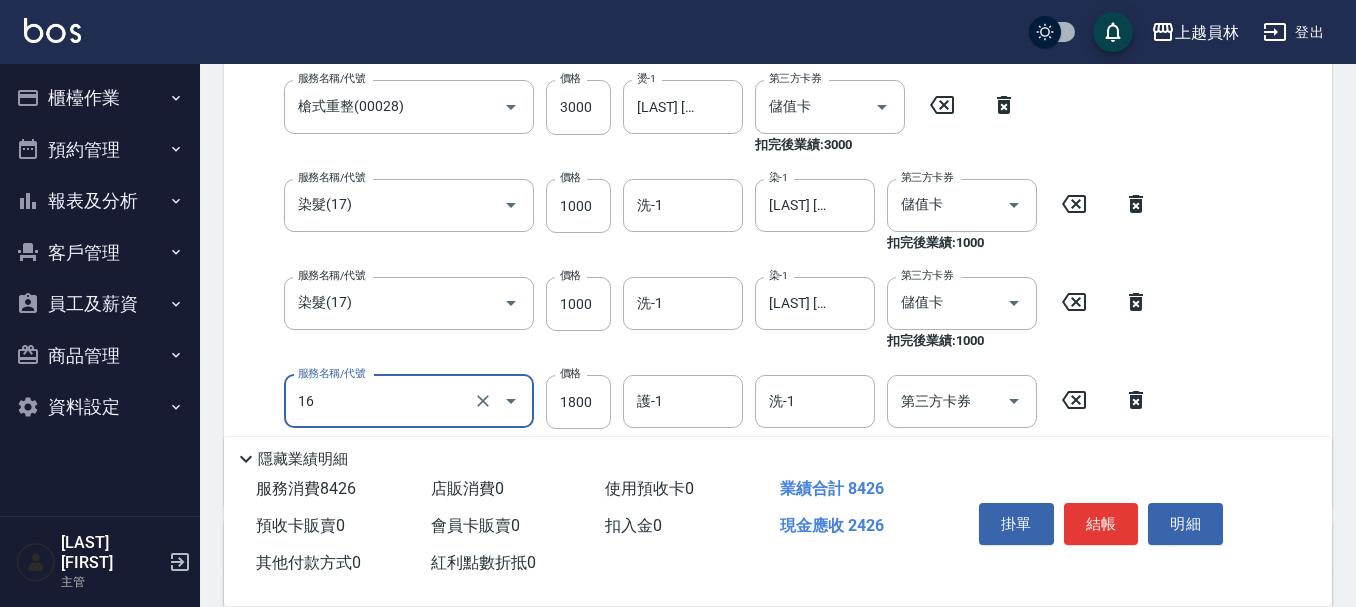 type on "鏡面護髮(16)" 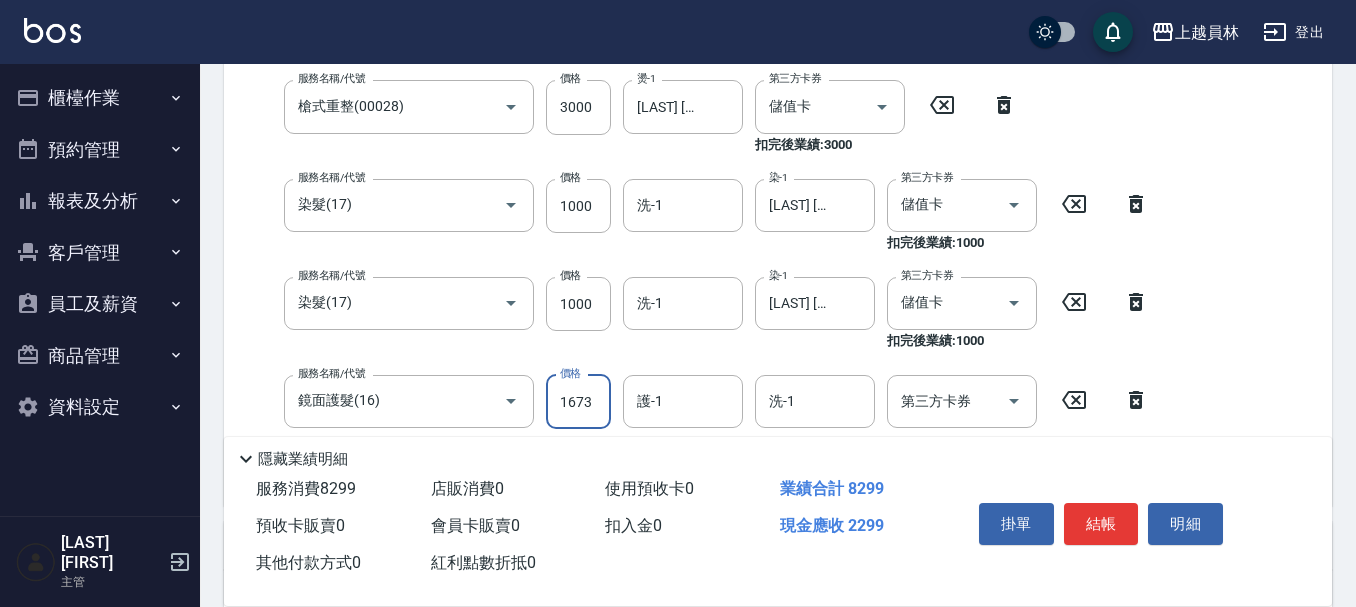type on "1673" 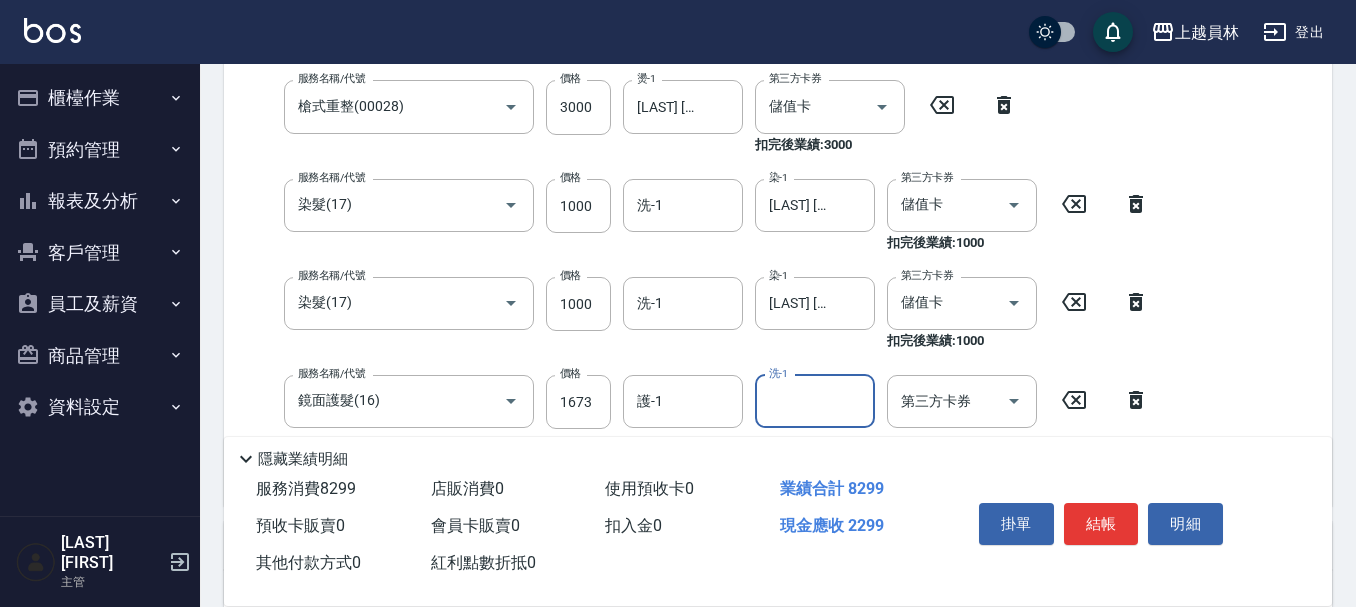 type on "2" 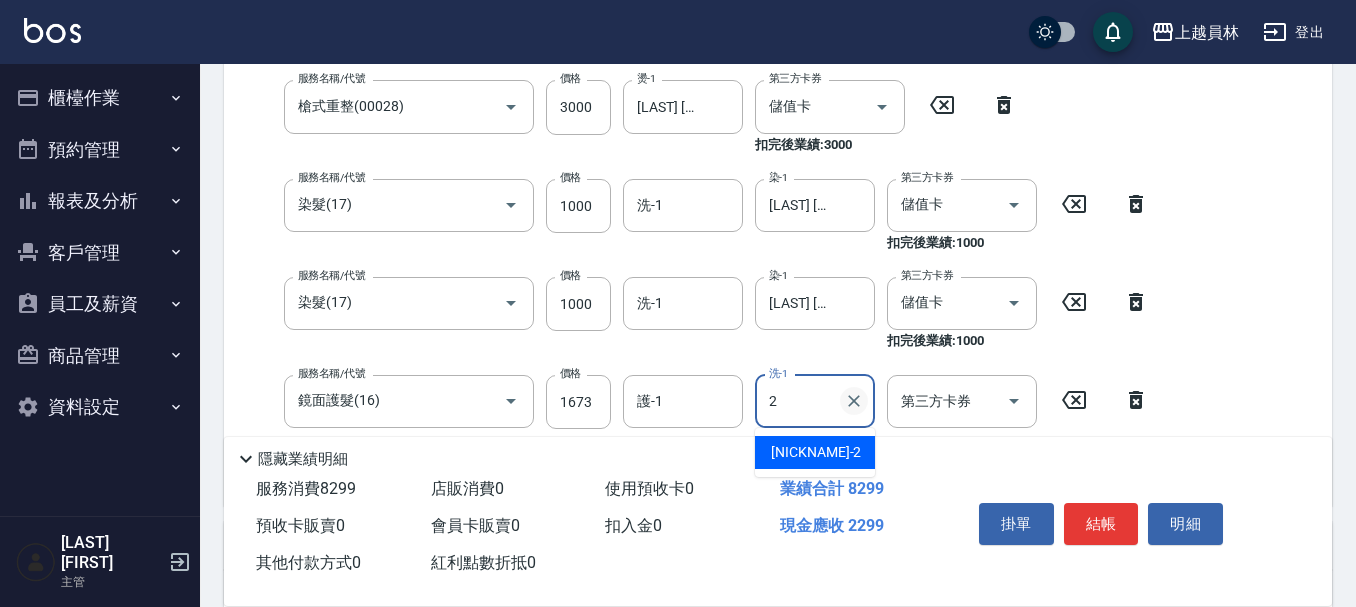 click 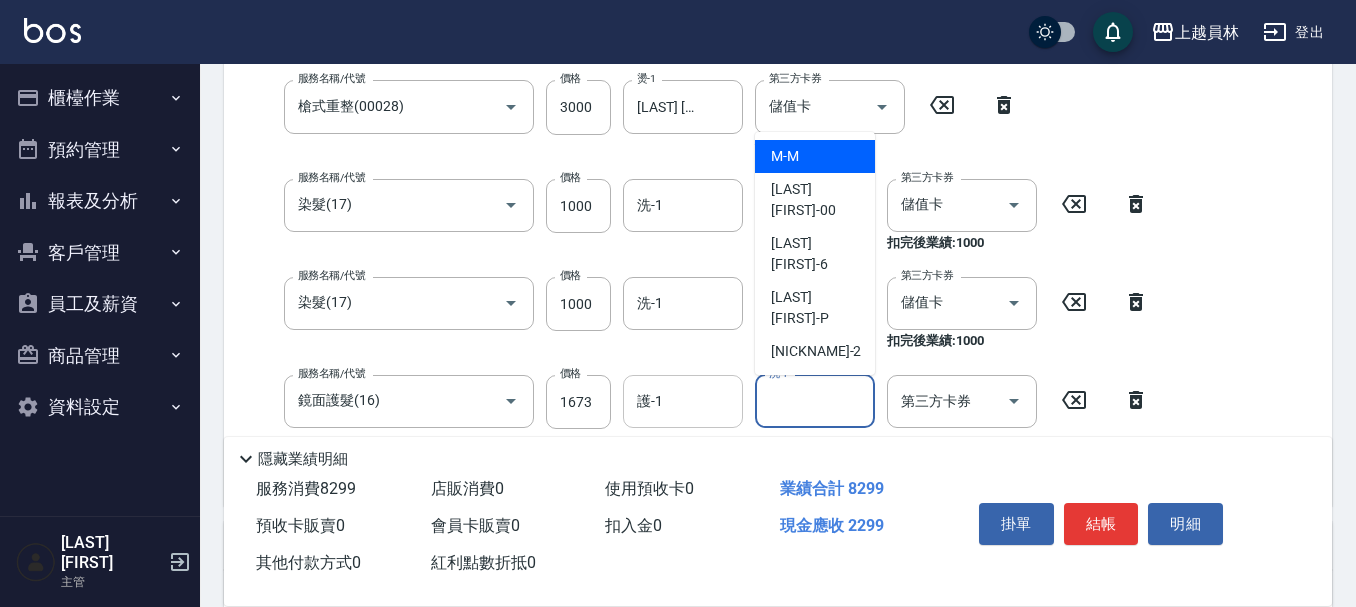 click on "護-1" at bounding box center [683, 401] 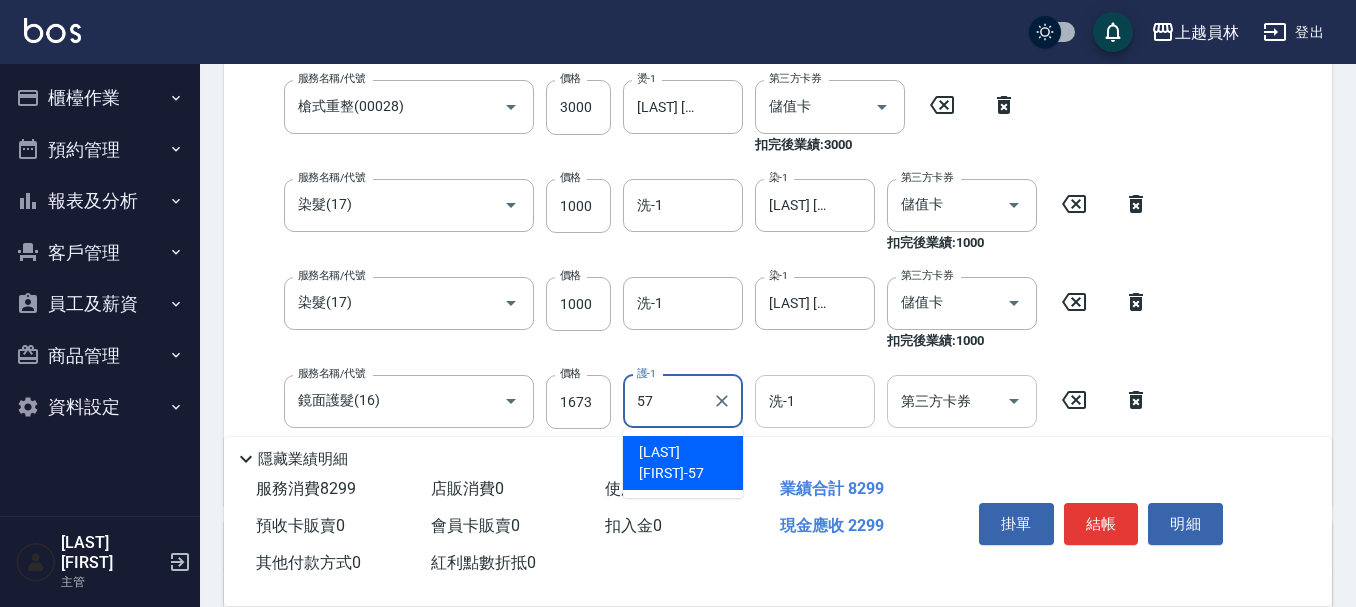 type on "[LAST] [FIRST]-[NUMBER]" 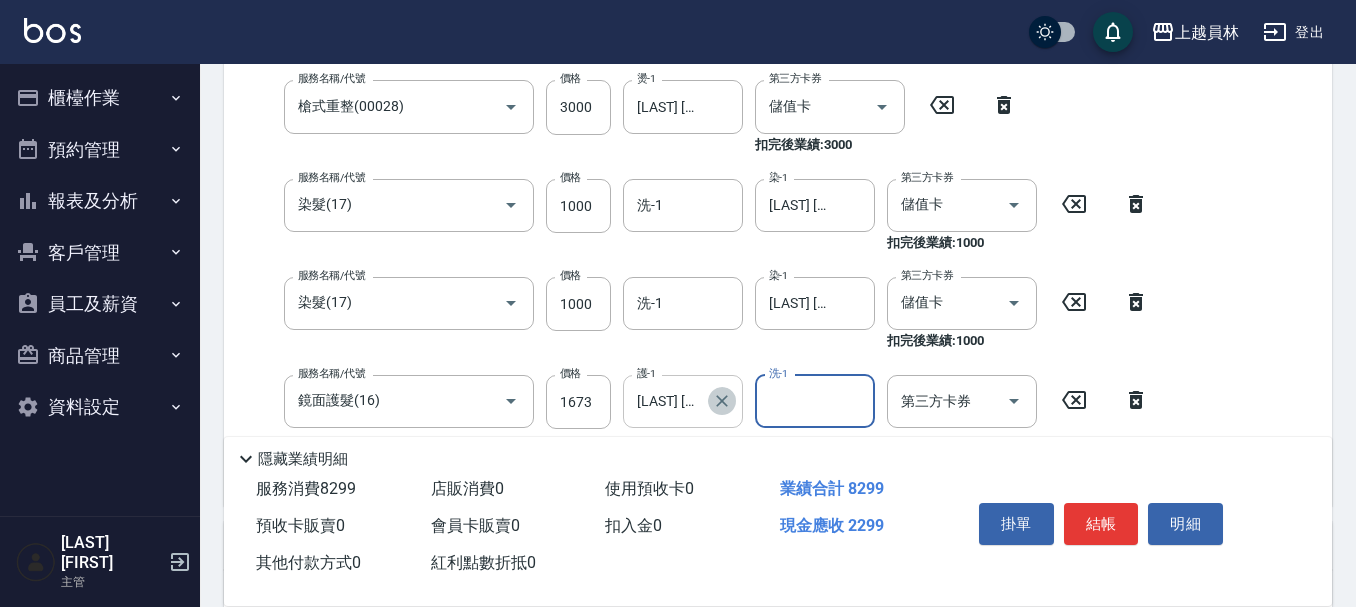 click 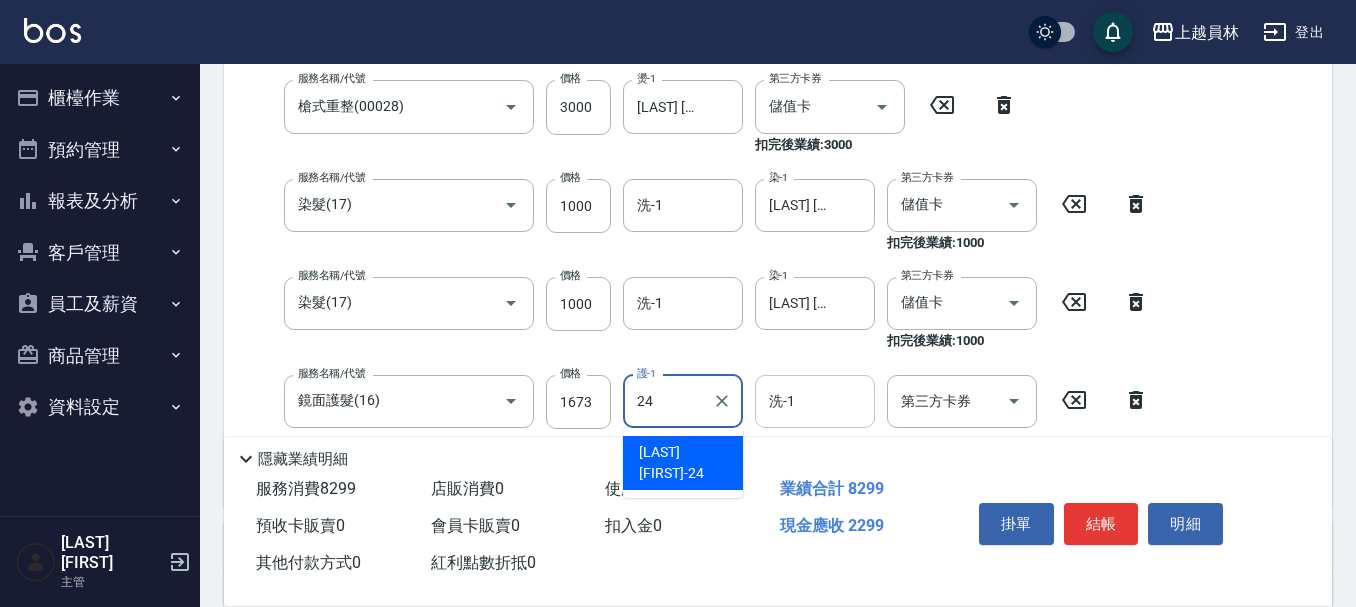 type on "[LAST] [FIRST]-[NUMBER]" 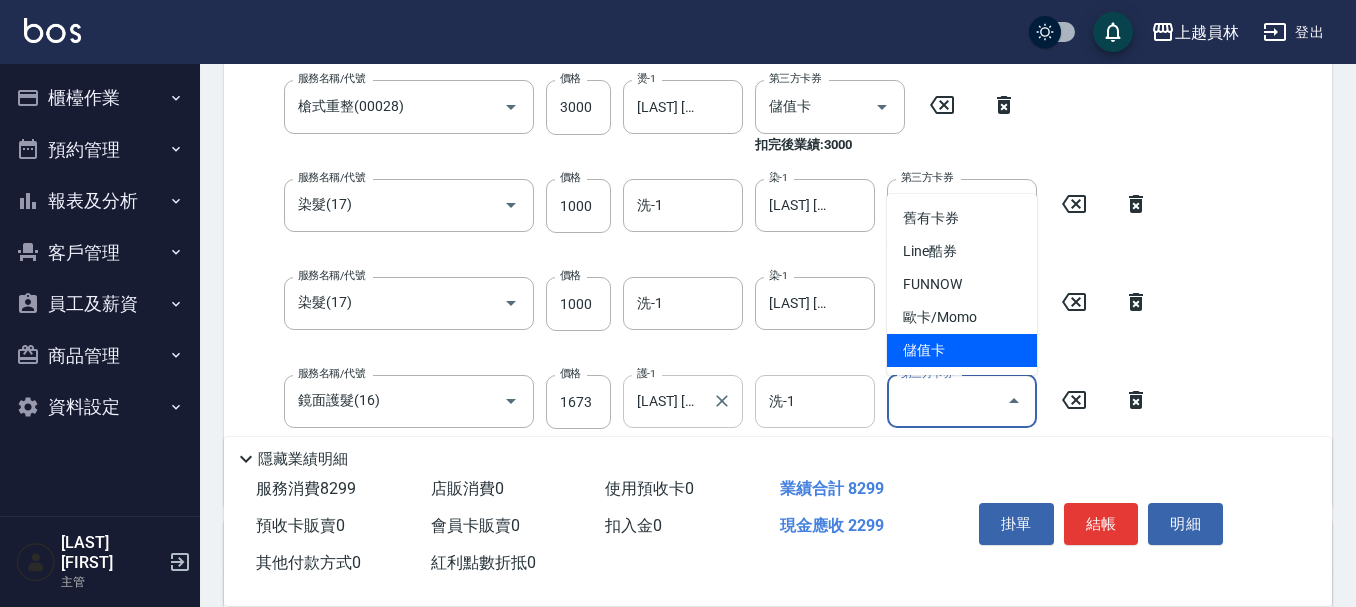 type on "儲值卡" 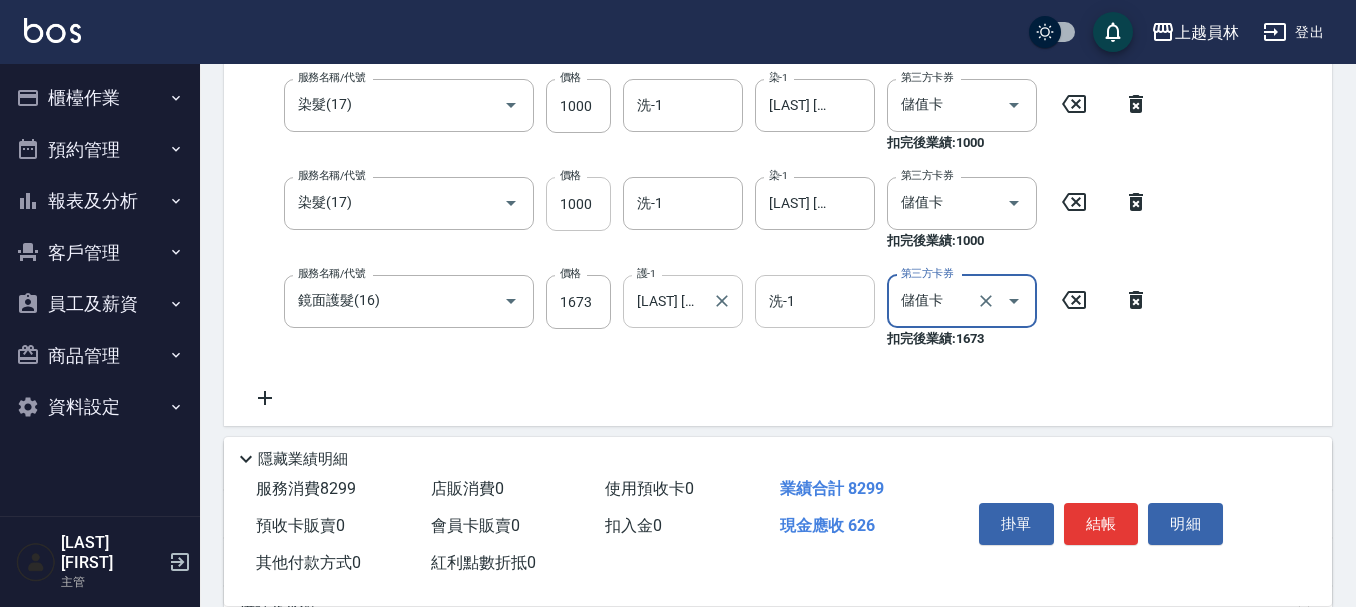click on "服務名稱/代號 去角質洗髮(0499) 服務名稱/代號 價格 626 價格 洗-1 [LAST] [FIRST]-[NUMBER] 洗-1 第三方卡券 第三方卡券 服務名稱/代號 單卸髮片(00031) 服務名稱/代號 價格 1000 價格 護-1 [LAST] [FIRST]-[NUMBER] 護-1 第三方卡券 儲值卡 第三方卡券 扣完後業績: 1000 服務名稱/代號 槍式重整(00028) 服務名稱/代號 價格 3000 價格 燙-1 [LAST] [FIRST]-[NUMBER] 燙-1 第三方卡券 儲值卡 第三方卡券 扣完後業績: 3000 服務名稱/代號 染髮(17) 服務名稱/代號 價格 1000 價格 洗-1 洗-1 染-1 [LAST] [FIRST]-[NUMBER] 染-1 第三方卡券 儲值卡 第三方卡券 扣完後業績: 1000 服務名稱/代號 染髮(17) 服務名稱/代號 價格 1000 價格 洗-1 洗-1 染-1 [LAST] [FIRST]-[NUMBER] 染-1 第三方卡券 儲值卡 第三方卡券 扣完後業績: 1000 服務名稱/代號 鏡面護髮(16) 服務名稱/代號 價格 1673 價格 護-1 [LAST] [FIRST]-[NUMBER] 護-1 洗-1 洗-1 第三方卡券 儲值卡 第三方卡券 扣完後業績: 1673" at bounding box center (700, 107) 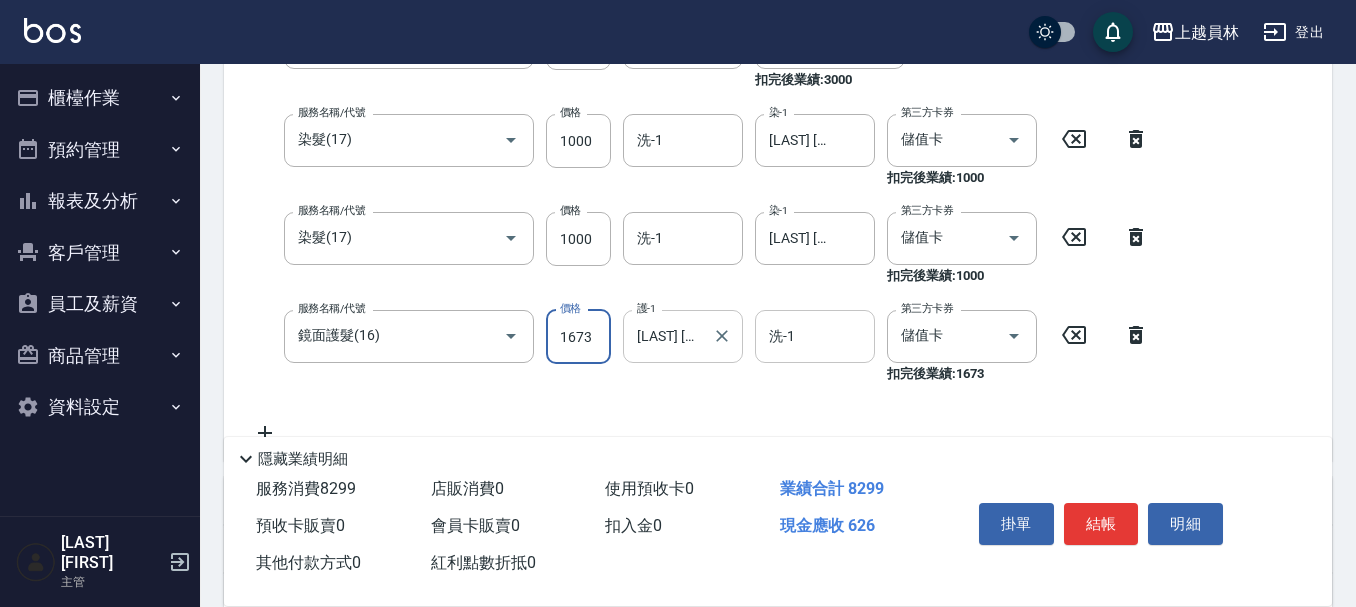 scroll, scrollTop: 596, scrollLeft: 0, axis: vertical 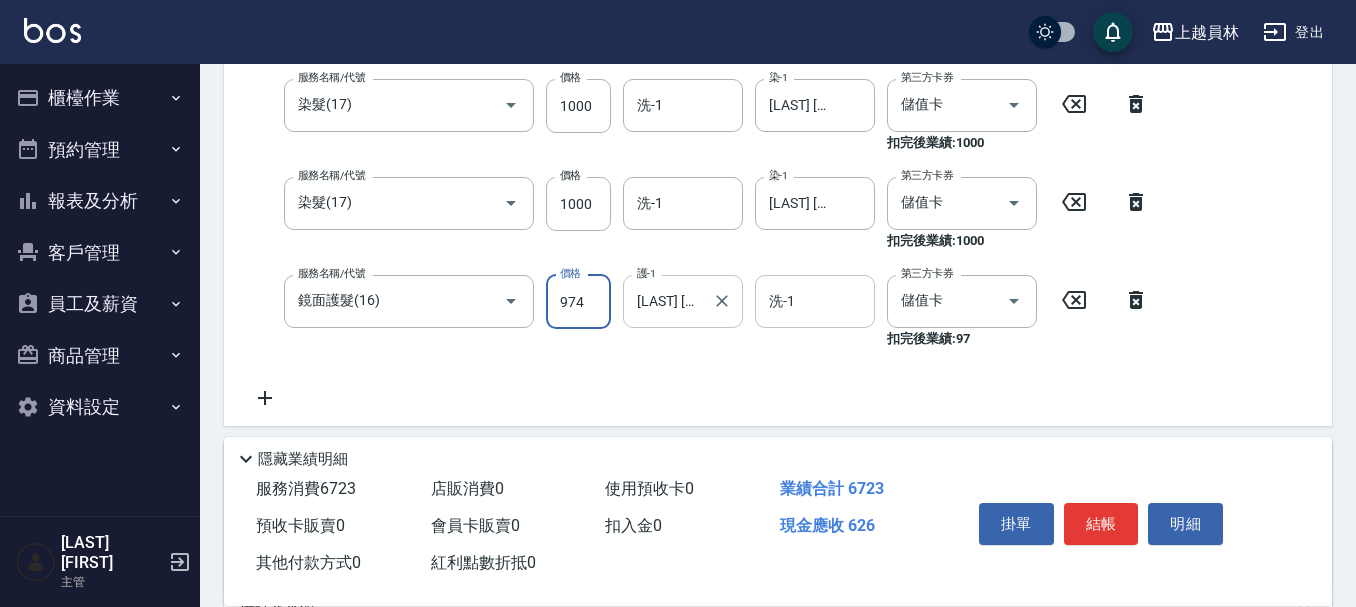 type on "974" 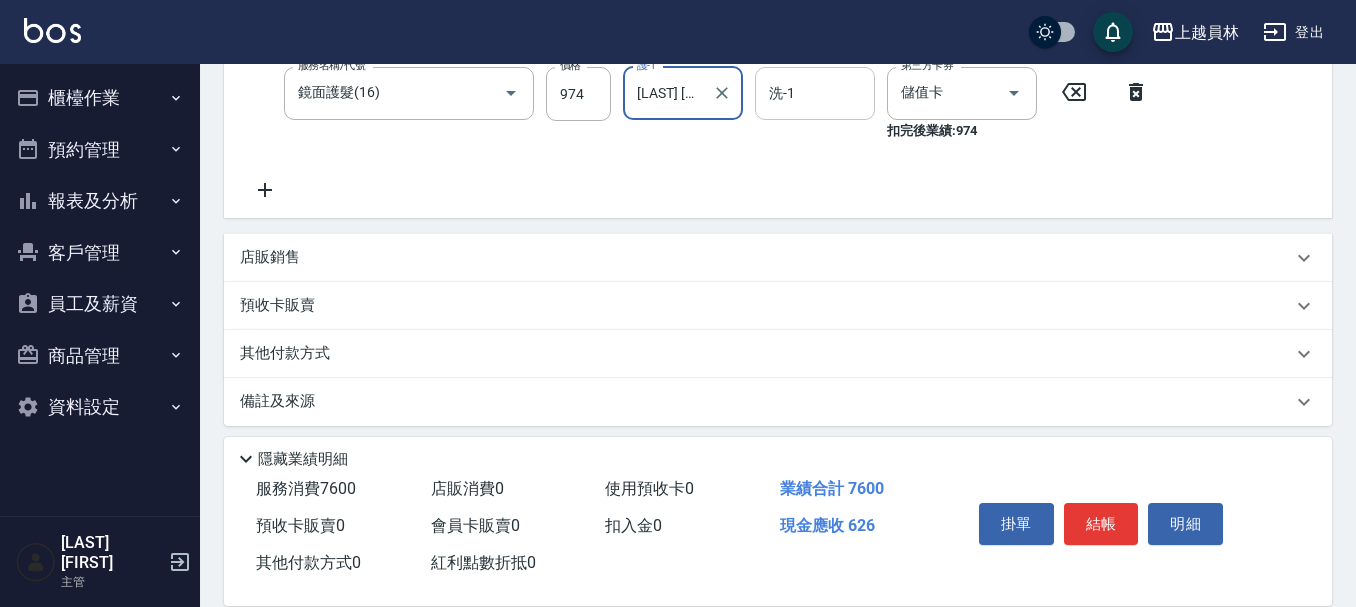 scroll, scrollTop: 815, scrollLeft: 0, axis: vertical 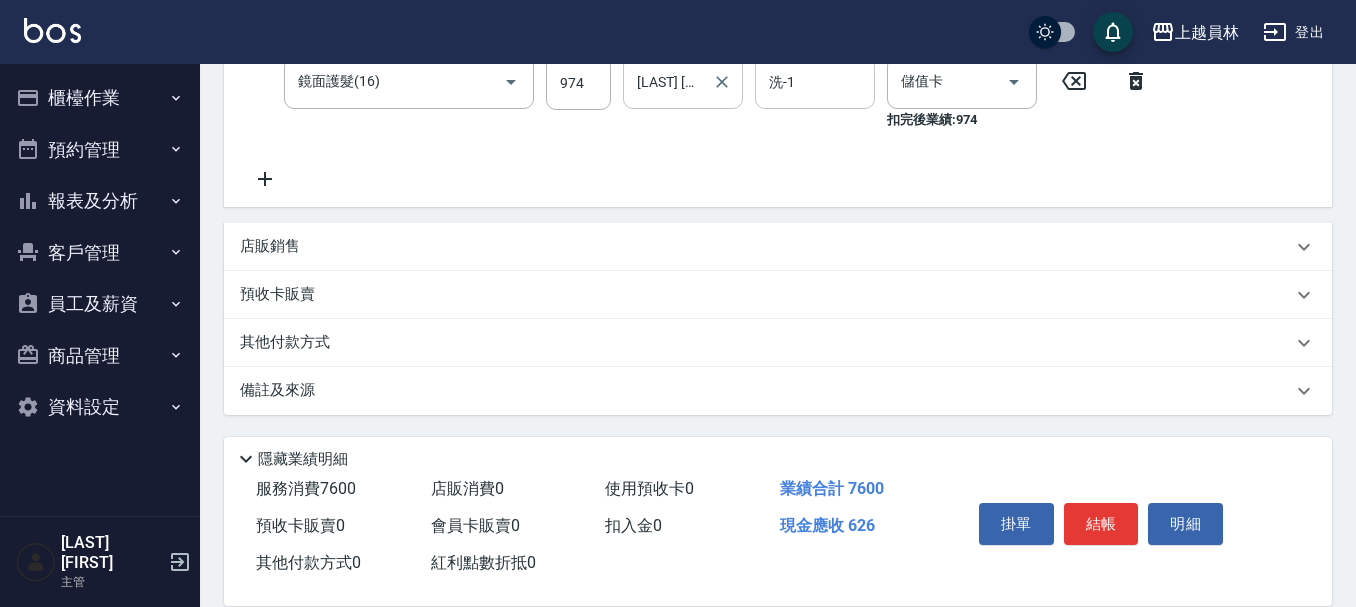 click on "店販銷售" at bounding box center [766, 246] 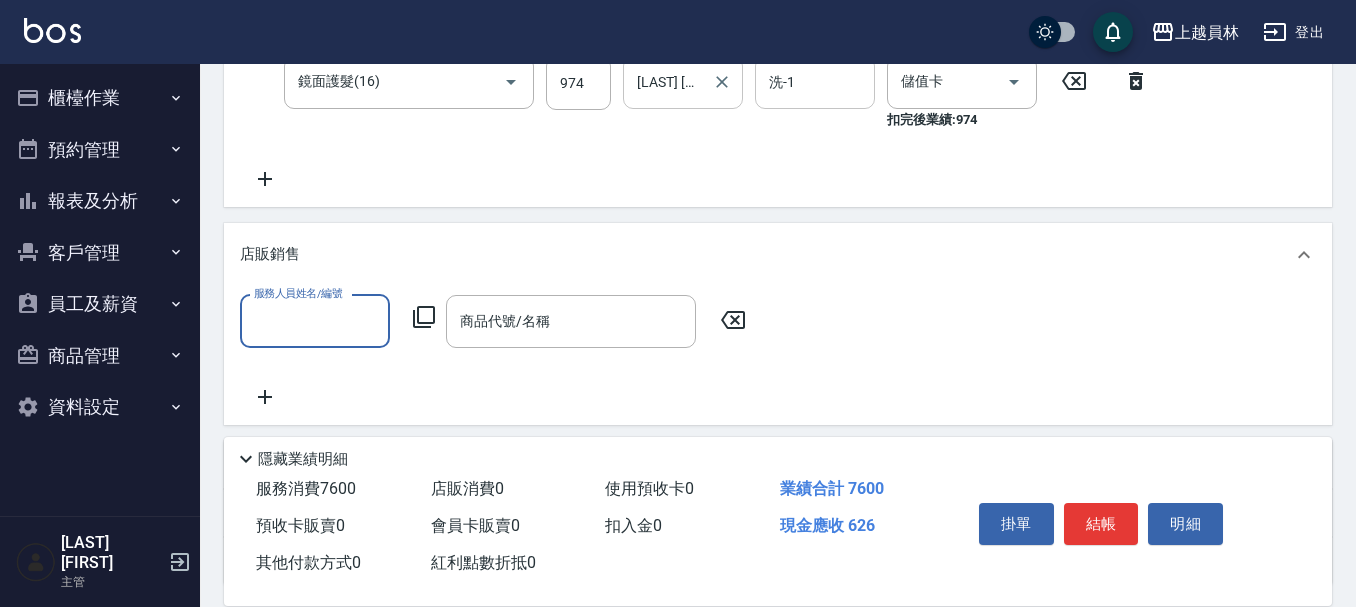 scroll, scrollTop: 0, scrollLeft: 0, axis: both 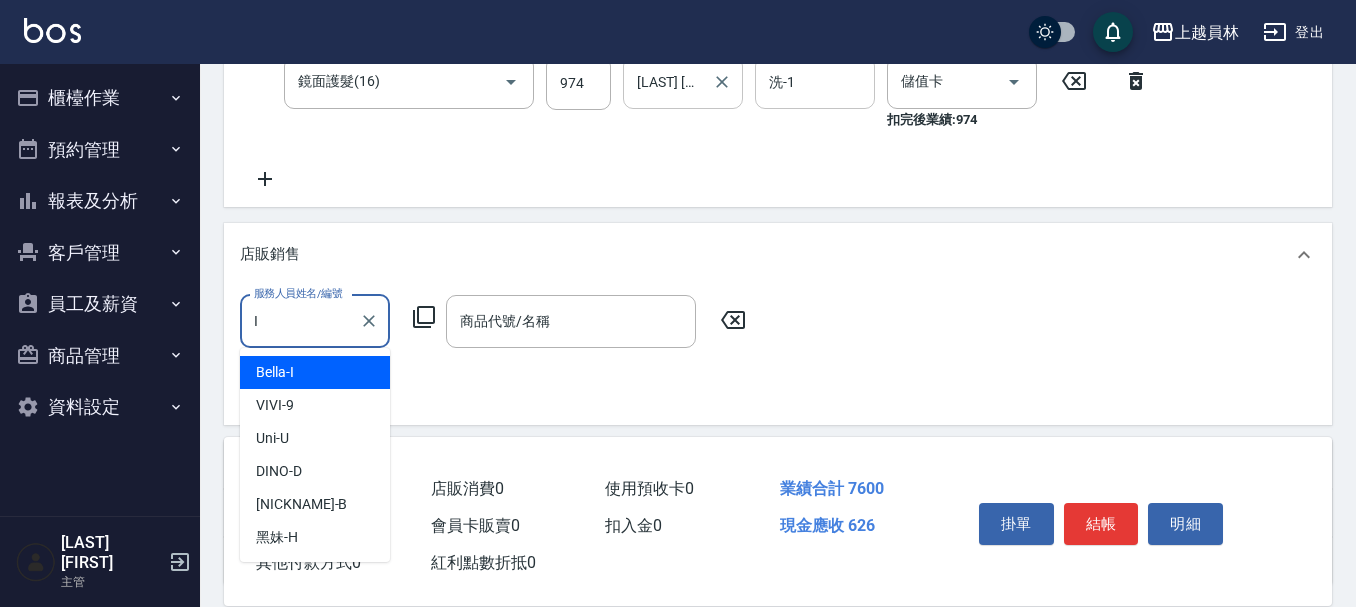 type on "Bella-I" 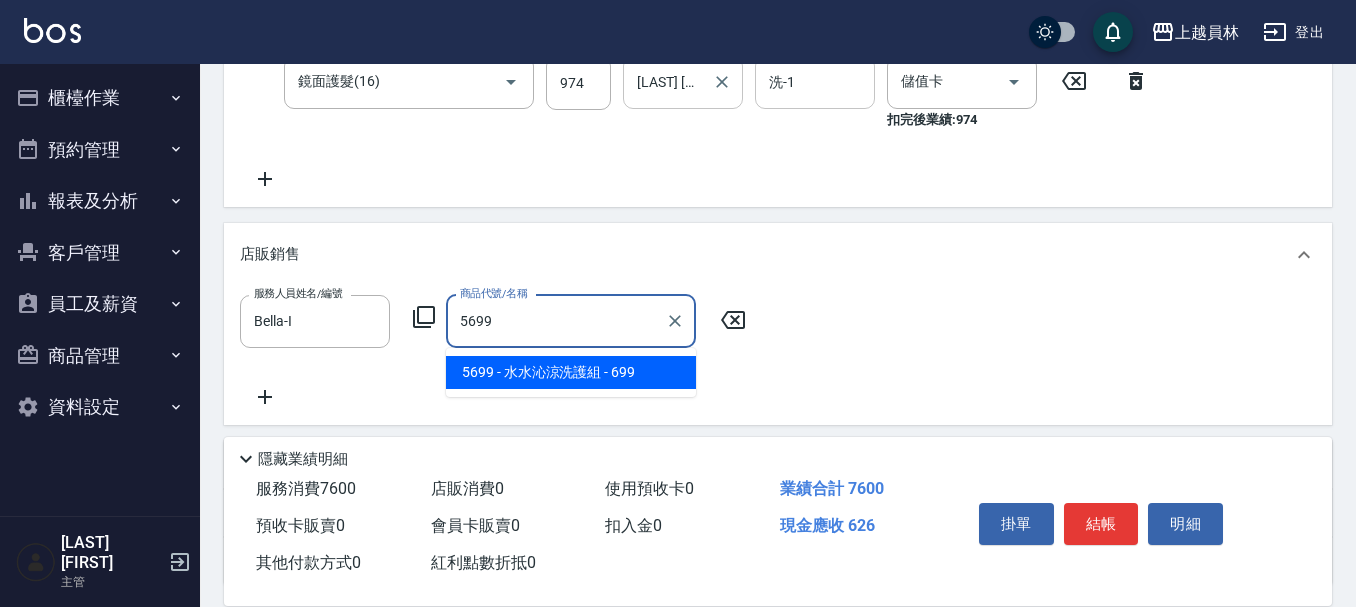 type on "水水沁涼洗護組" 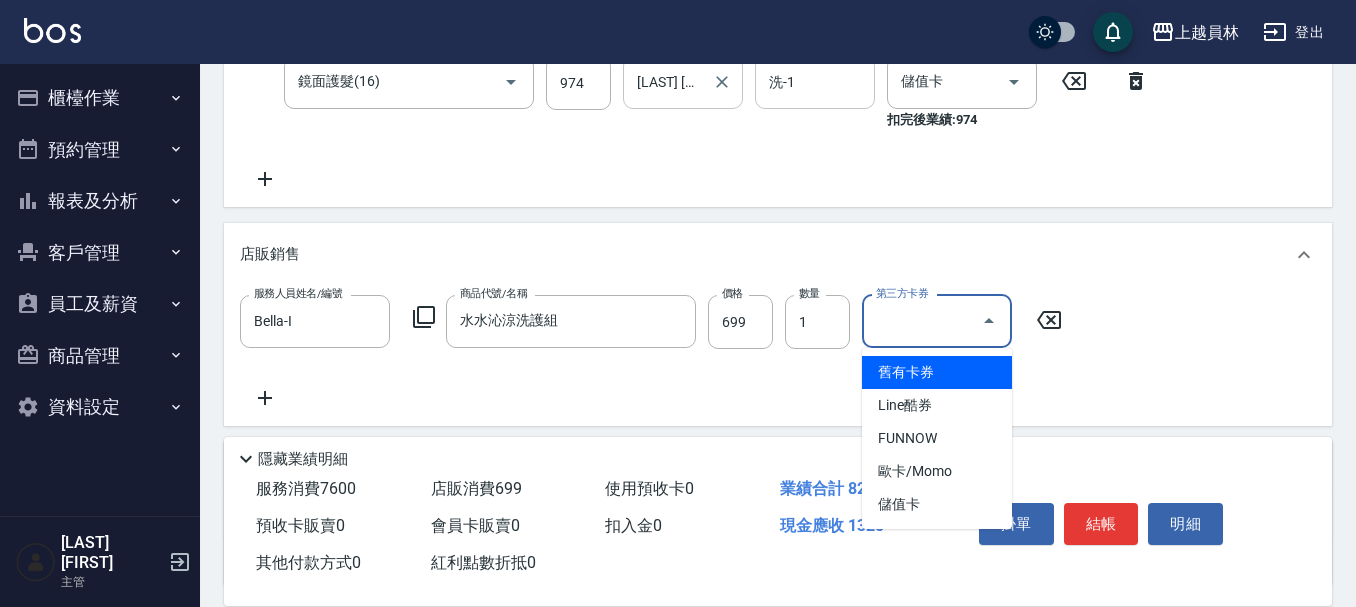 type on "儲值卡" 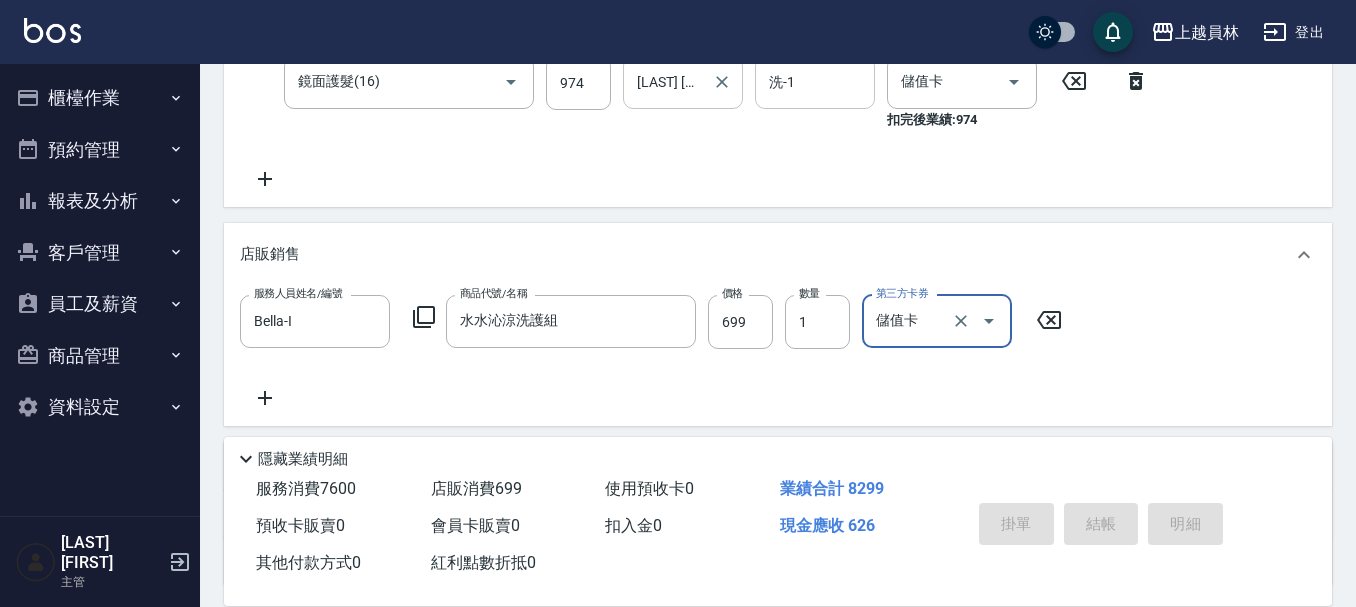 type on "2025/08/02 19:25" 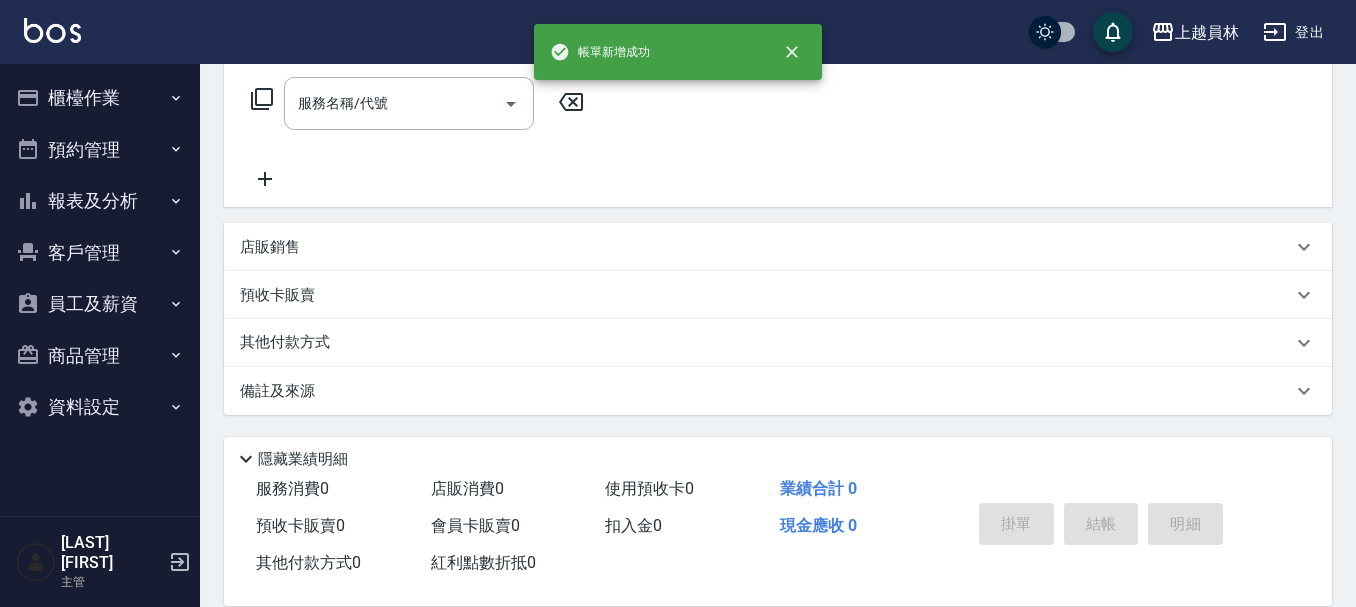 scroll, scrollTop: 0, scrollLeft: 0, axis: both 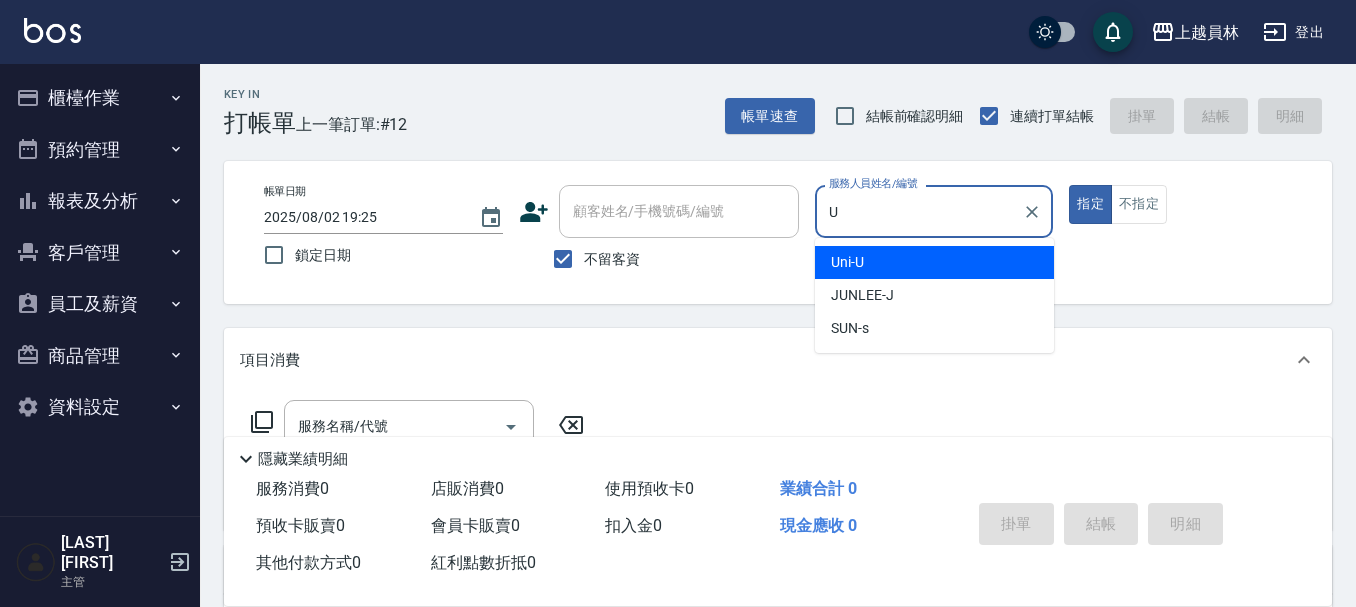 type on "Uni-U" 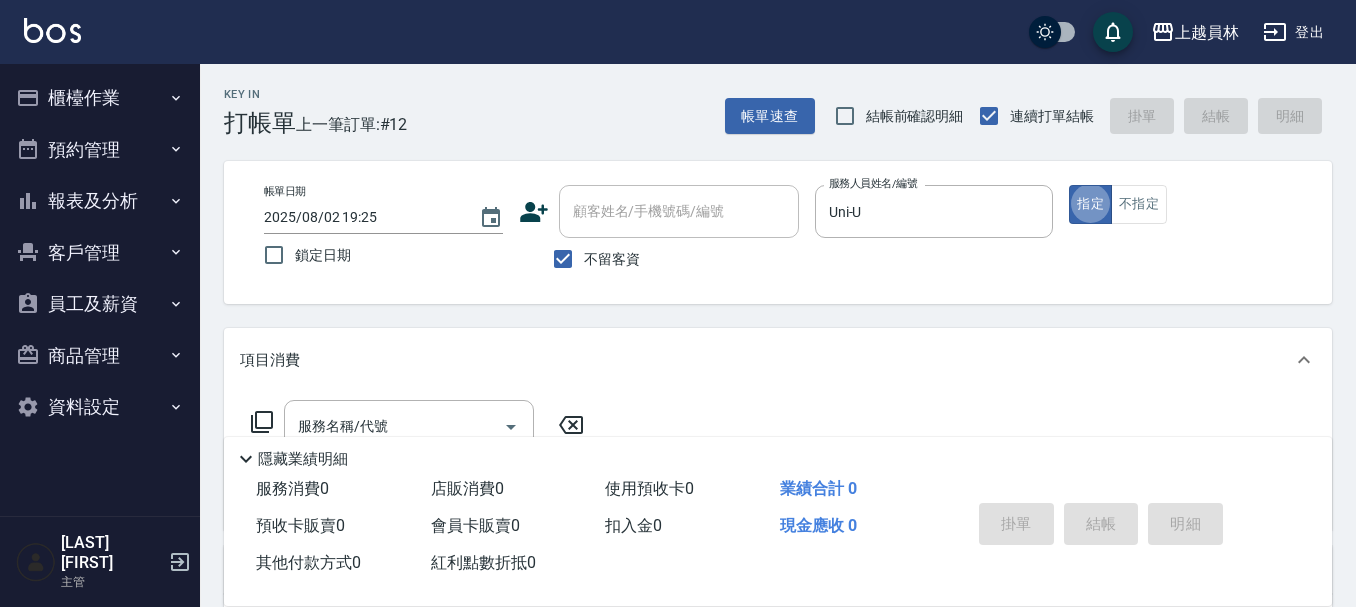 scroll, scrollTop: 100, scrollLeft: 0, axis: vertical 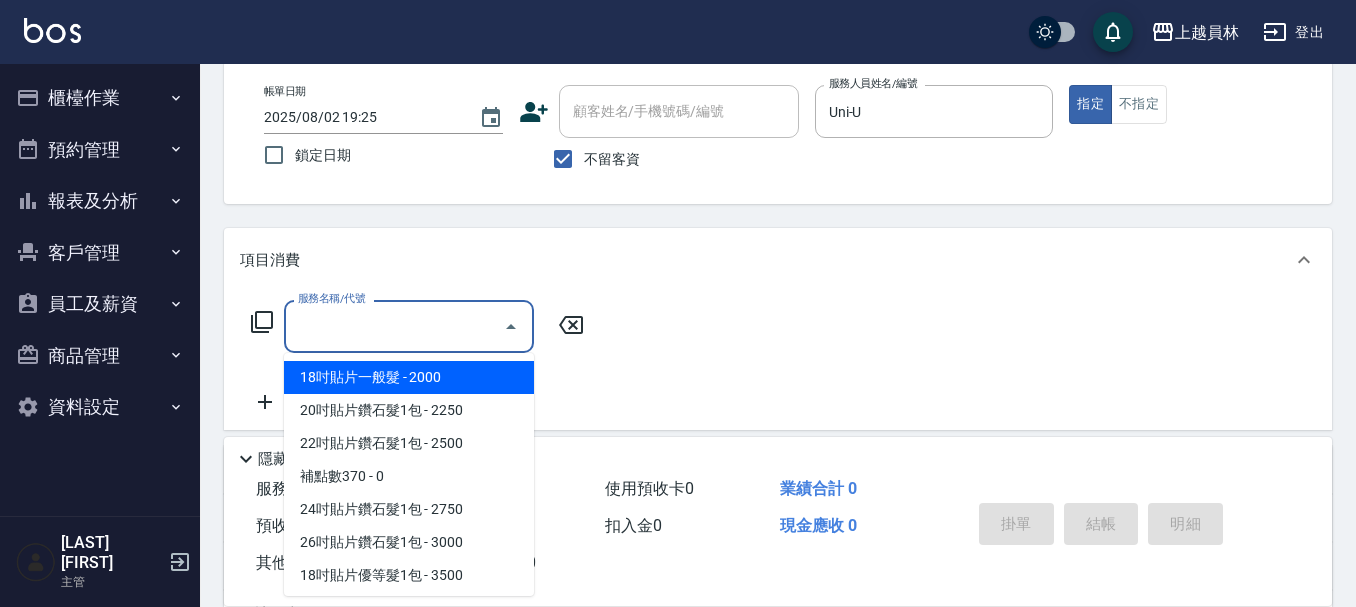 click on "服務名稱/代號 服務名稱/代號" at bounding box center (409, 326) 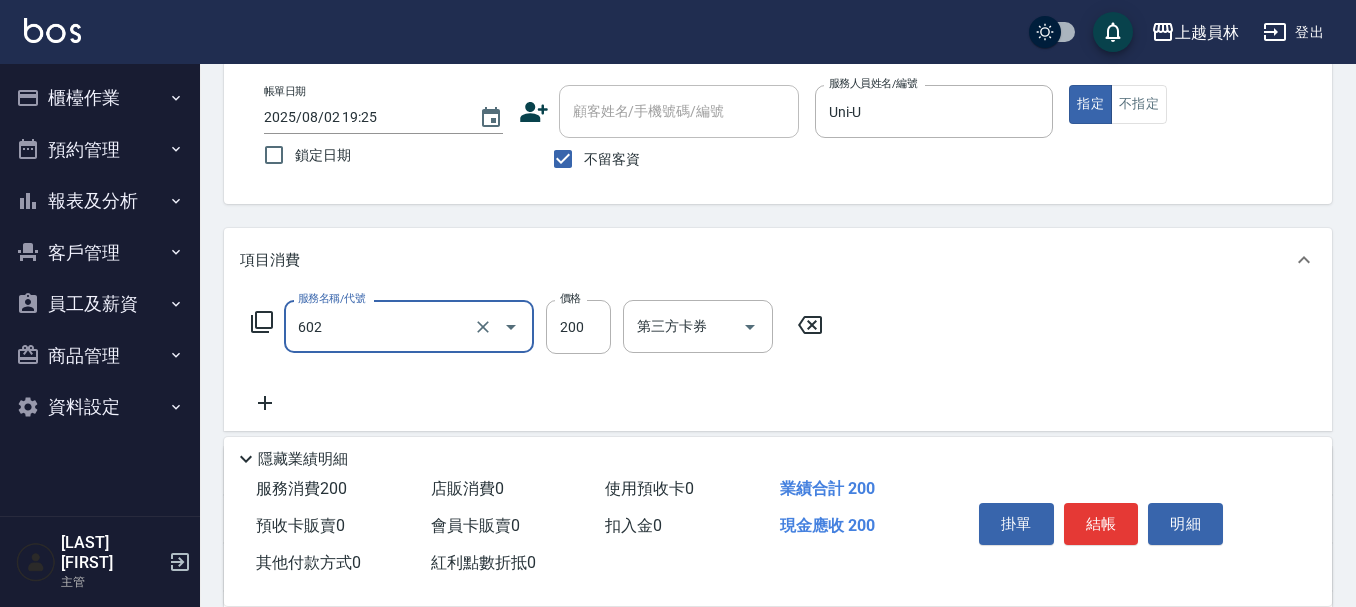 type on "一般洗髮(602)" 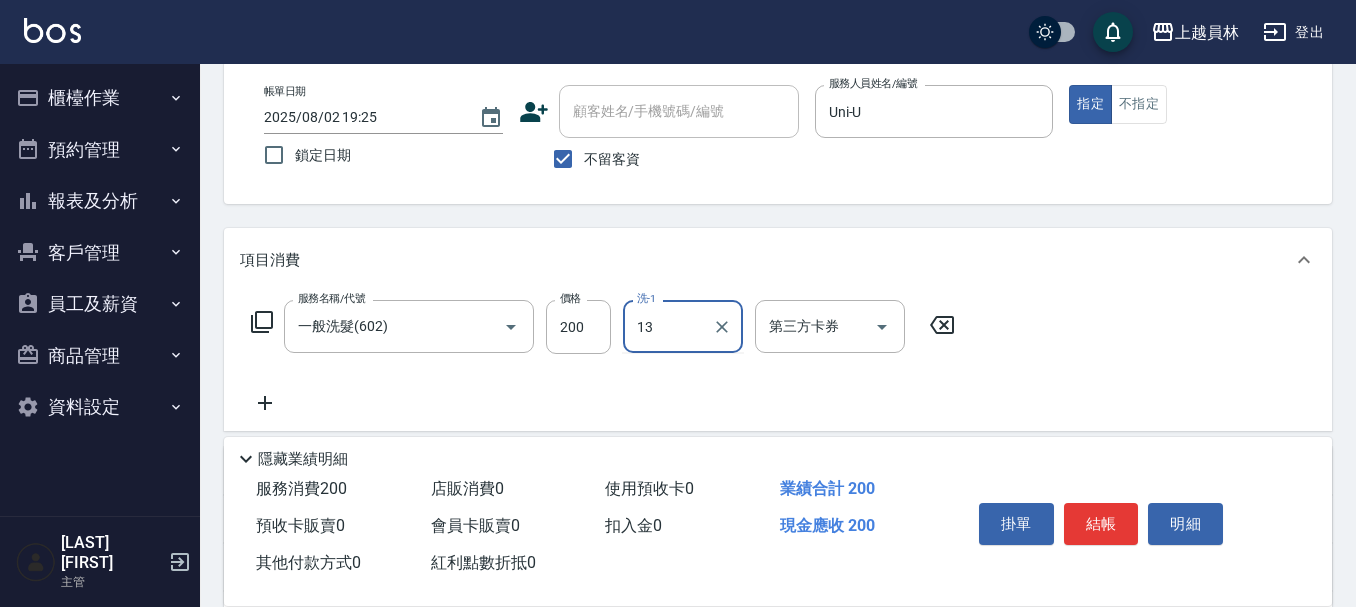 type on "[LAST] [FIRST]-[NUMBER]" 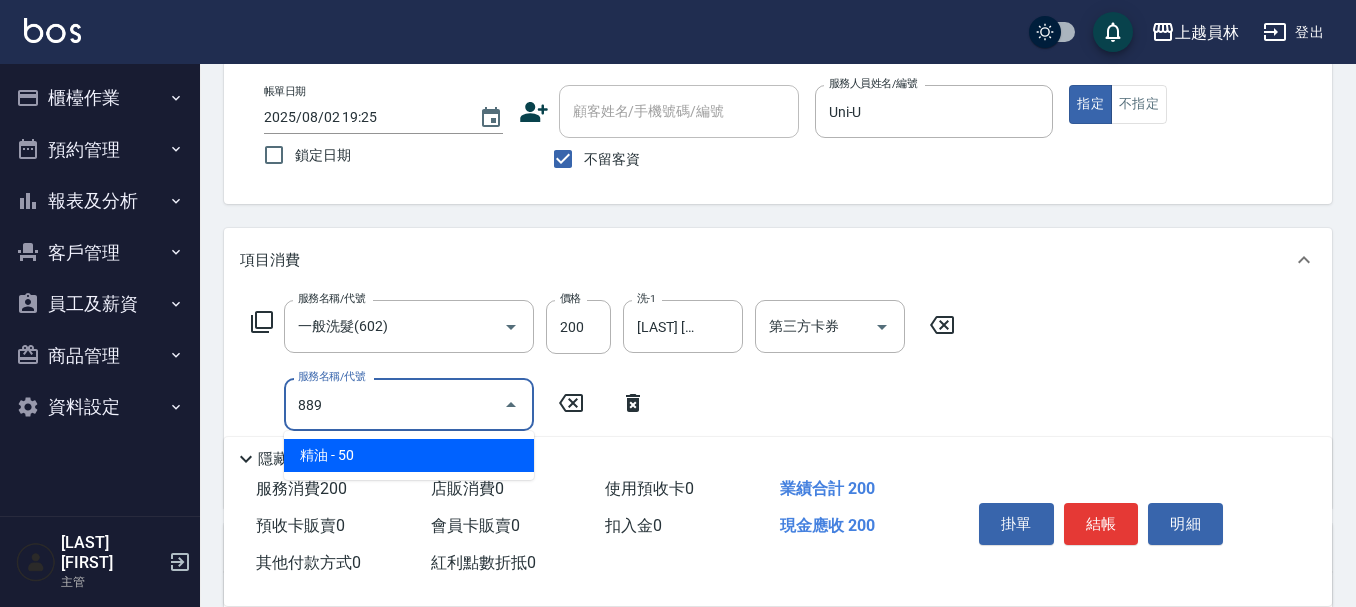 type on "精油(889)" 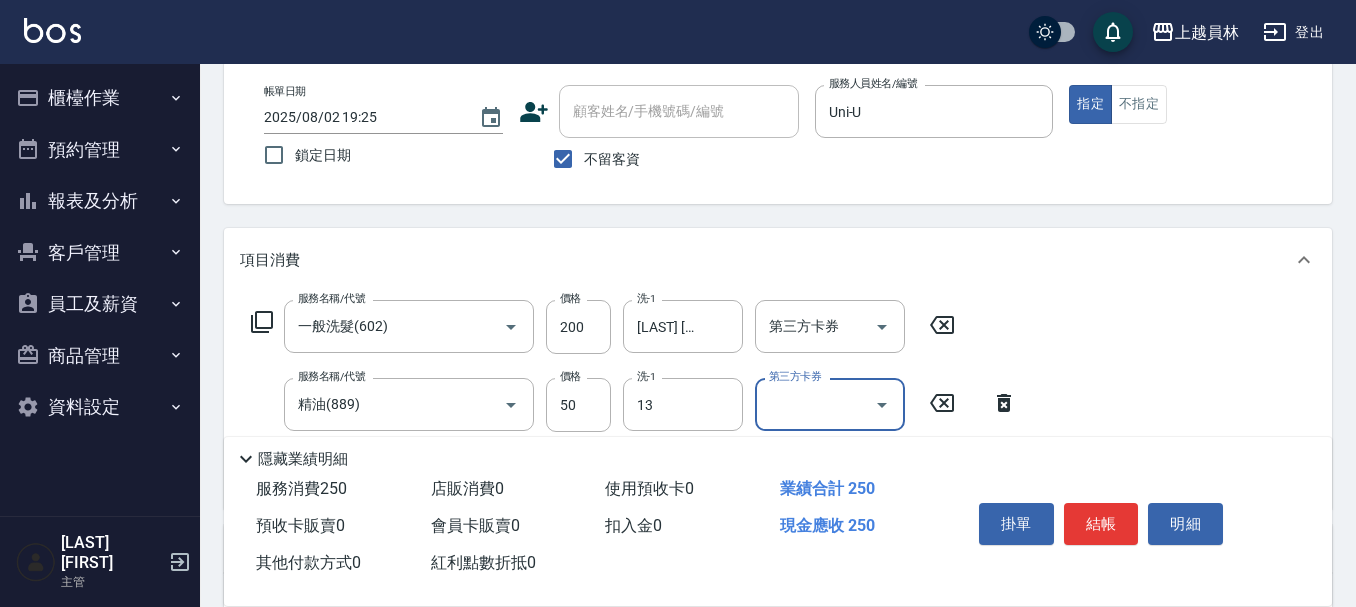 type on "[LAST] [FIRST]-[NUMBER]" 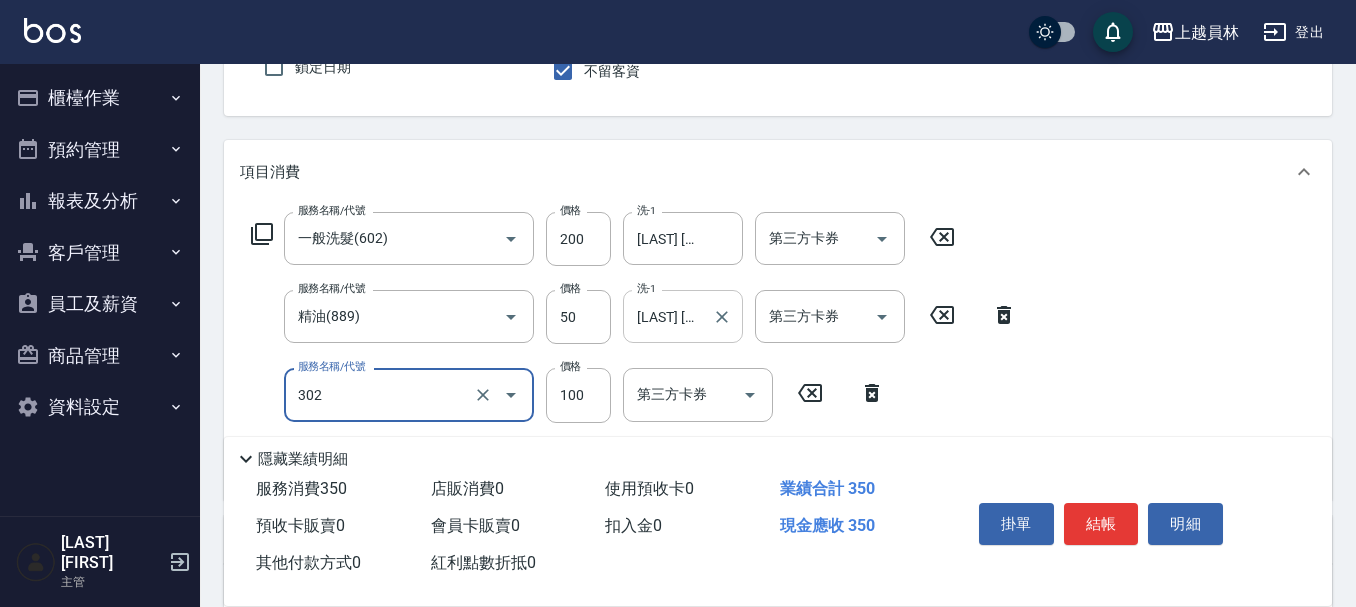 scroll, scrollTop: 300, scrollLeft: 0, axis: vertical 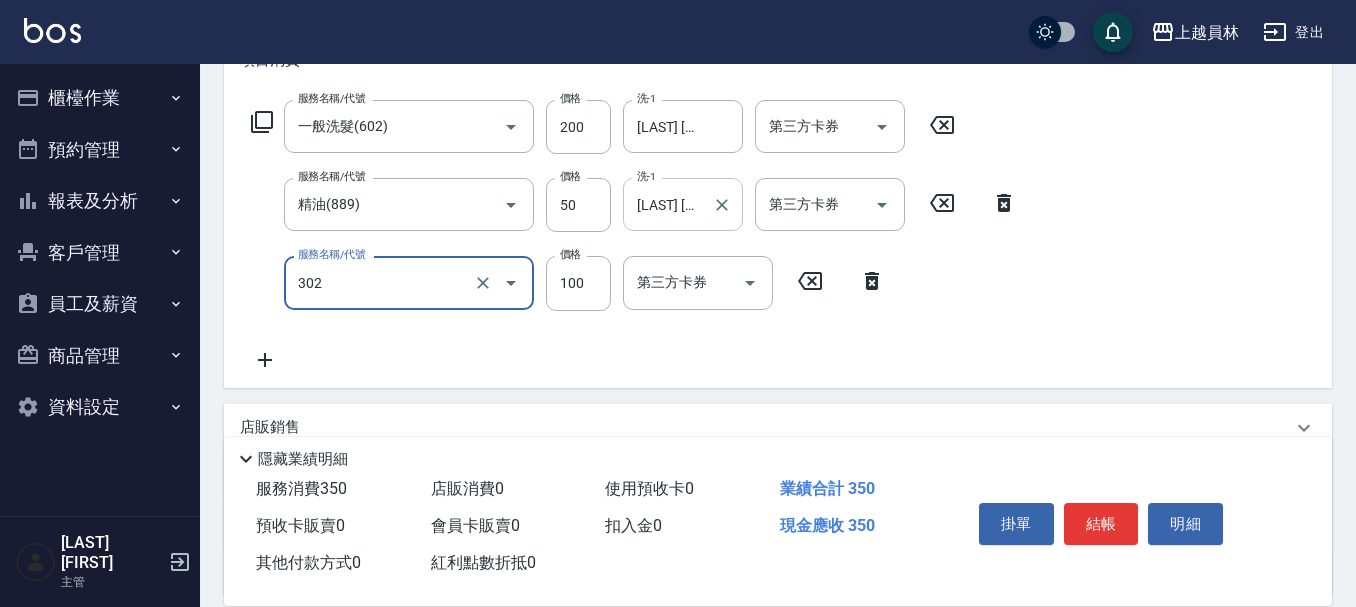 type on "剪髮(302)" 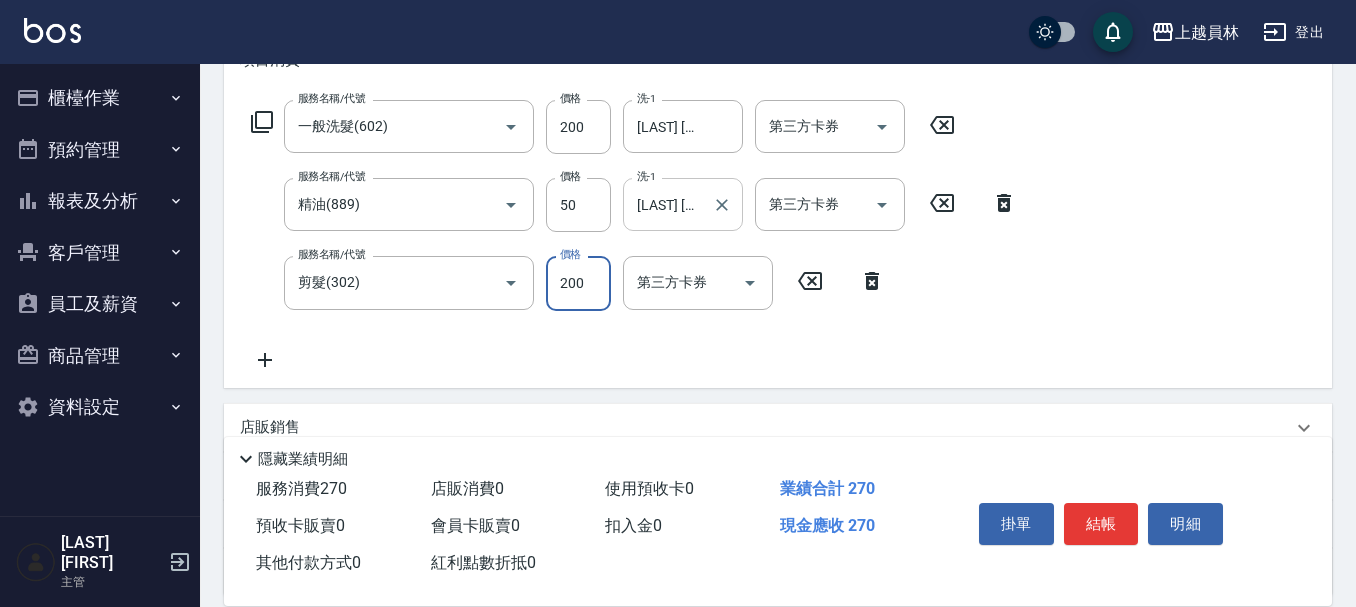 type on "200" 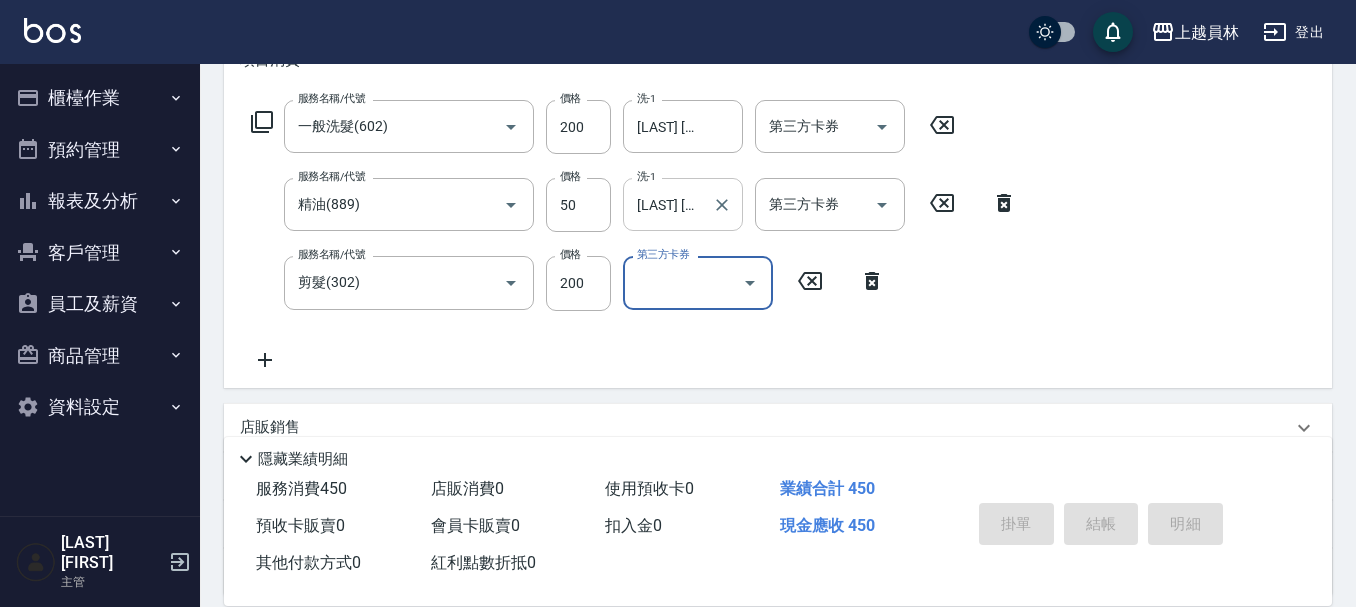 type 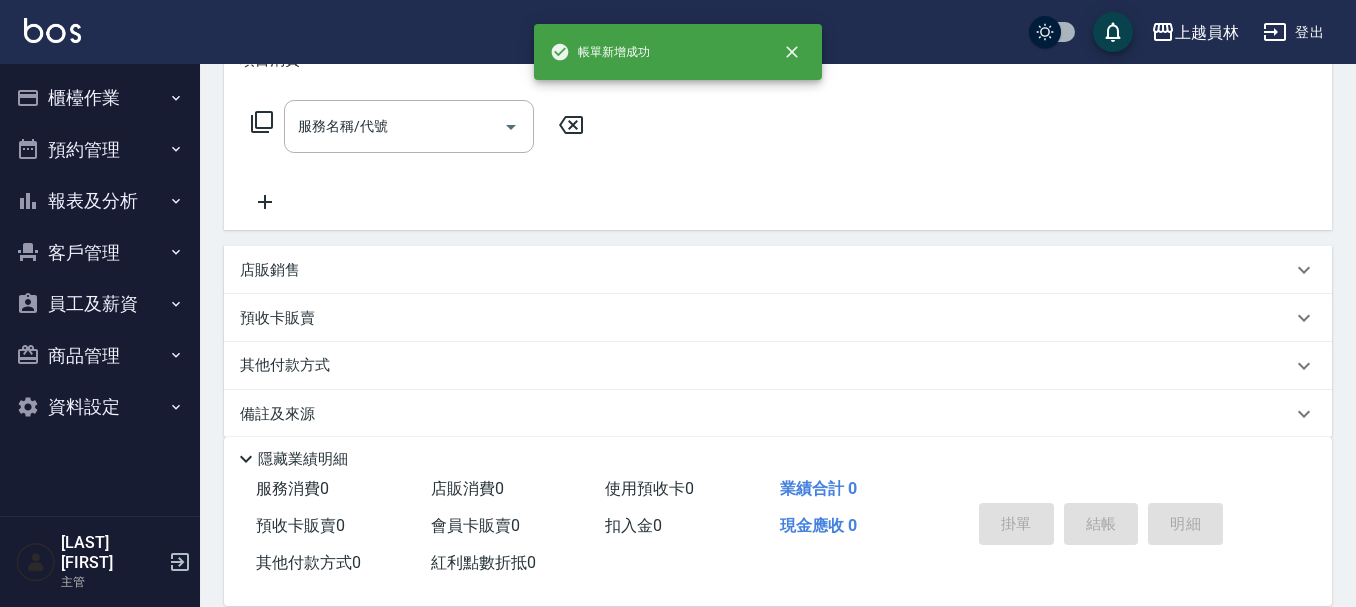 scroll, scrollTop: 0, scrollLeft: 0, axis: both 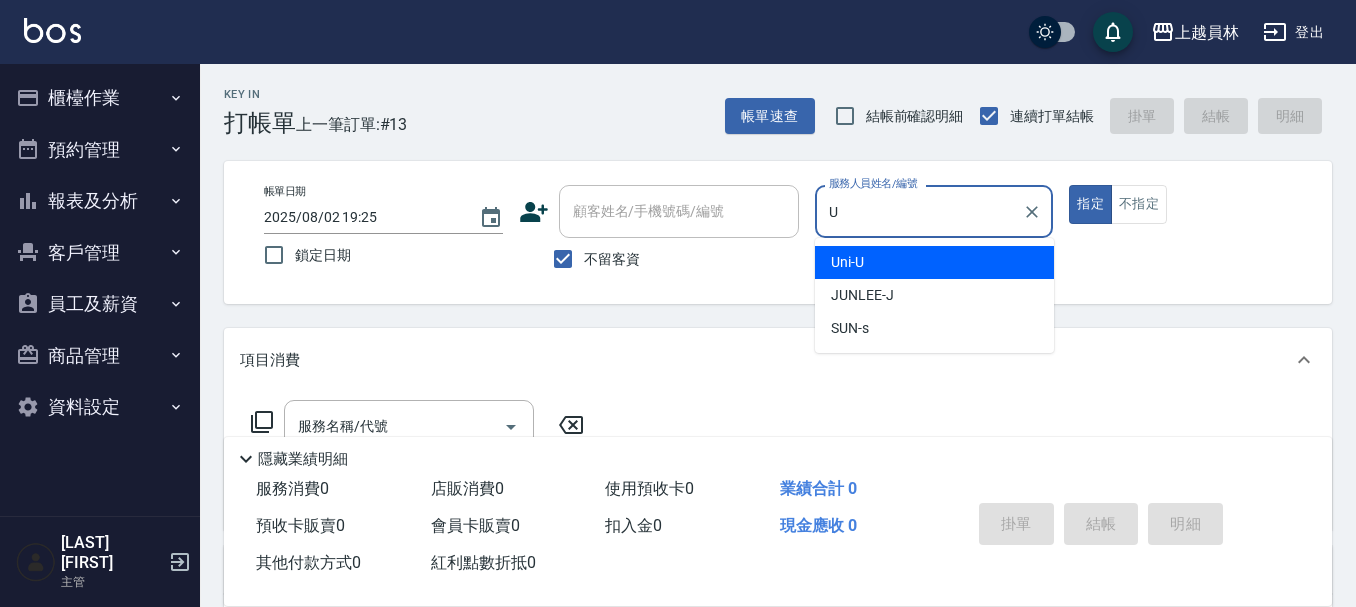 type on "Uni-U" 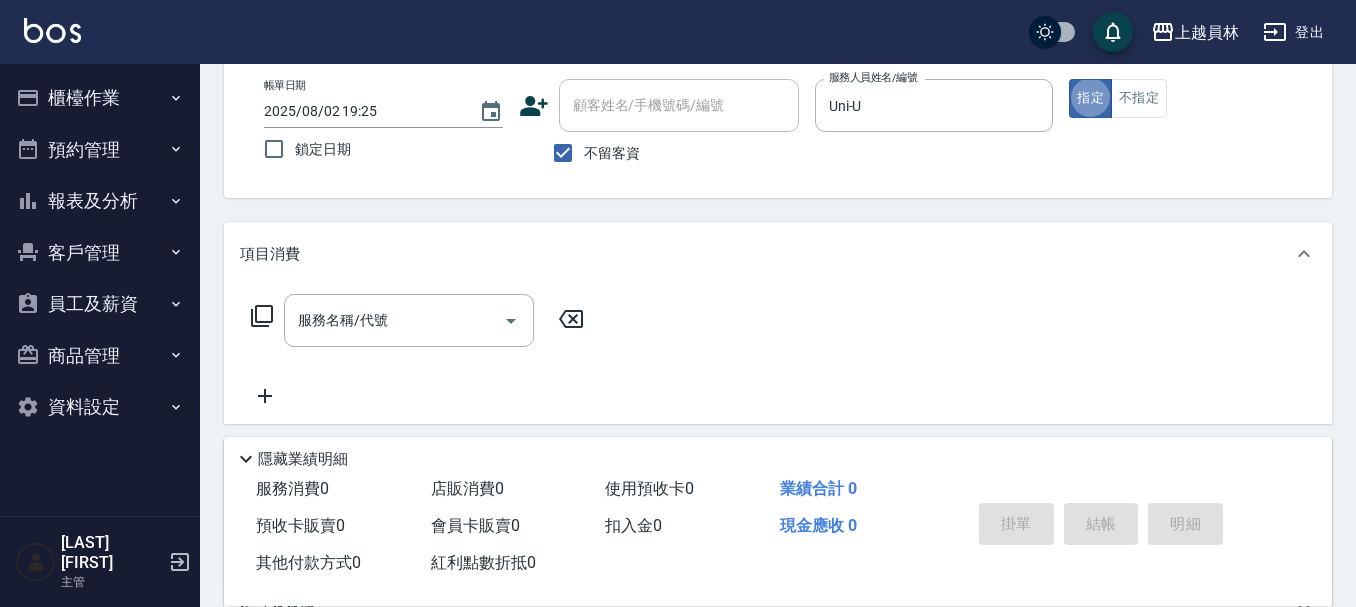 scroll, scrollTop: 200, scrollLeft: 0, axis: vertical 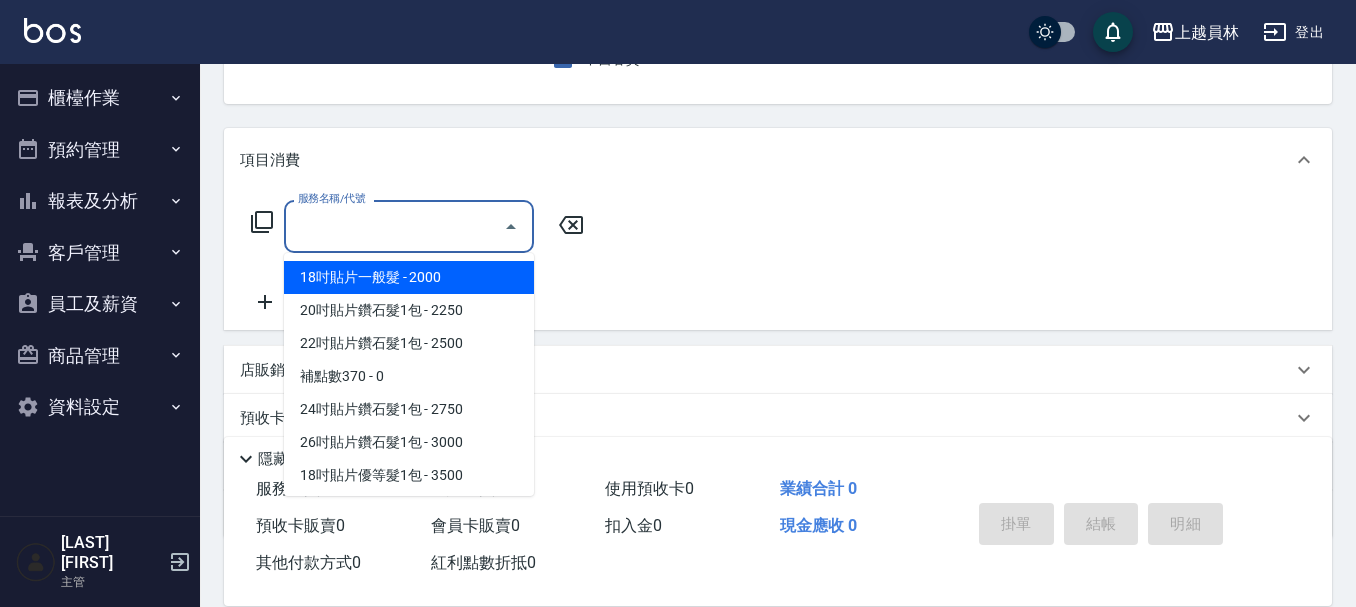 click on "服務名稱/代號" at bounding box center [394, 226] 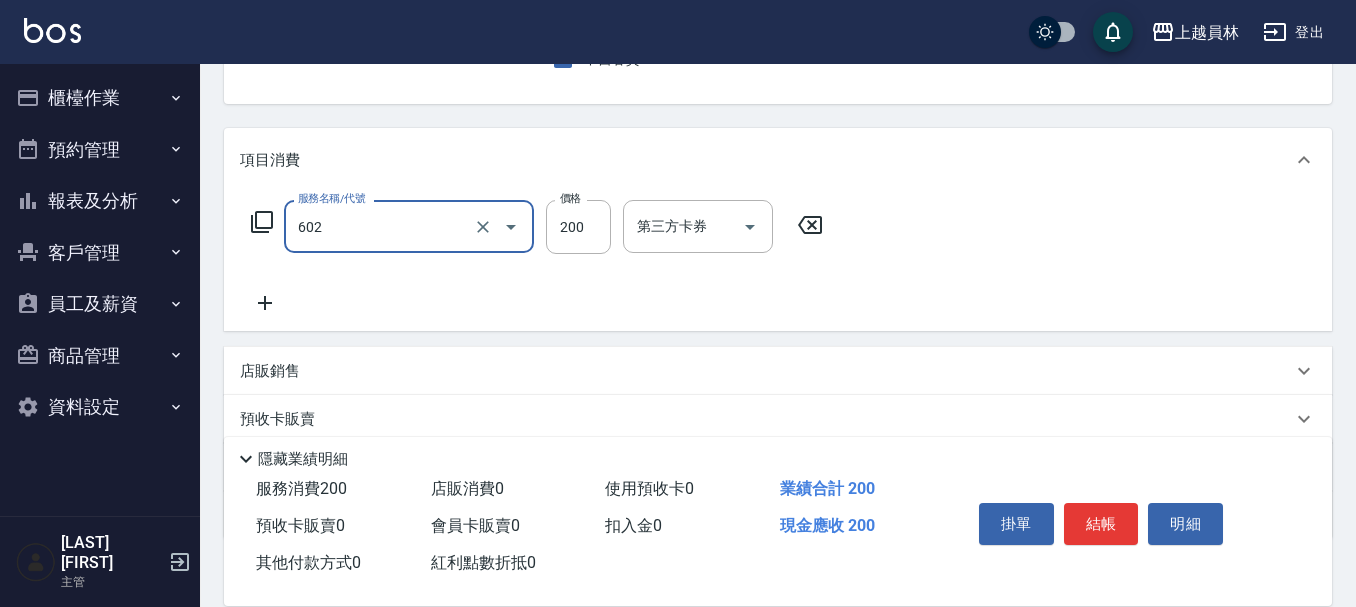 type on "一般洗髮(602)" 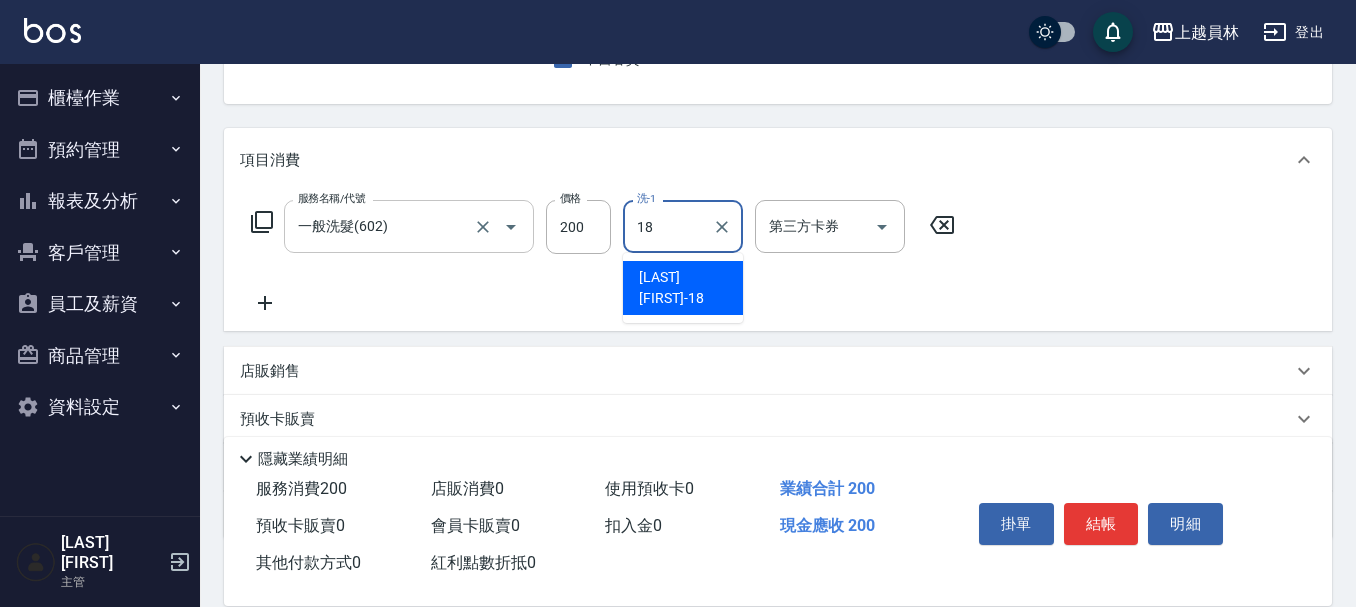 type on "[LAST] [FIRST]-[NUMBER]" 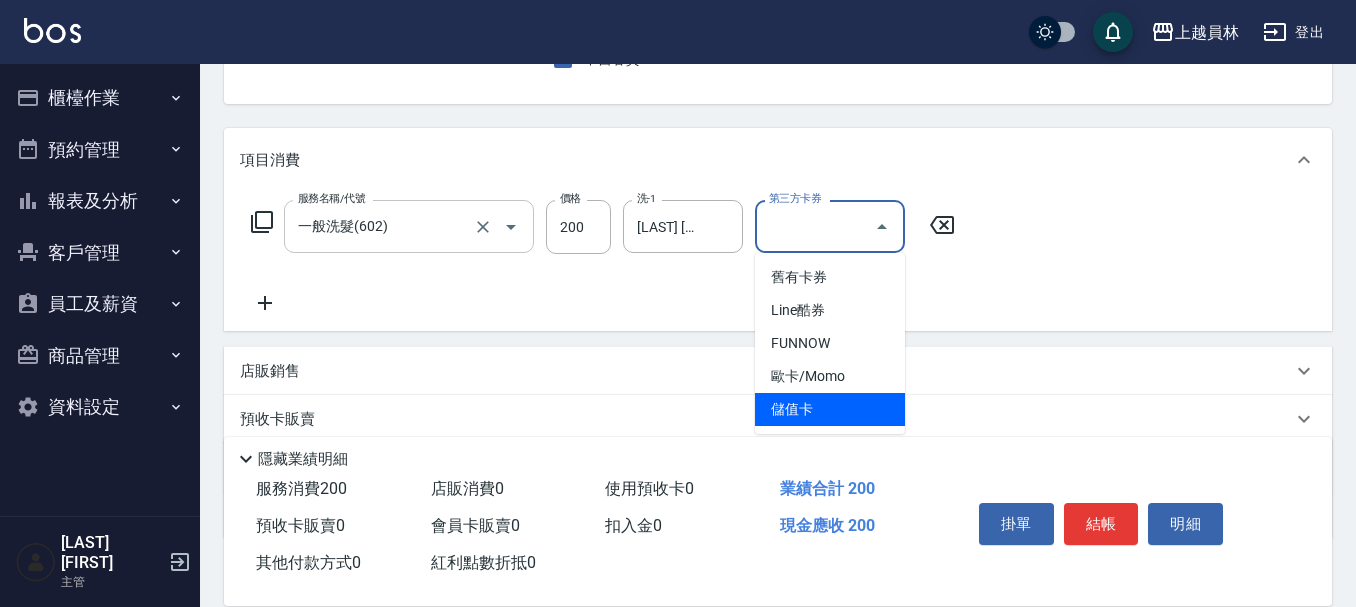type on "儲值卡" 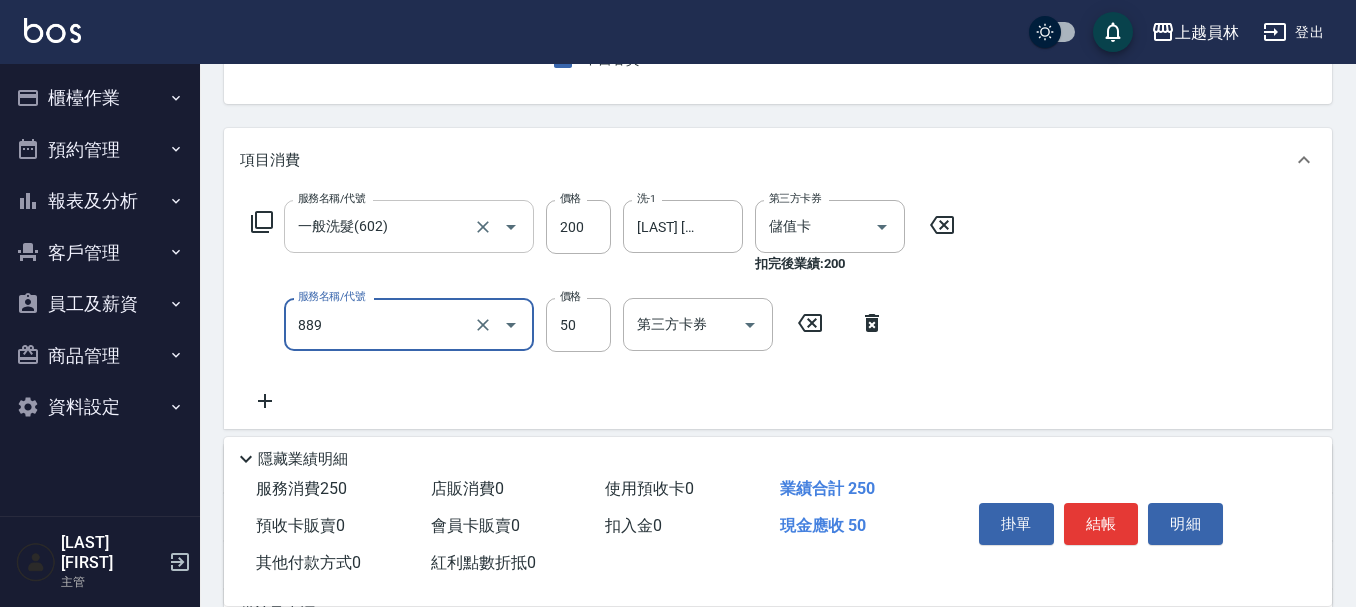 type on "精油(889)" 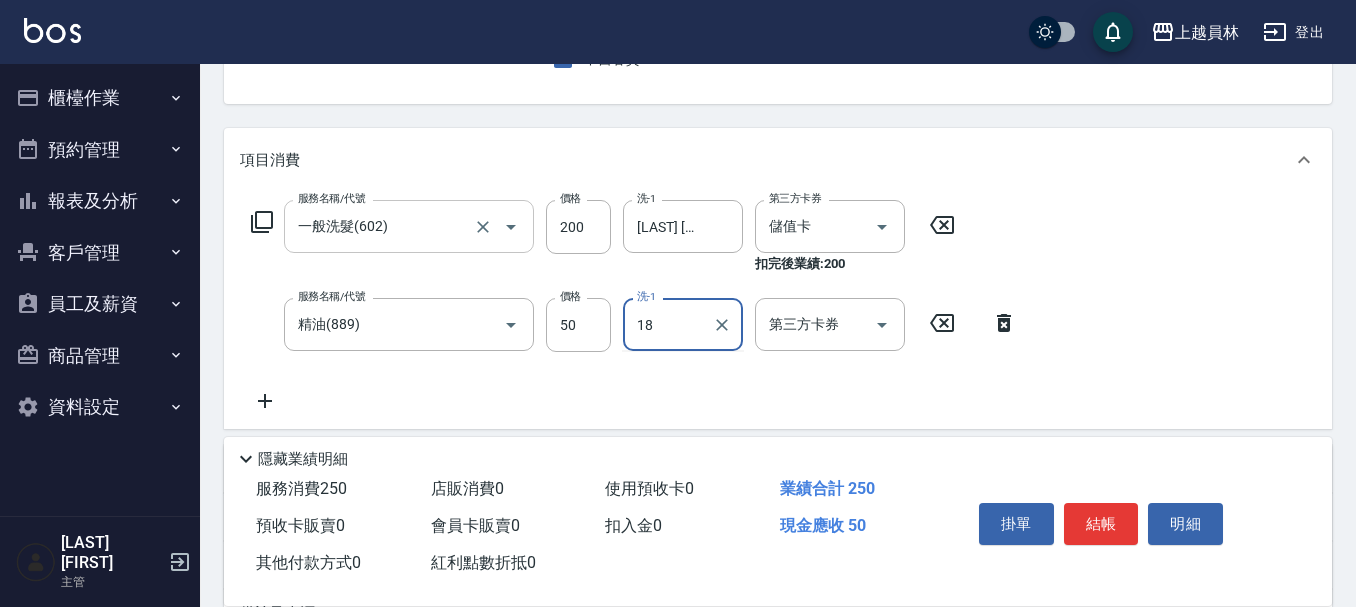 type on "[LAST] [FIRST]-[NUMBER]" 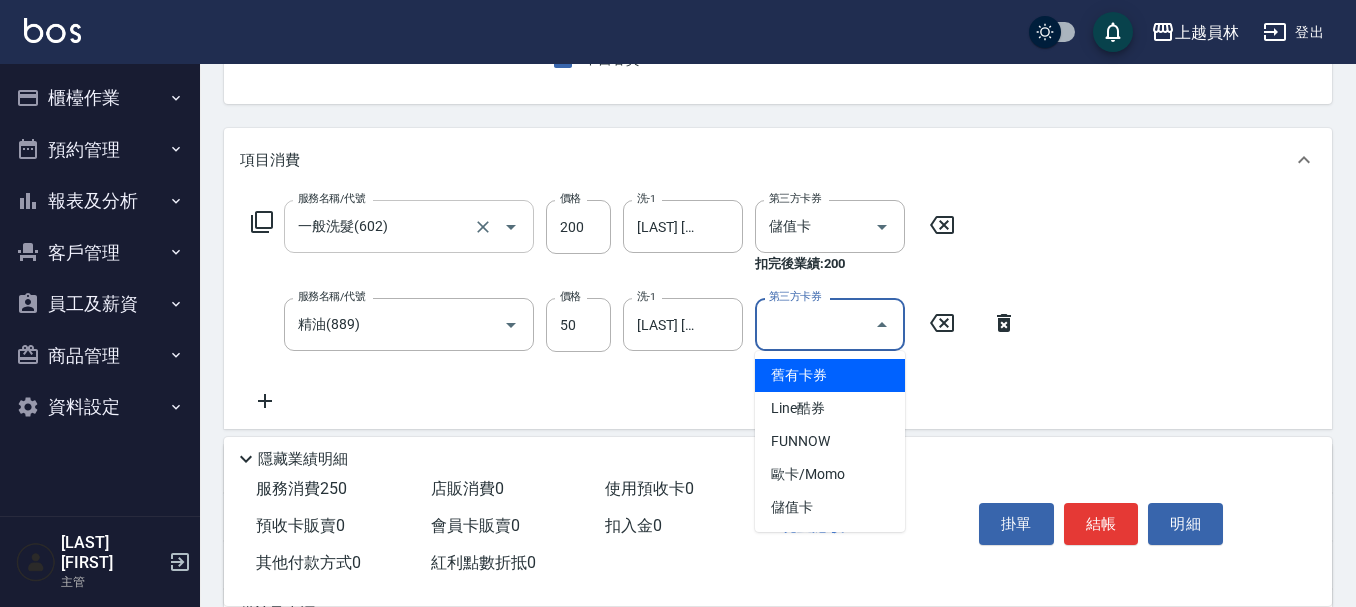 type on "儲值卡" 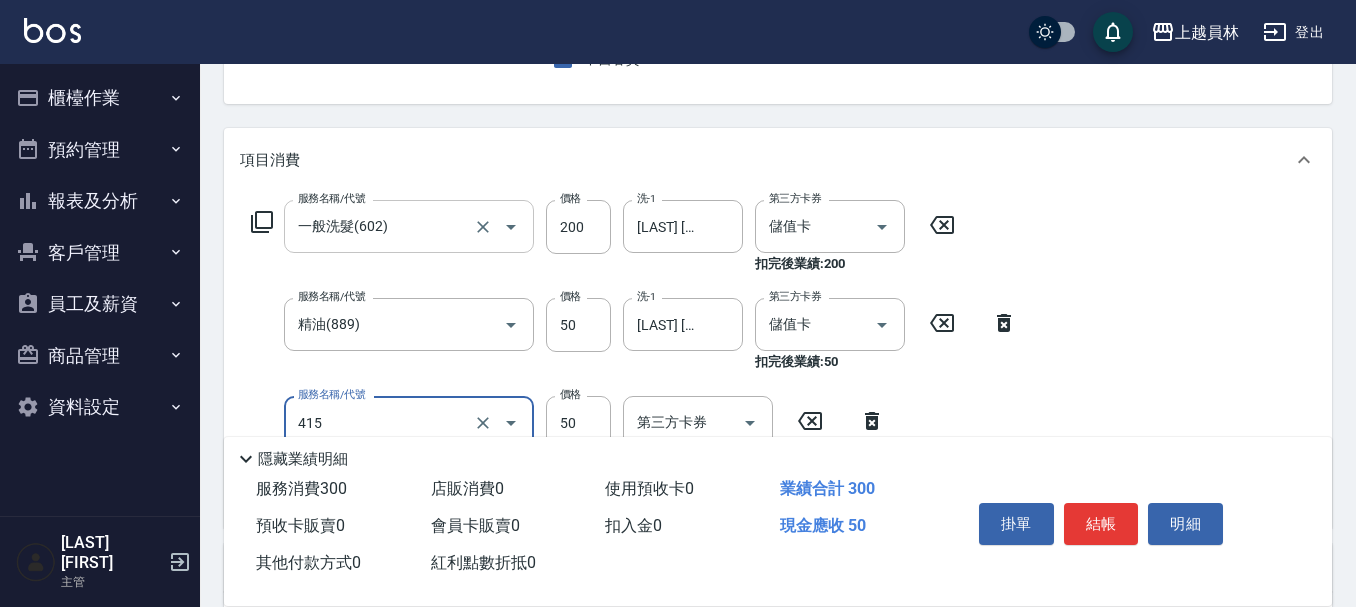 type on "瞬間保養(415)" 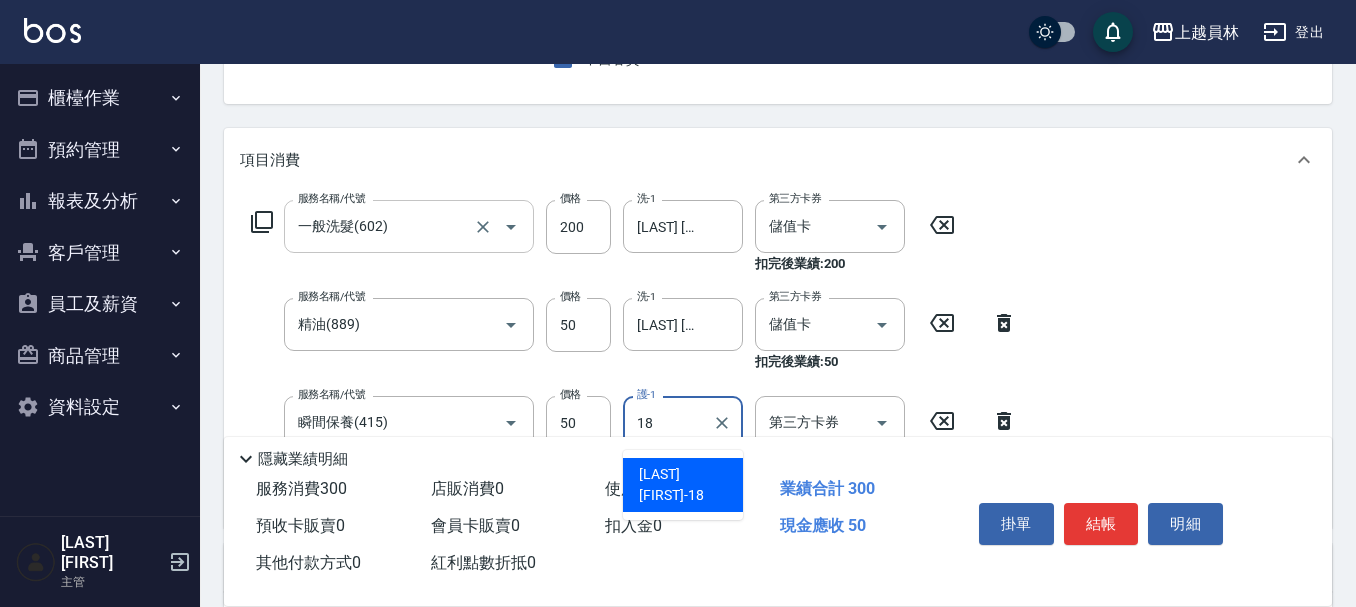 type on "[LAST] [FIRST]-[NUMBER]" 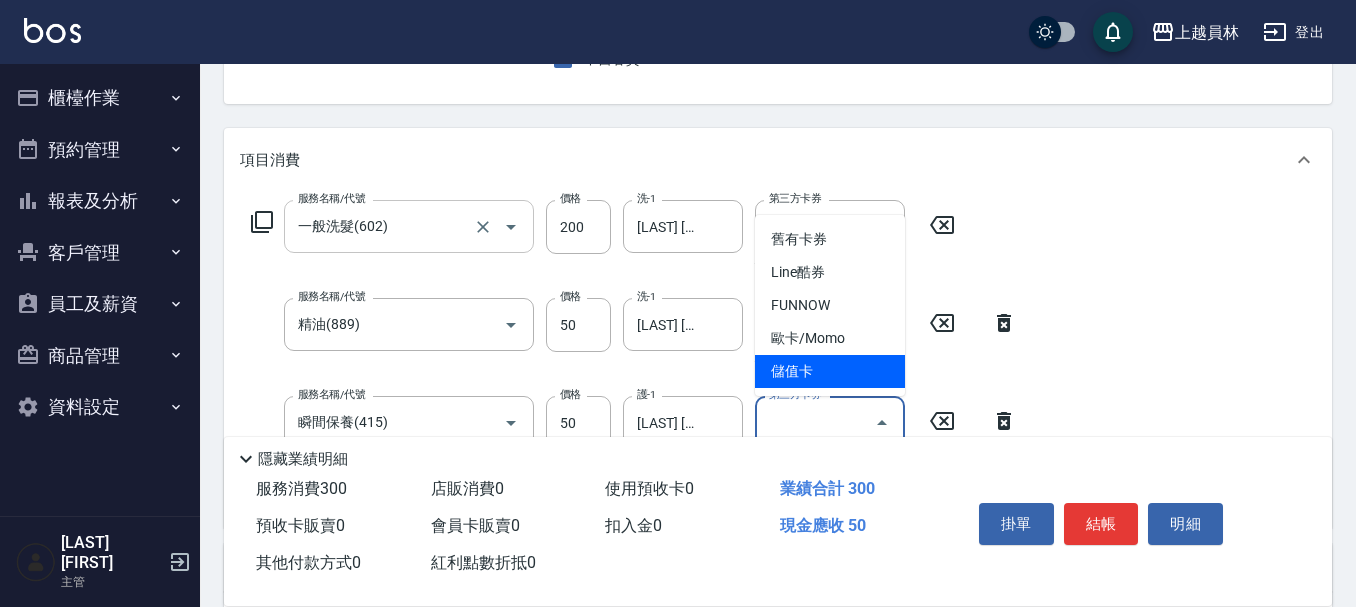 type on "儲值卡" 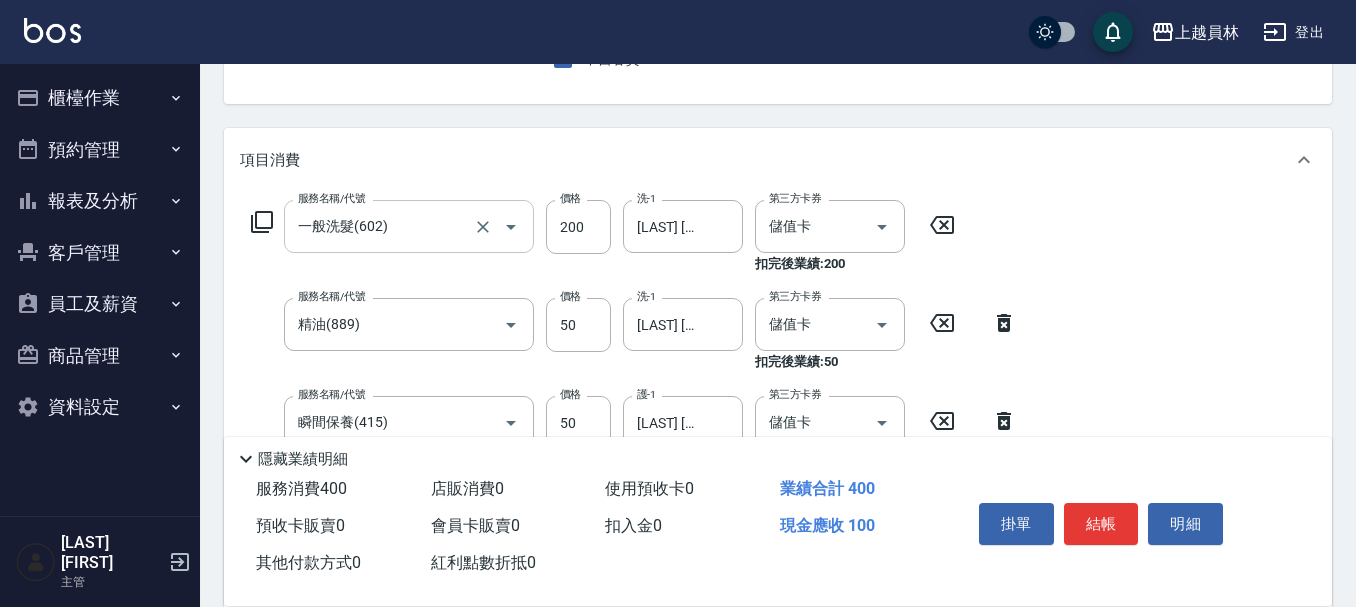 type on "剪髮(302)" 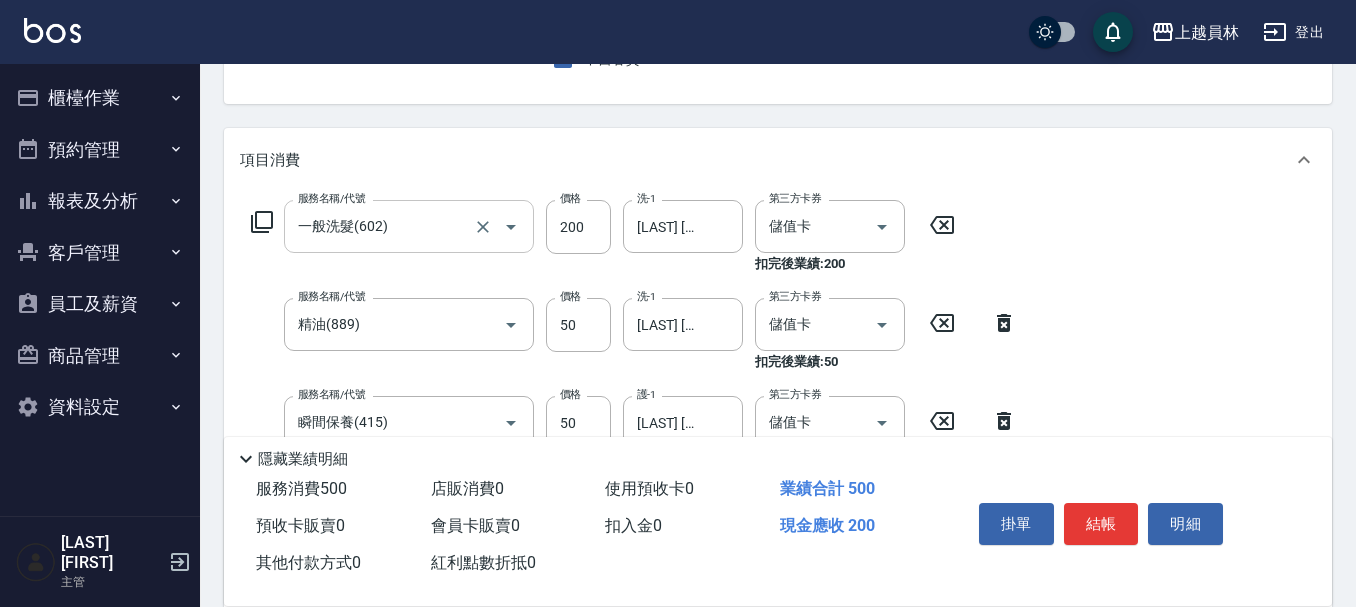 scroll, scrollTop: 300, scrollLeft: 0, axis: vertical 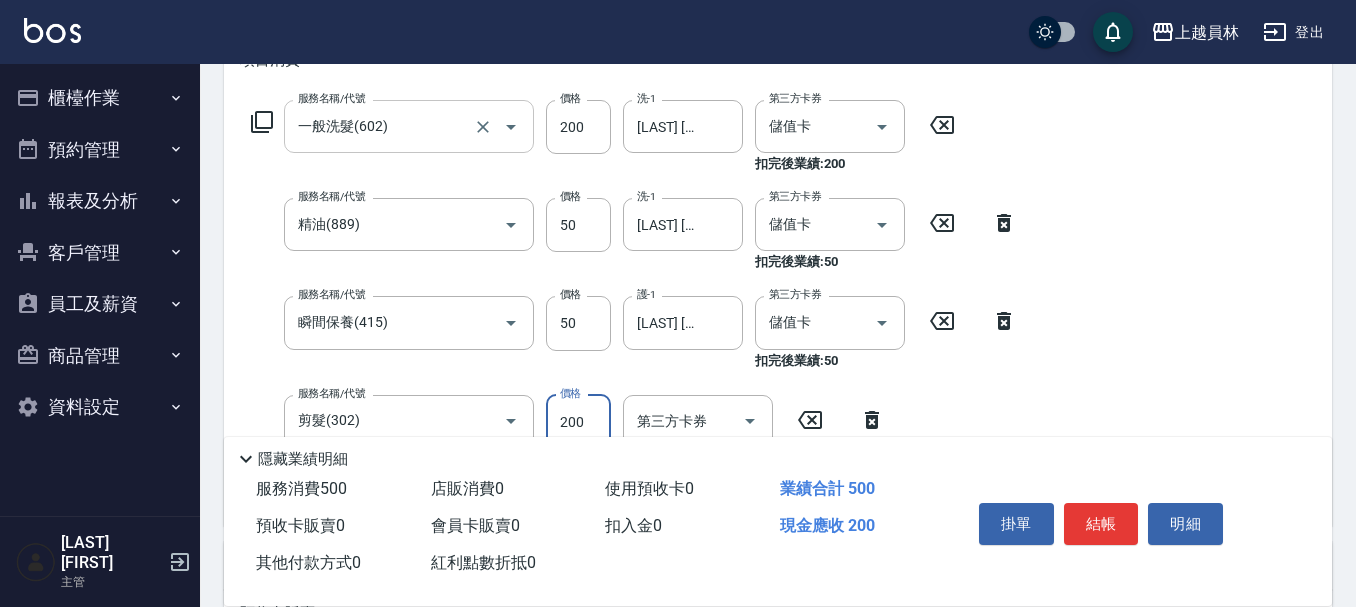 type on "200" 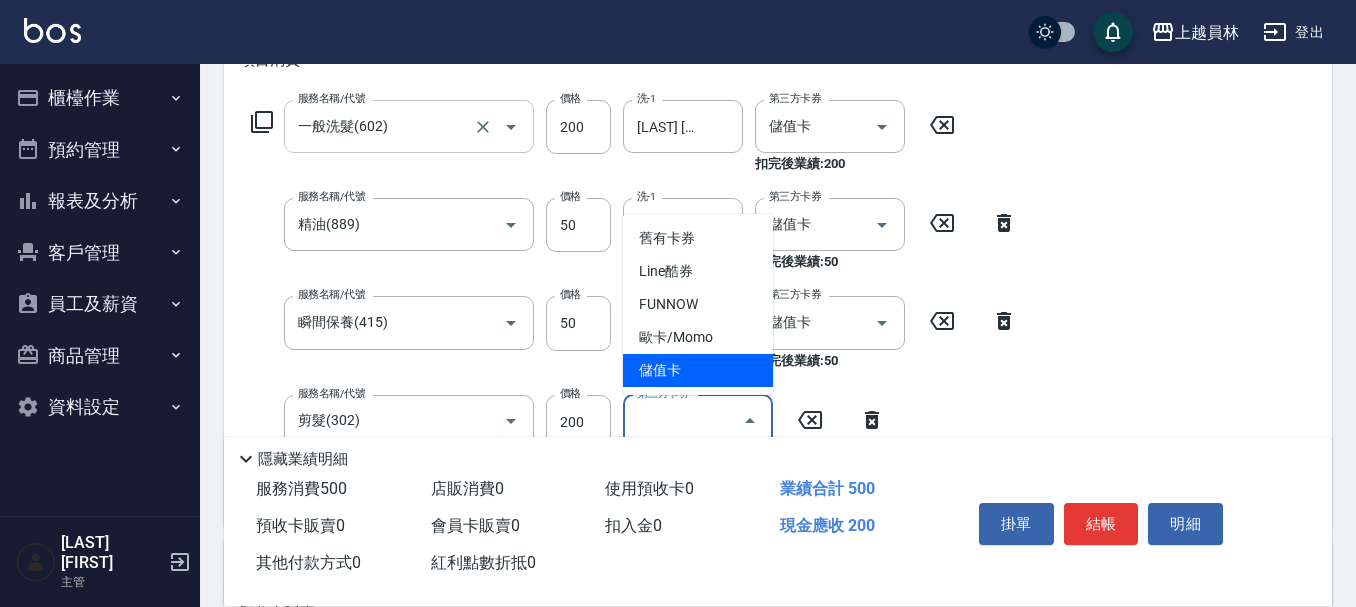 type on "儲值卡" 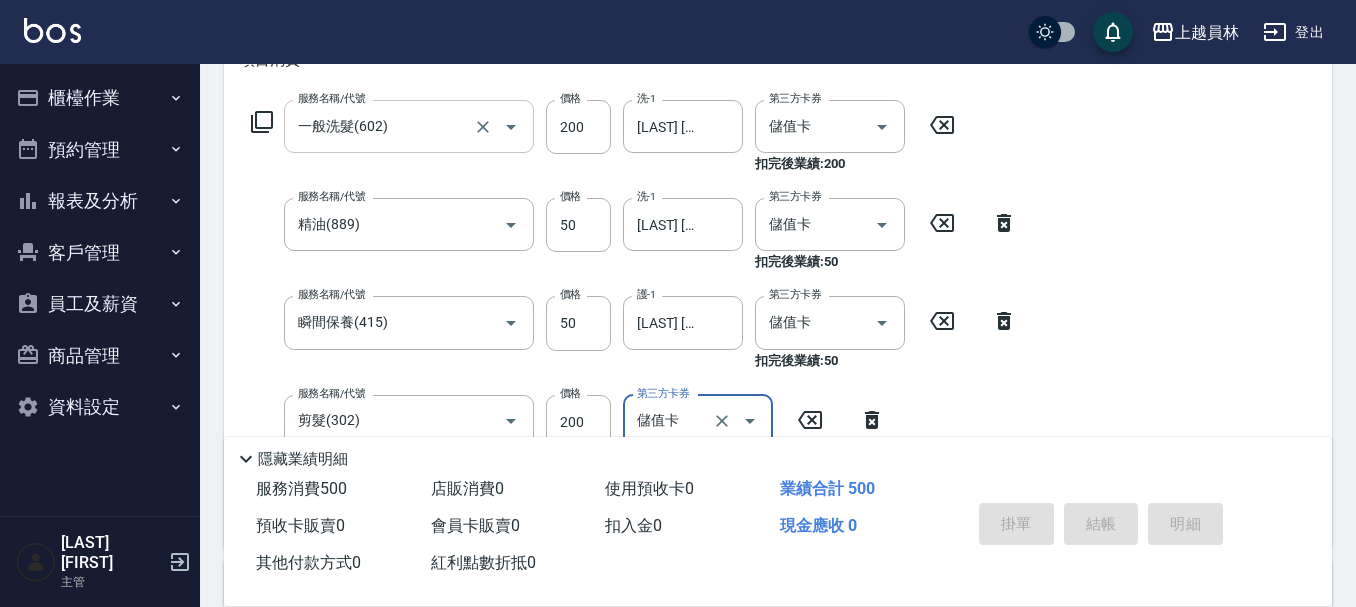 type on "2025/08/02 19:26" 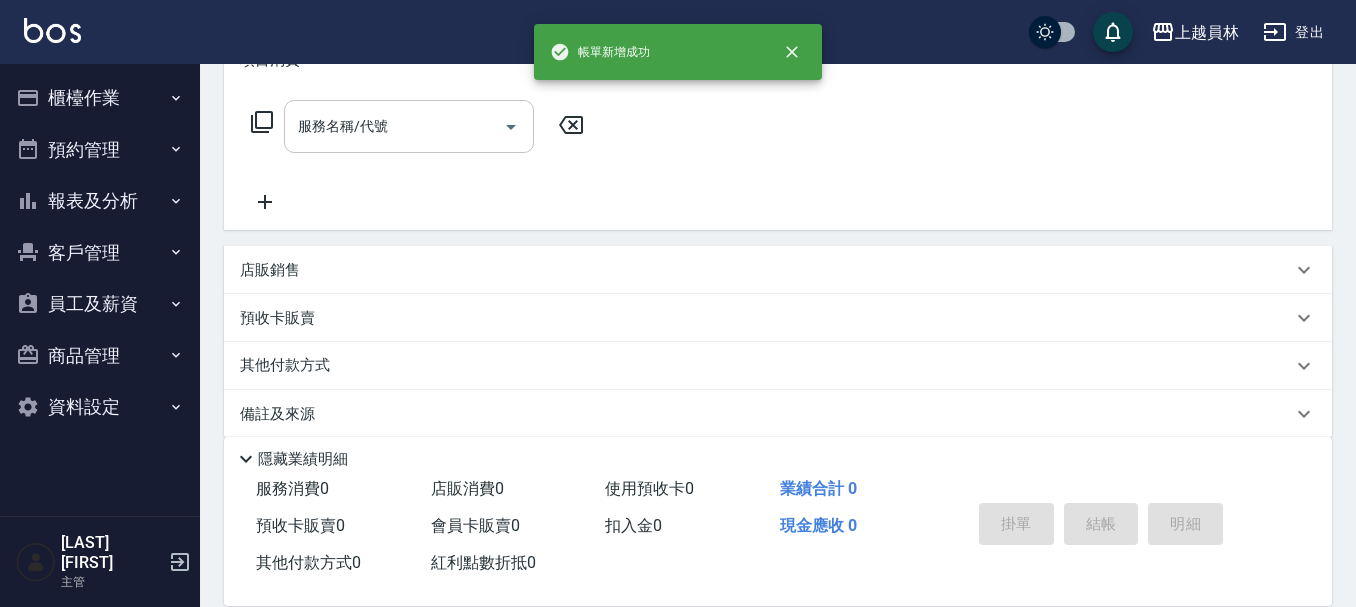 scroll, scrollTop: 0, scrollLeft: 0, axis: both 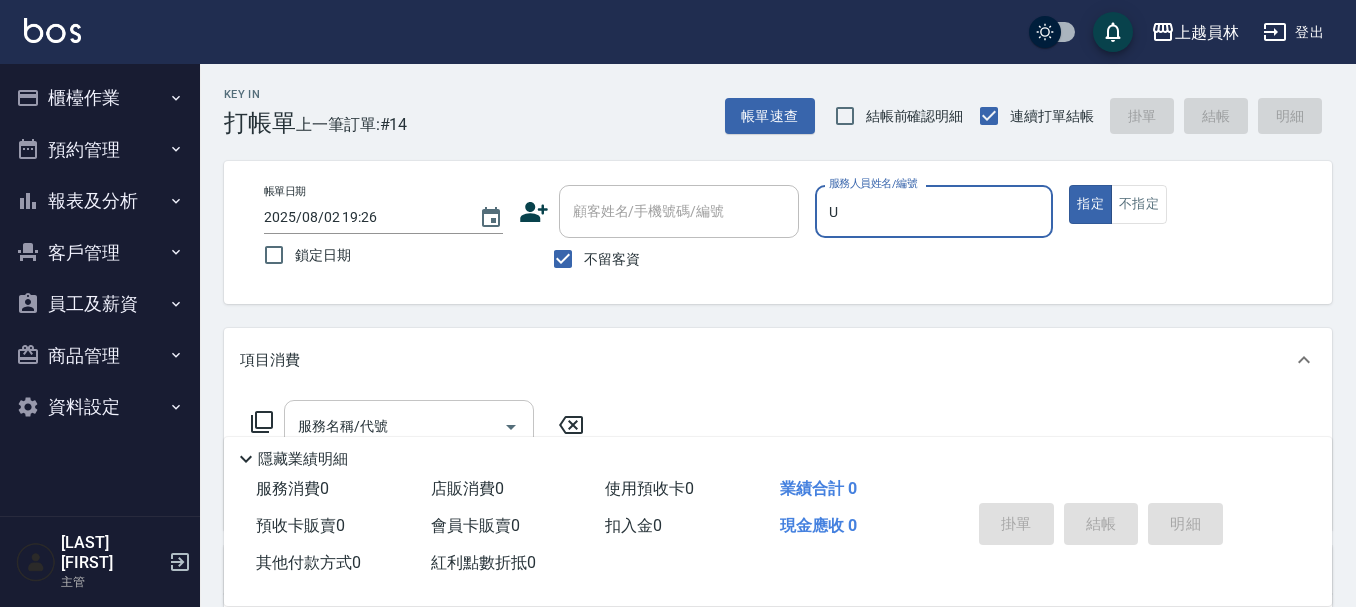 type on "Uni-U" 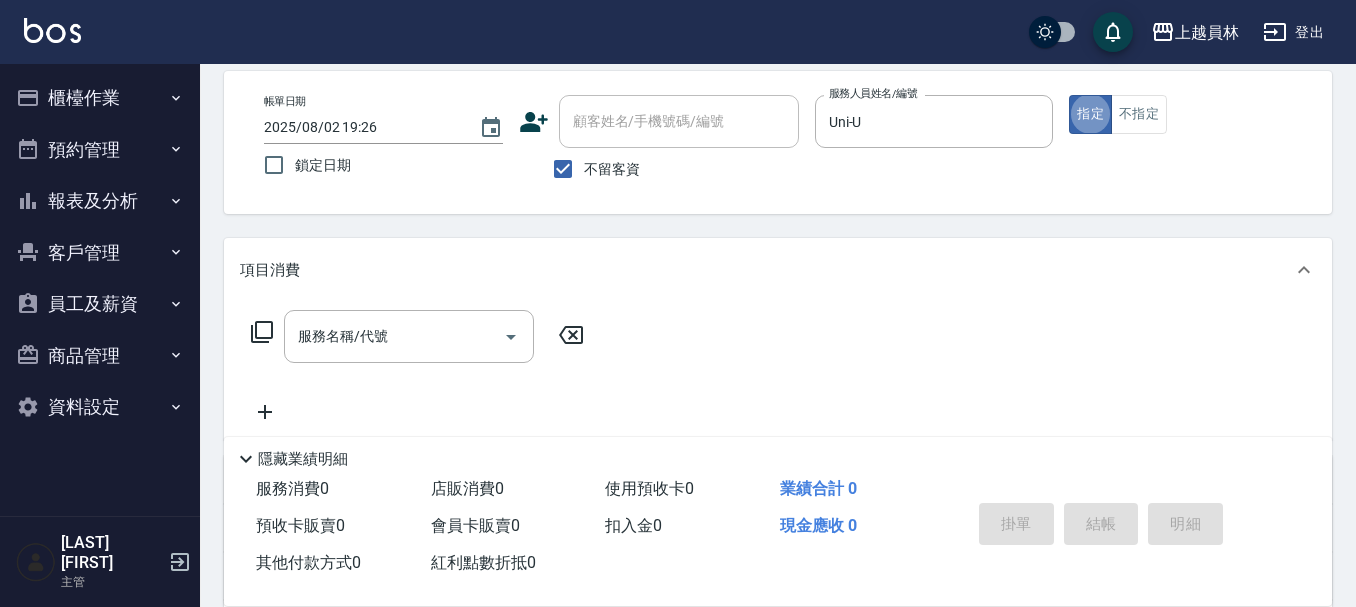 scroll, scrollTop: 200, scrollLeft: 0, axis: vertical 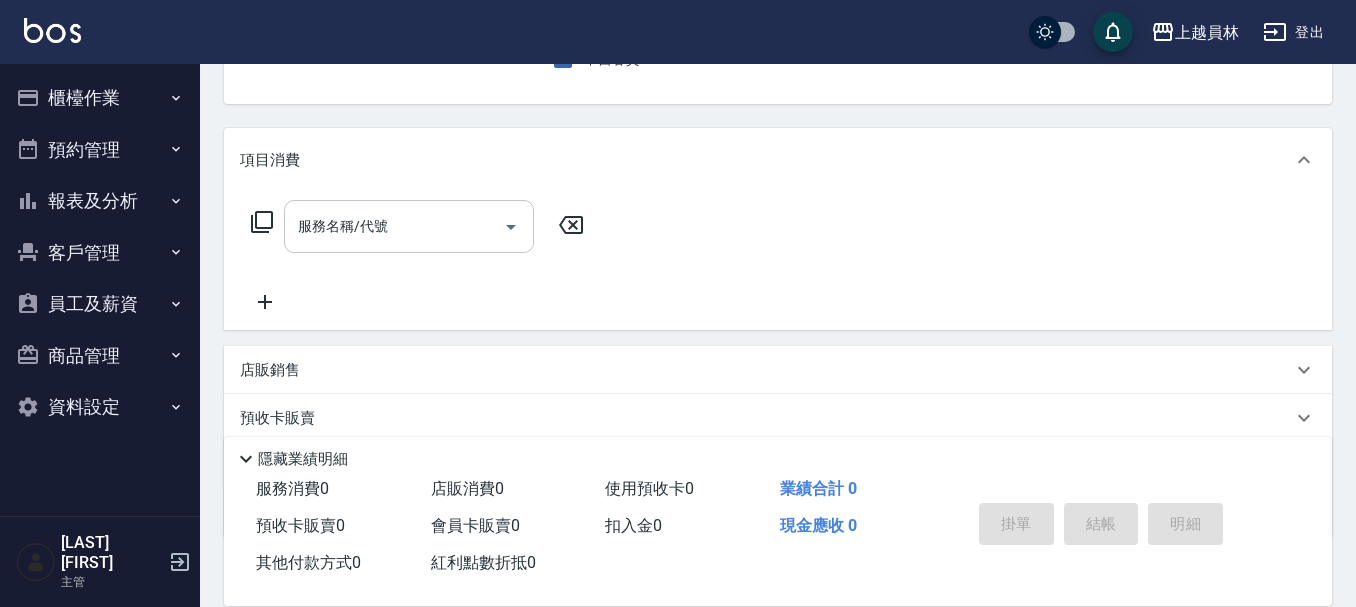 drag, startPoint x: 375, startPoint y: 228, endPoint x: 419, endPoint y: 227, distance: 44.011364 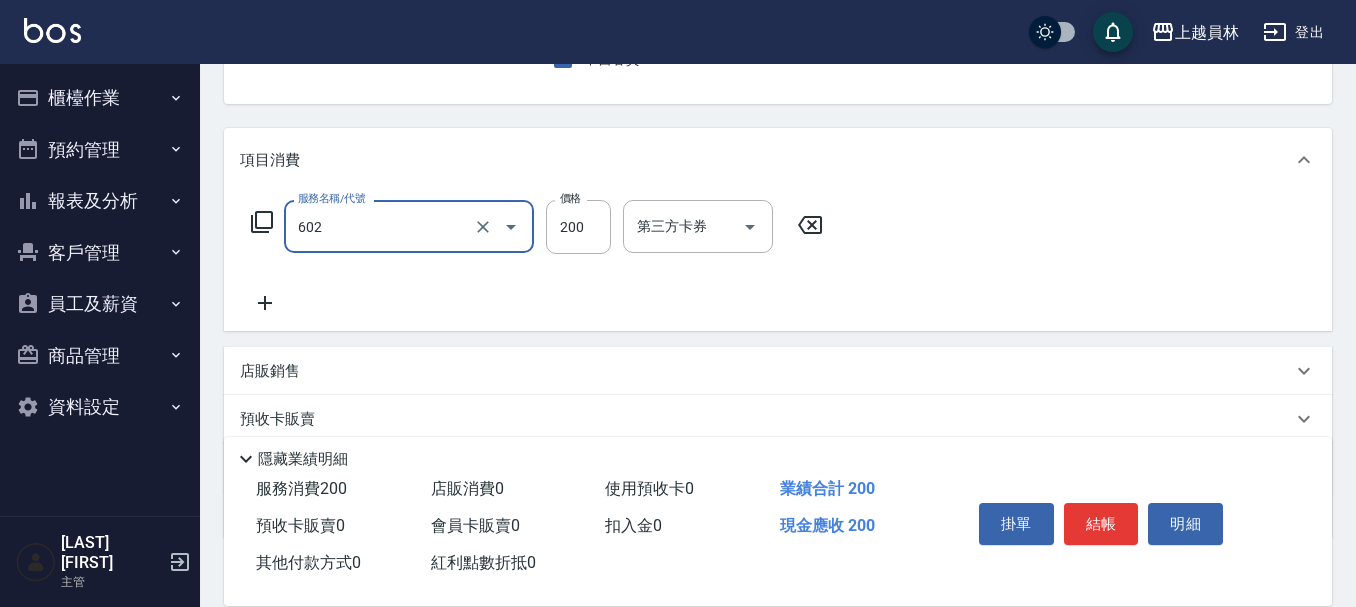 type on "一般洗髮(602)" 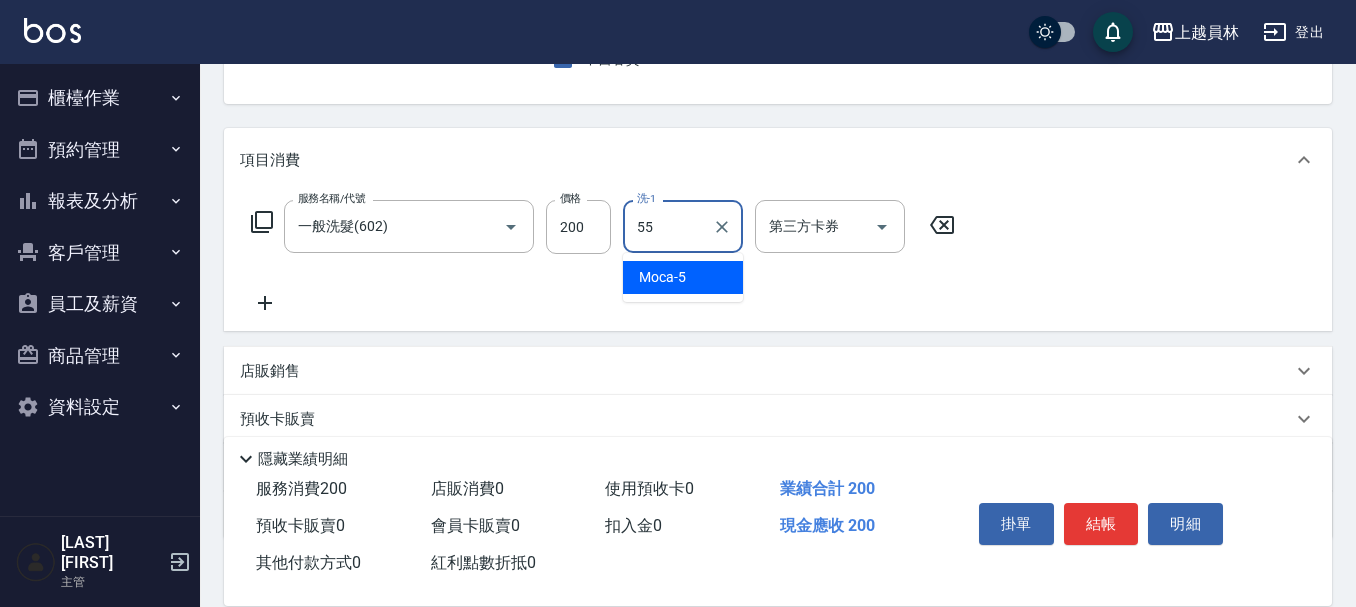 type on "[NICKNAME]-[NUMBER]" 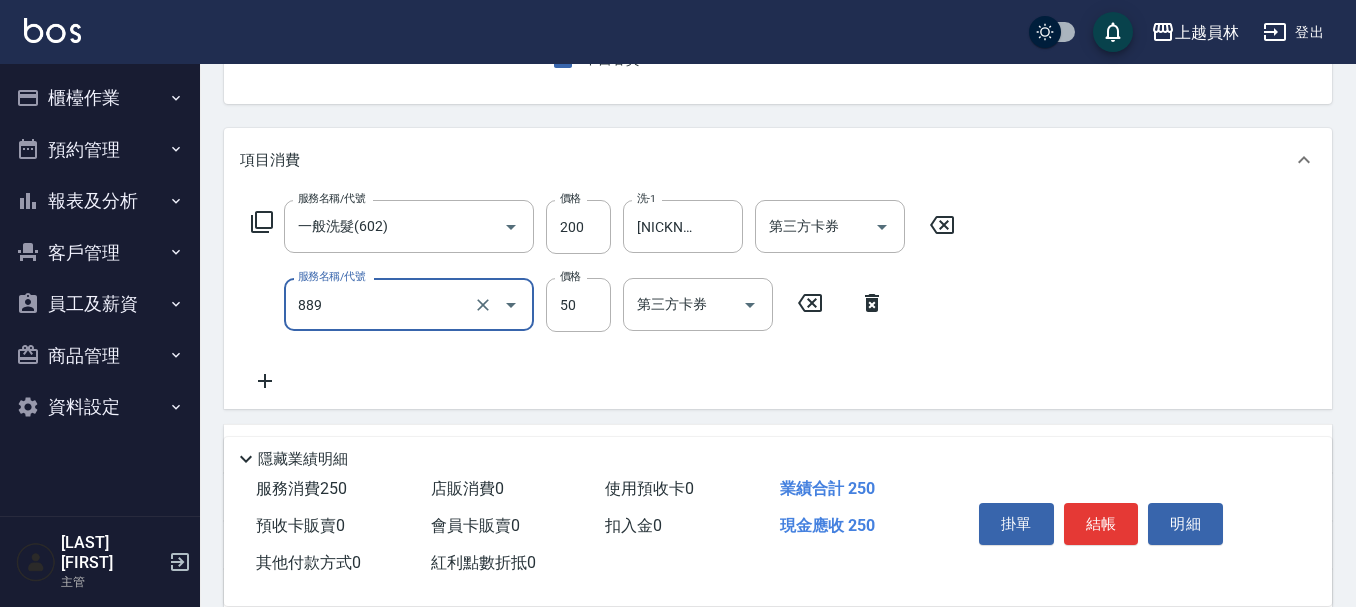 type on "精油(889)" 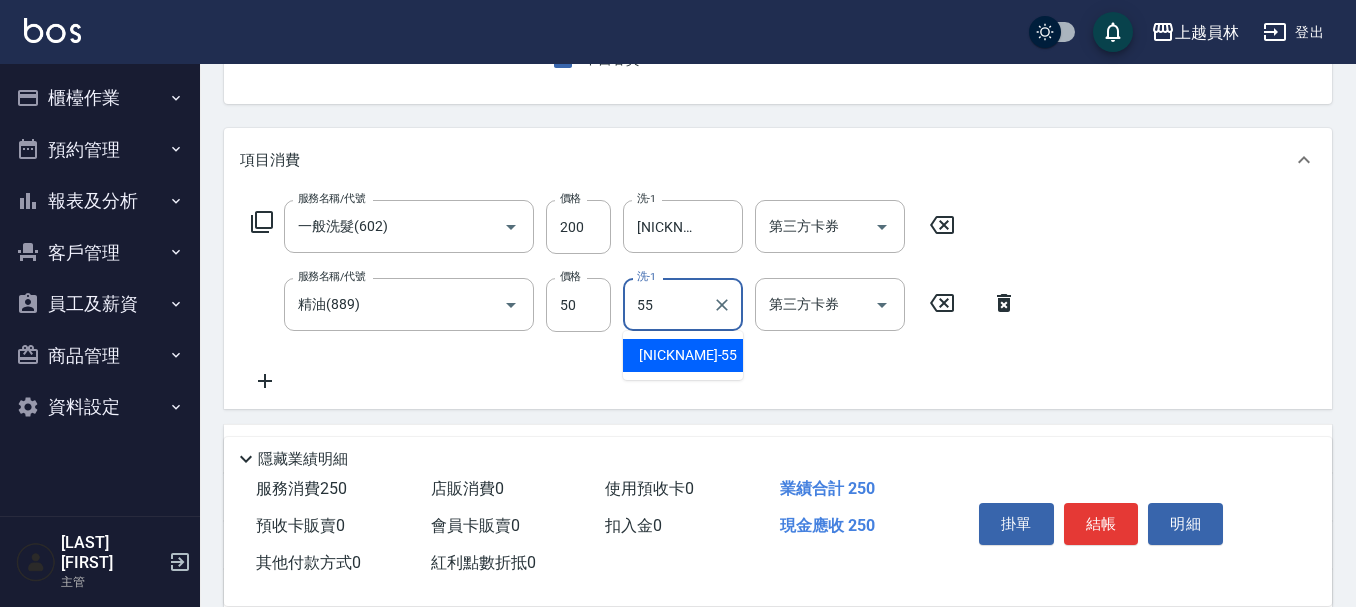 type on "[NICKNAME]-[NUMBER]" 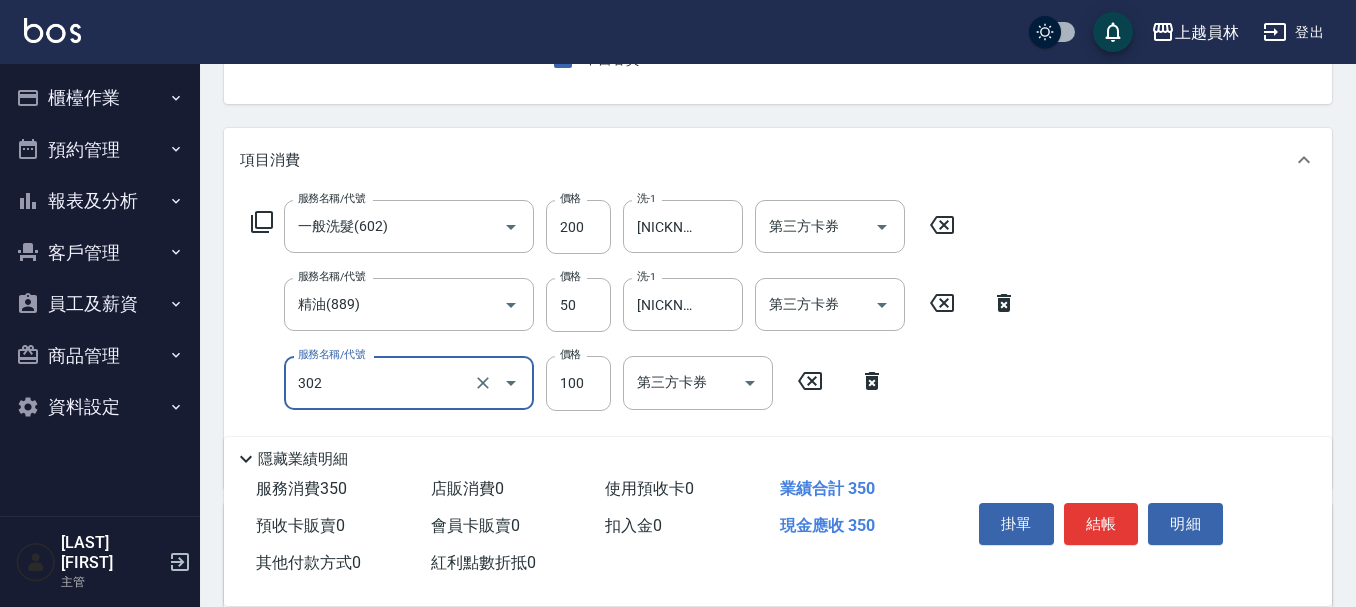 type on "剪髮(302)" 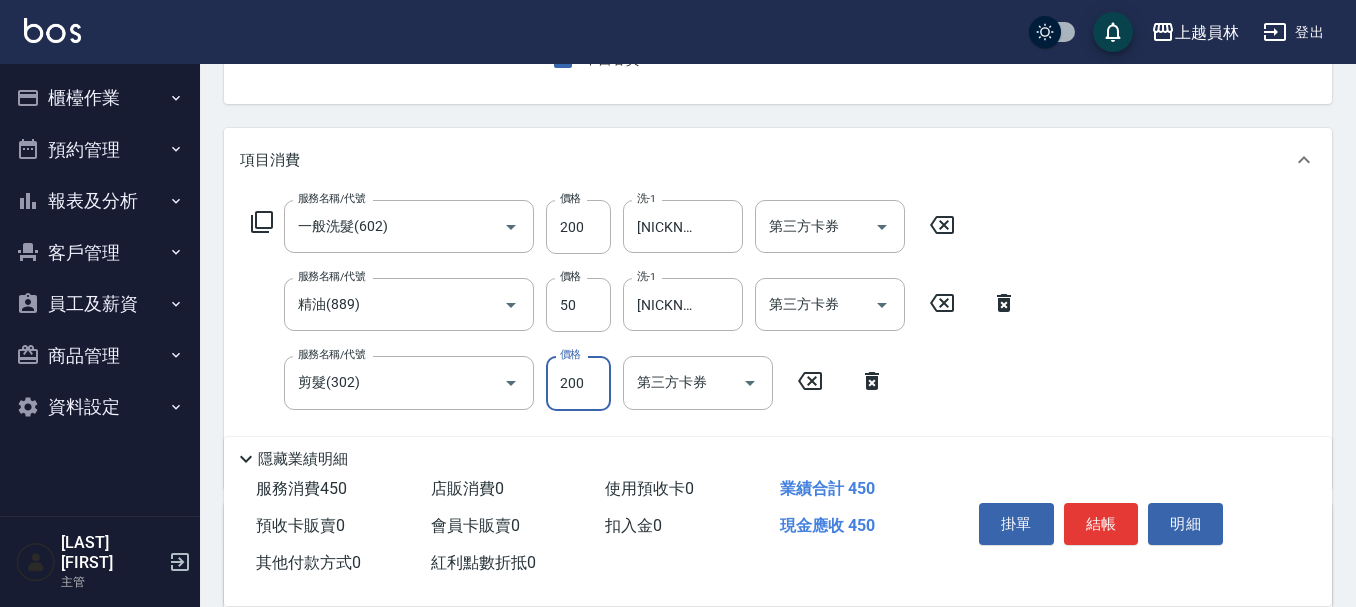 type on "200" 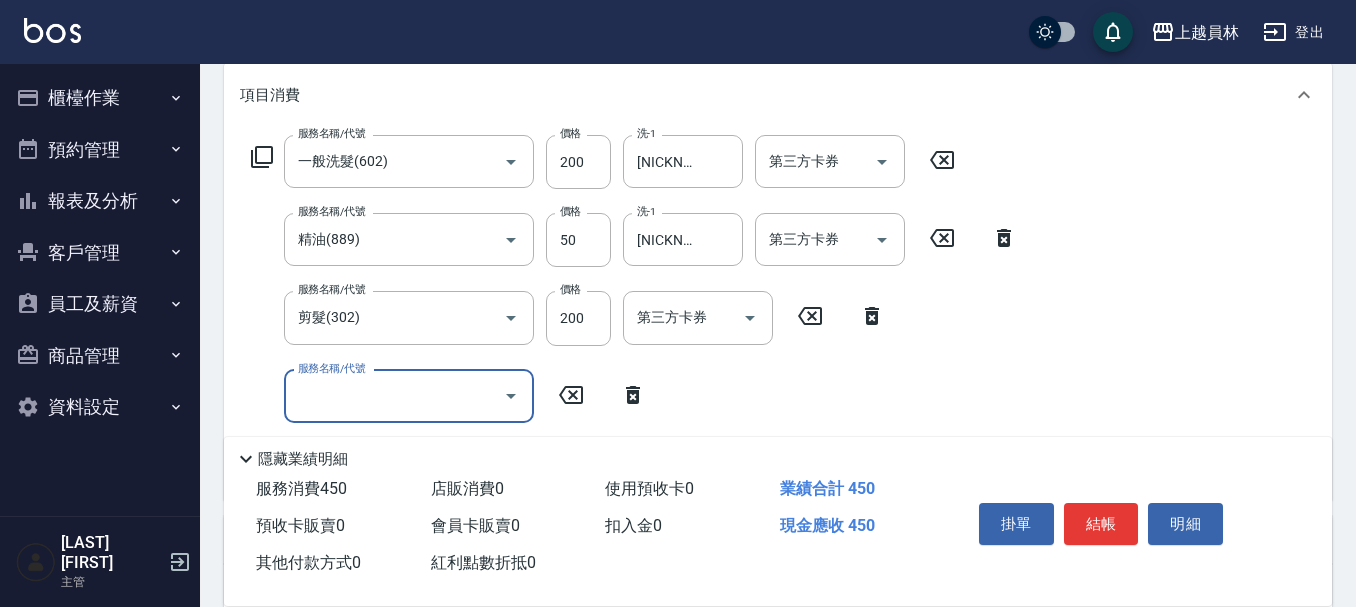 scroll, scrollTop: 300, scrollLeft: 0, axis: vertical 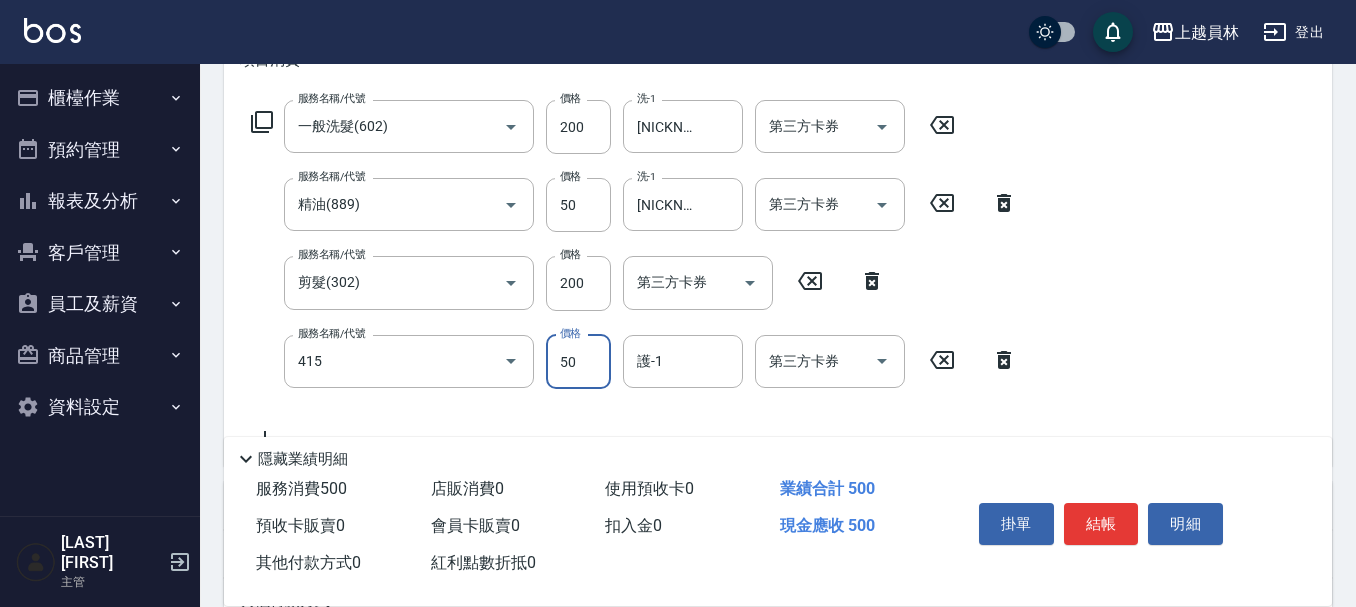 type on "瞬間保養(415)" 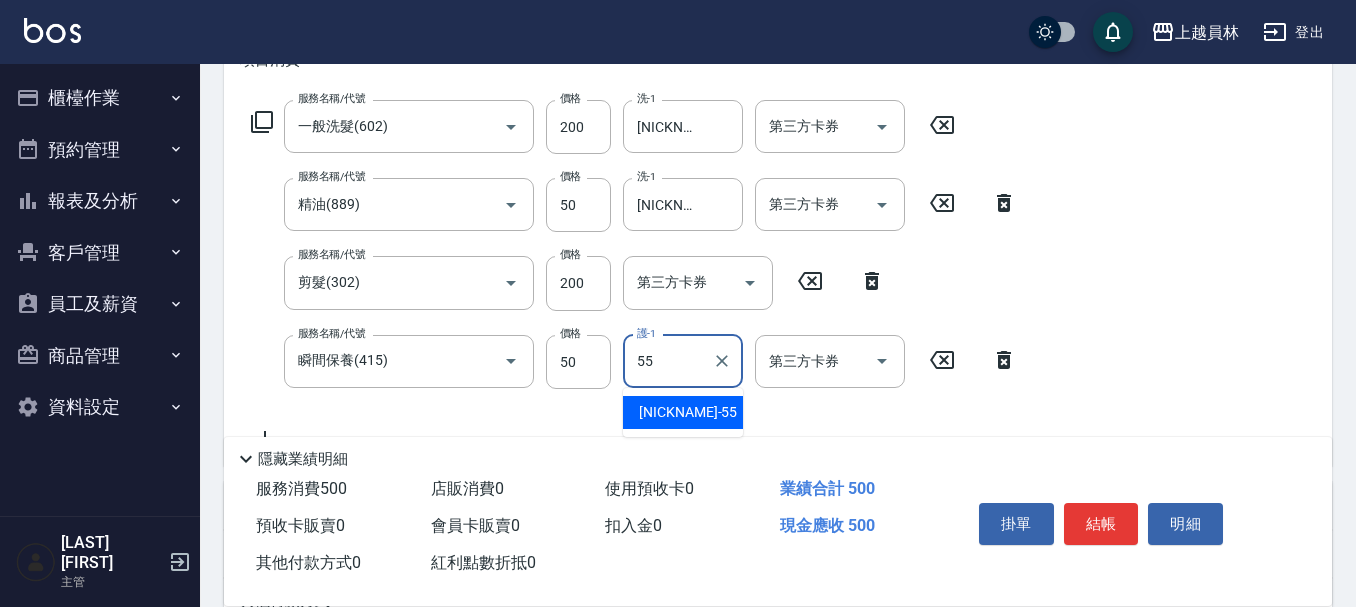 type on "[NICKNAME]-[NUMBER]" 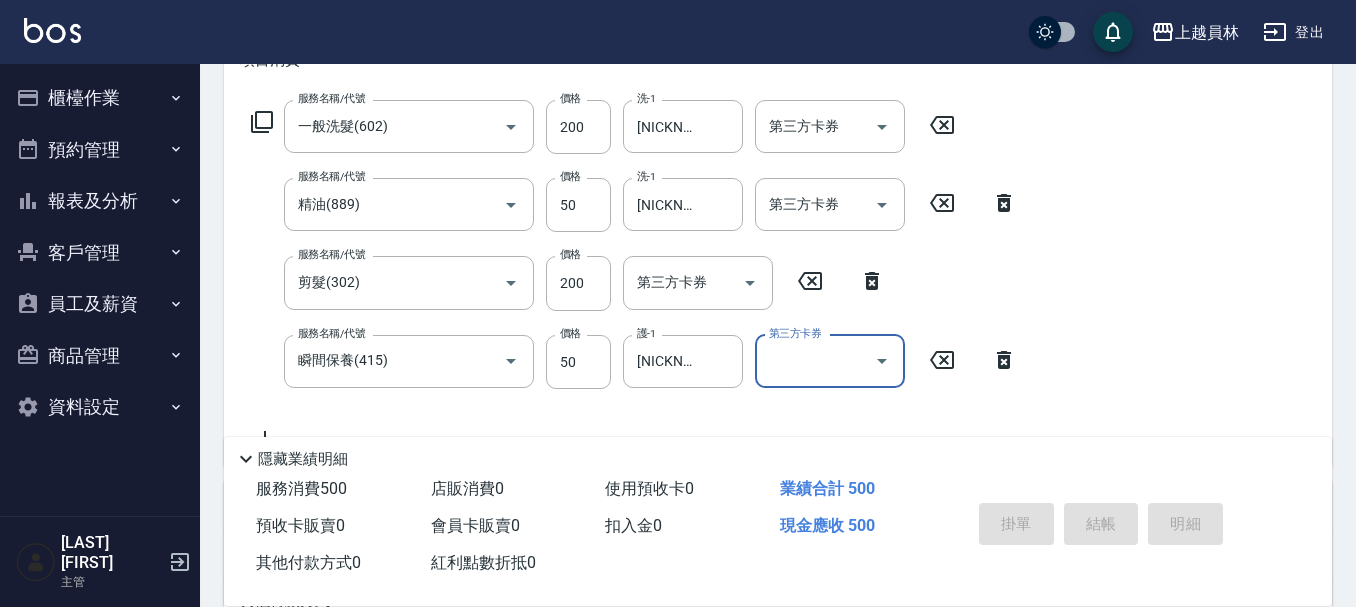 type 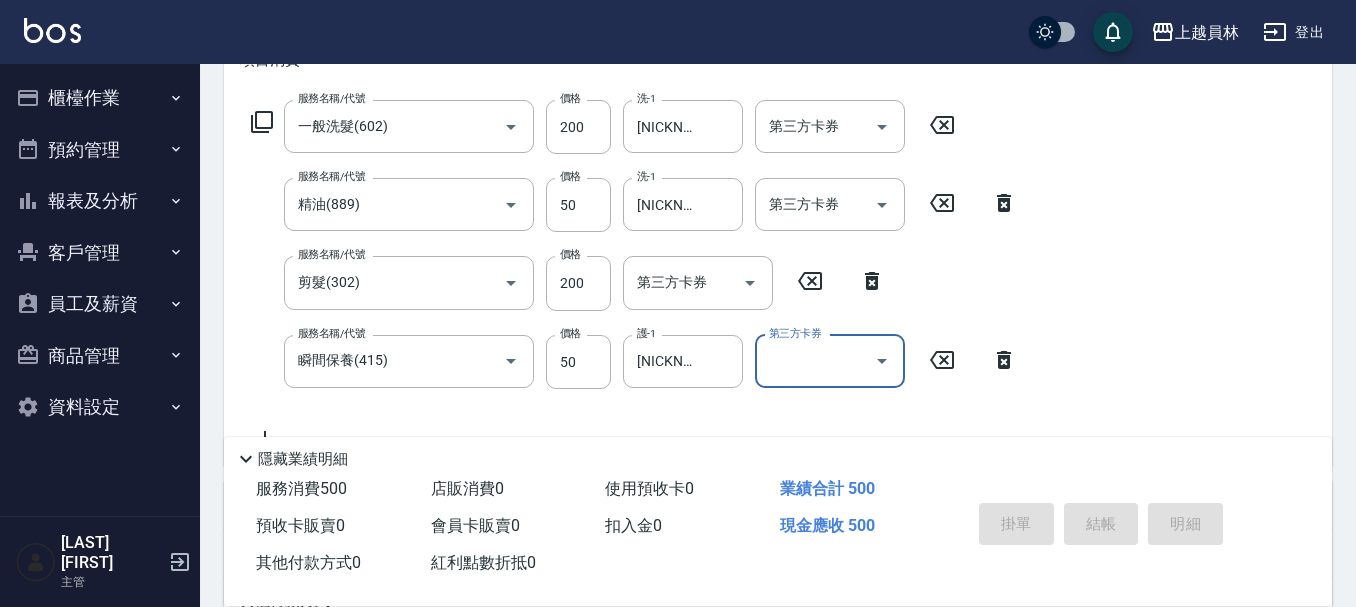 type 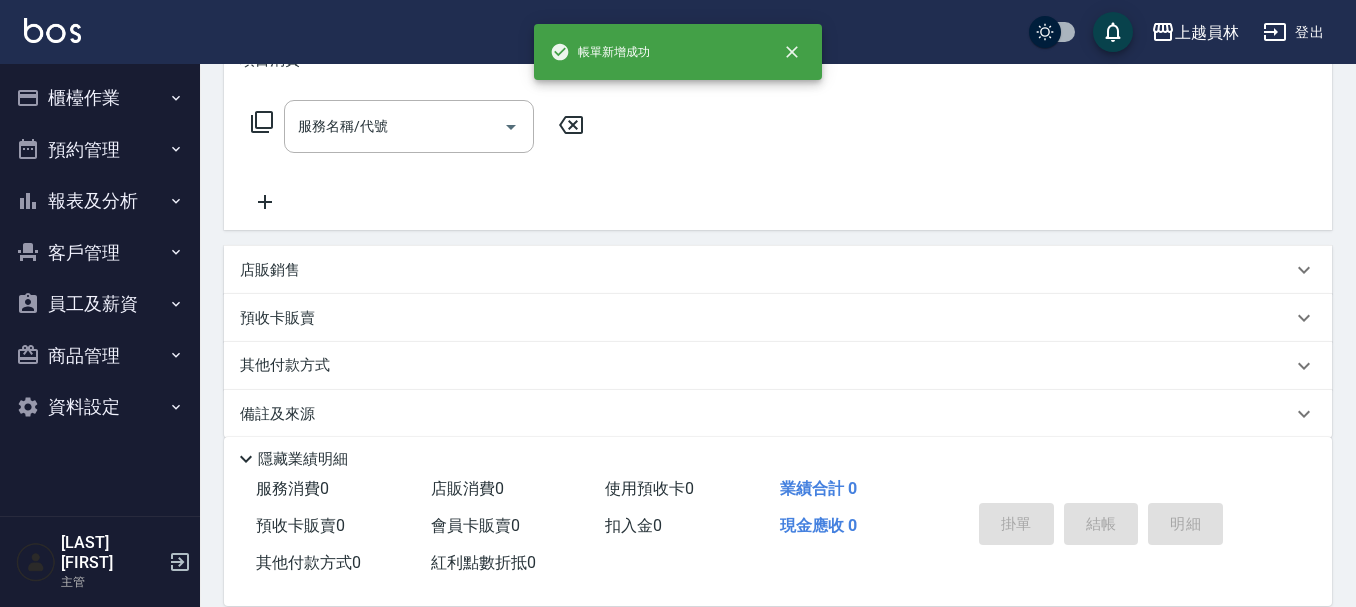 scroll, scrollTop: 0, scrollLeft: 0, axis: both 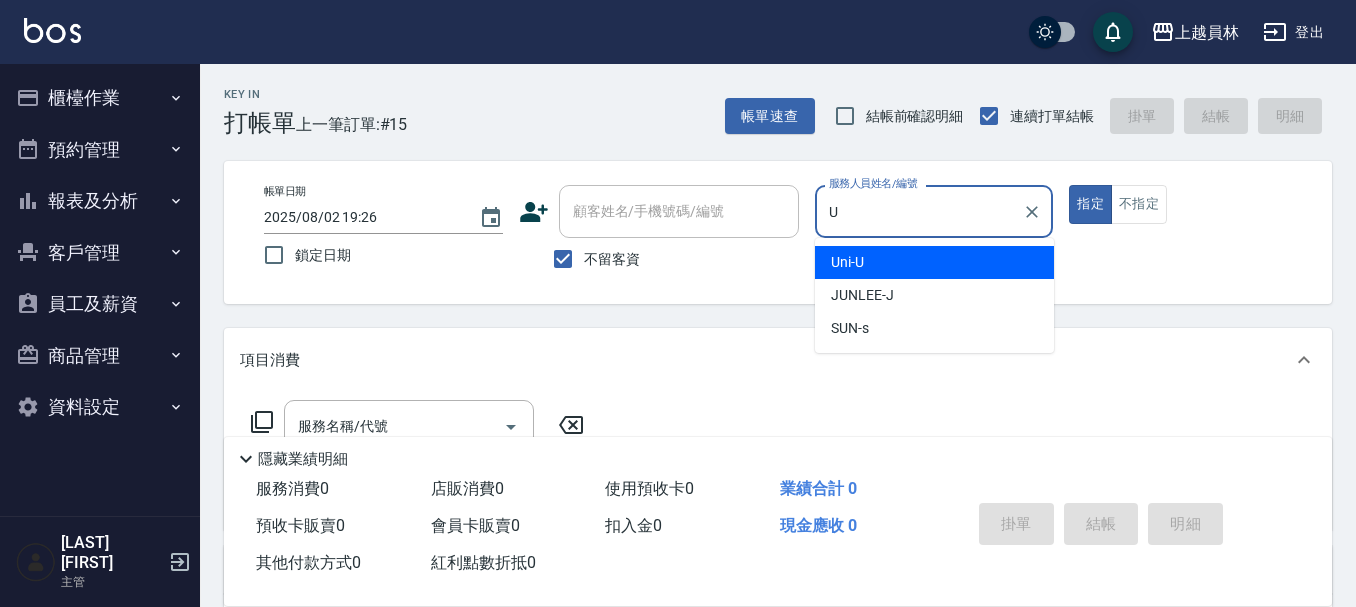 type on "Uni-U" 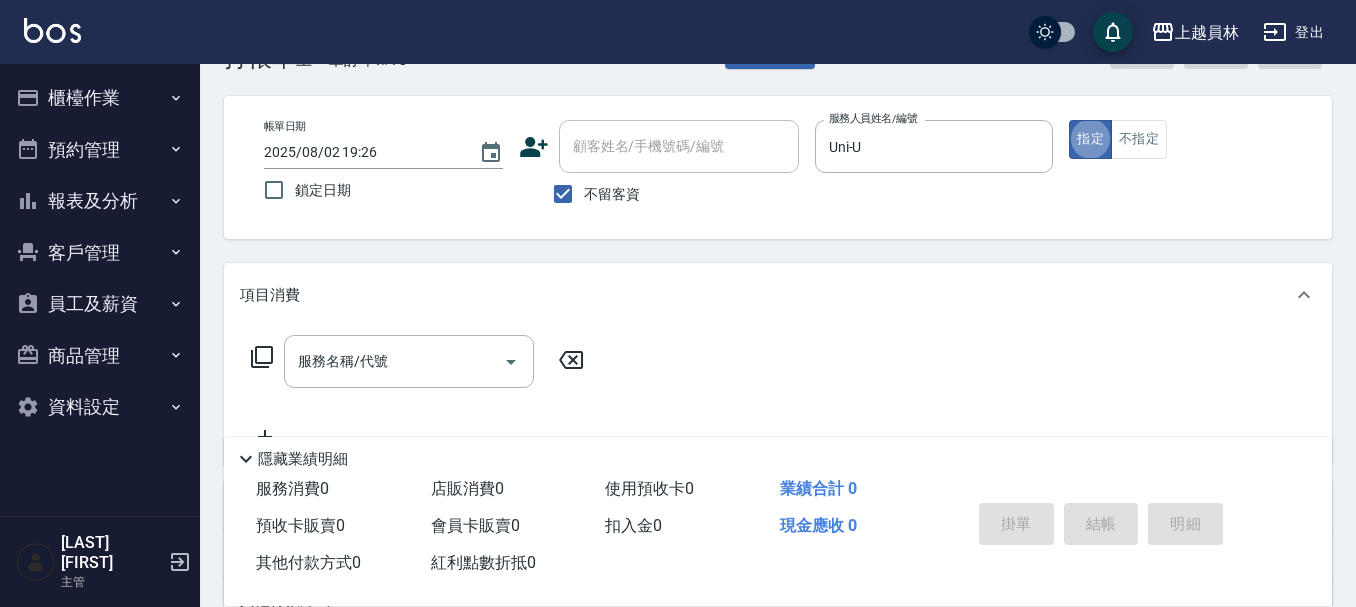 scroll, scrollTop: 100, scrollLeft: 0, axis: vertical 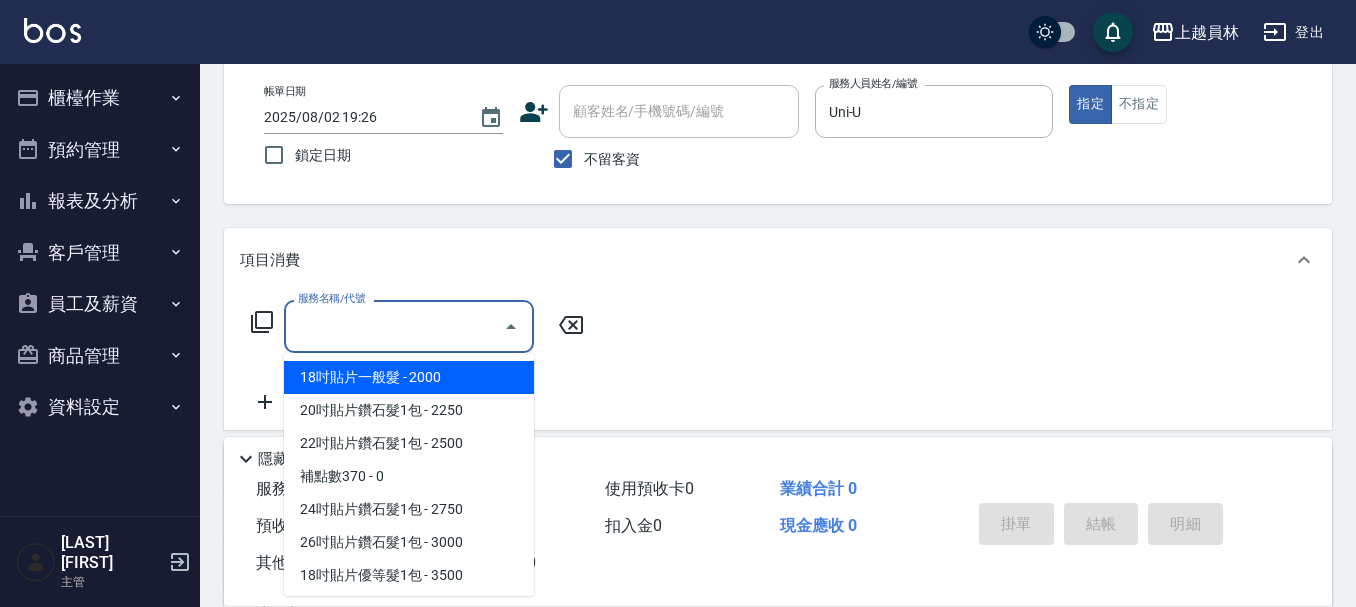 click on "服務名稱/代號" at bounding box center (394, 326) 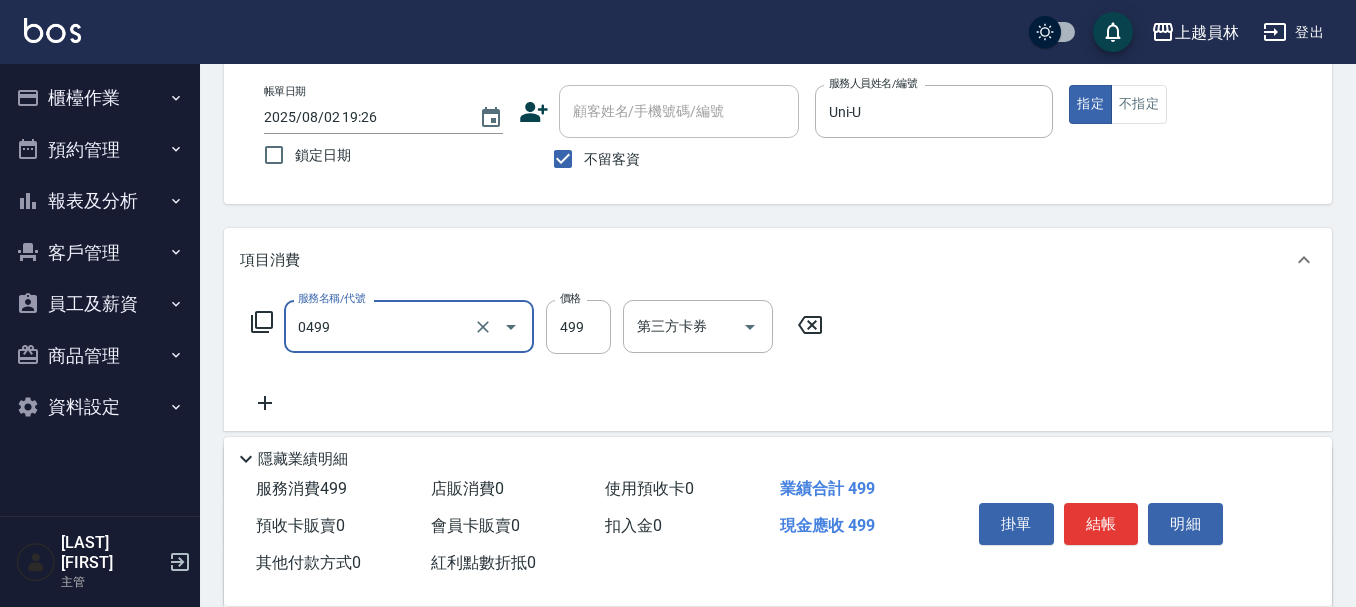 type on "去角質洗髮(0499)" 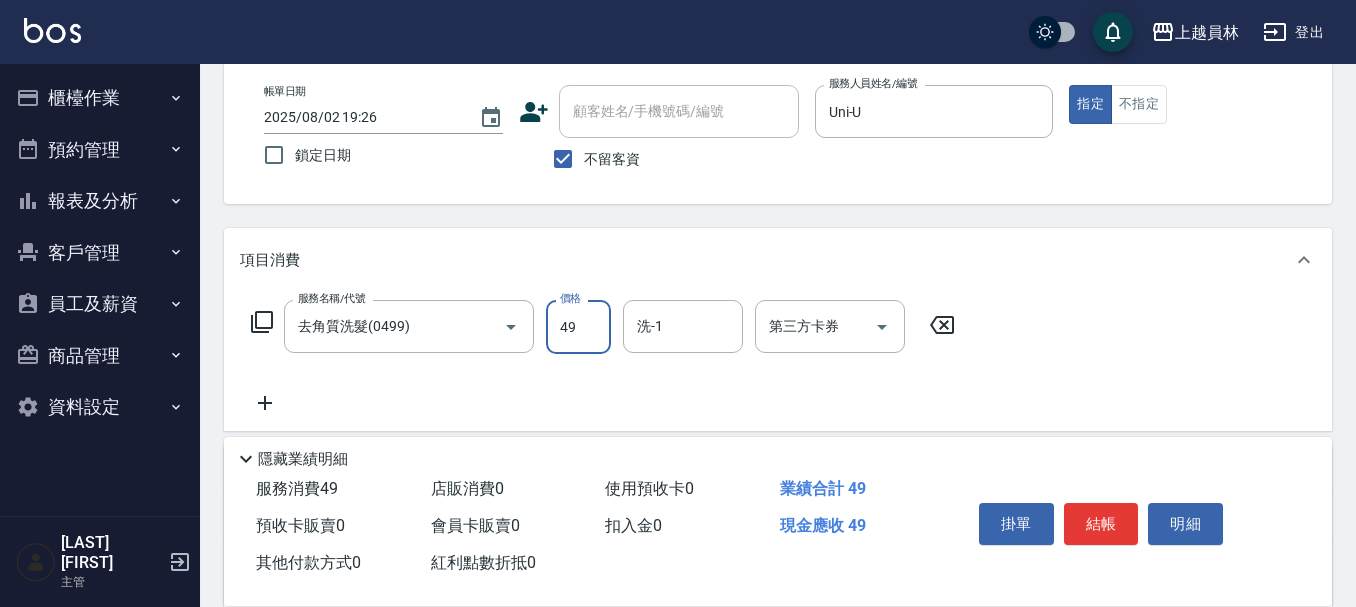 type on "499" 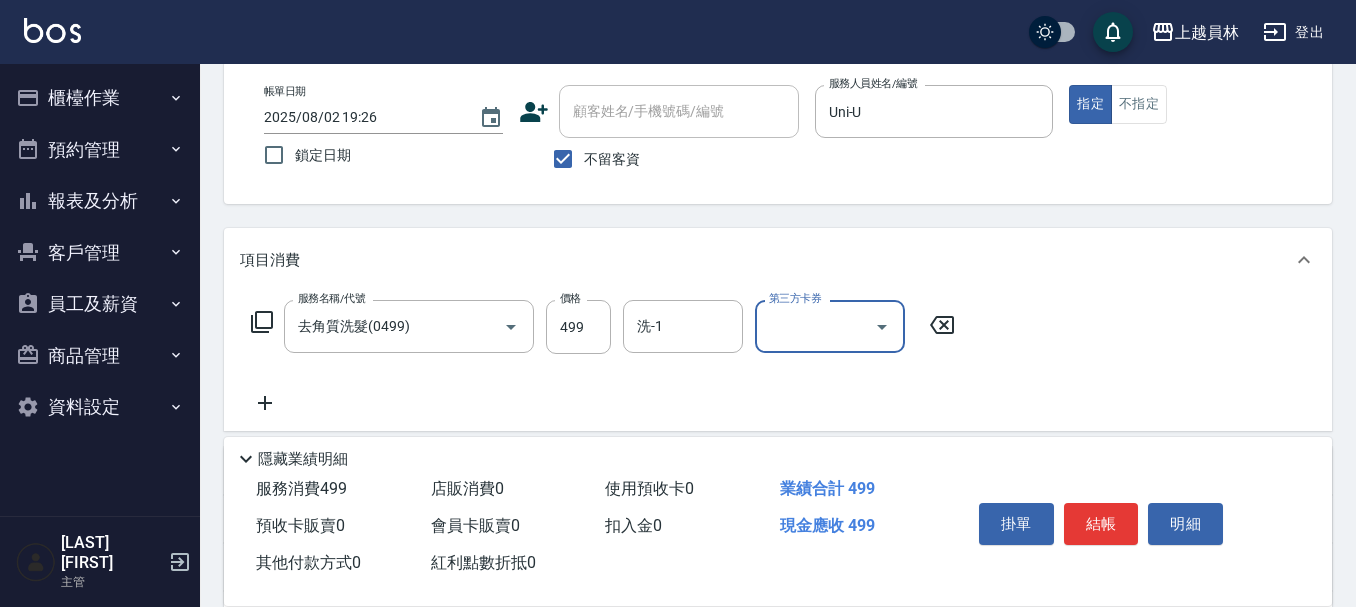 type 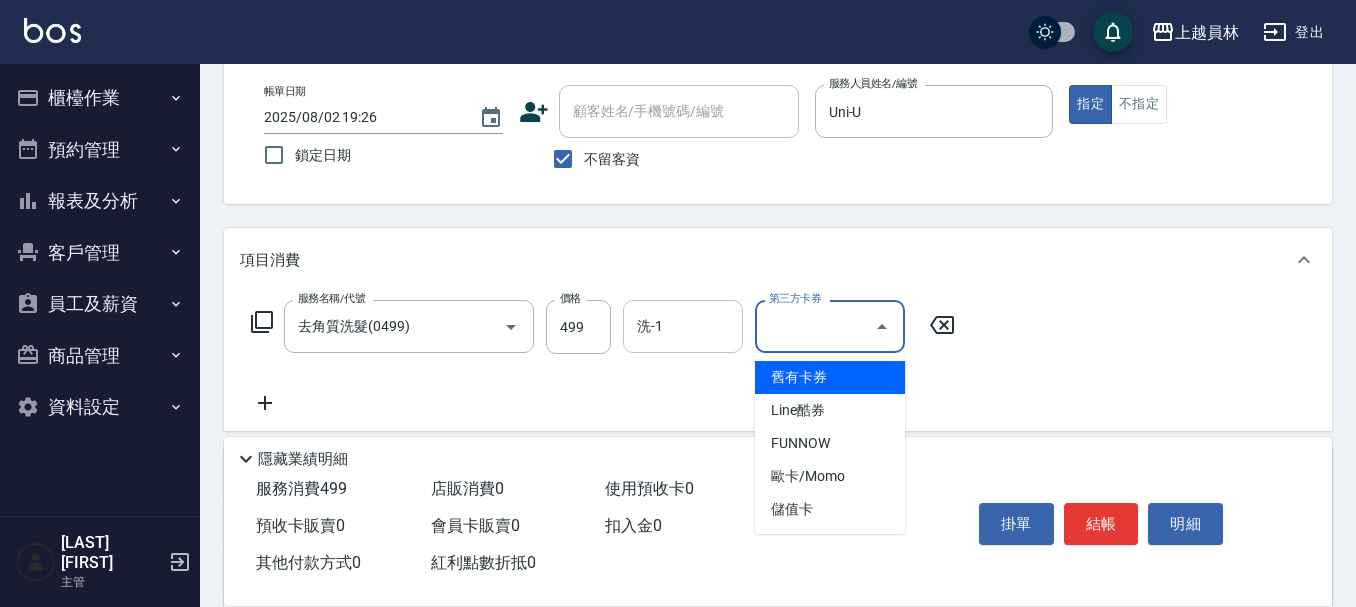 click on "洗-1" at bounding box center [683, 326] 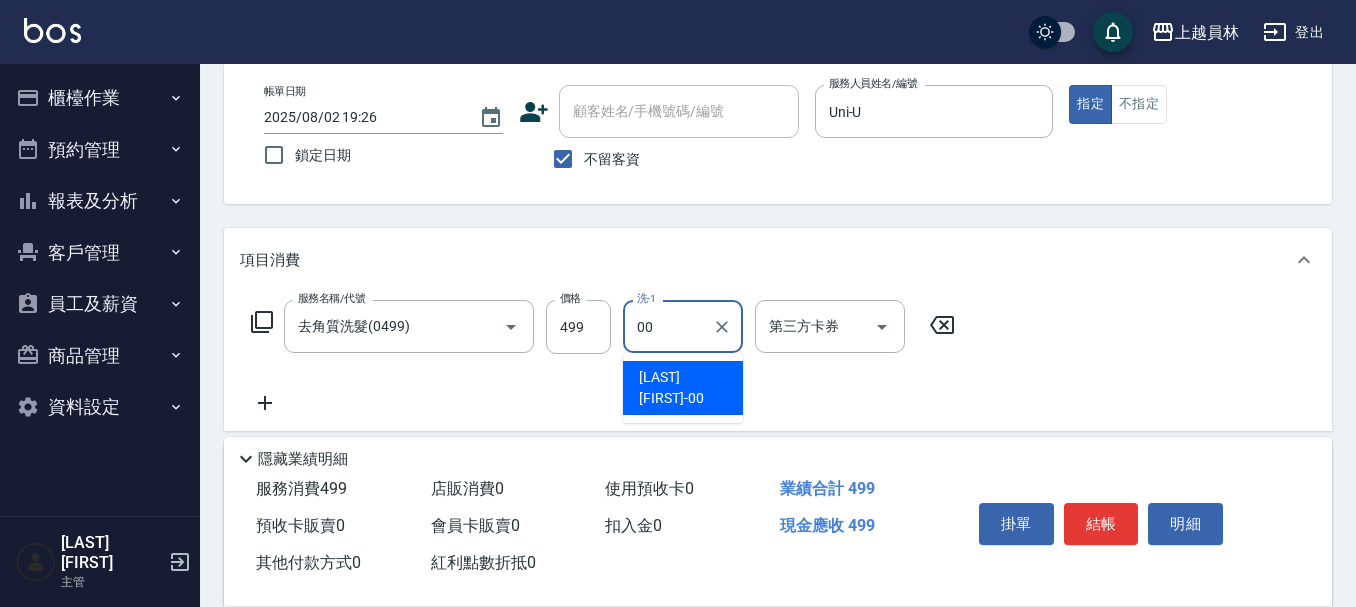 type on "[LAST] [FIRST]-[NUMBER]" 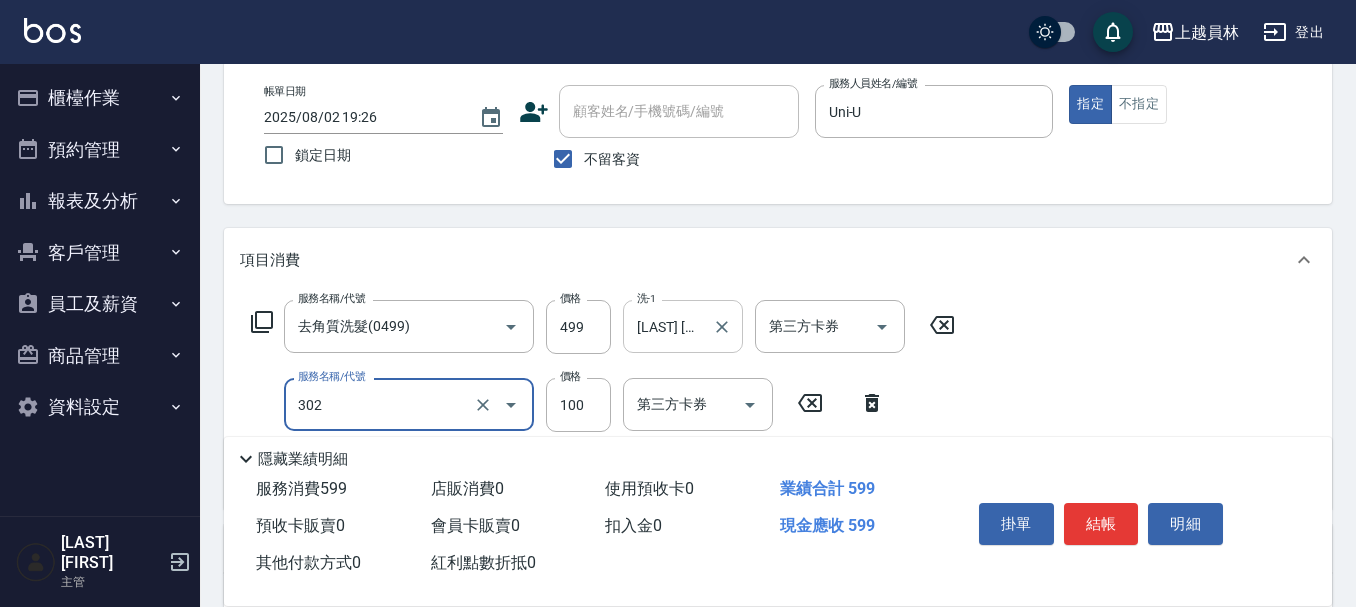 type on "剪髮(302)" 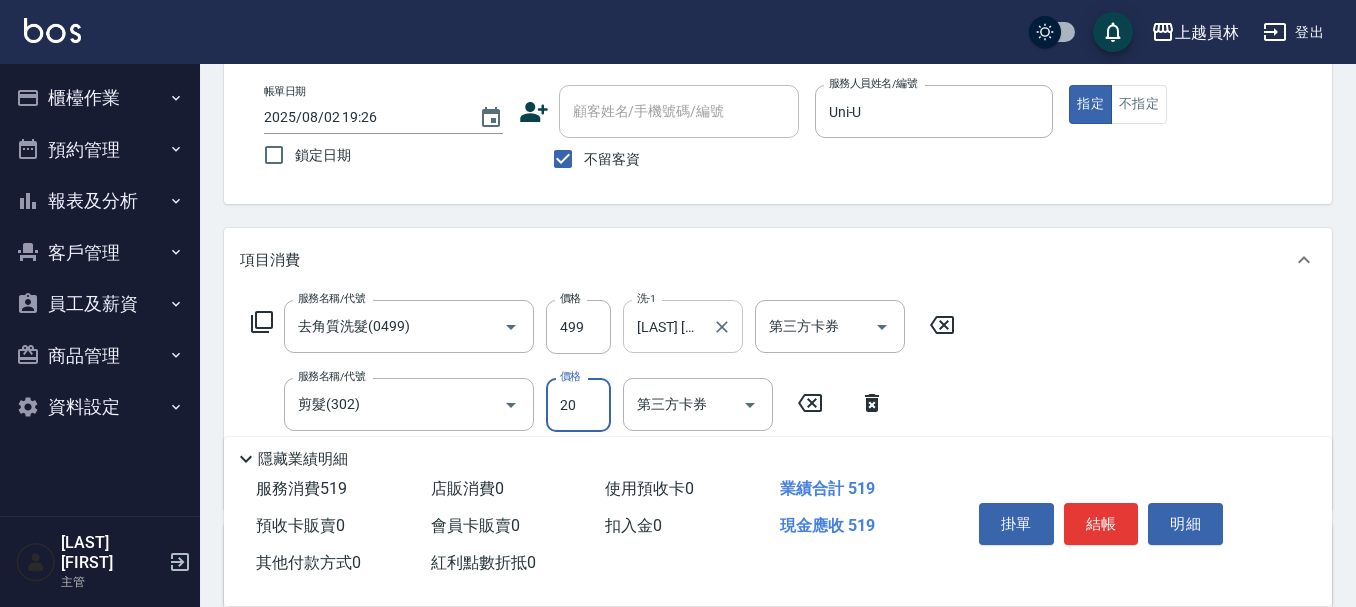 type on "200" 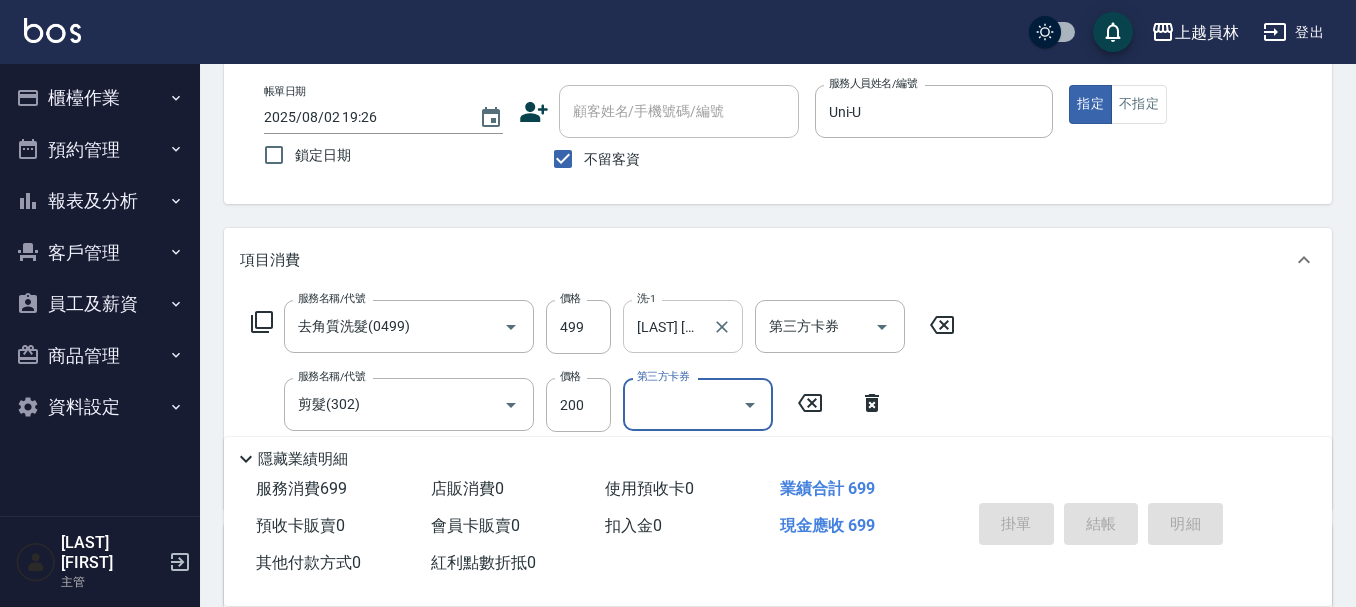 type on "2025/08/02 19:27" 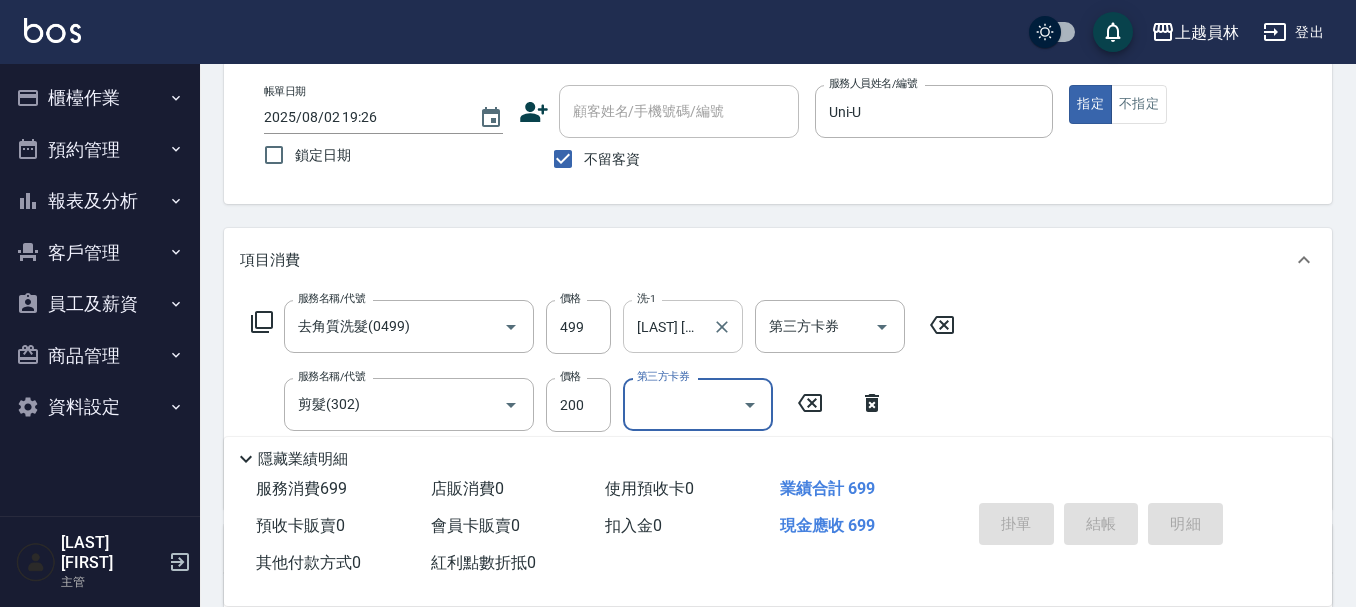 type 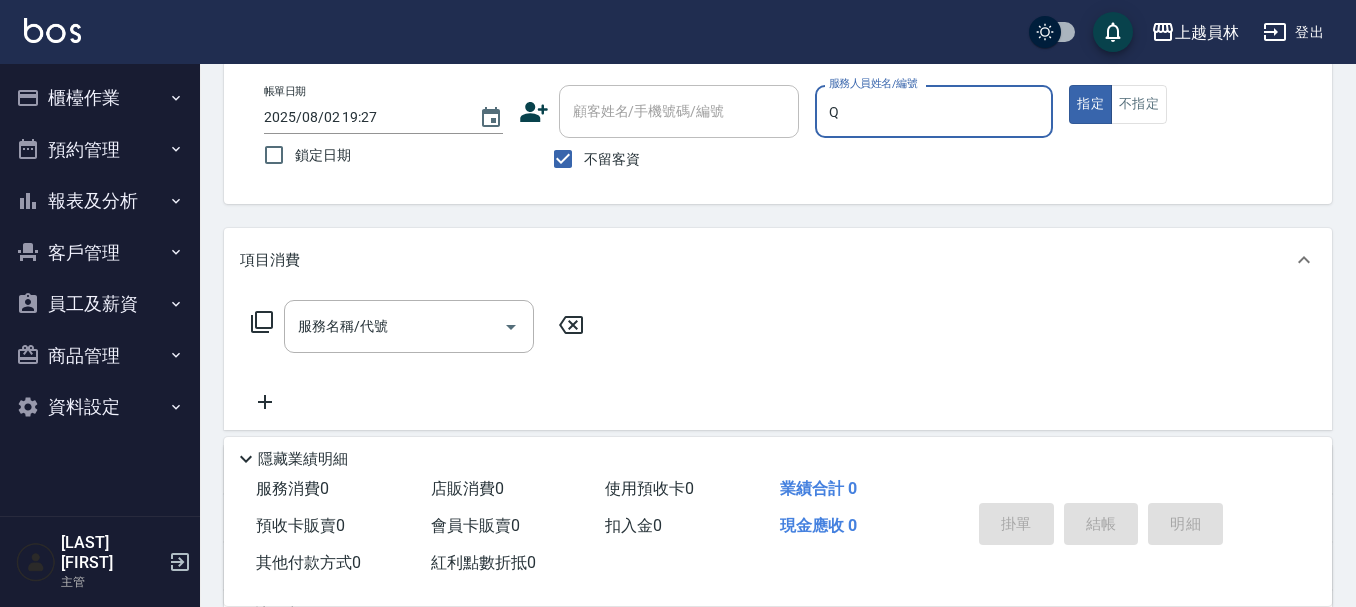 type on "[LAST] [FIRST]-Q" 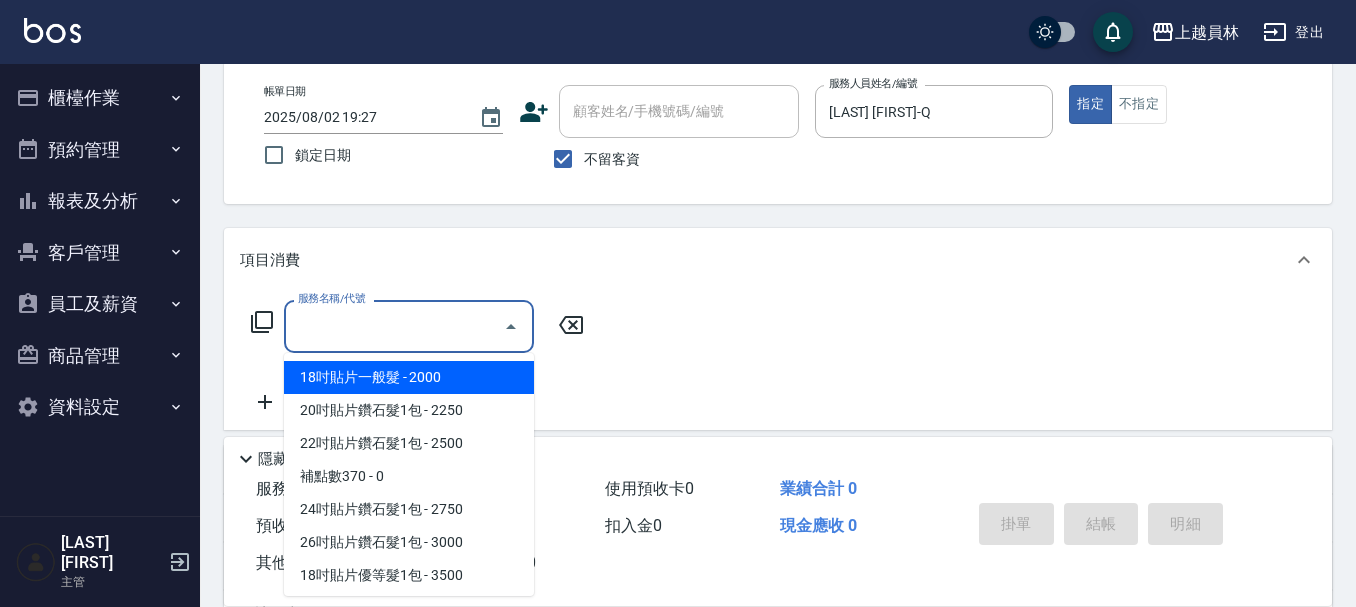 click on "服務名稱/代號" at bounding box center [394, 326] 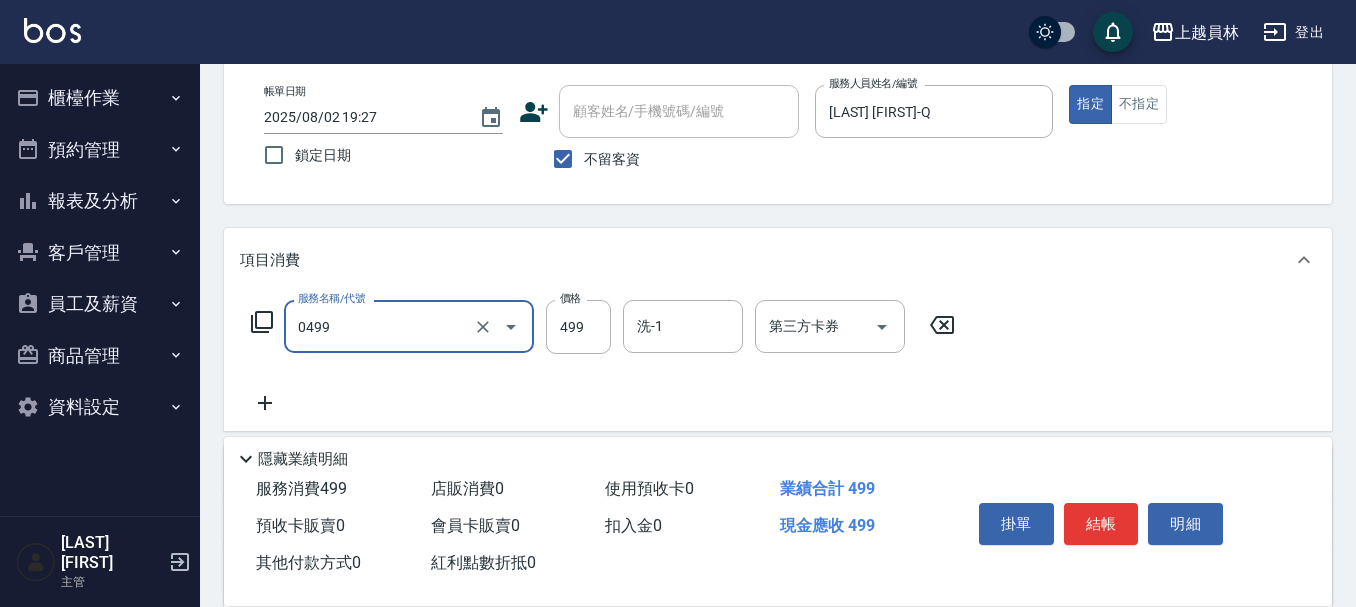 type on "去角質洗髮(0499)" 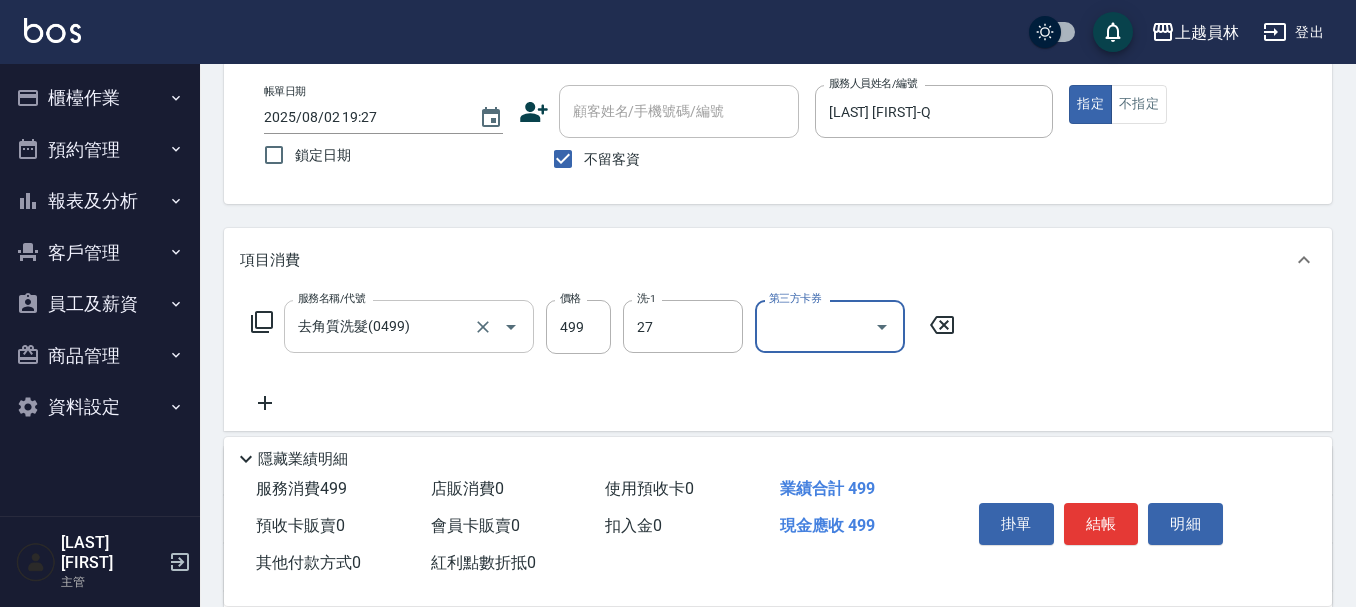 type on "[LAST] [FIRST]-[NUMBER]" 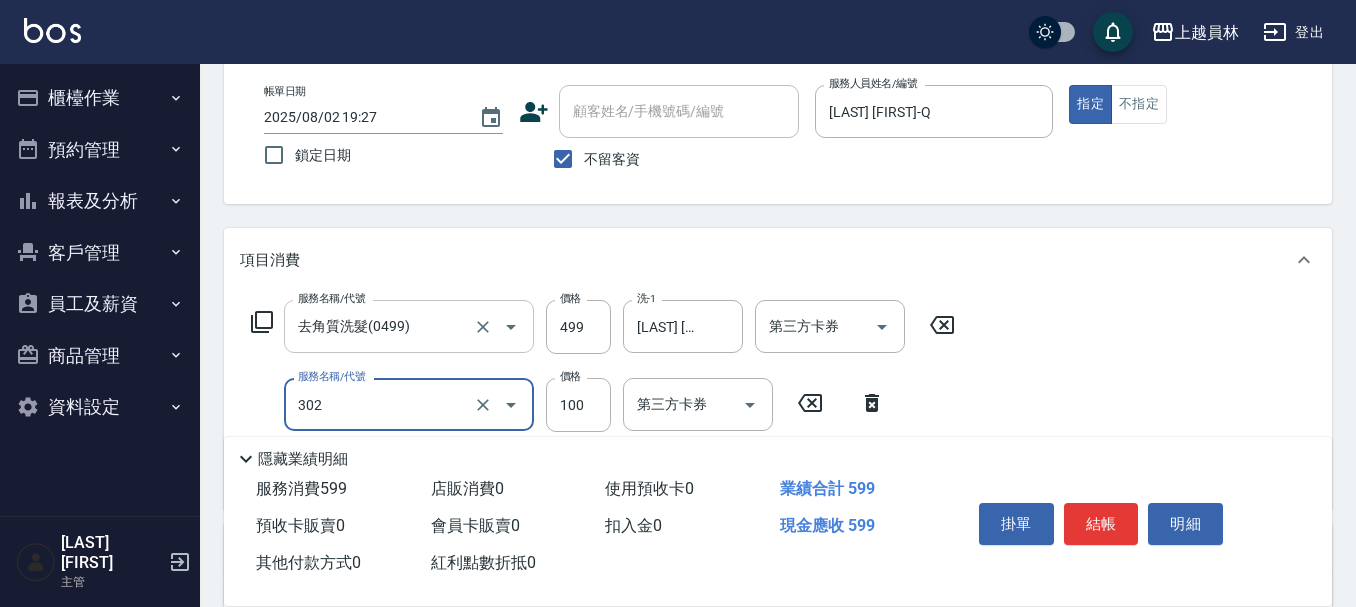 type on "剪髮(302)" 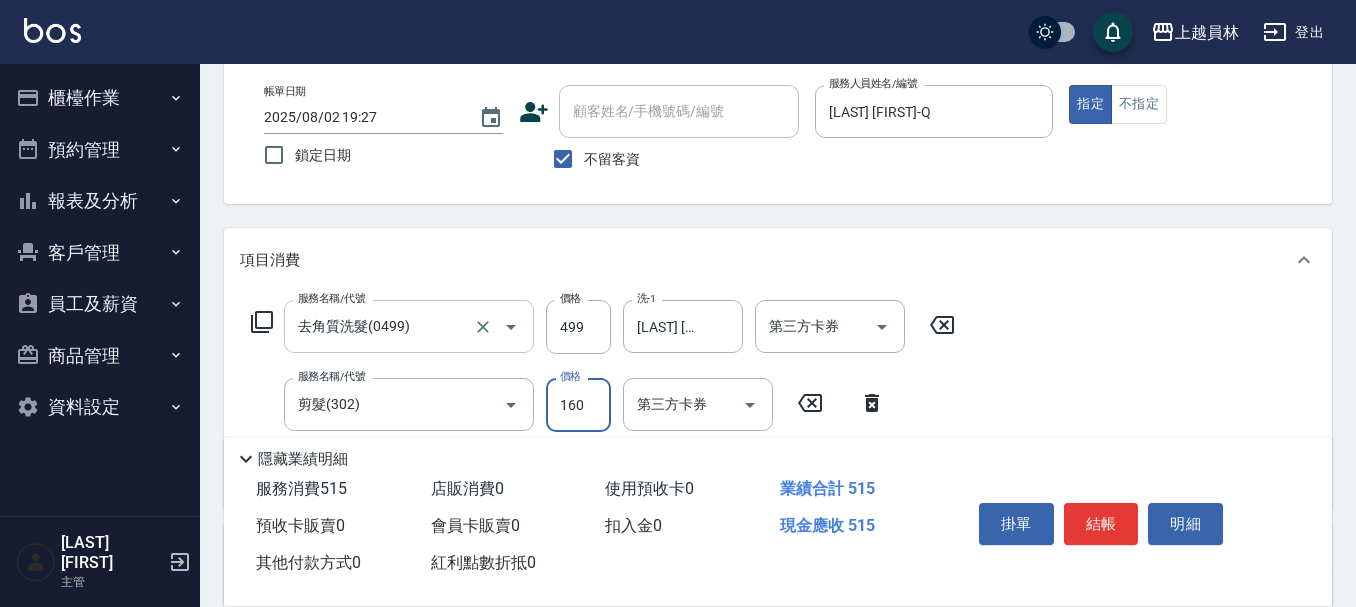 type on "160" 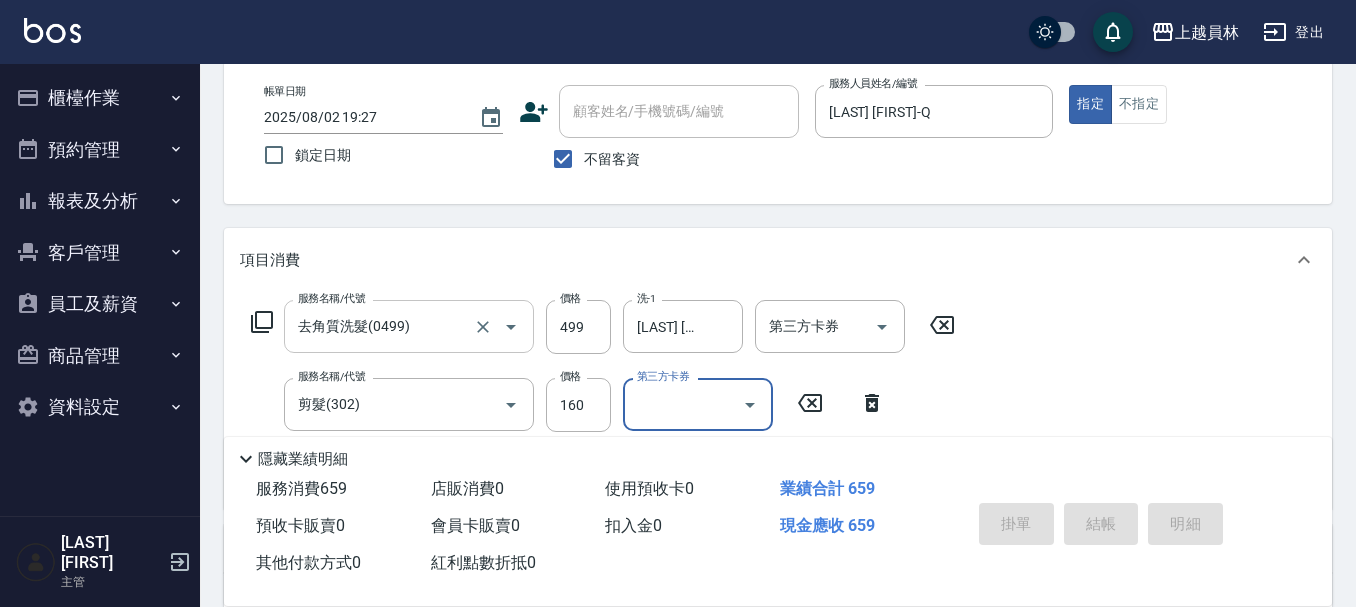 type 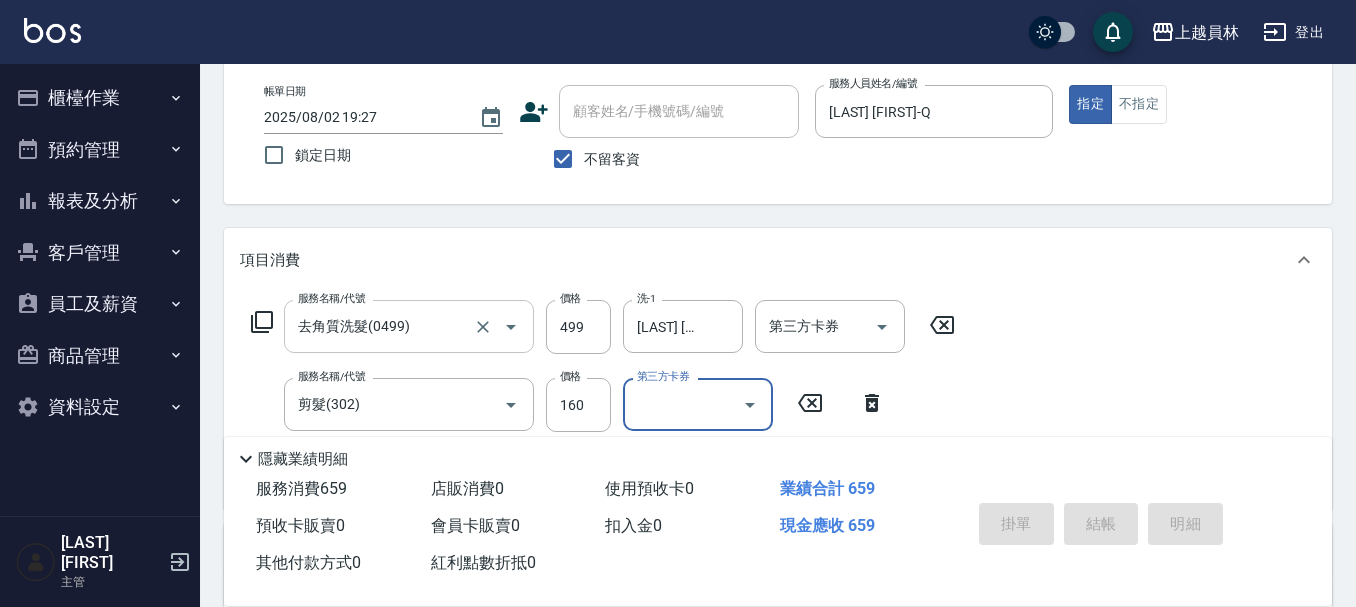 type 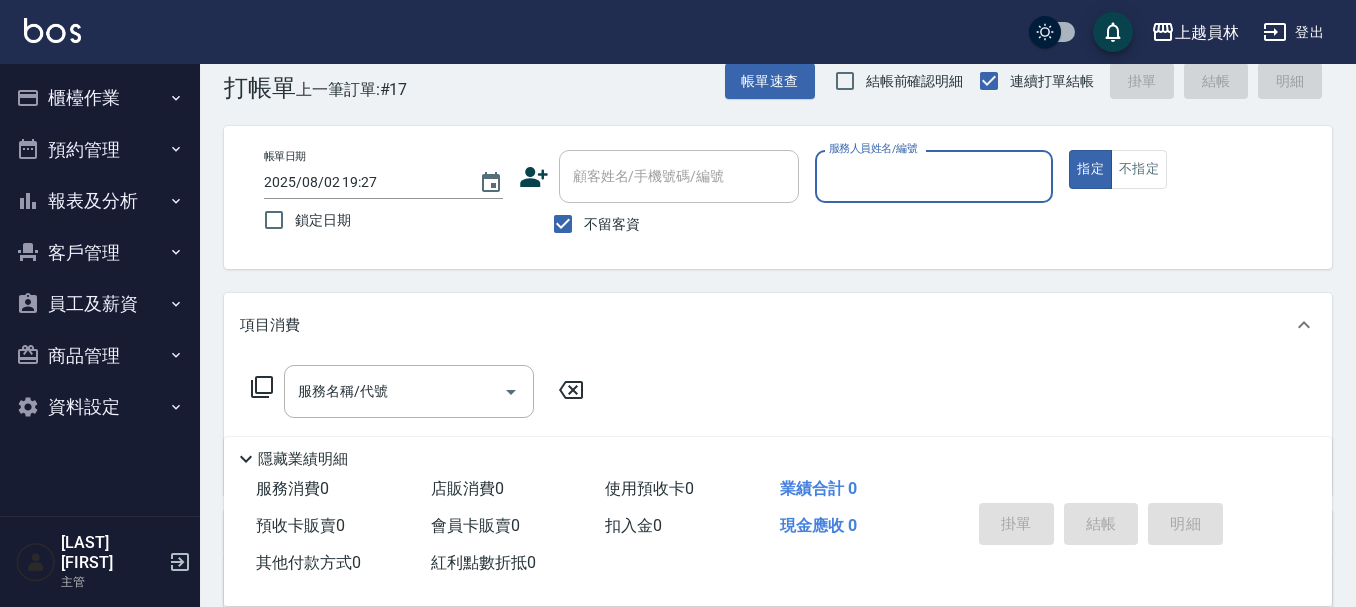 scroll, scrollTop: 0, scrollLeft: 0, axis: both 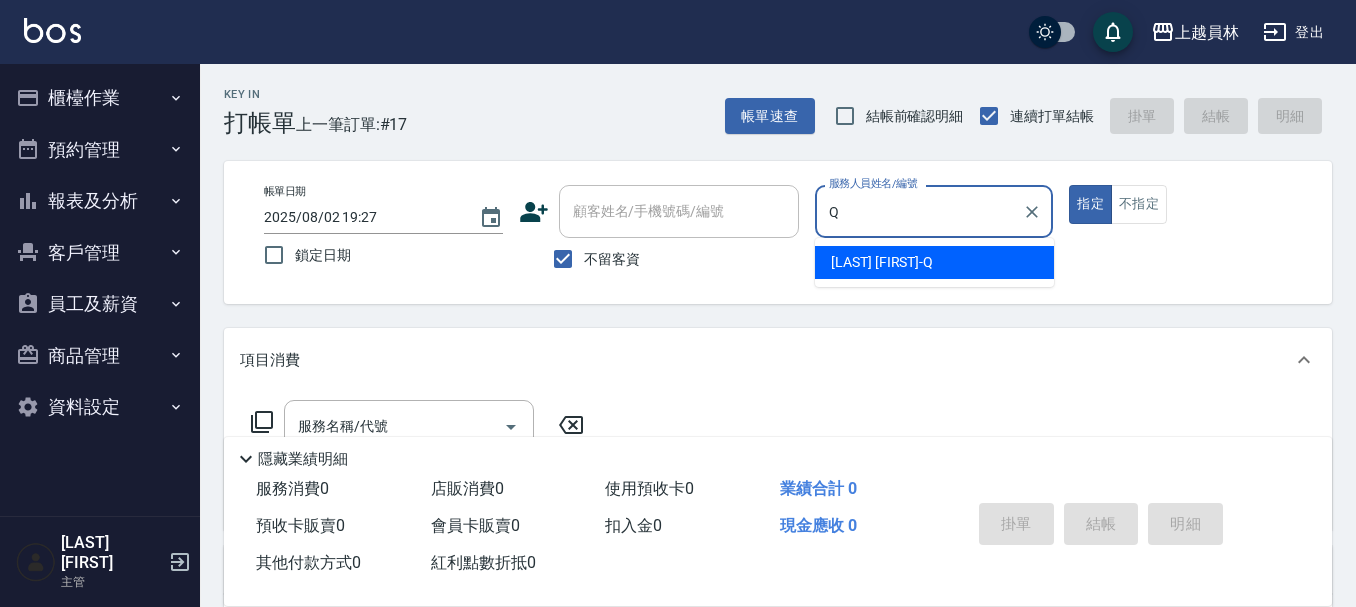 type on "[LAST] [FIRST]-Q" 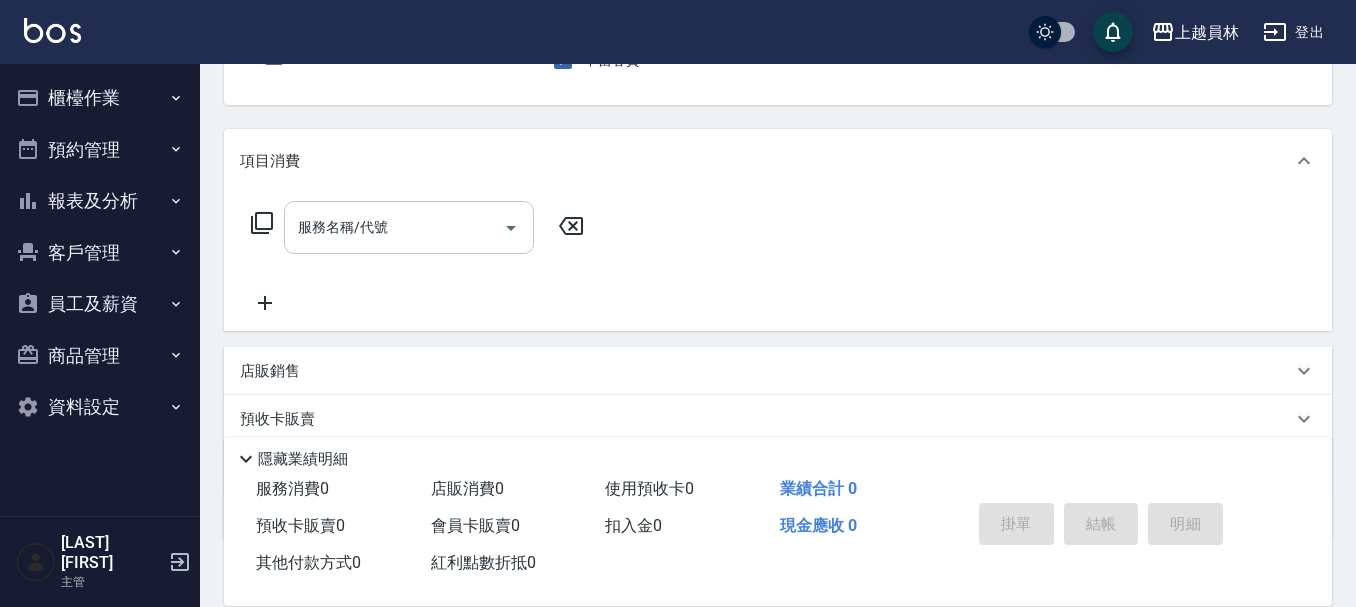 scroll, scrollTop: 200, scrollLeft: 0, axis: vertical 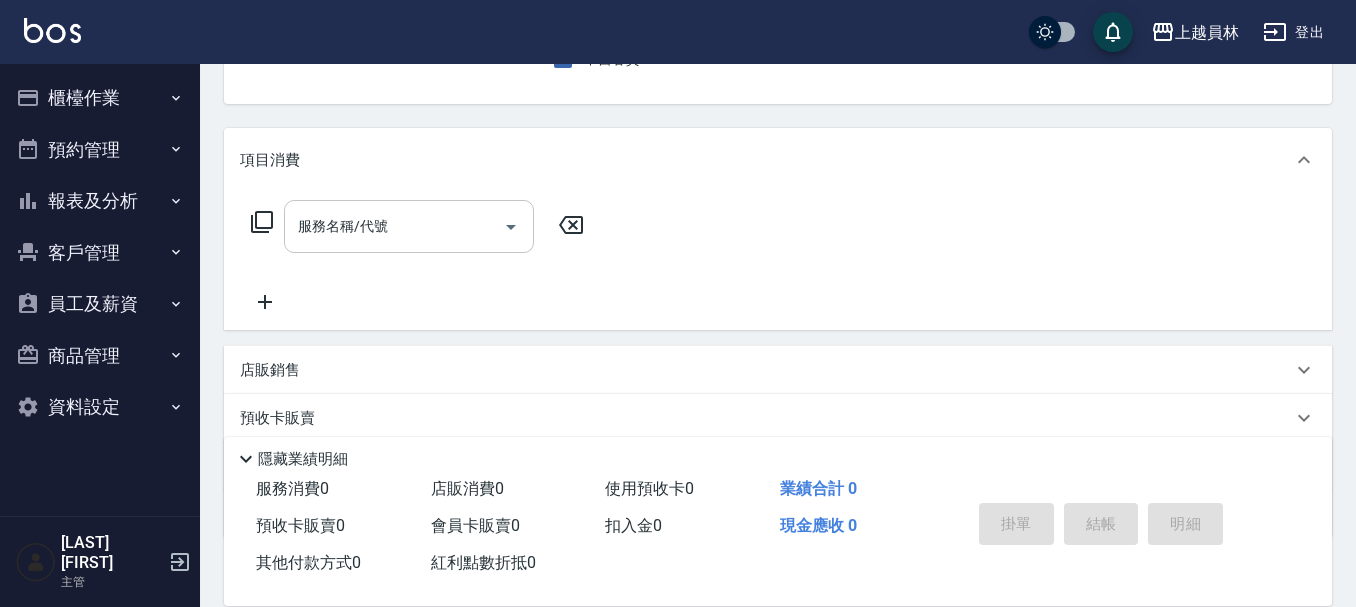 click on "服務名稱/代號" at bounding box center [409, 226] 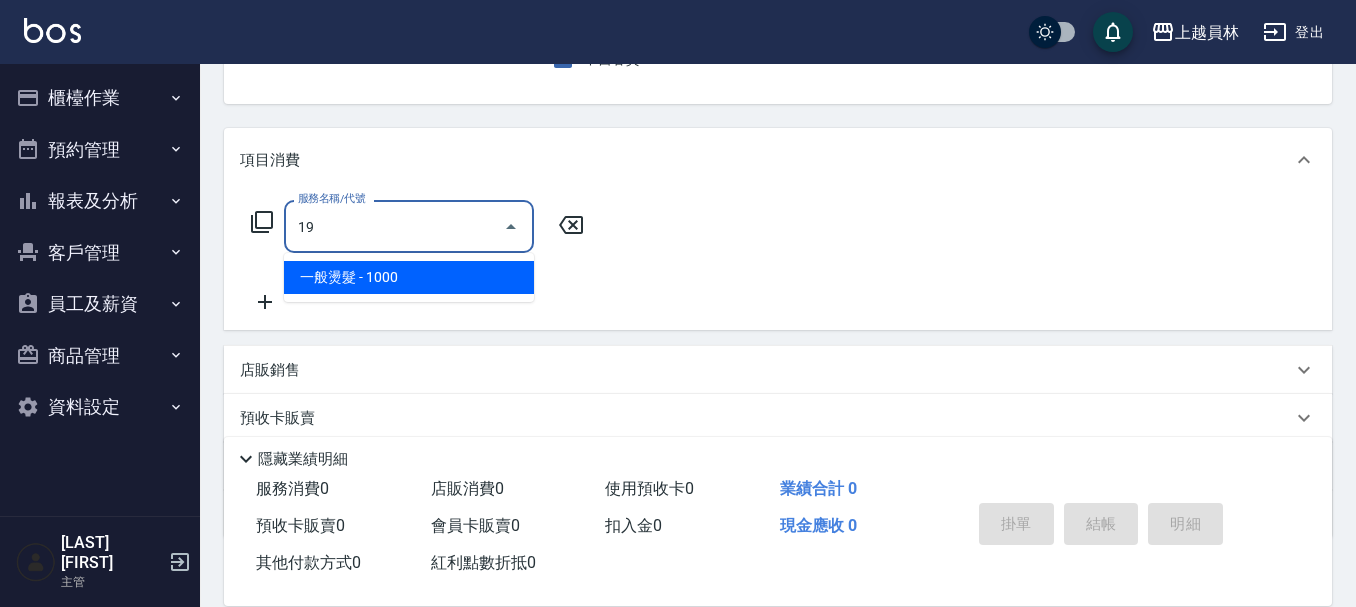 type on "一般燙髮(19)" 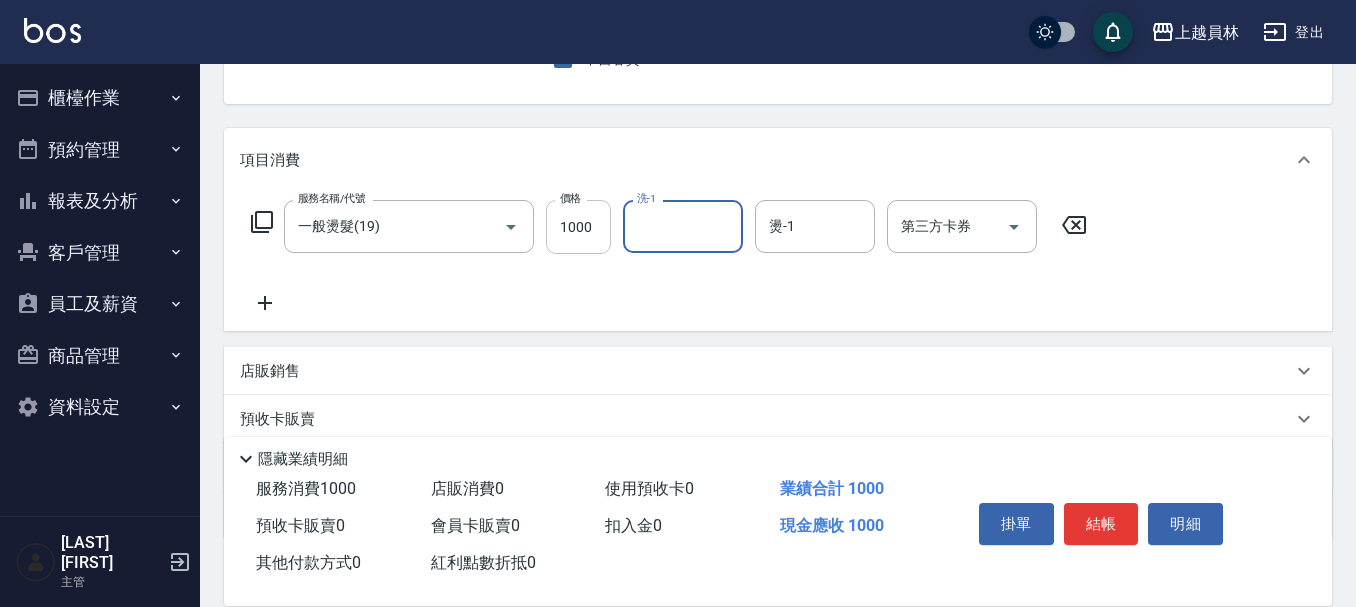 click on "1000" at bounding box center (578, 227) 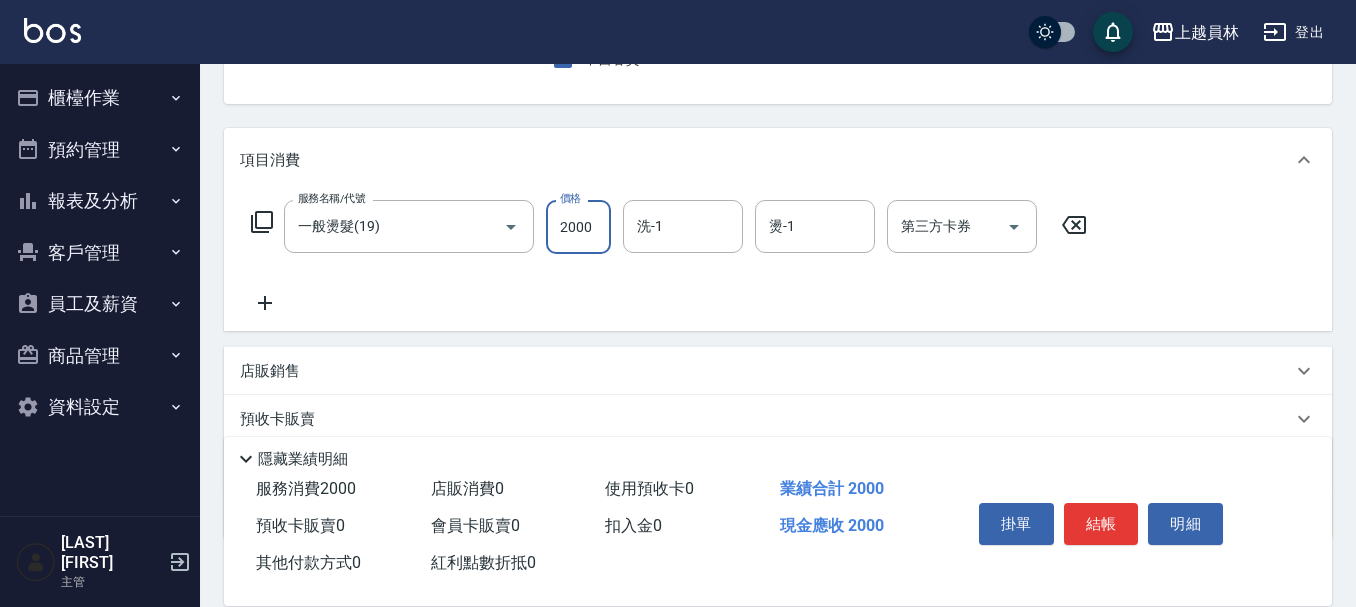 type on "2000" 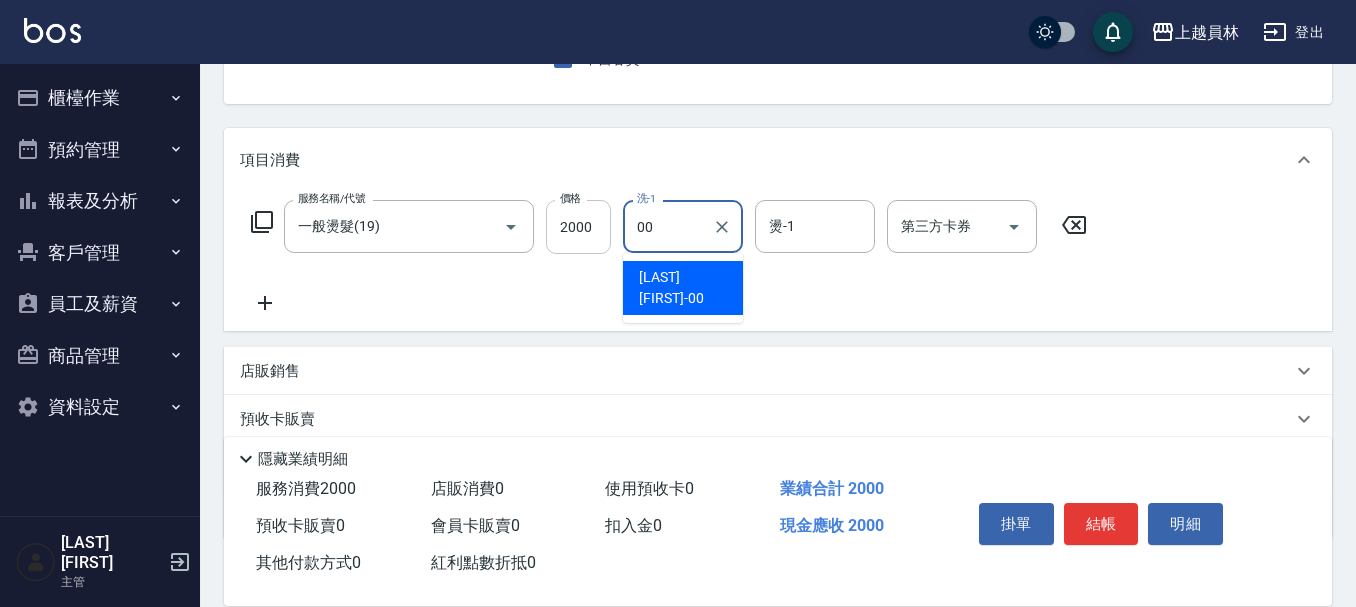 type on "[LAST] [FIRST]-[NUMBER]" 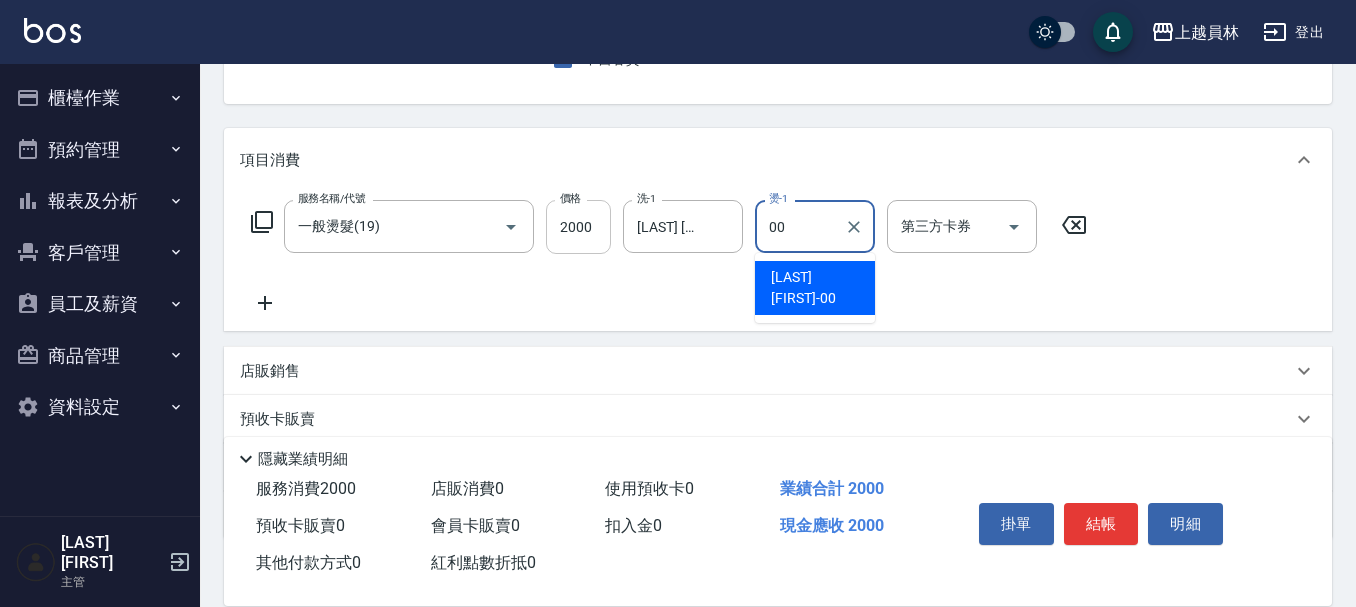 type on "[LAST] [FIRST]-[NUMBER]" 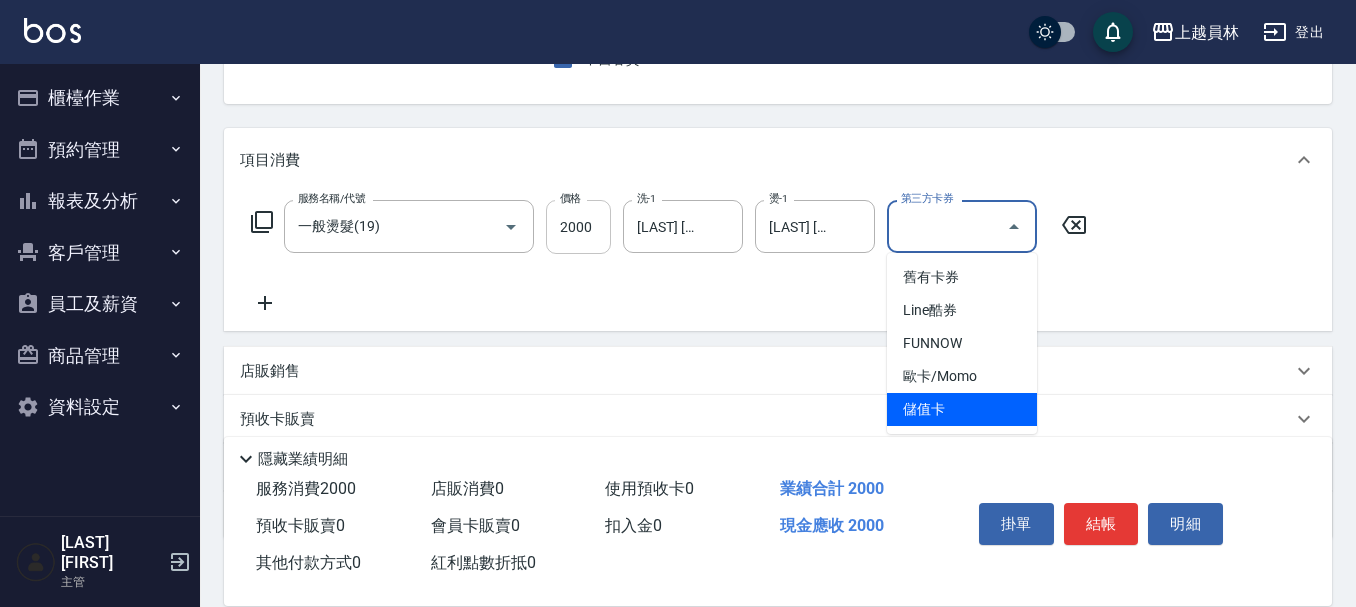 type on "儲值卡" 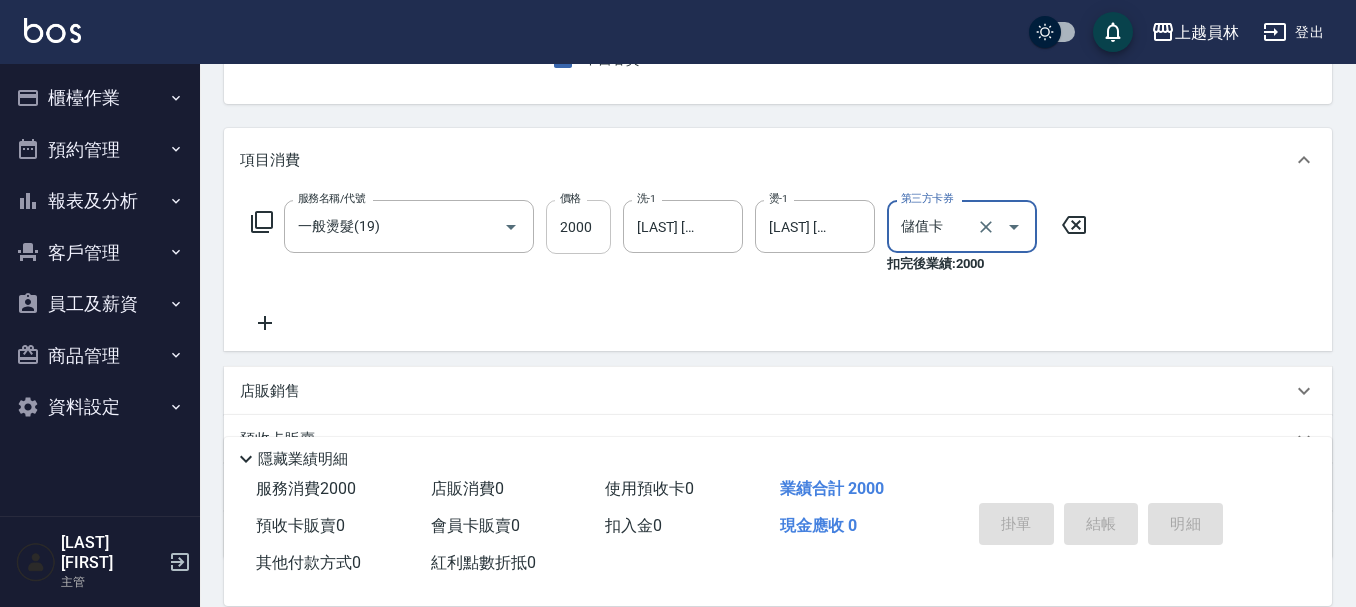 type 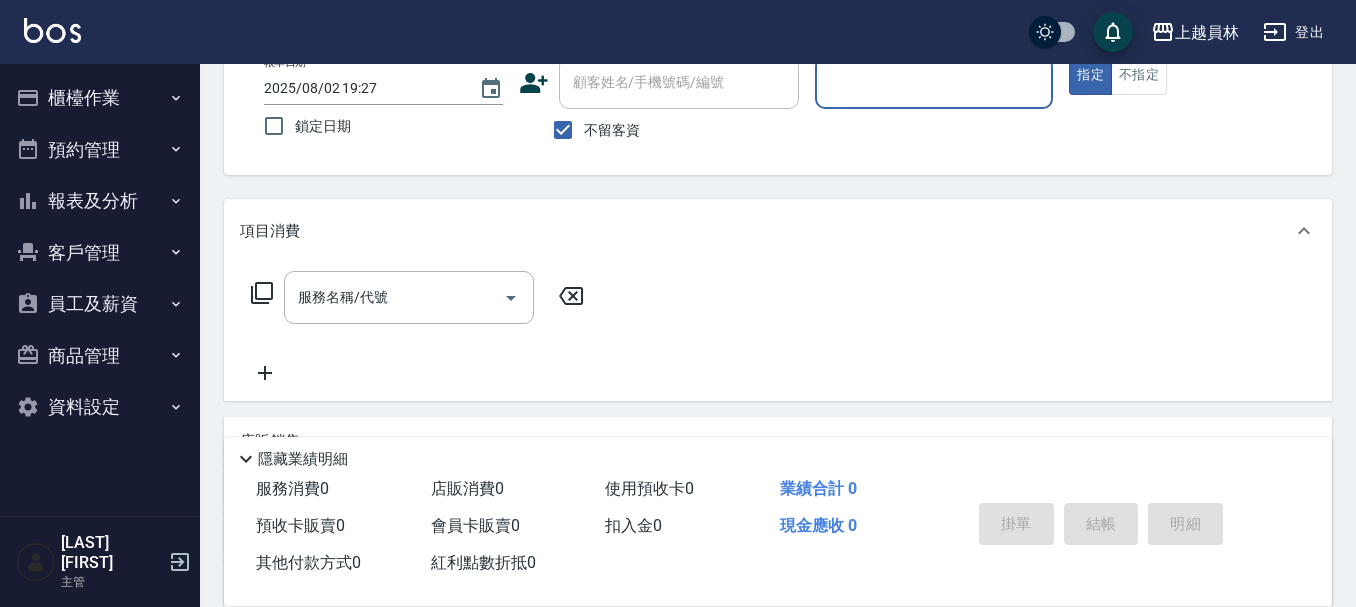 scroll, scrollTop: 94, scrollLeft: 0, axis: vertical 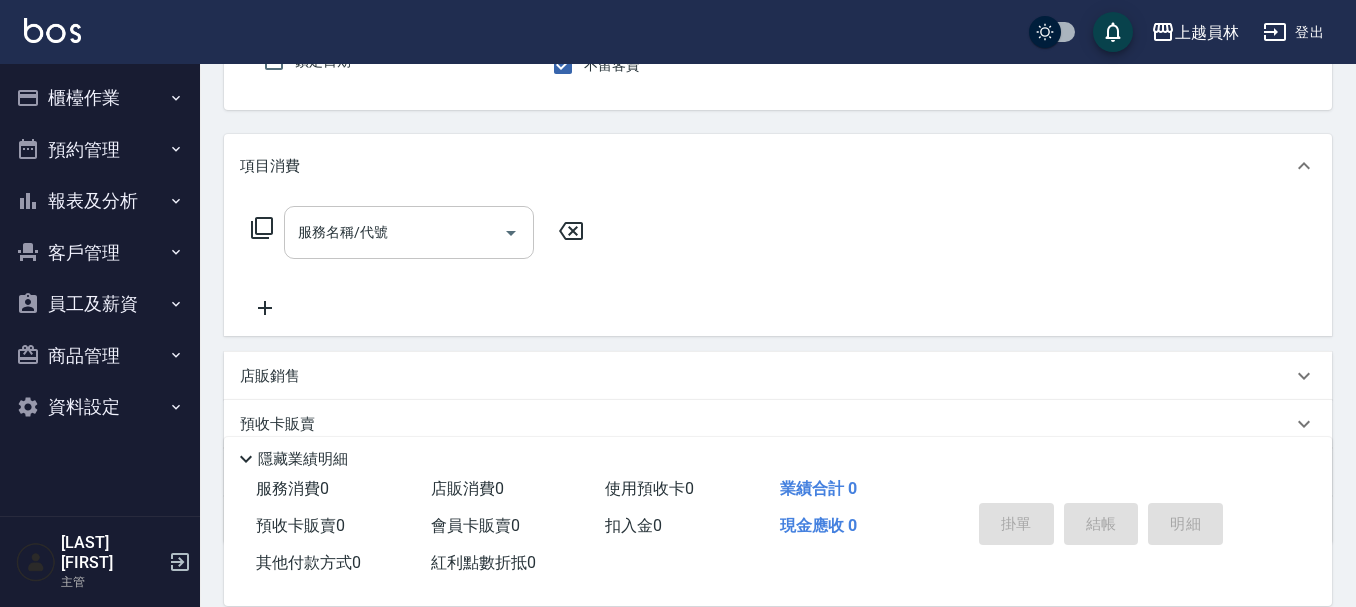 click on "服務名稱/代號" at bounding box center [409, 232] 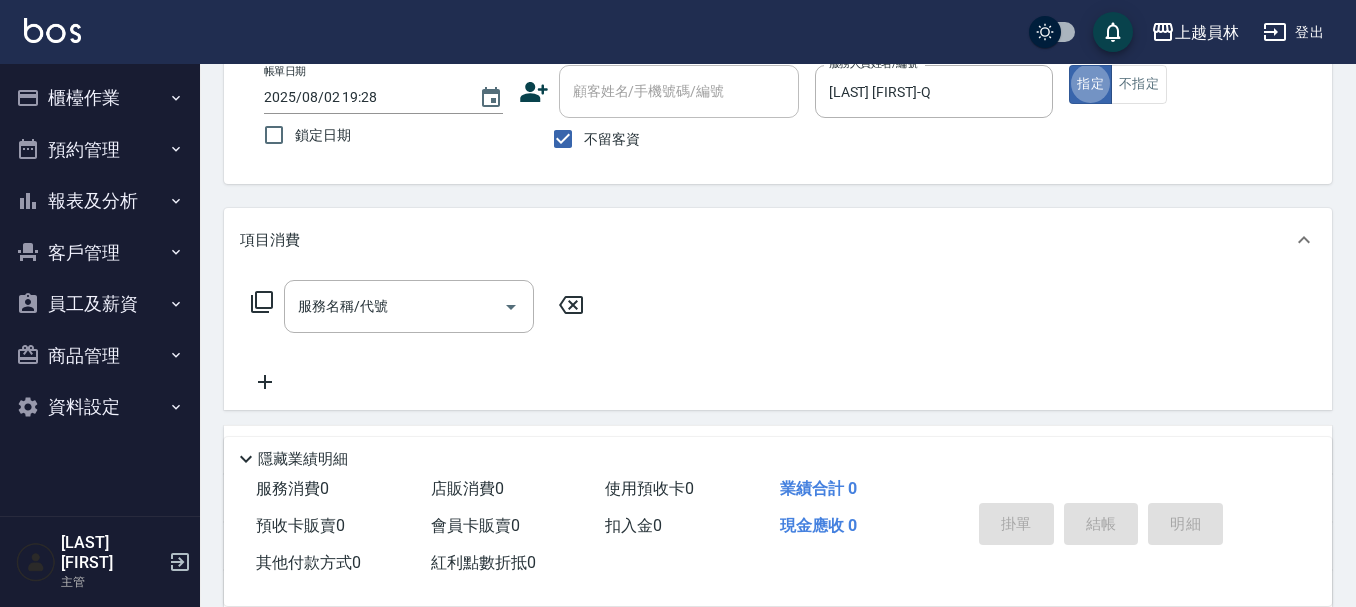 scroll, scrollTop: 85, scrollLeft: 0, axis: vertical 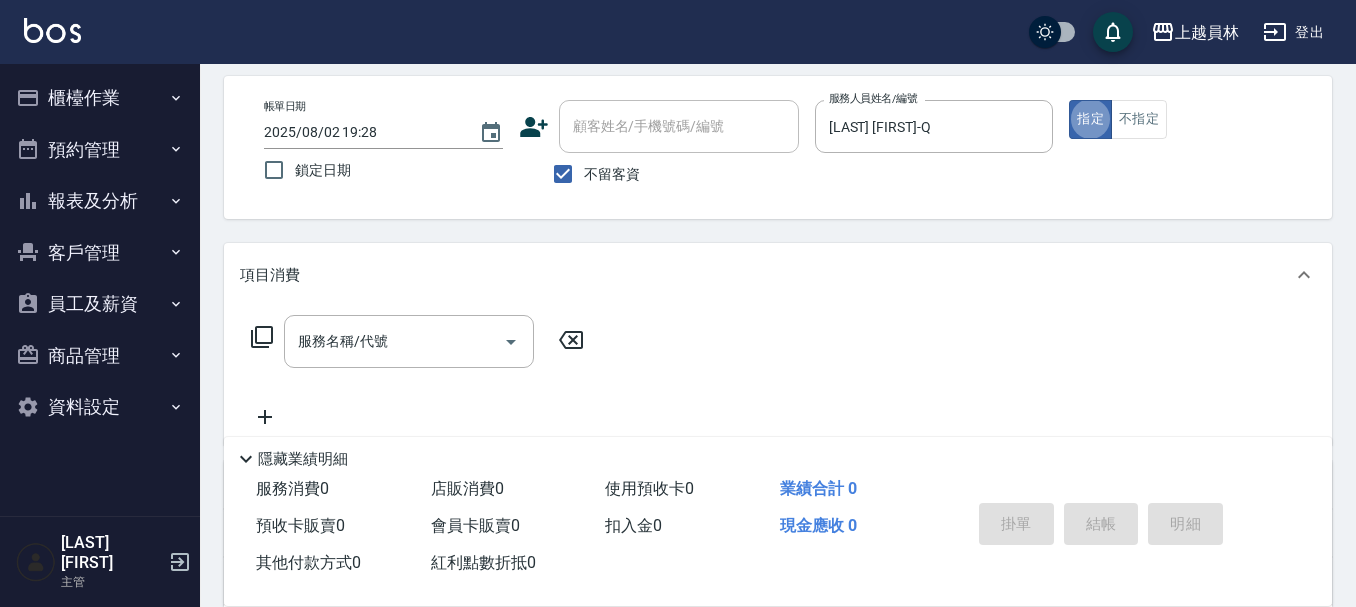 drag, startPoint x: 1050, startPoint y: 325, endPoint x: 963, endPoint y: 393, distance: 110.42192 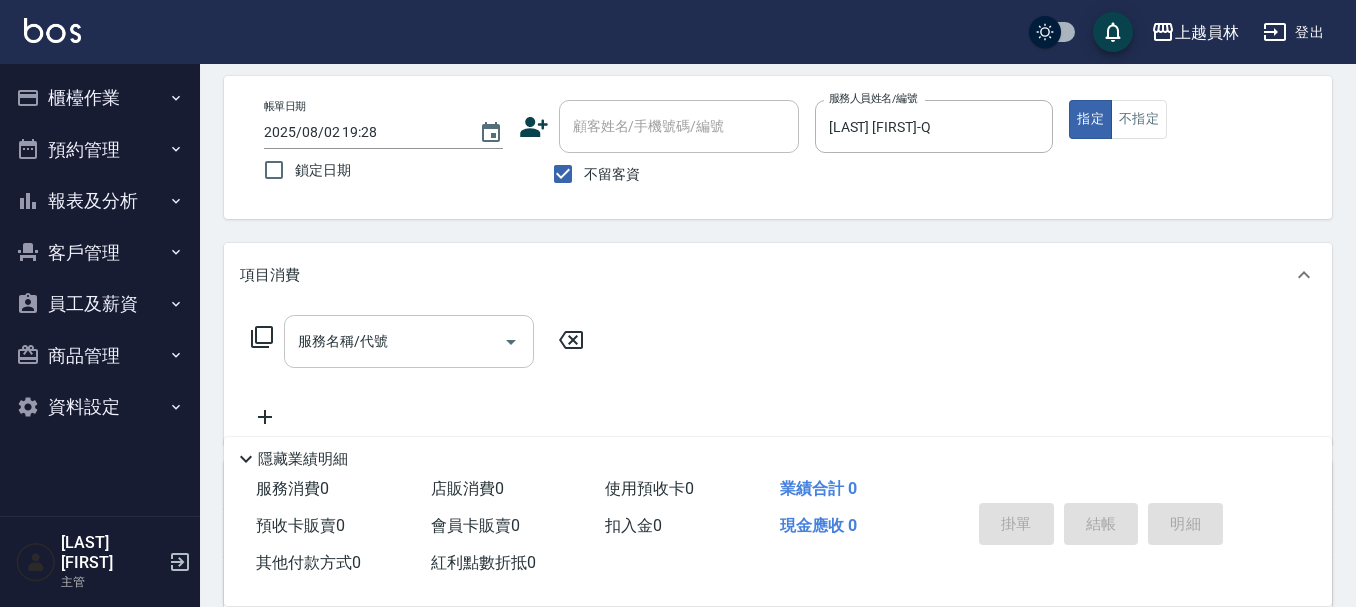 click on "服務名稱/代號" at bounding box center [409, 341] 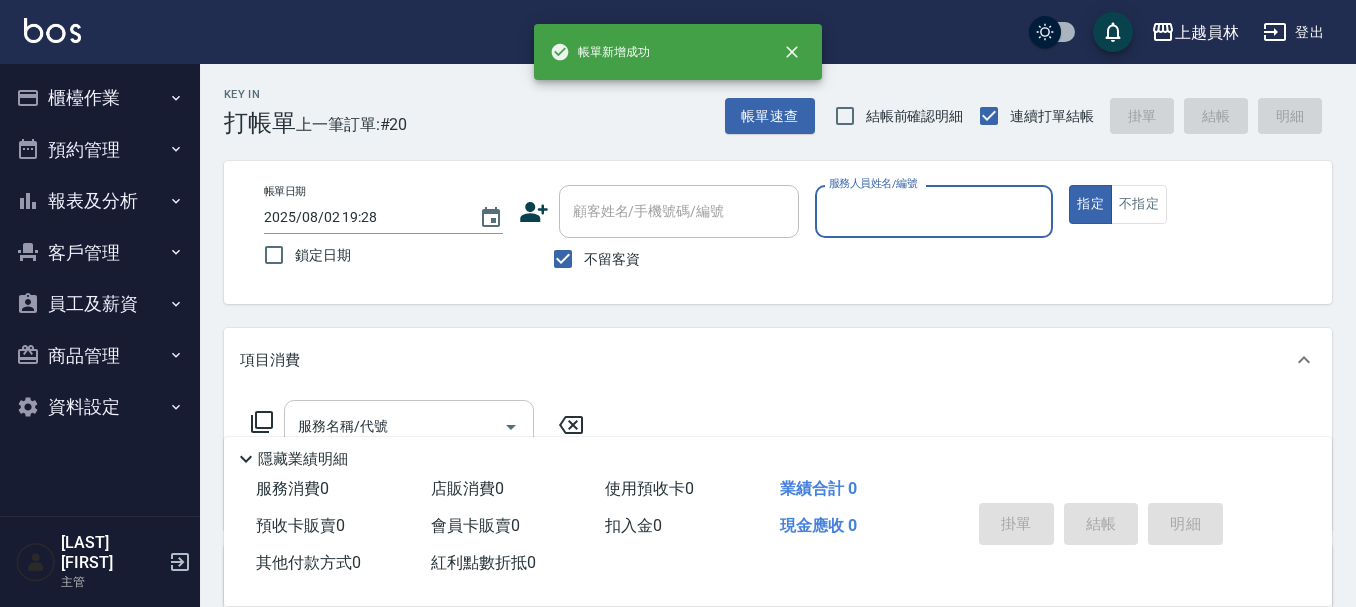 scroll, scrollTop: 100, scrollLeft: 0, axis: vertical 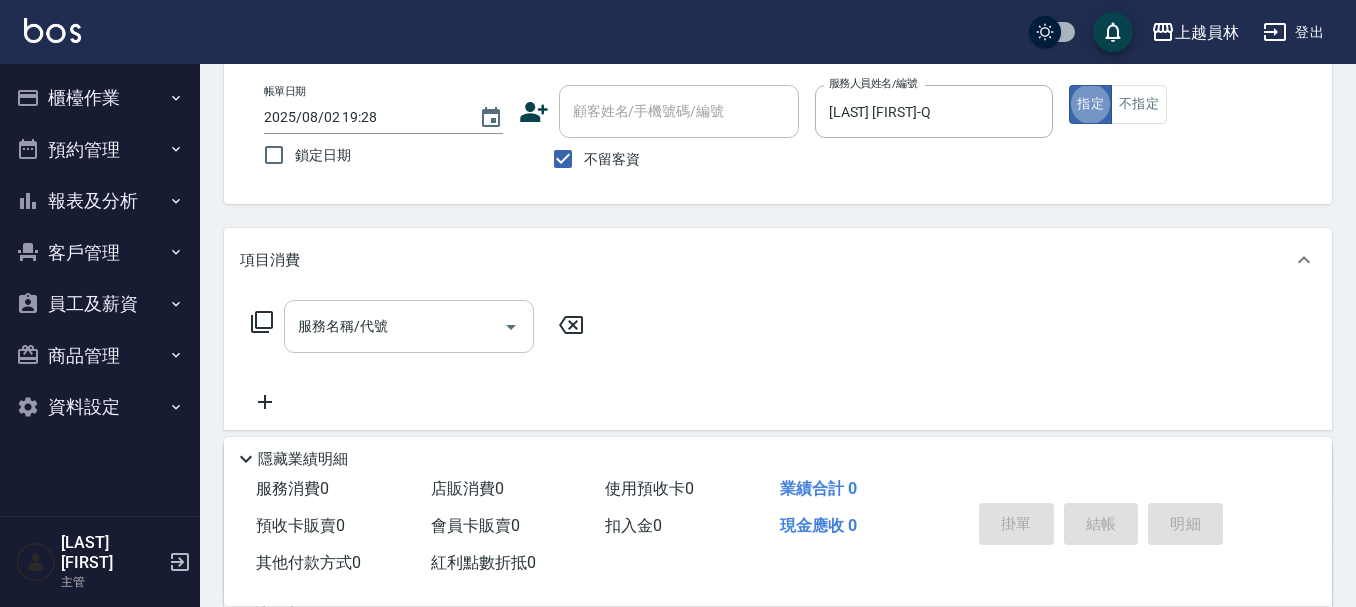 click on "服務名稱/代號" at bounding box center (409, 326) 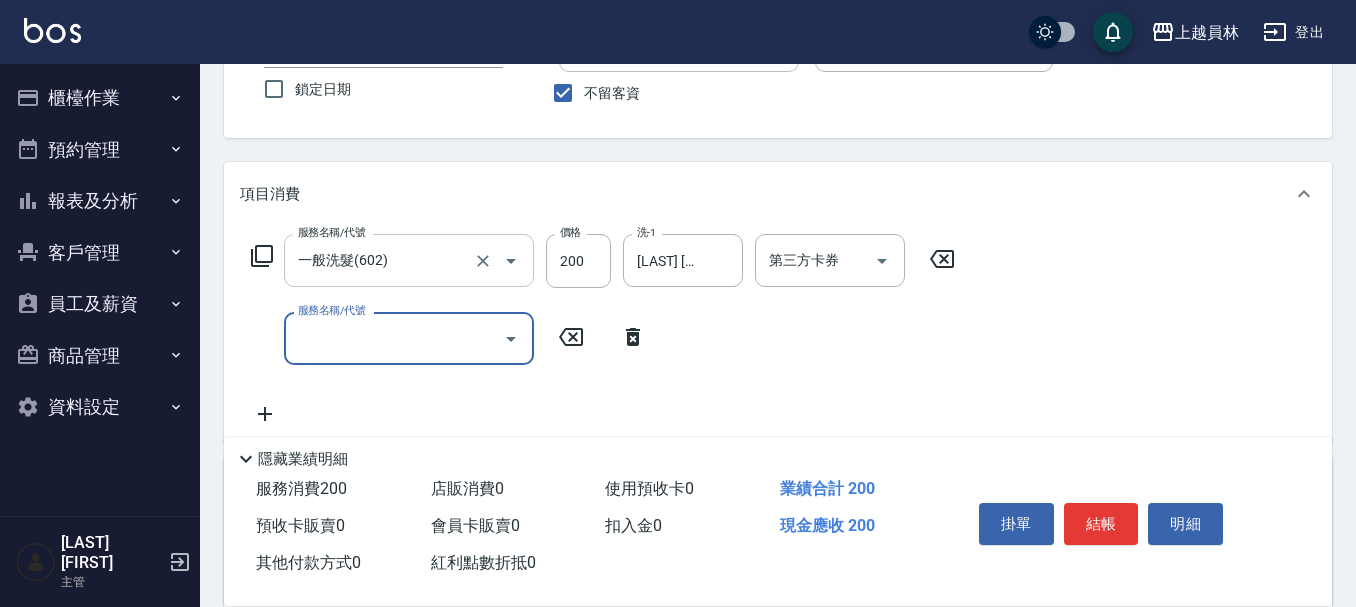scroll, scrollTop: 200, scrollLeft: 0, axis: vertical 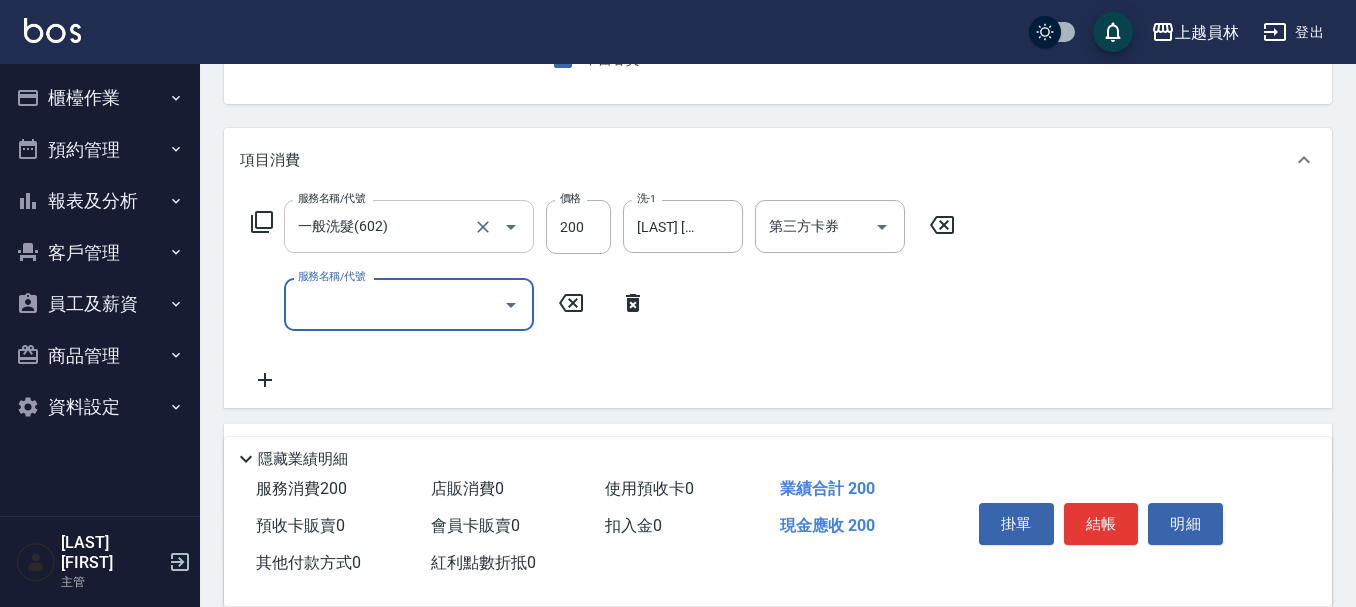 click on "服務名稱/代號 一般洗髮(602) 服務名稱/代號 價格 200 價格 洗-1 [LAST] [FIRST]-[NUMBER] 洗-1 第三方卡券 第三方卡券 服務名稱/代號 服務名稱/代號" at bounding box center (603, 296) 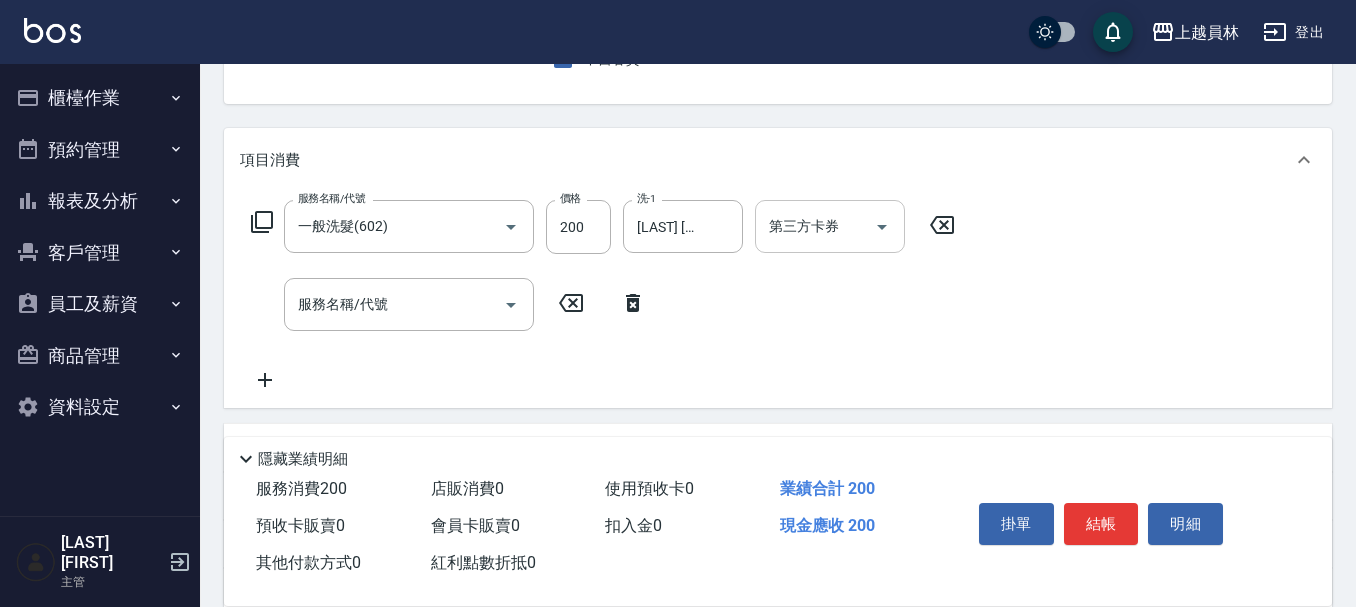 click on "第三方卡券" at bounding box center (815, 226) 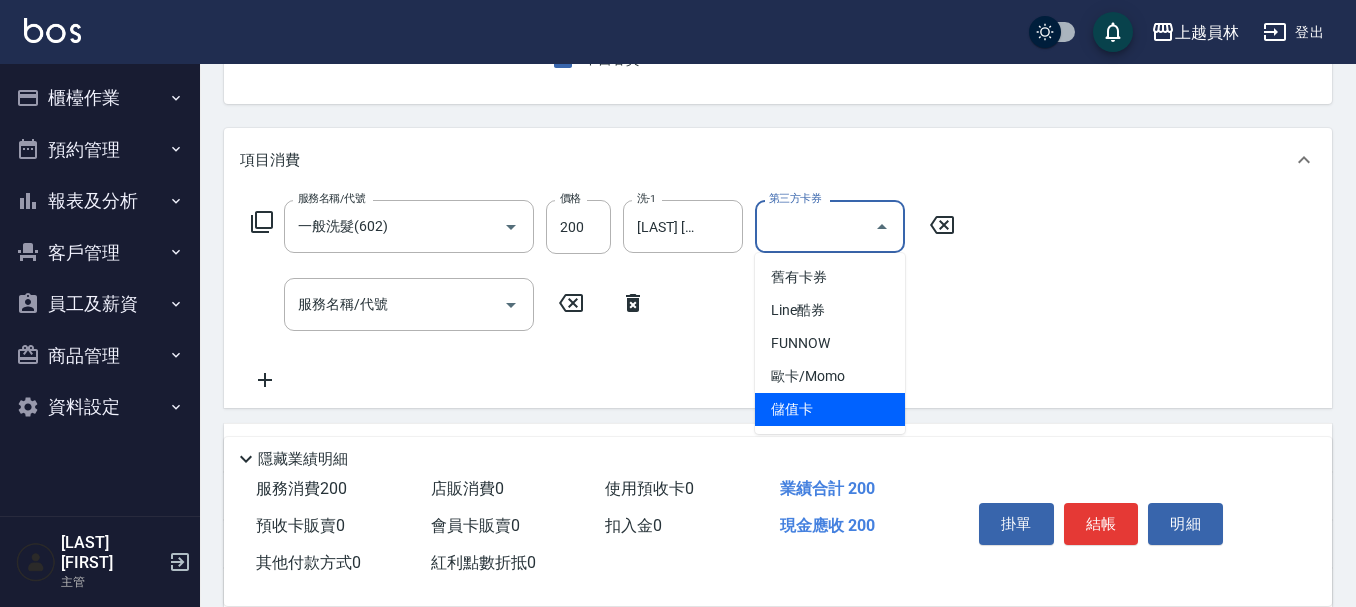 click on "儲值卡" at bounding box center [830, 409] 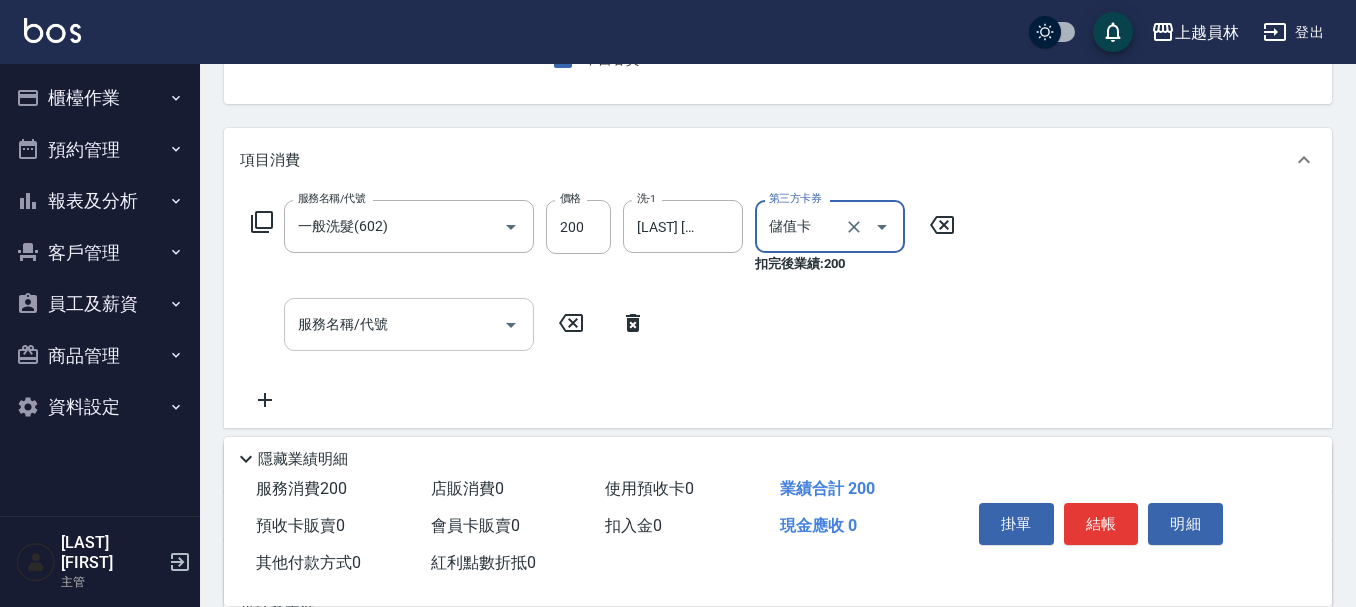 click on "服務名稱/代號 服務名稱/代號" at bounding box center [409, 324] 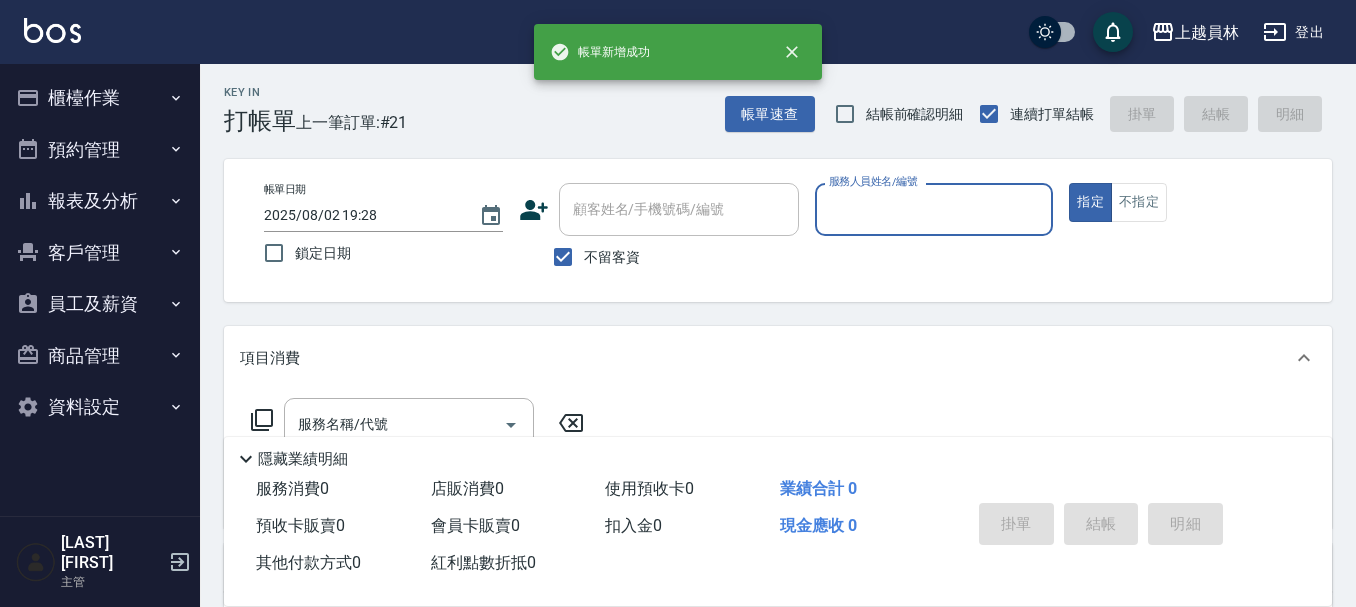 scroll, scrollTop: 0, scrollLeft: 0, axis: both 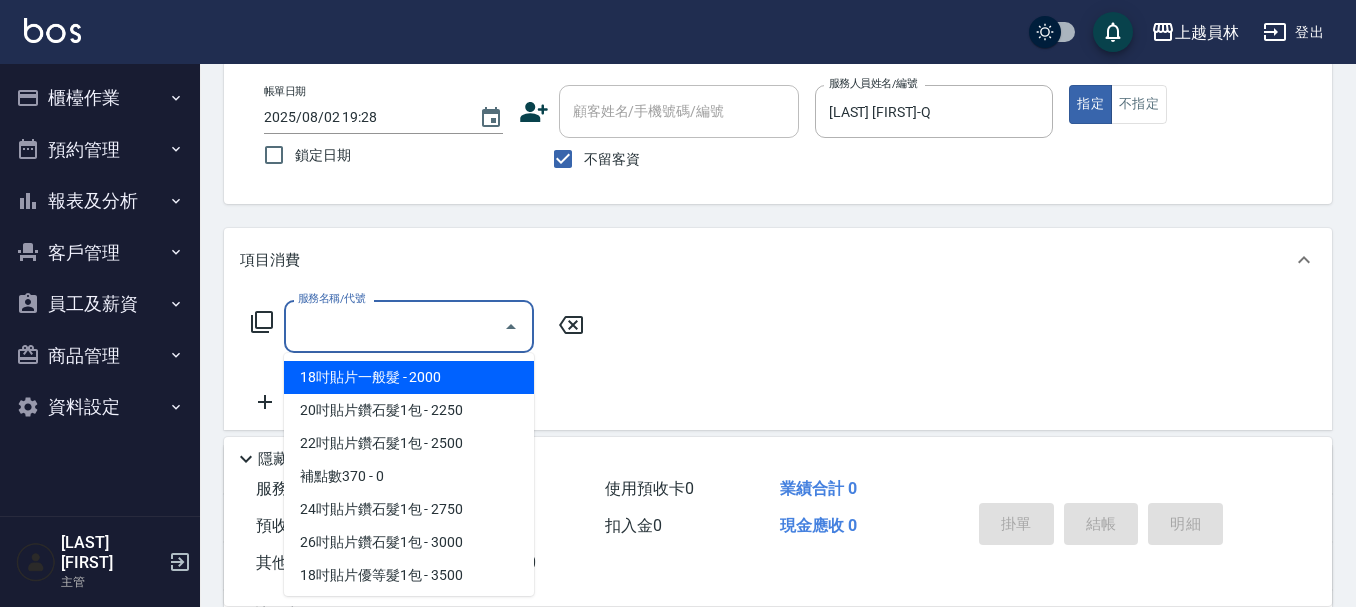 click on "服務名稱/代號 服務名稱/代號" at bounding box center (409, 326) 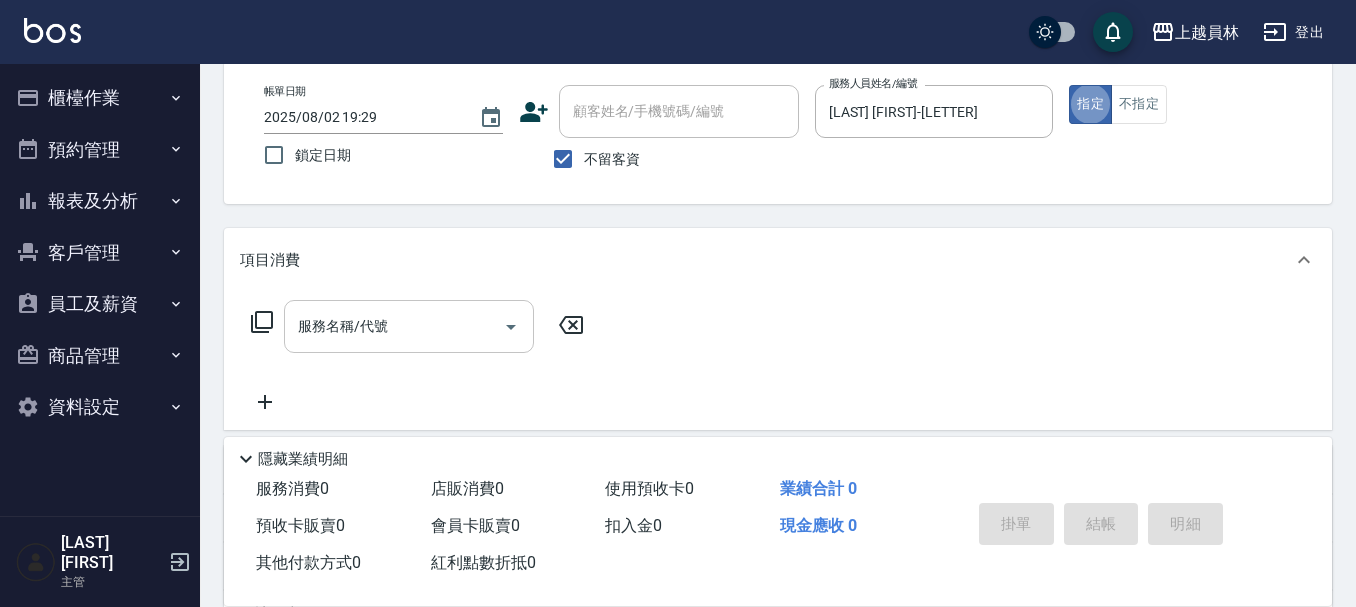 drag, startPoint x: 394, startPoint y: 325, endPoint x: 451, endPoint y: 300, distance: 62.241467 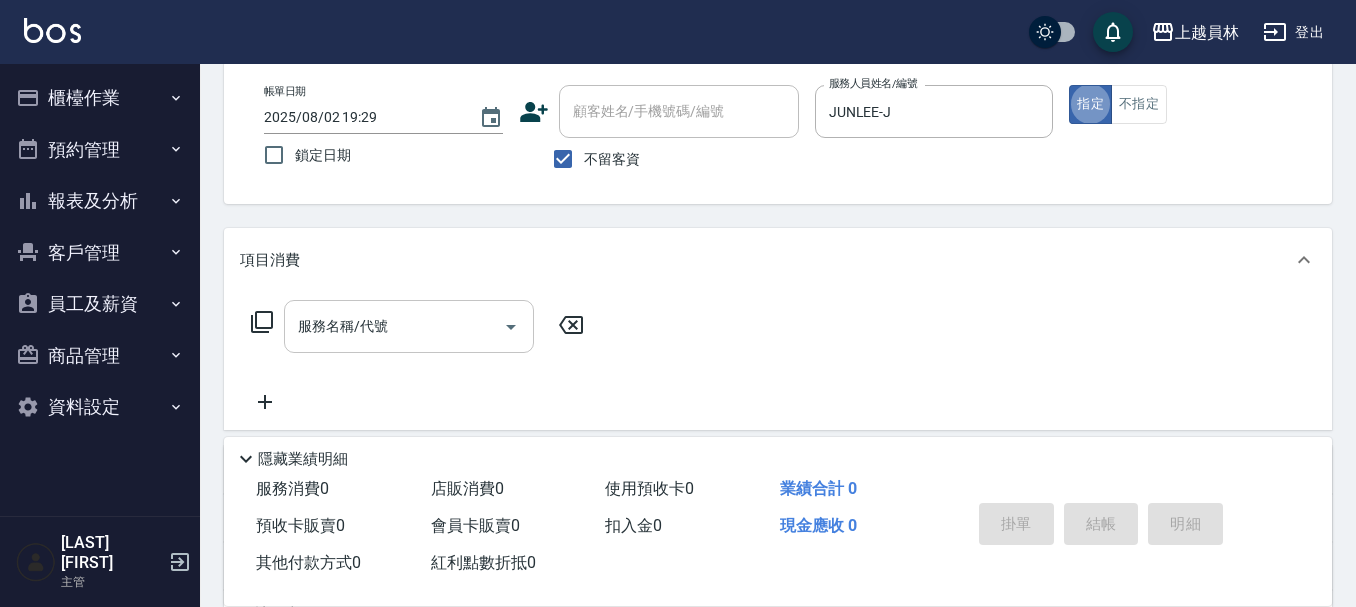 click on "服務名稱/代號" at bounding box center (394, 326) 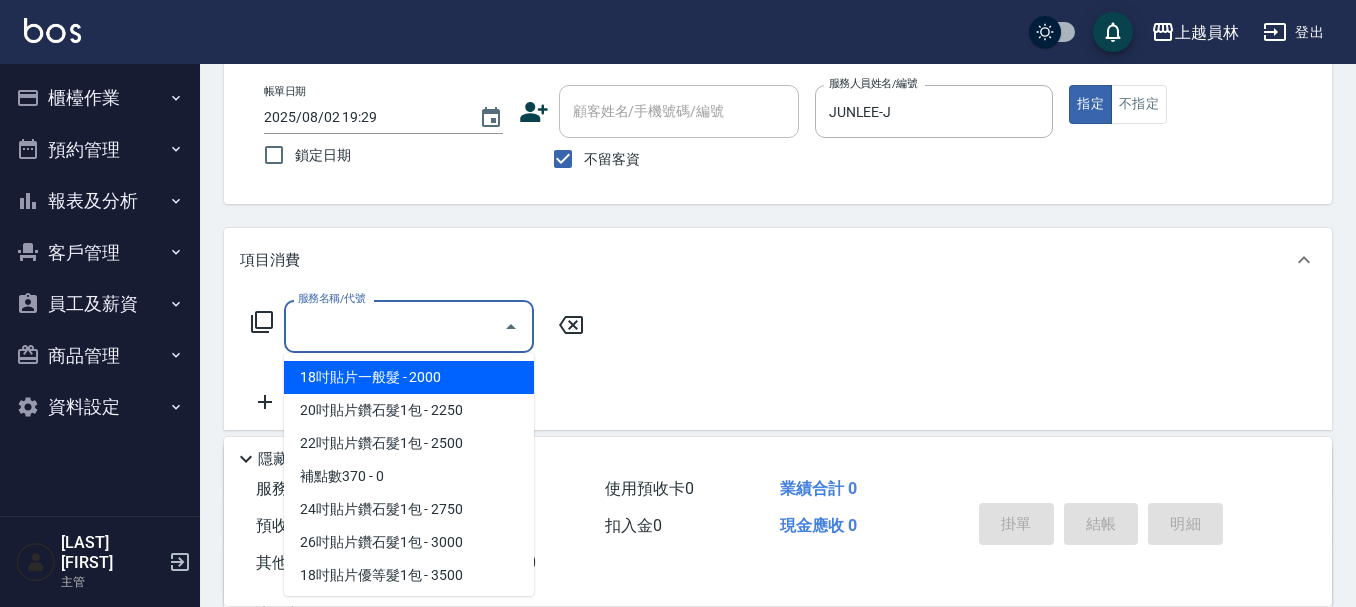click on "服務名稱/代號" at bounding box center [394, 326] 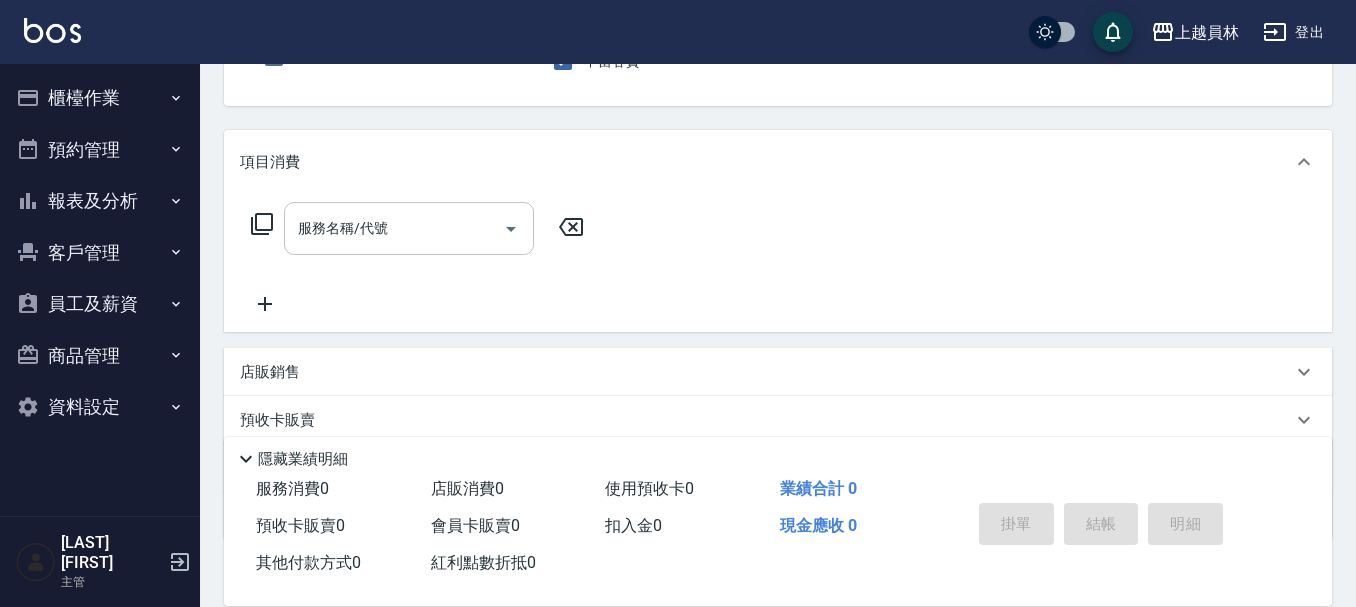 scroll, scrollTop: 200, scrollLeft: 0, axis: vertical 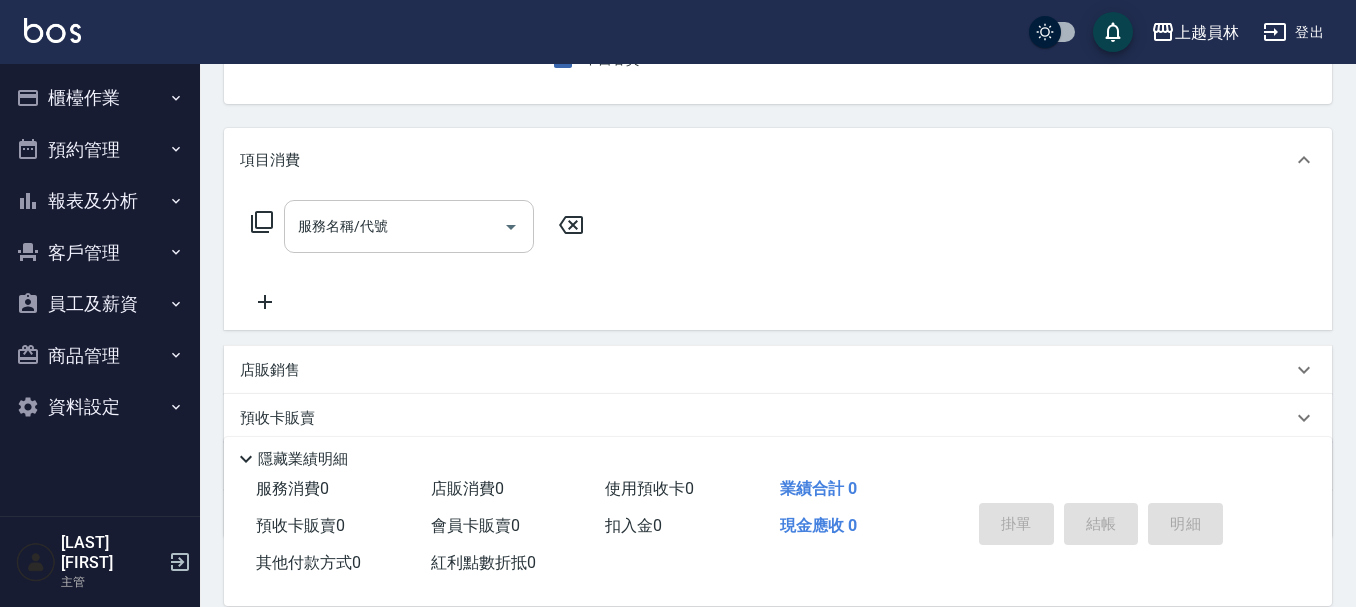 click on "服務名稱/代號" at bounding box center (394, 226) 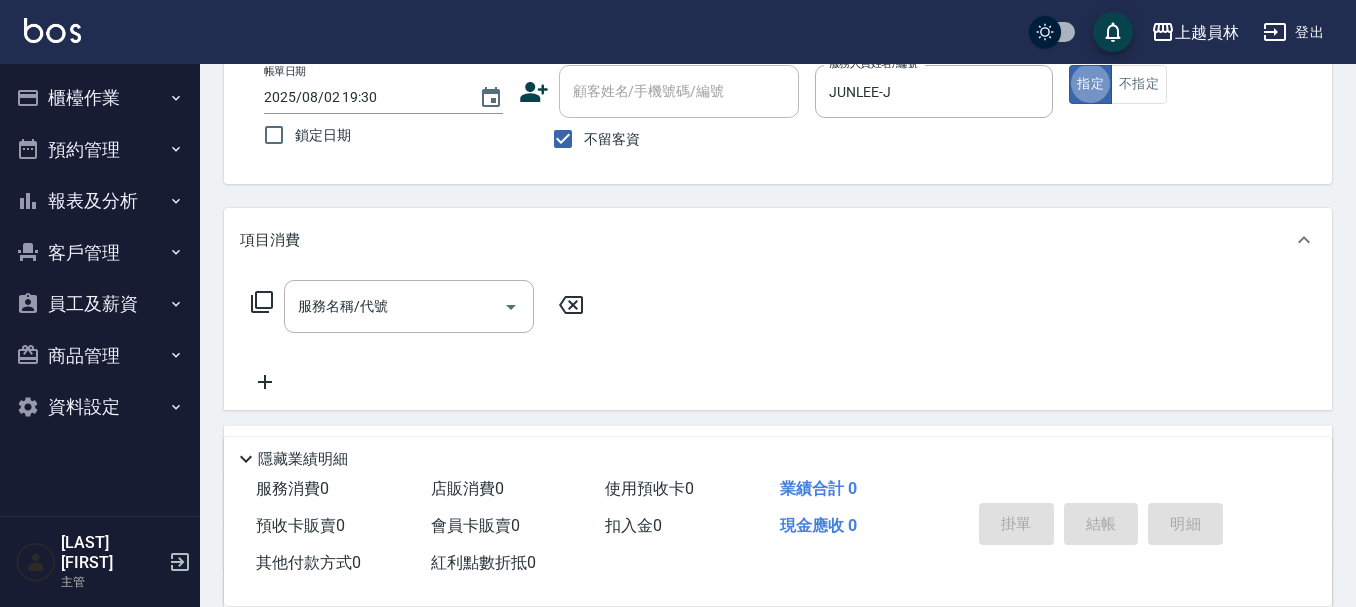 scroll, scrollTop: 85, scrollLeft: 0, axis: vertical 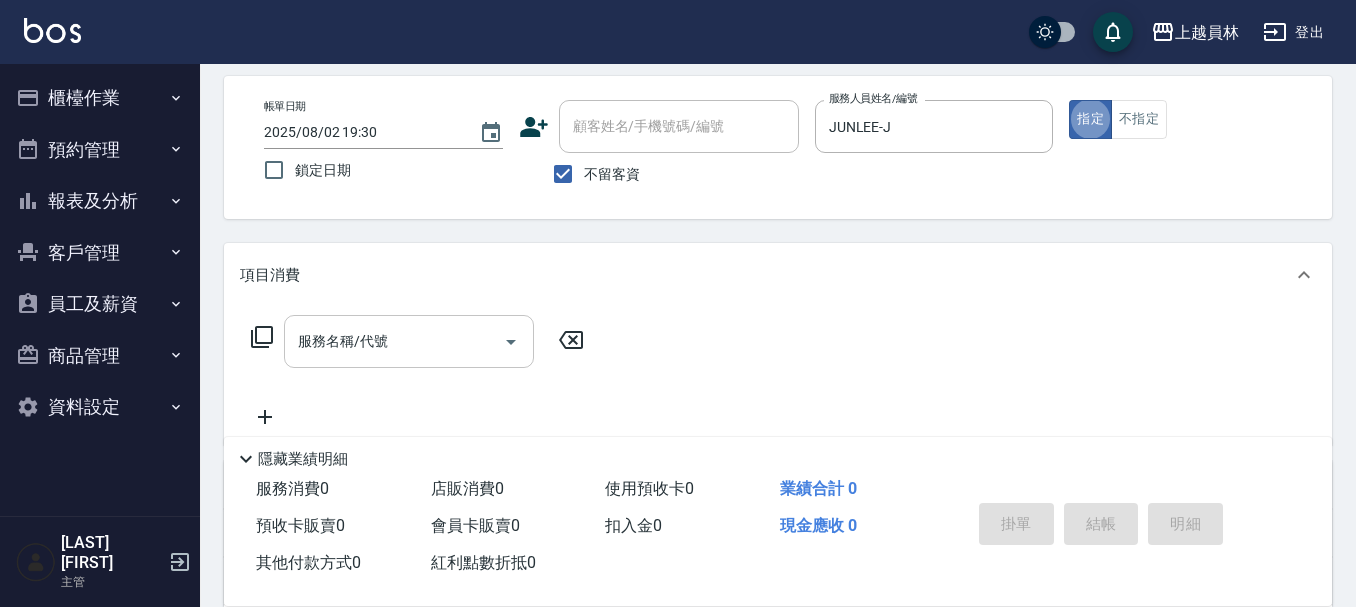 drag, startPoint x: 374, startPoint y: 368, endPoint x: 438, endPoint y: 354, distance: 65.51336 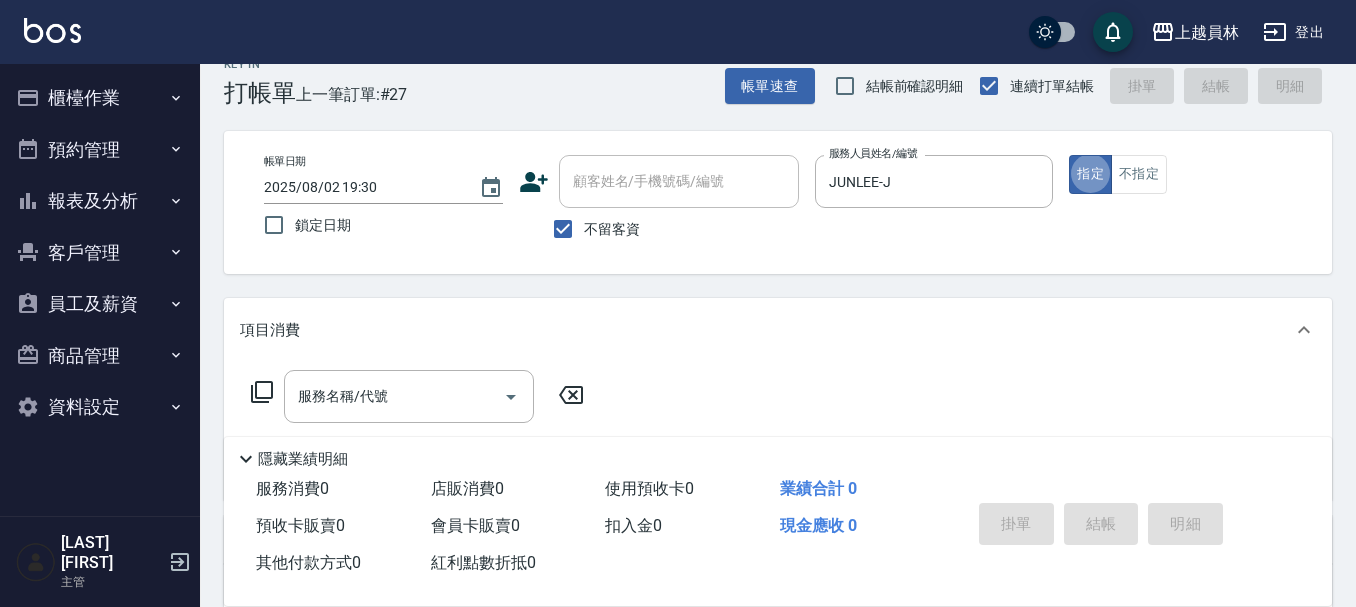 scroll, scrollTop: 200, scrollLeft: 0, axis: vertical 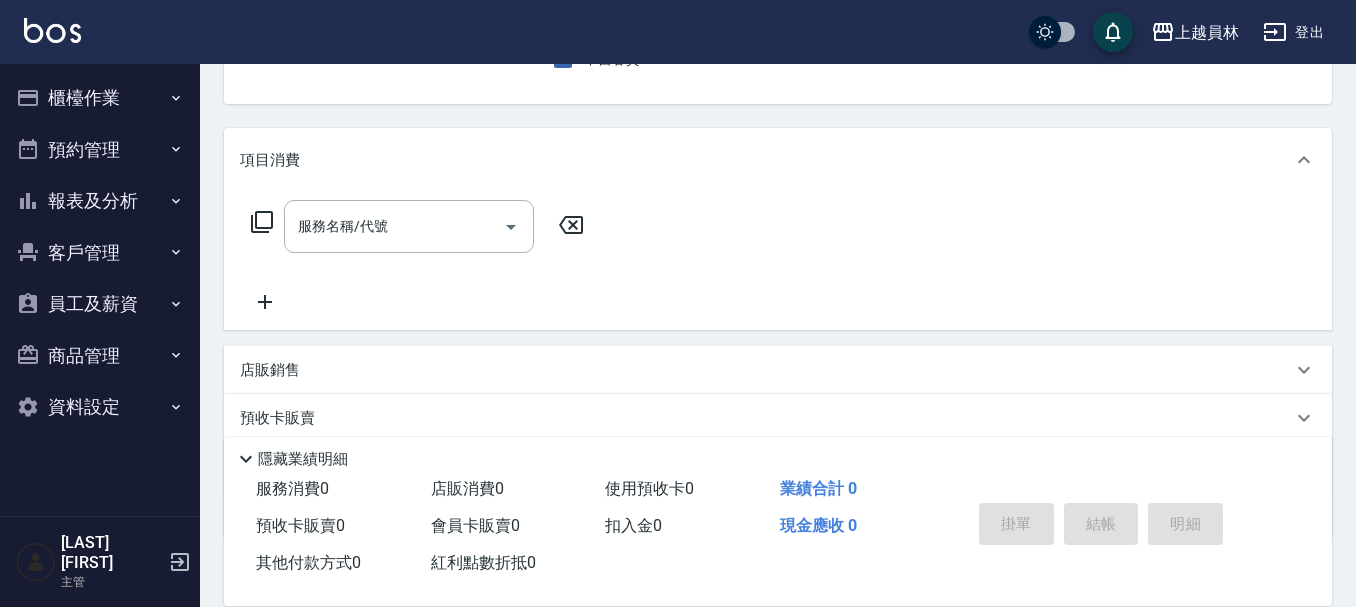 click on "服務名稱/代號 服務名稱/代號" at bounding box center (778, 261) 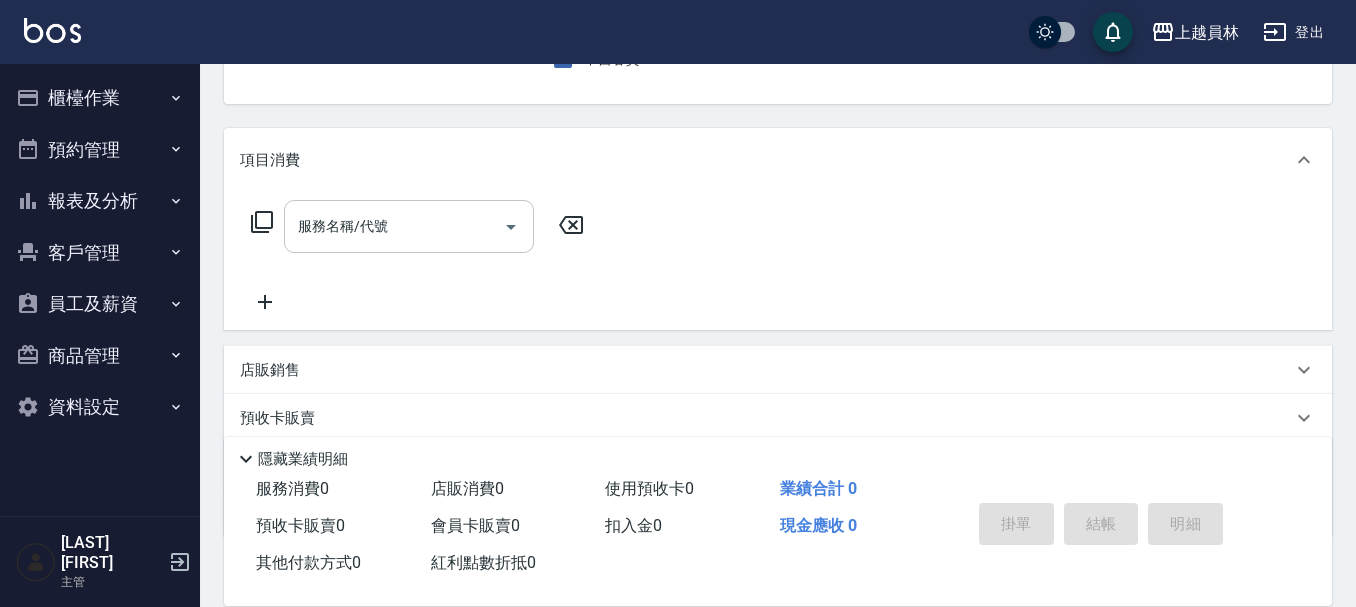 click on "服務名稱/代號 服務名稱/代號" at bounding box center [409, 226] 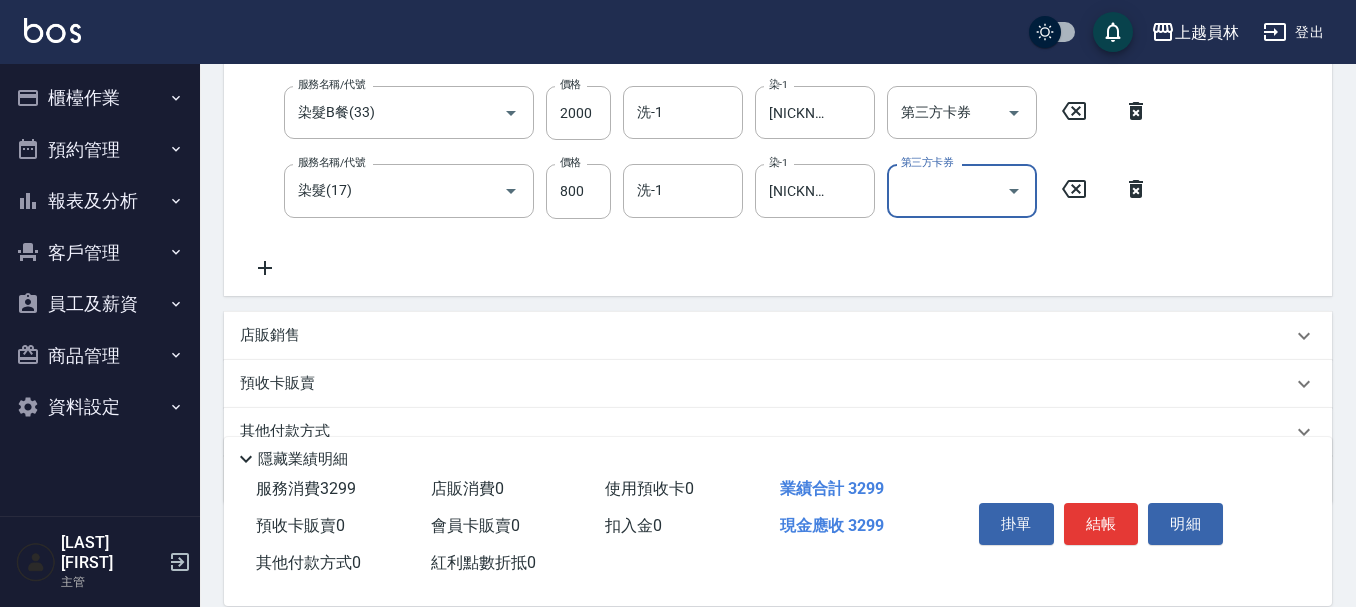 scroll, scrollTop: 400, scrollLeft: 0, axis: vertical 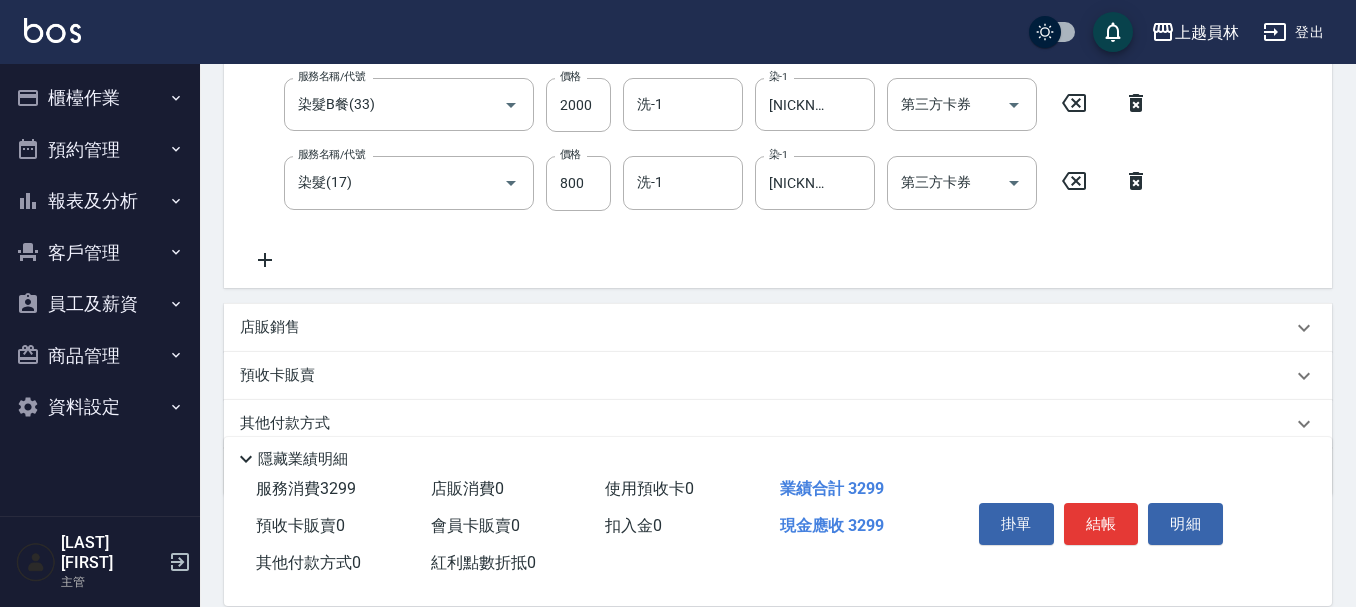 click on "店販銷售" at bounding box center [766, 327] 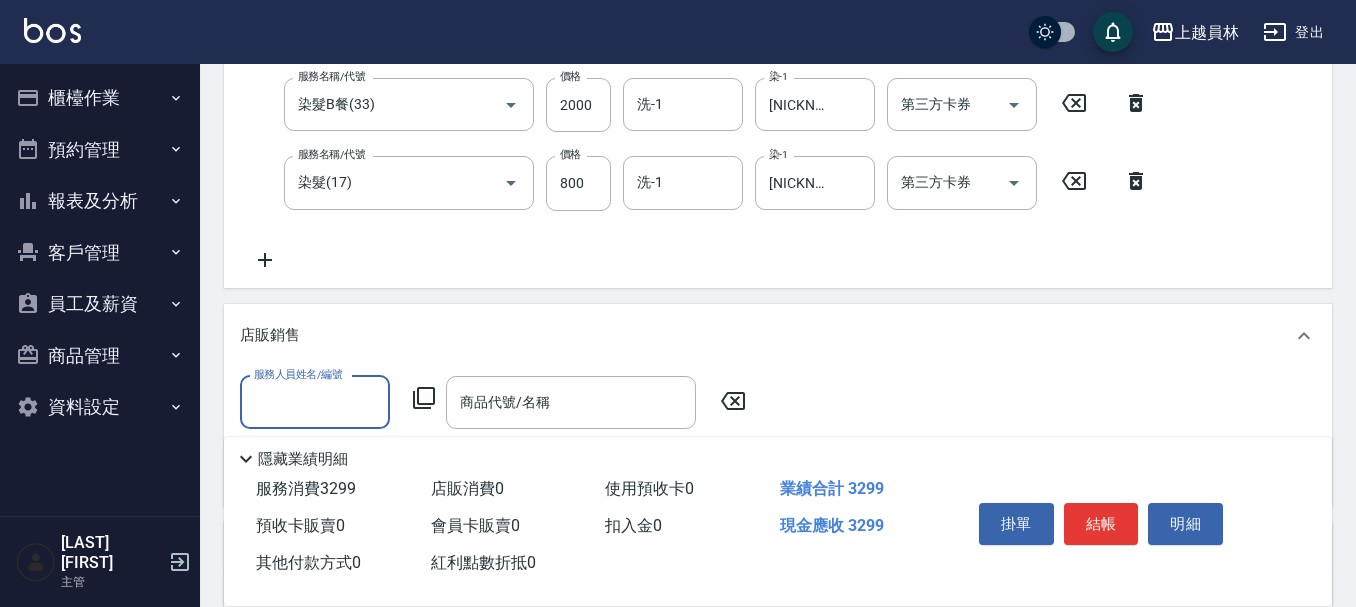 scroll, scrollTop: 0, scrollLeft: 0, axis: both 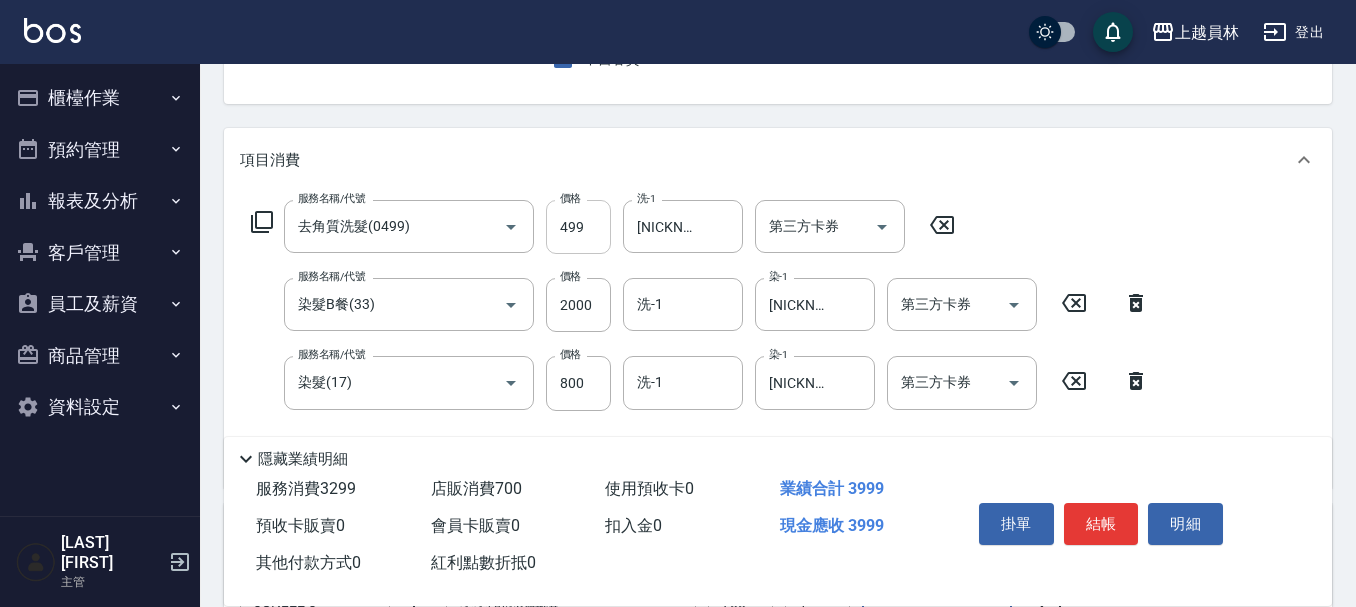 click on "499" at bounding box center (578, 227) 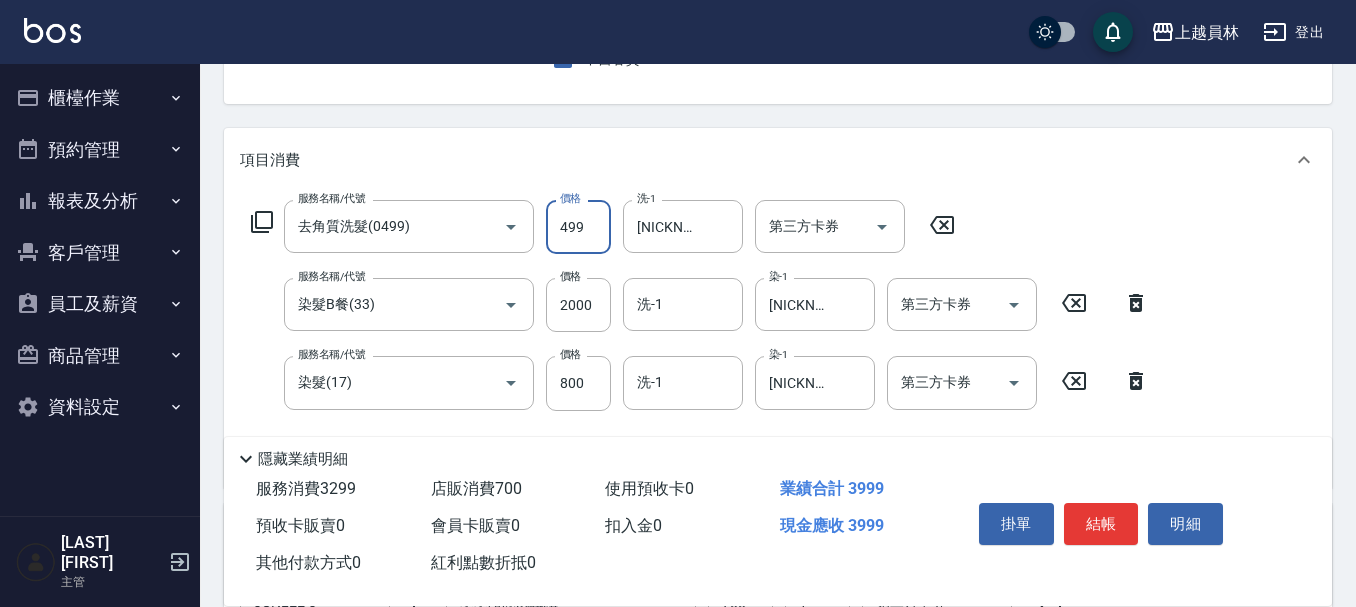 click on "499" at bounding box center [578, 227] 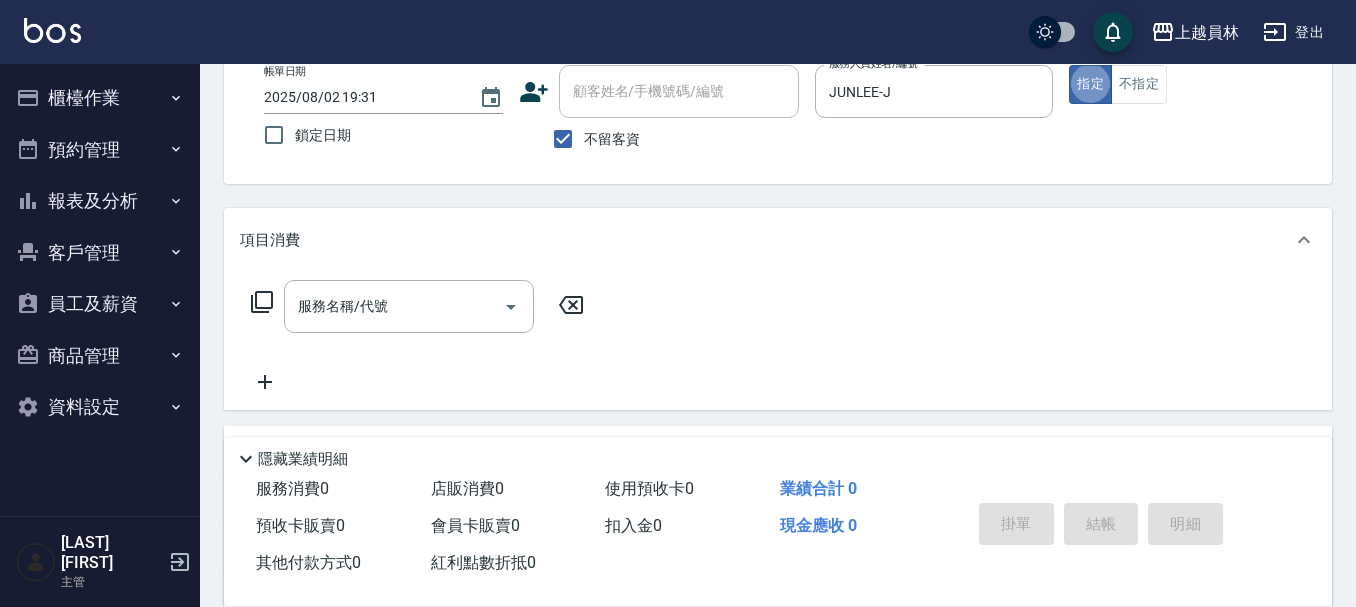 scroll, scrollTop: 85, scrollLeft: 0, axis: vertical 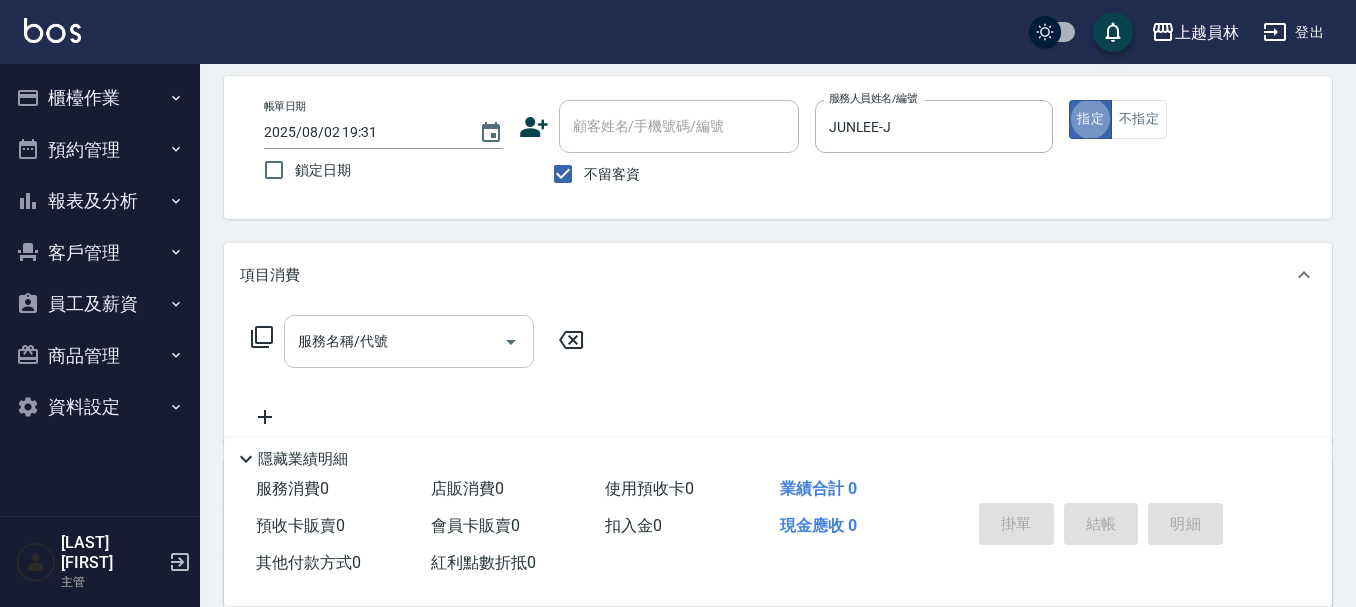 click on "服務名稱/代號 服務名稱/代號" at bounding box center (409, 341) 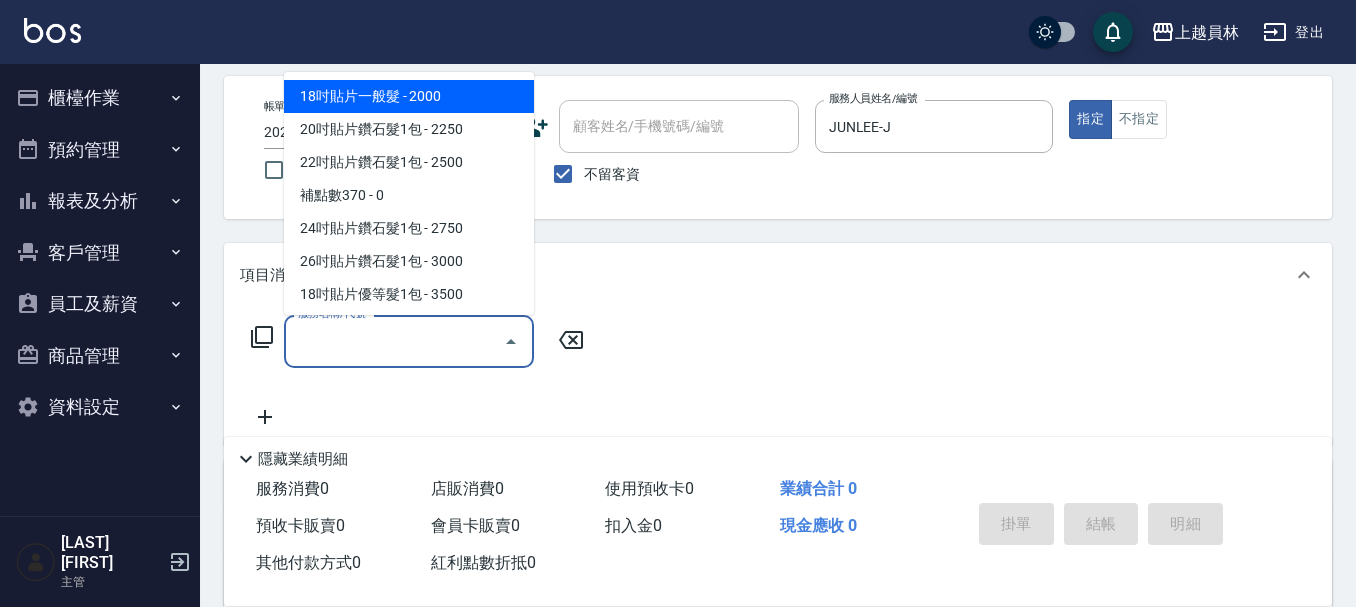 drag, startPoint x: 396, startPoint y: 332, endPoint x: 1365, endPoint y: 336, distance: 969.00824 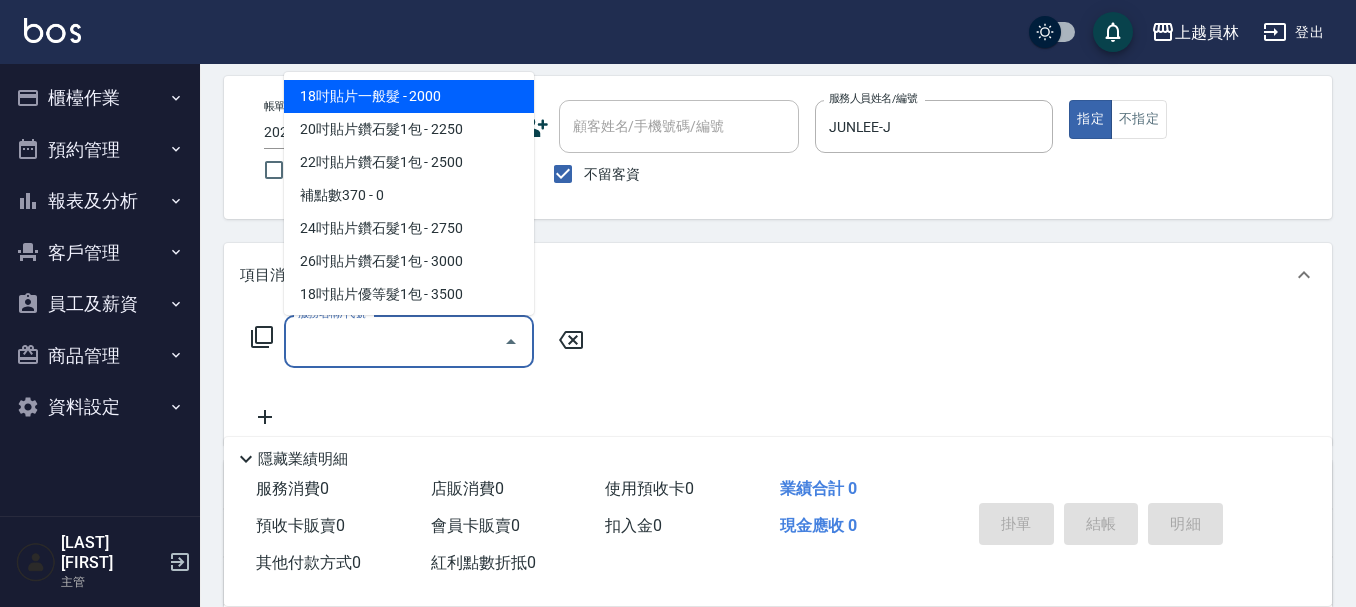 click on "服務名稱/代號" at bounding box center [394, 341] 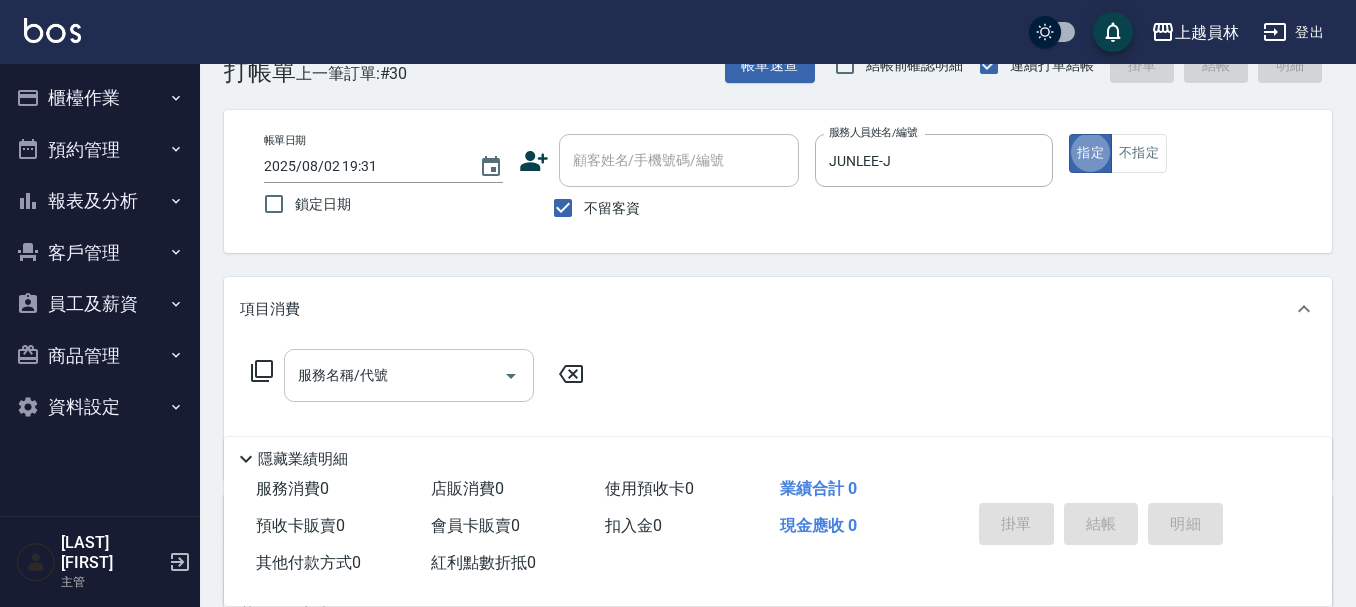 scroll, scrollTop: 100, scrollLeft: 0, axis: vertical 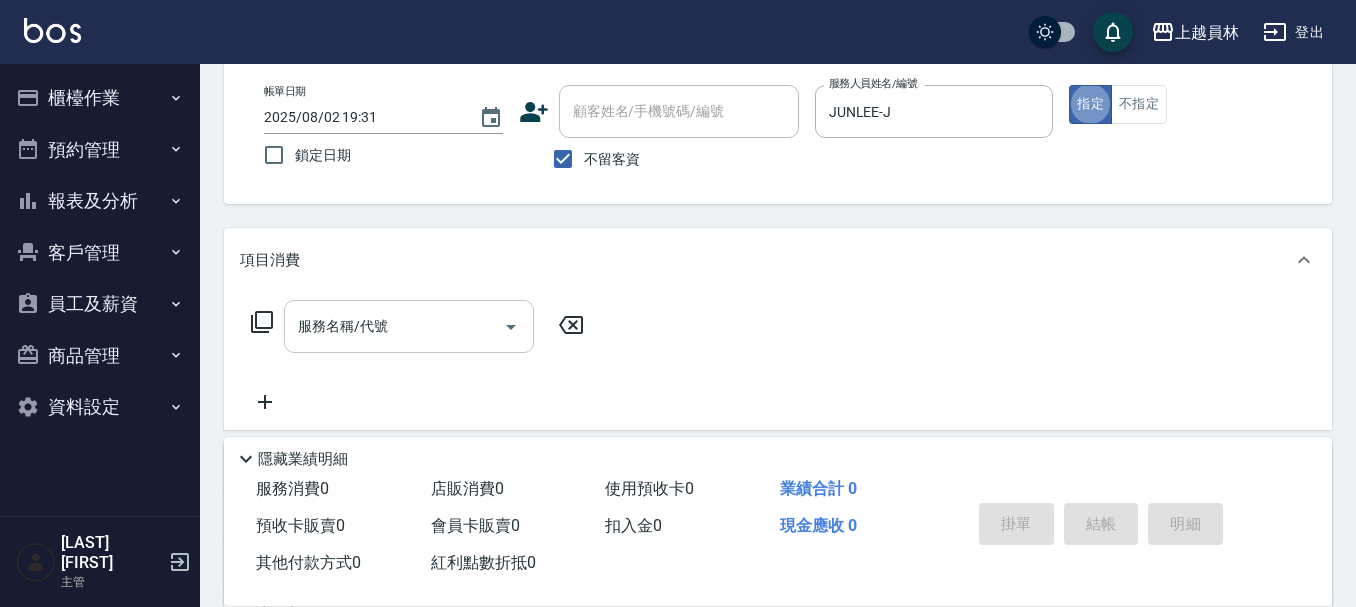 click on "服務名稱/代號" at bounding box center [409, 326] 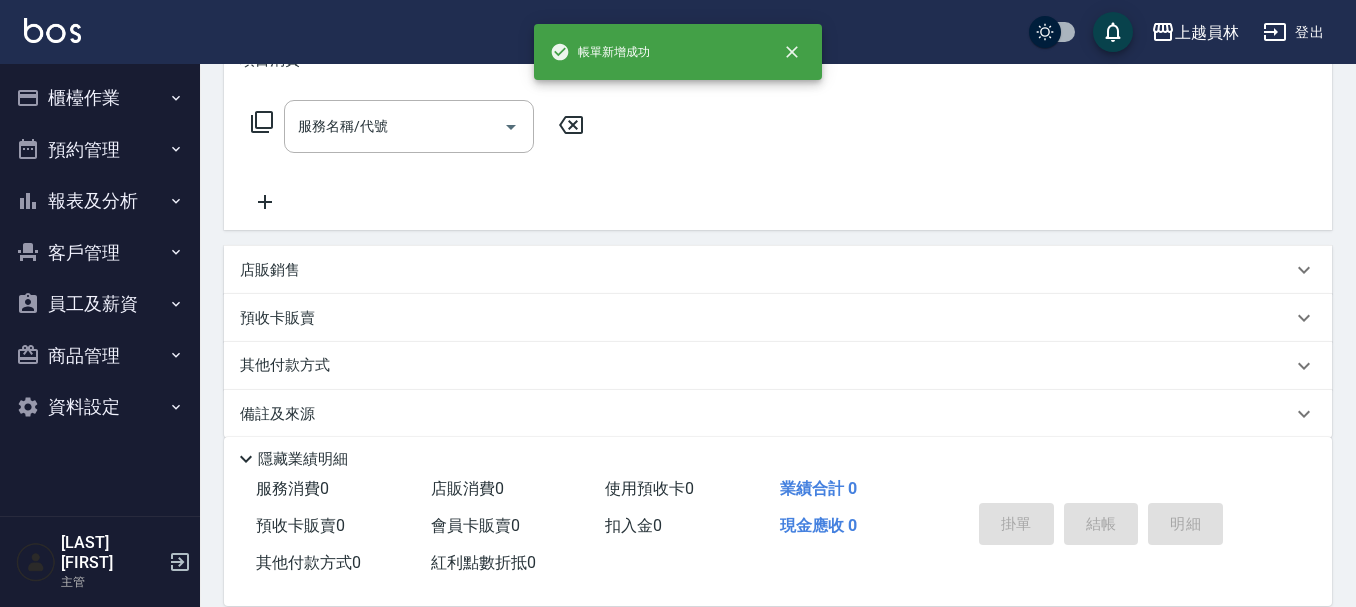 scroll, scrollTop: 0, scrollLeft: 0, axis: both 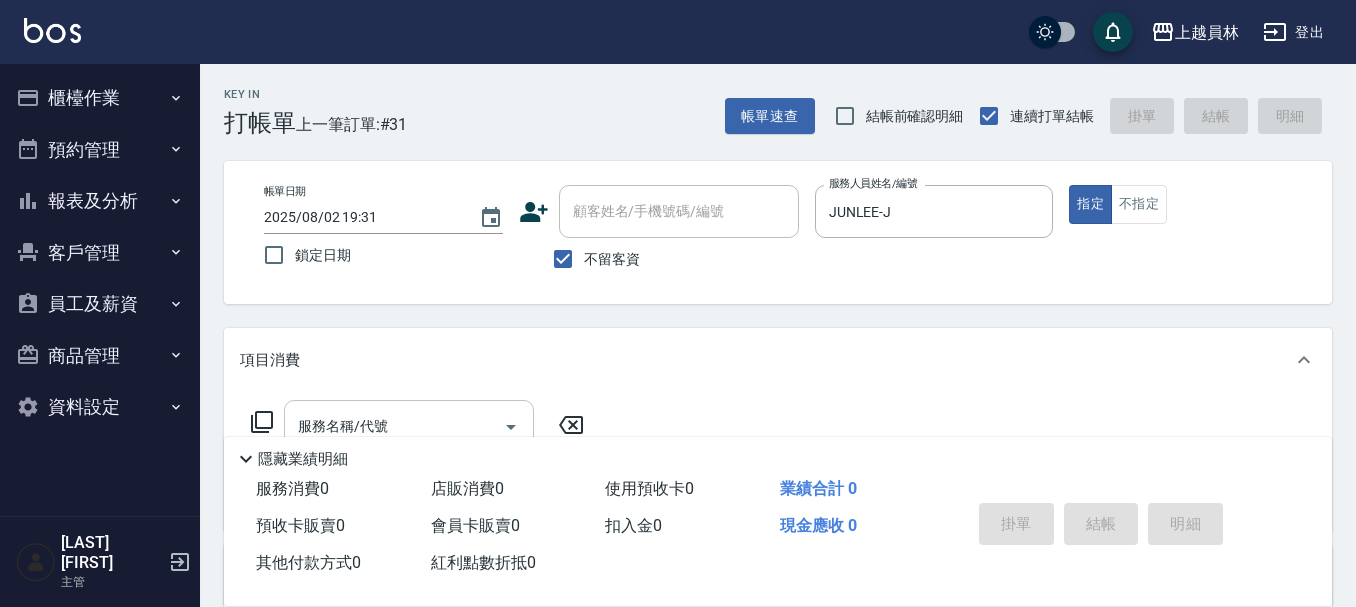 drag, startPoint x: 440, startPoint y: 392, endPoint x: 441, endPoint y: 408, distance: 16.03122 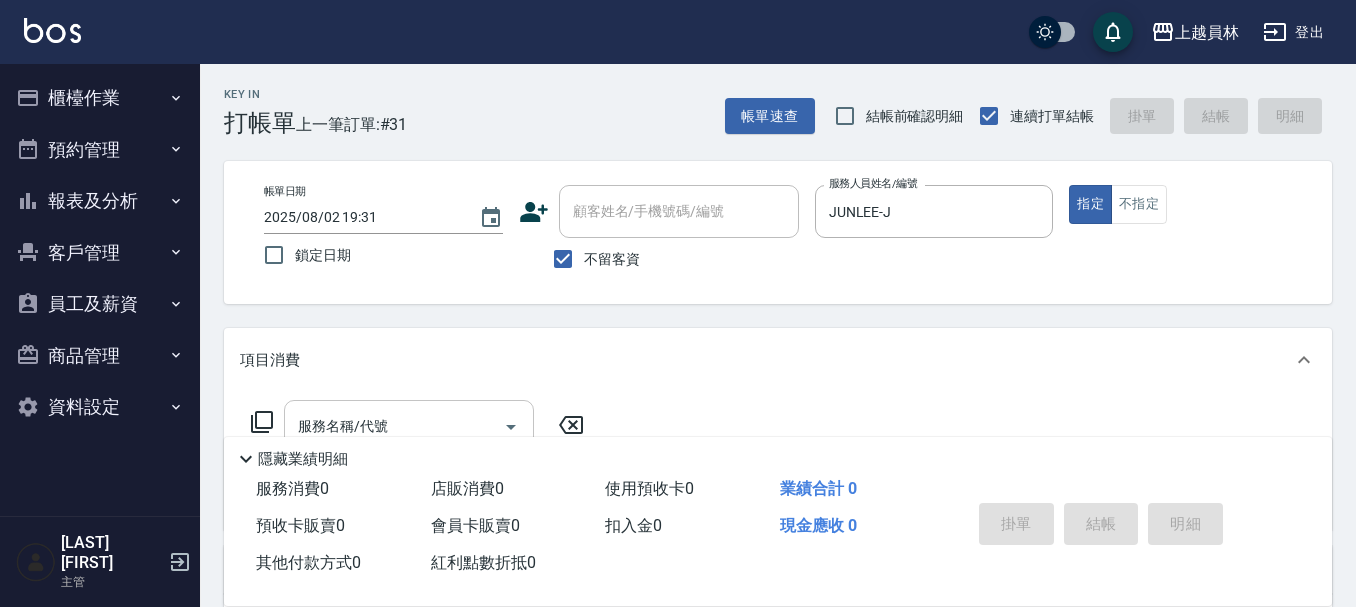 click on "項目消費 服務名稱/代號 服務名稱/代號" at bounding box center (778, 429) 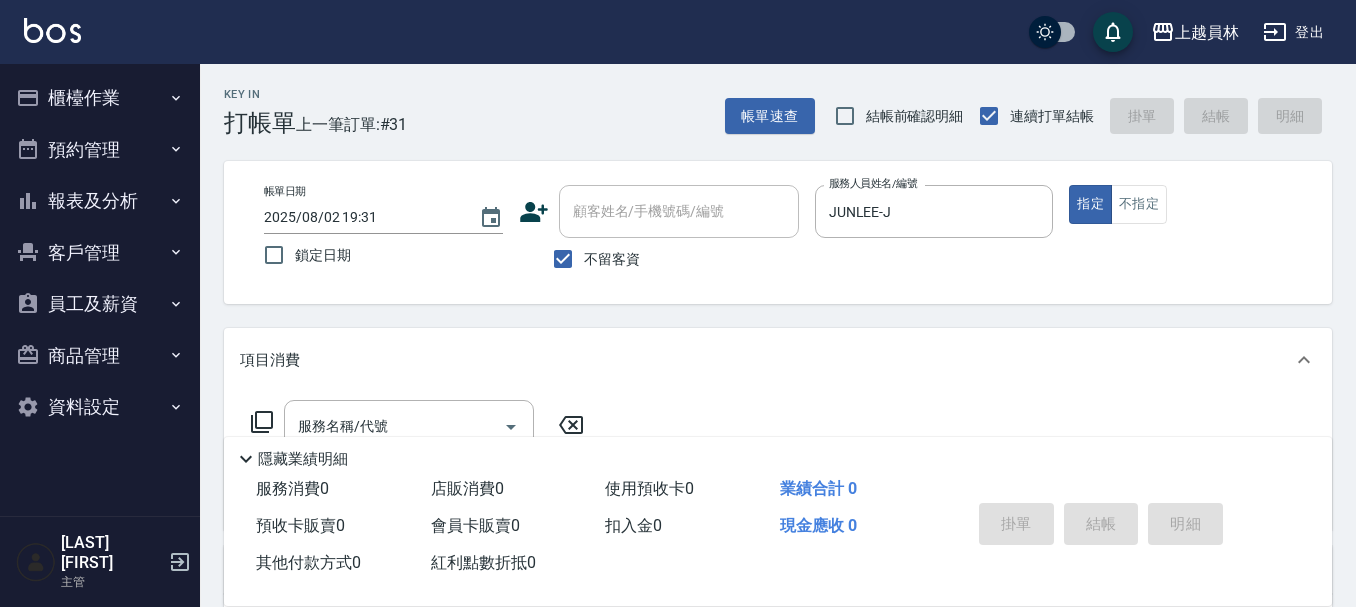 scroll, scrollTop: 100, scrollLeft: 0, axis: vertical 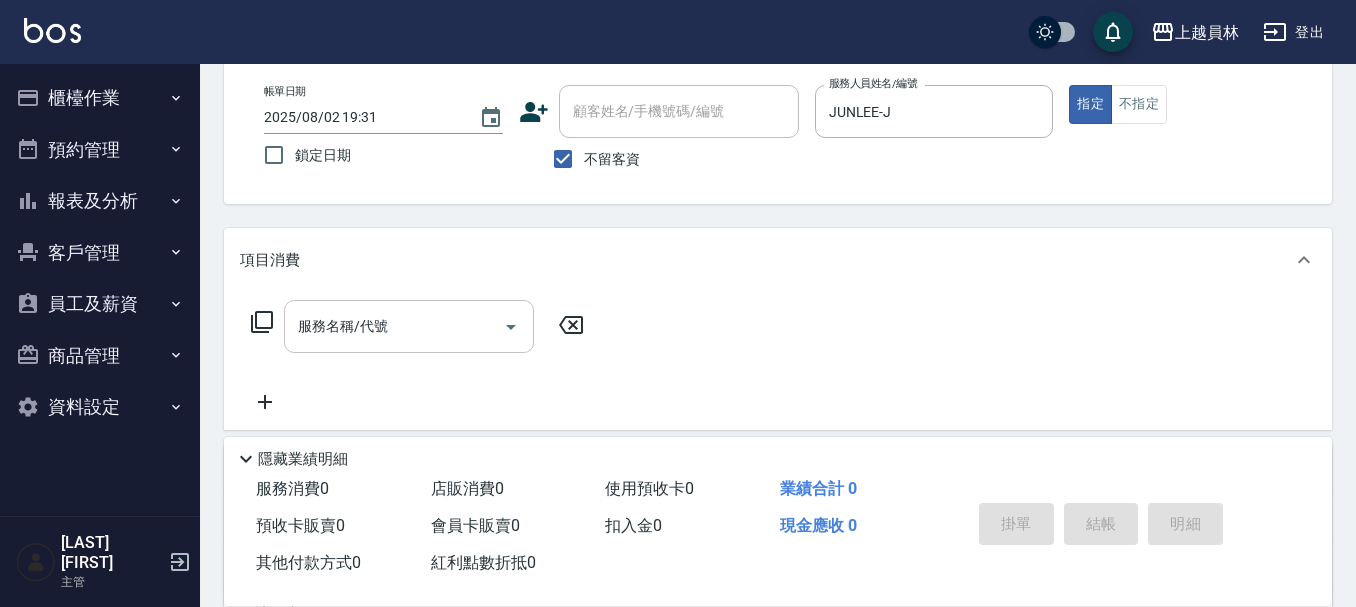 click on "服務名稱/代號" at bounding box center [394, 326] 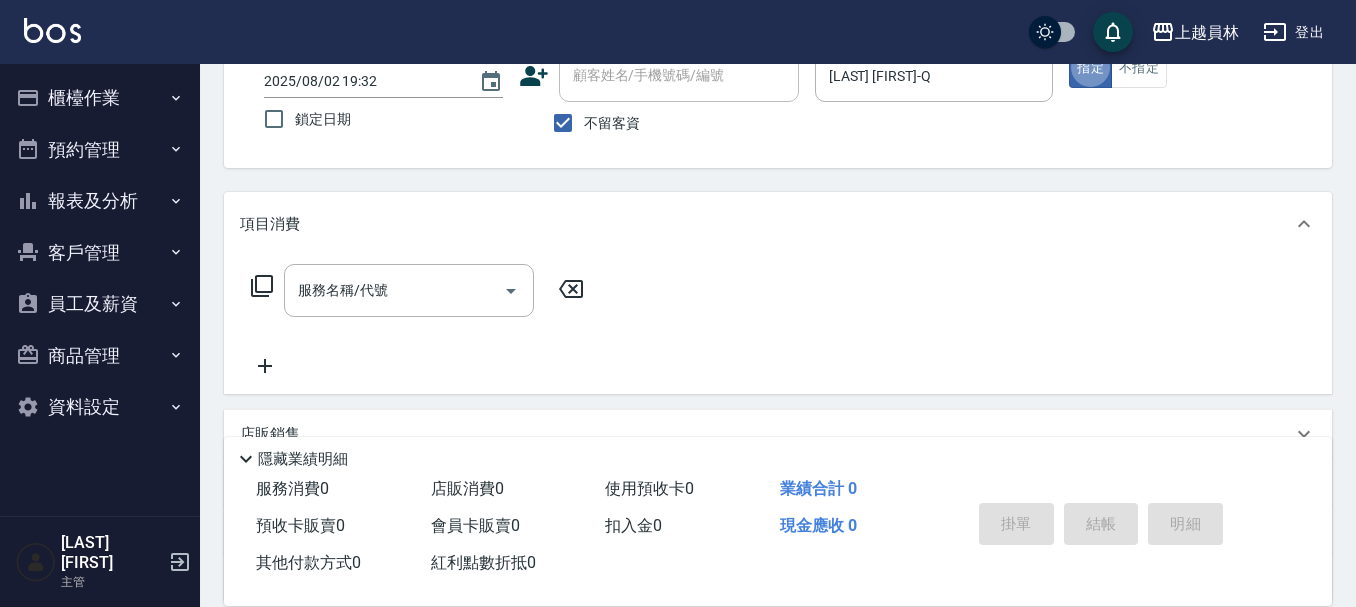 scroll, scrollTop: 200, scrollLeft: 0, axis: vertical 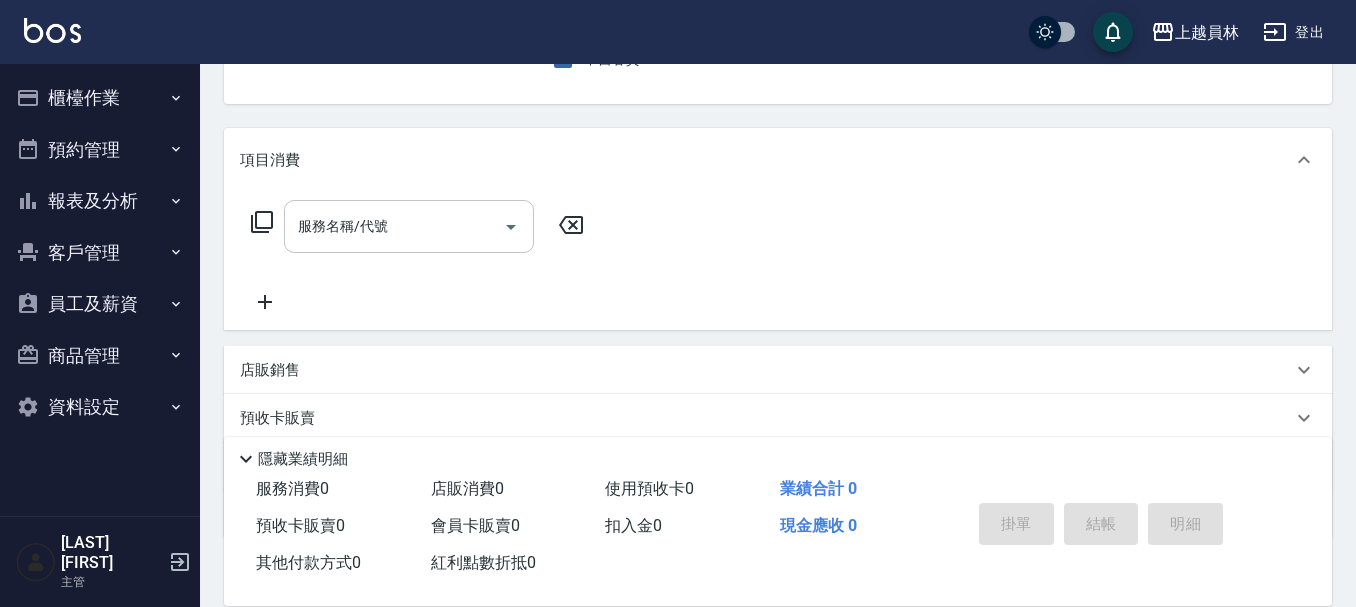 click on "服務名稱/代號" at bounding box center (394, 226) 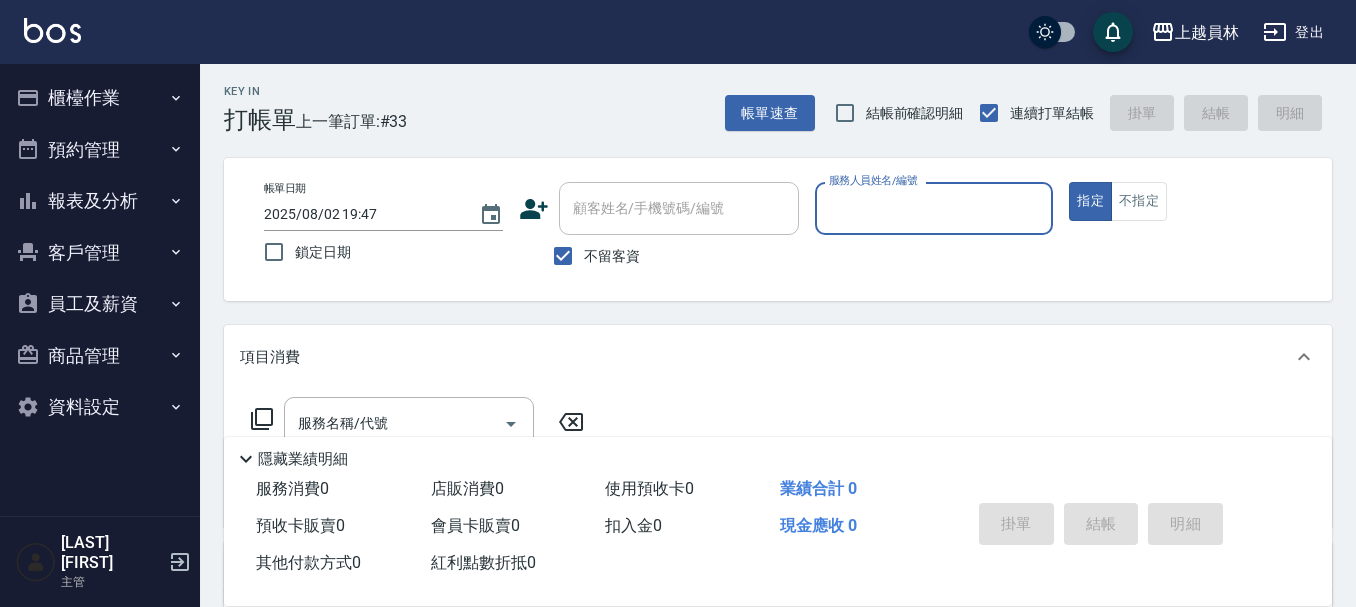 scroll, scrollTop: 0, scrollLeft: 0, axis: both 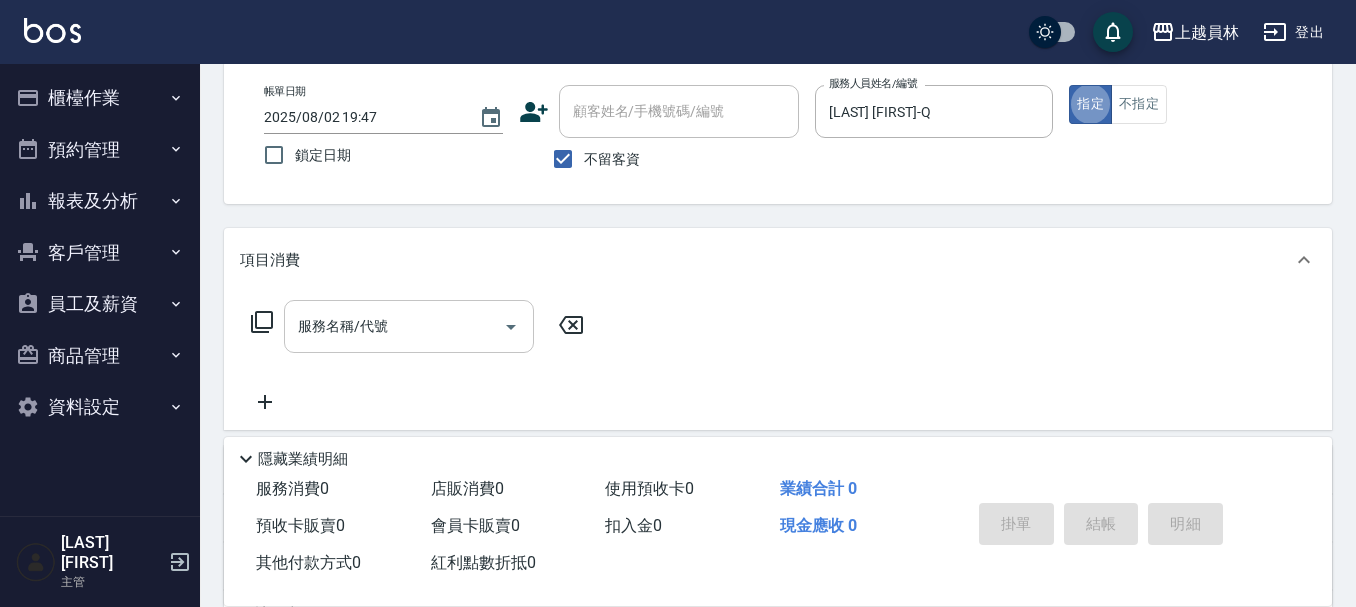 click on "服務名稱/代號" at bounding box center (394, 326) 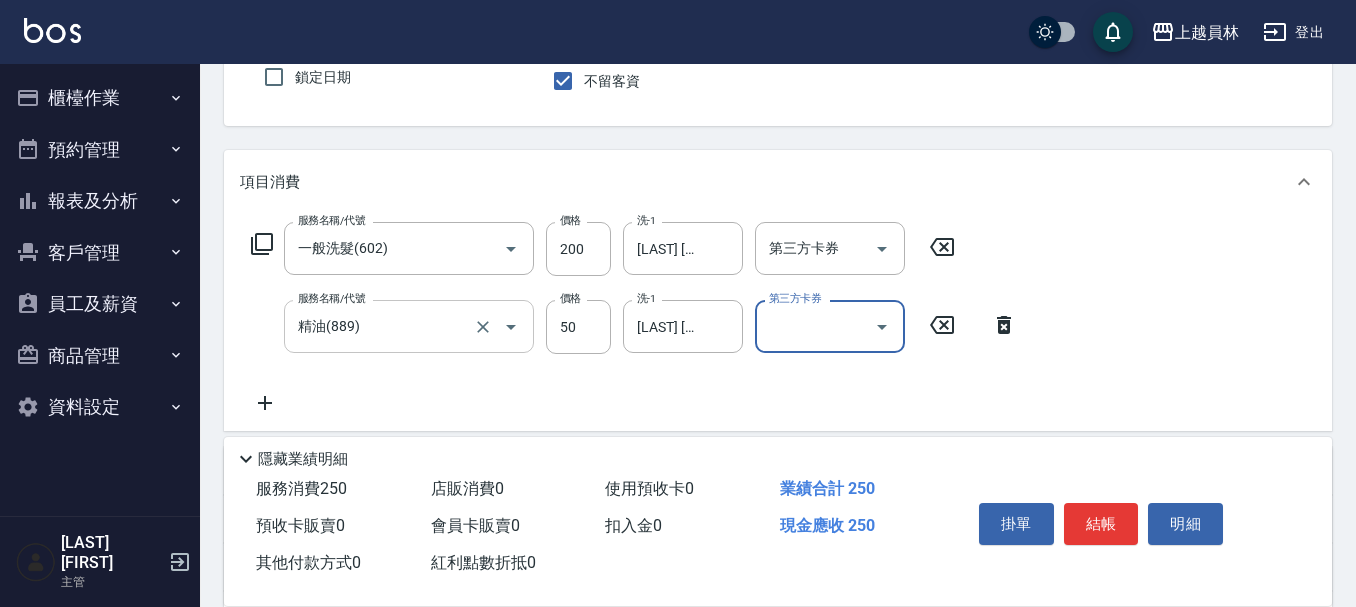 scroll, scrollTop: 200, scrollLeft: 0, axis: vertical 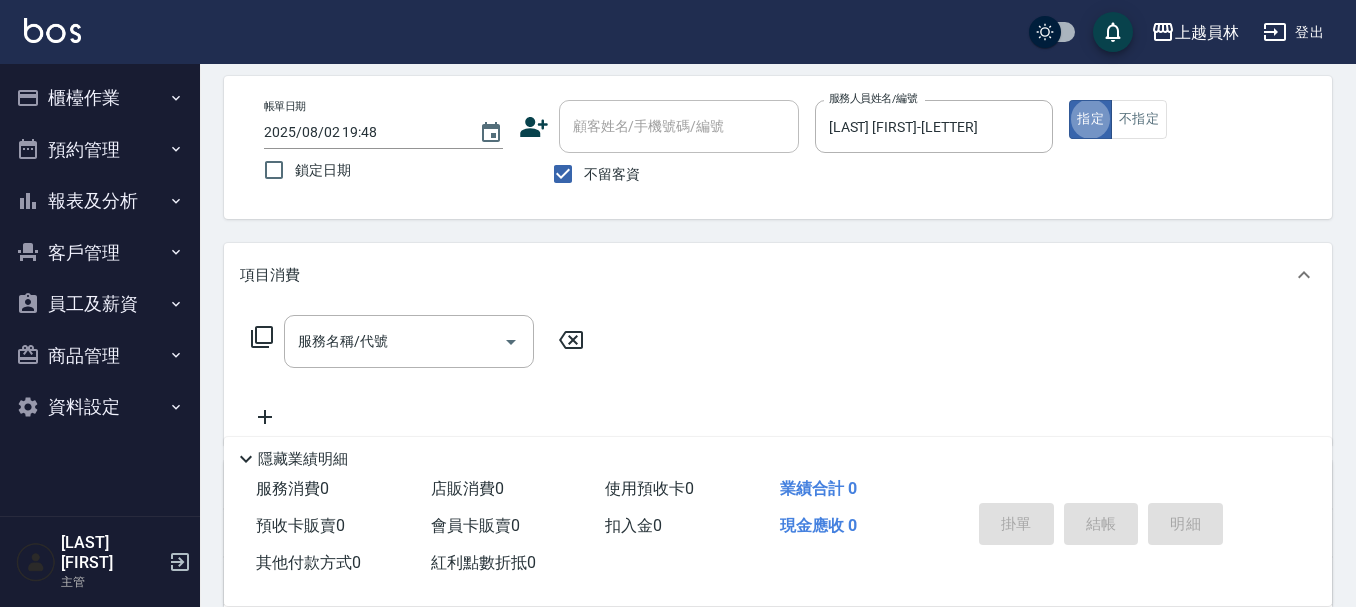 click on "項目消費" at bounding box center [778, 275] 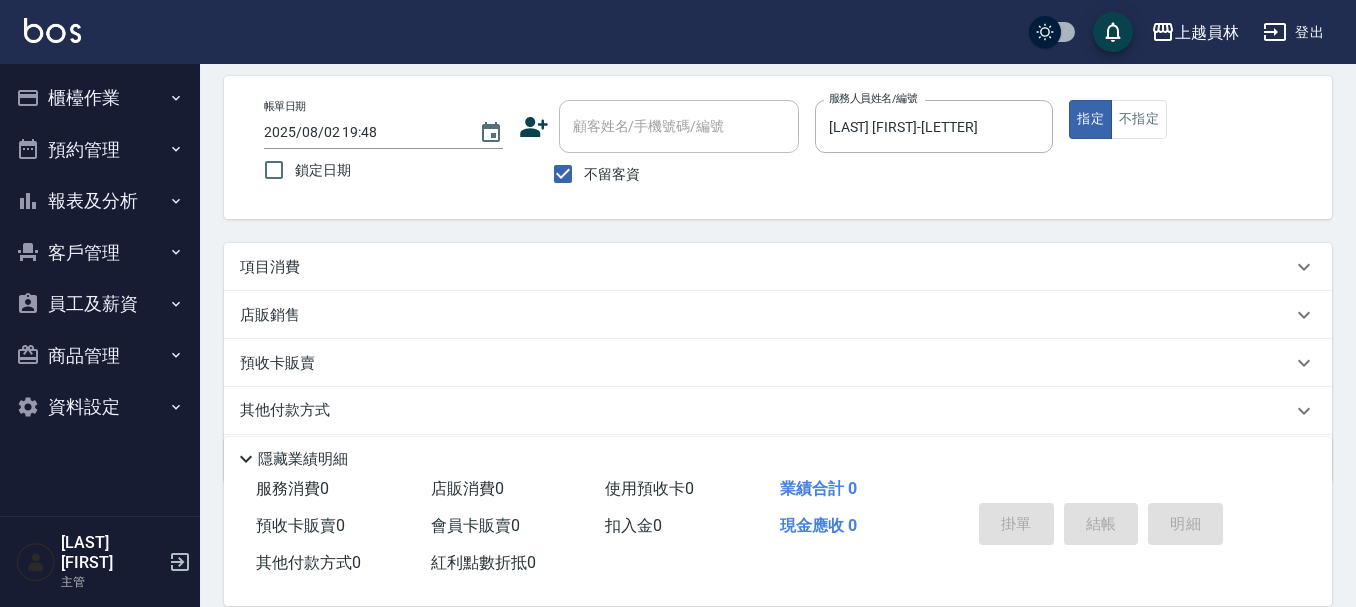 click on "項目消費" at bounding box center (766, 267) 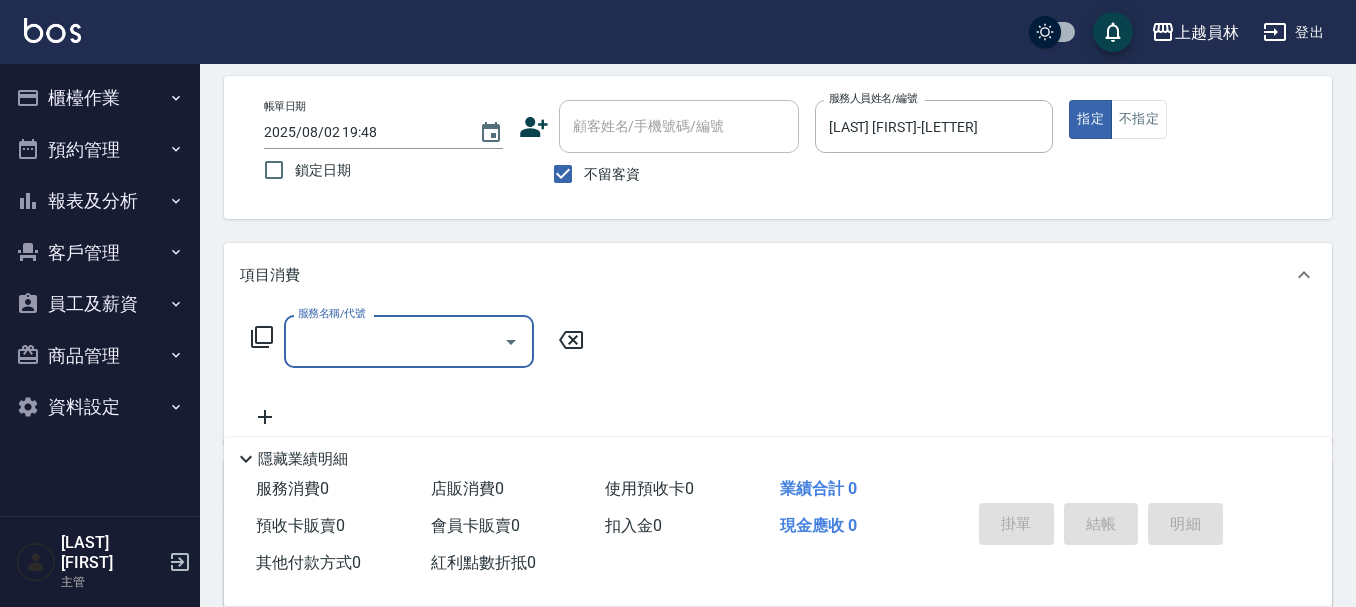 scroll, scrollTop: 0, scrollLeft: 0, axis: both 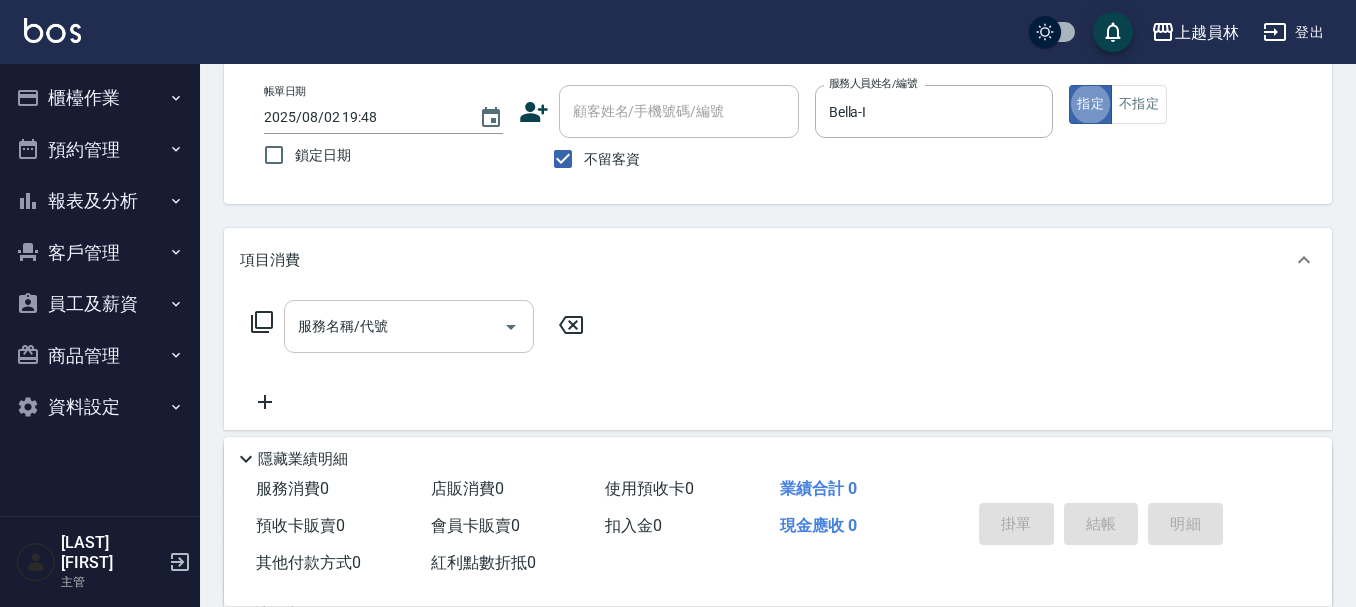 click on "服務名稱/代號" at bounding box center (409, 326) 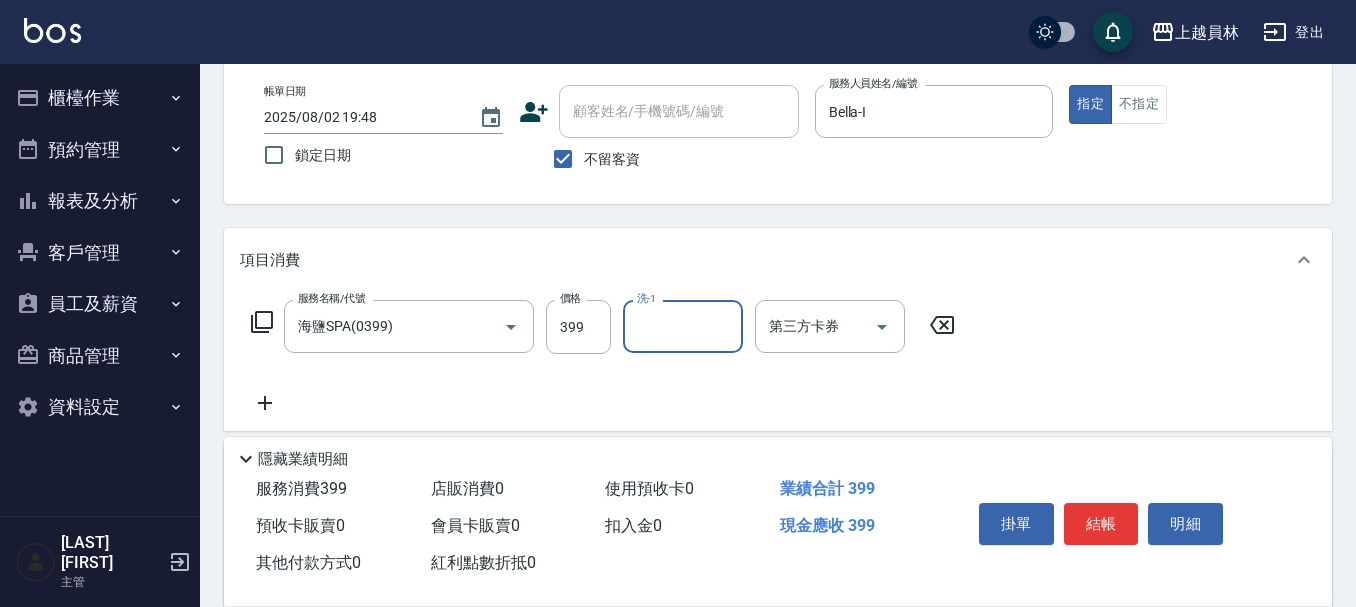 click on "399" at bounding box center (578, 327) 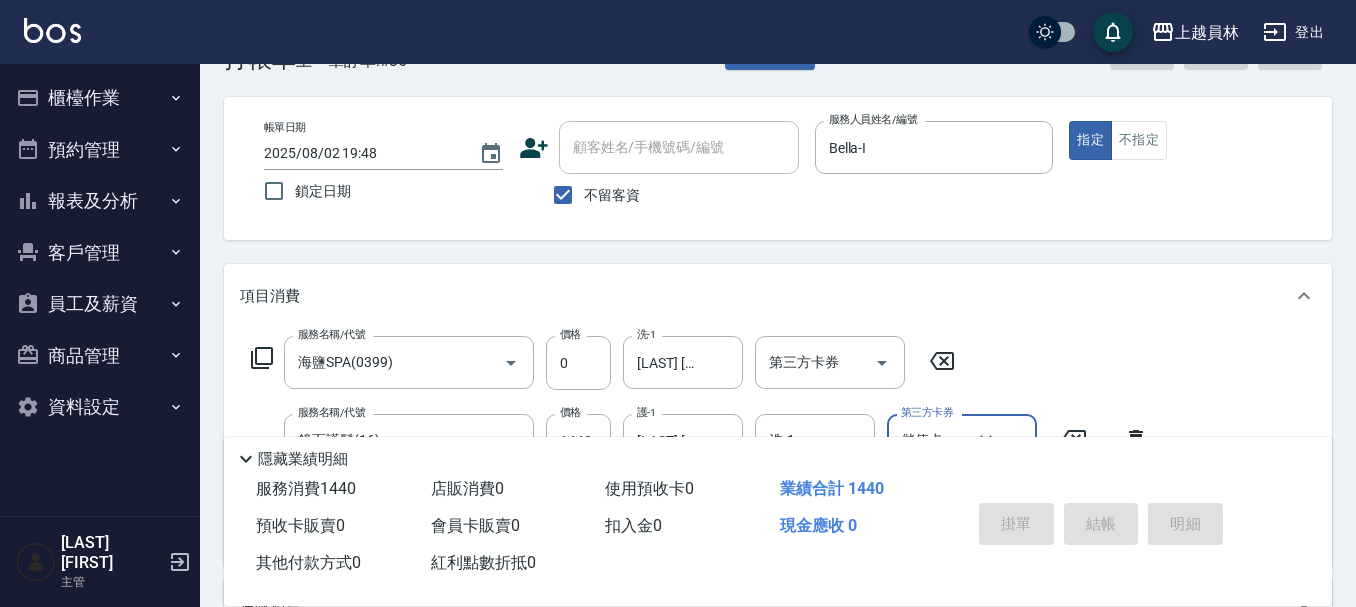 scroll, scrollTop: 0, scrollLeft: 0, axis: both 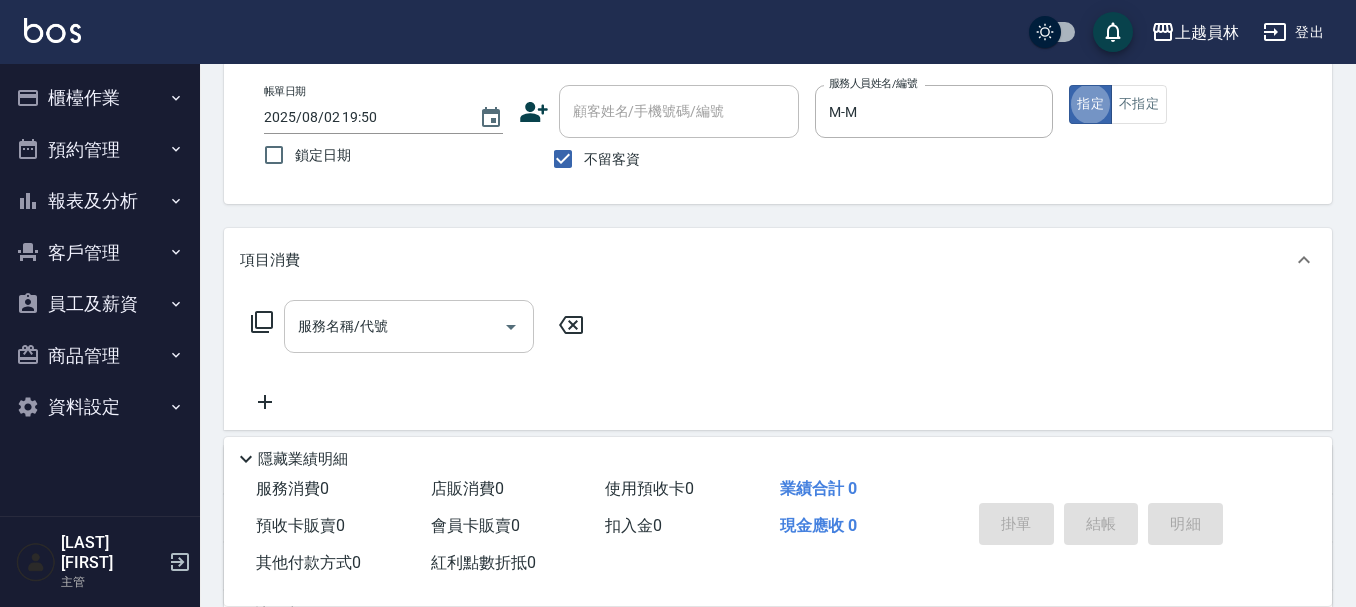 click on "服務名稱/代號" at bounding box center [394, 326] 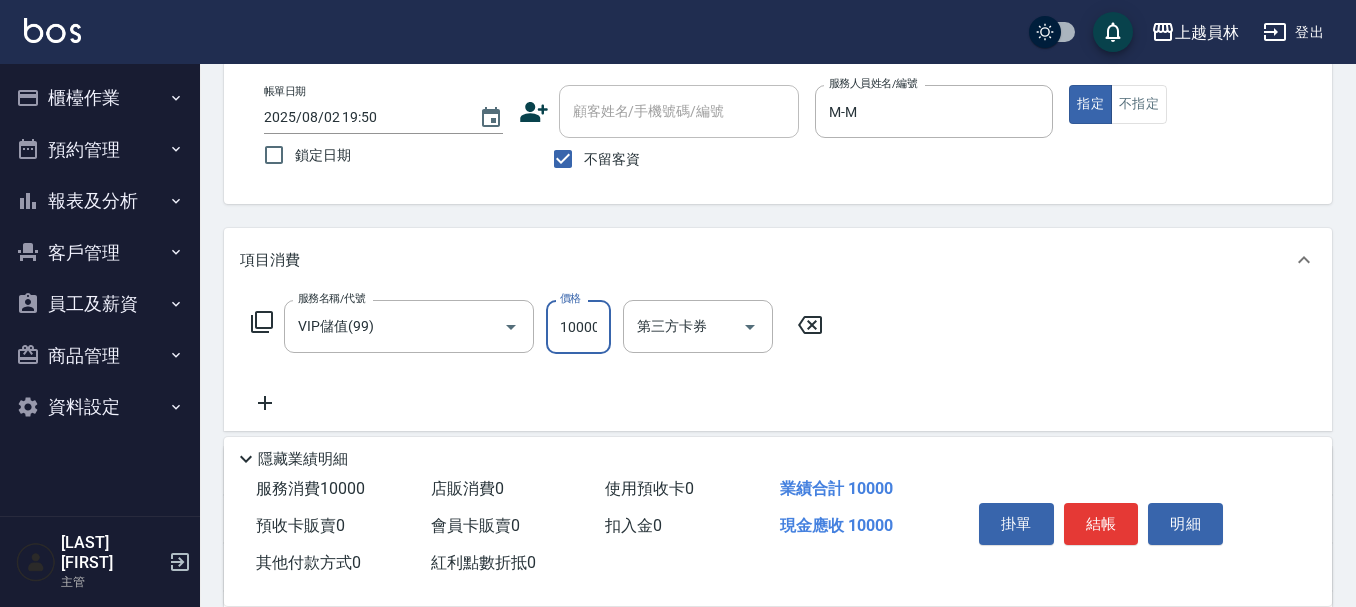 scroll, scrollTop: 0, scrollLeft: 2, axis: horizontal 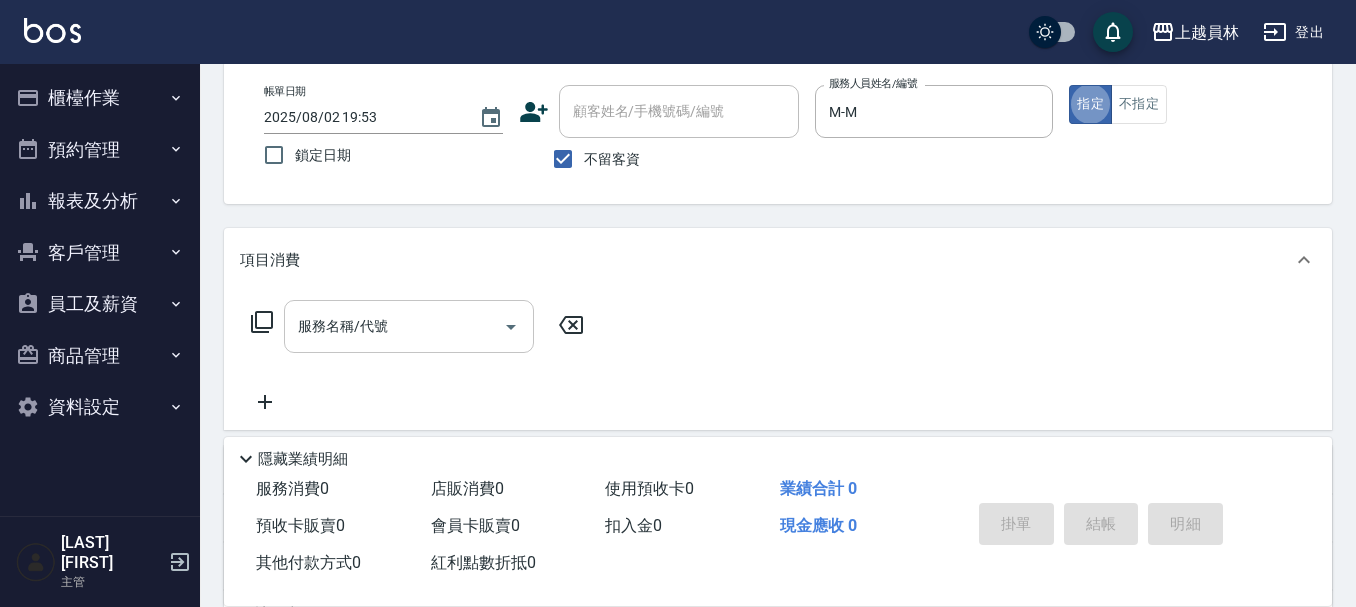click on "服務名稱/代號" at bounding box center [394, 326] 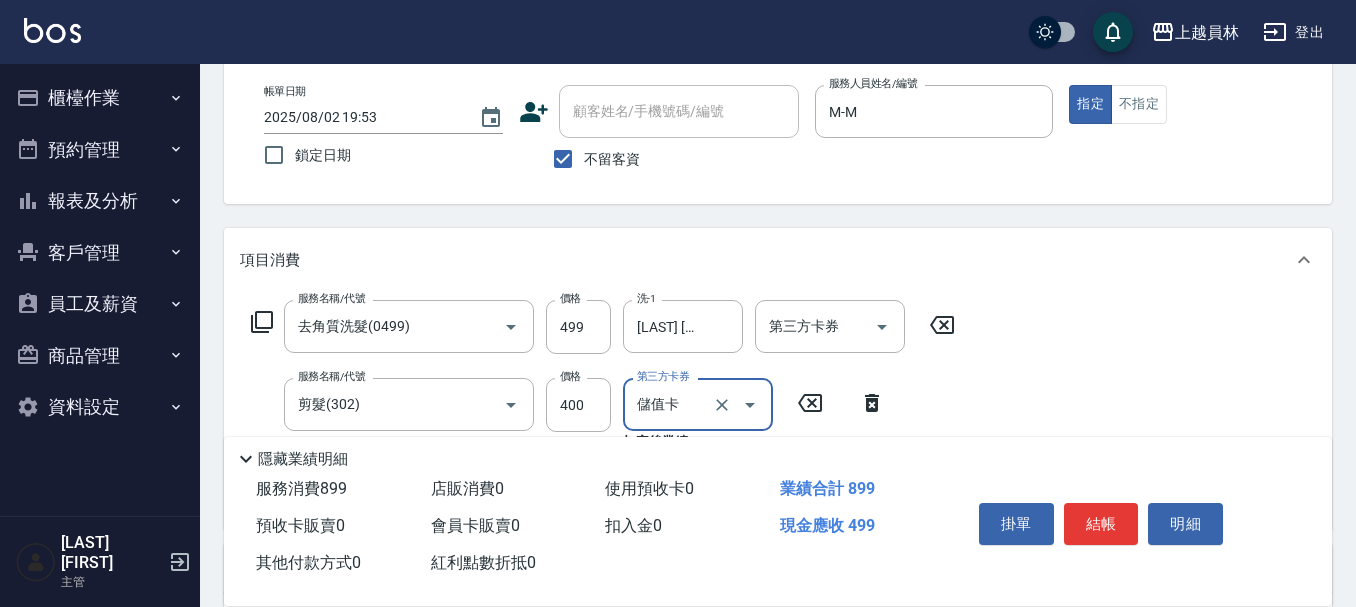 click on "第三方卡券 第三方卡券" at bounding box center (836, 327) 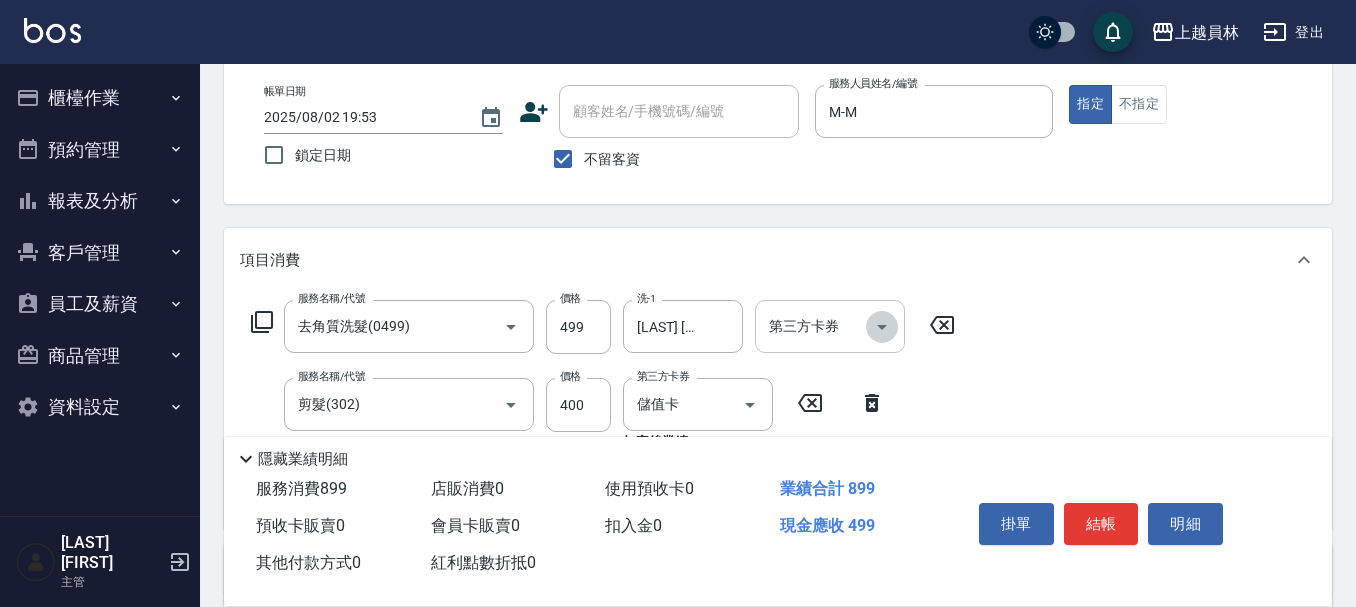 click 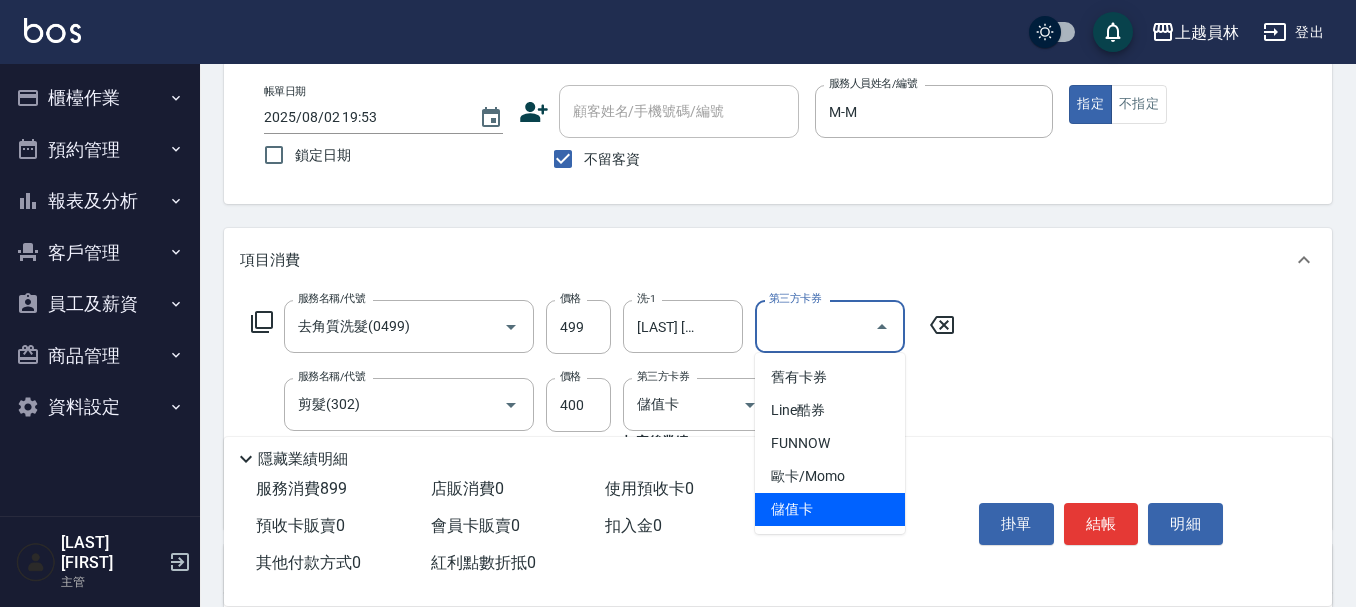 click on "儲值卡" at bounding box center [830, 509] 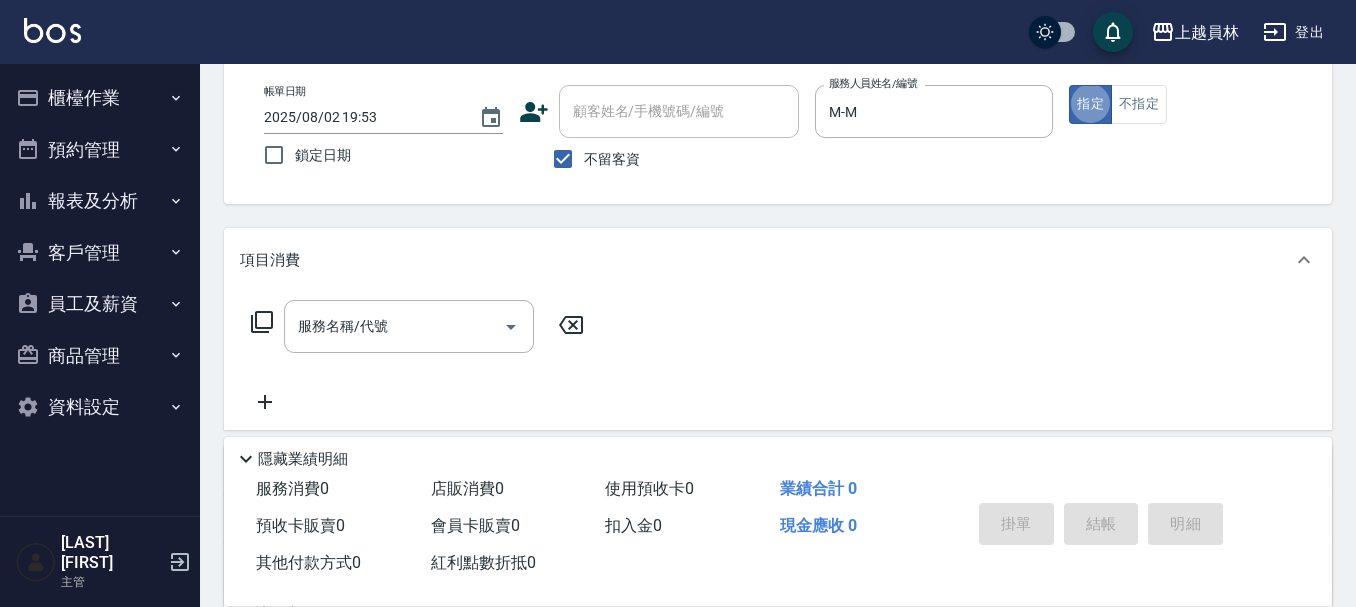 scroll, scrollTop: 200, scrollLeft: 0, axis: vertical 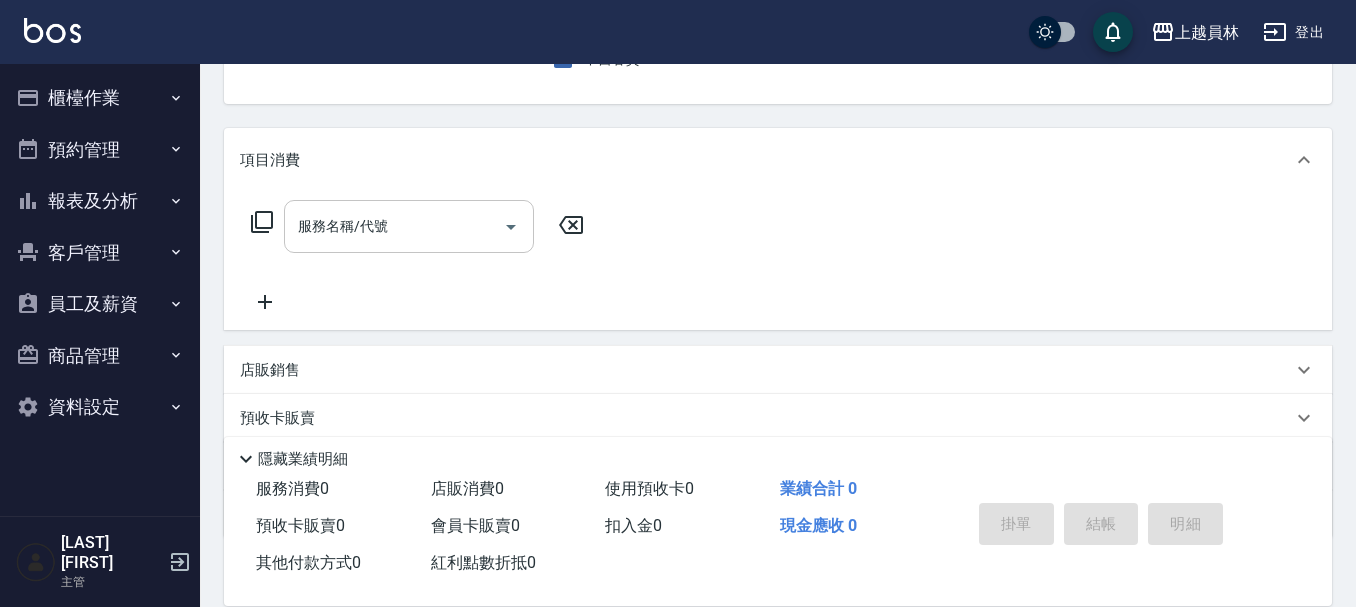 click on "服務名稱/代號" at bounding box center [394, 226] 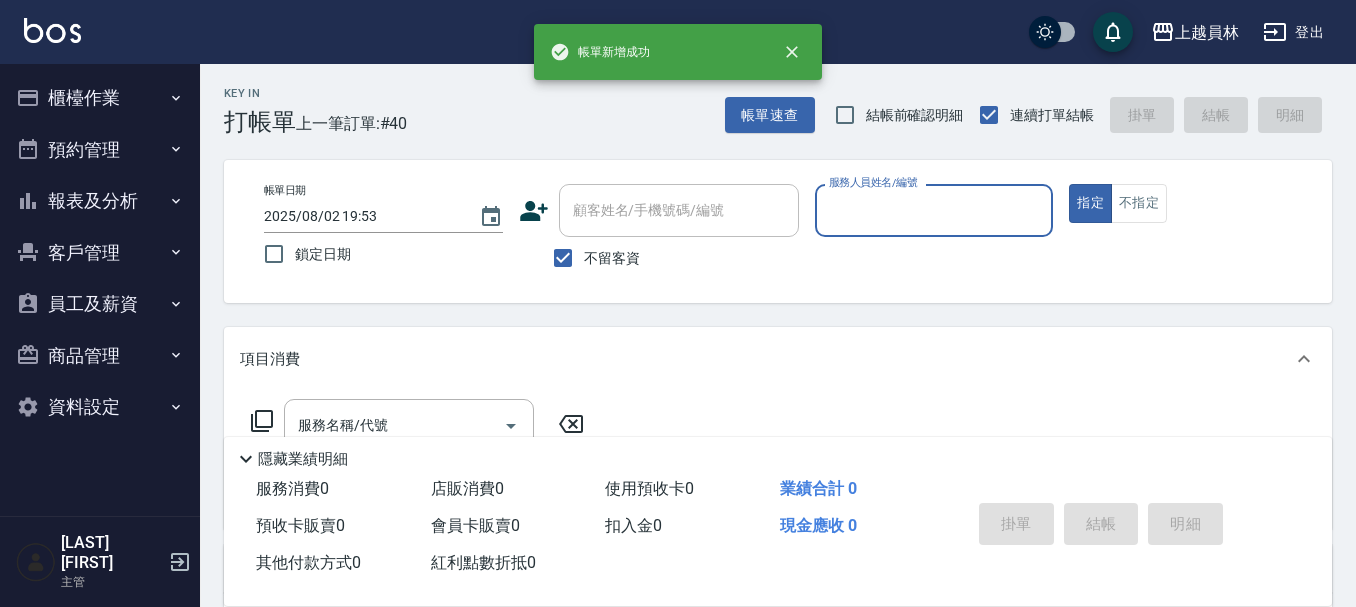 scroll, scrollTop: 0, scrollLeft: 0, axis: both 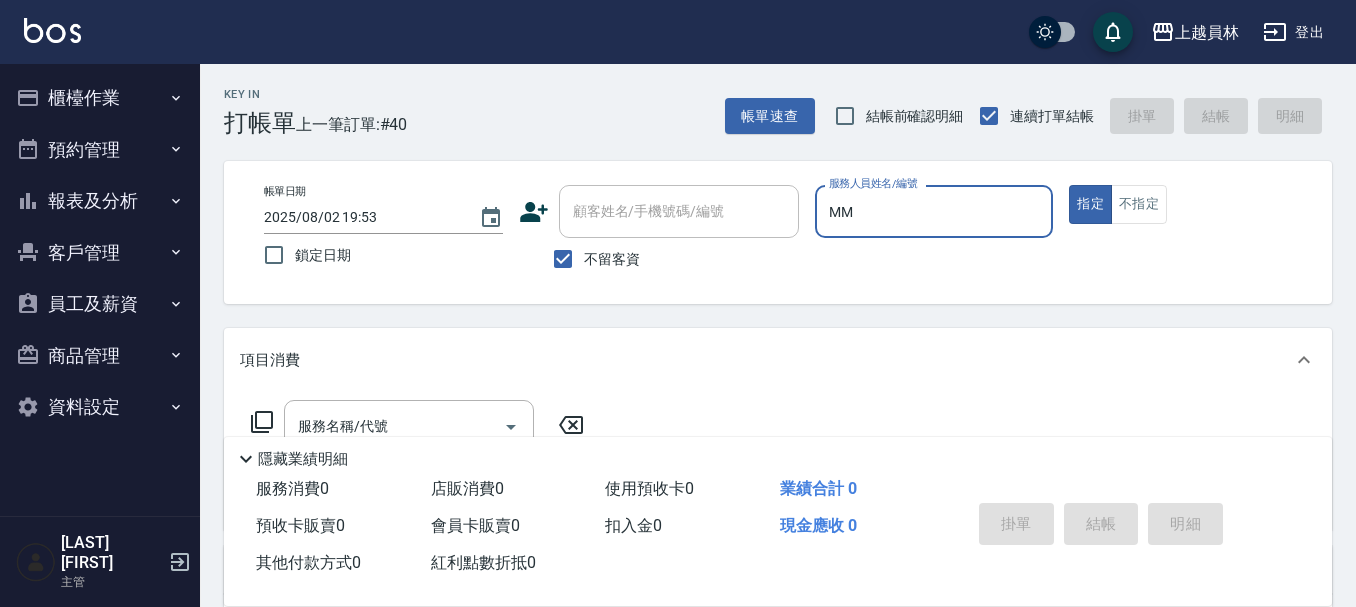 click on "指定" at bounding box center [1090, 204] 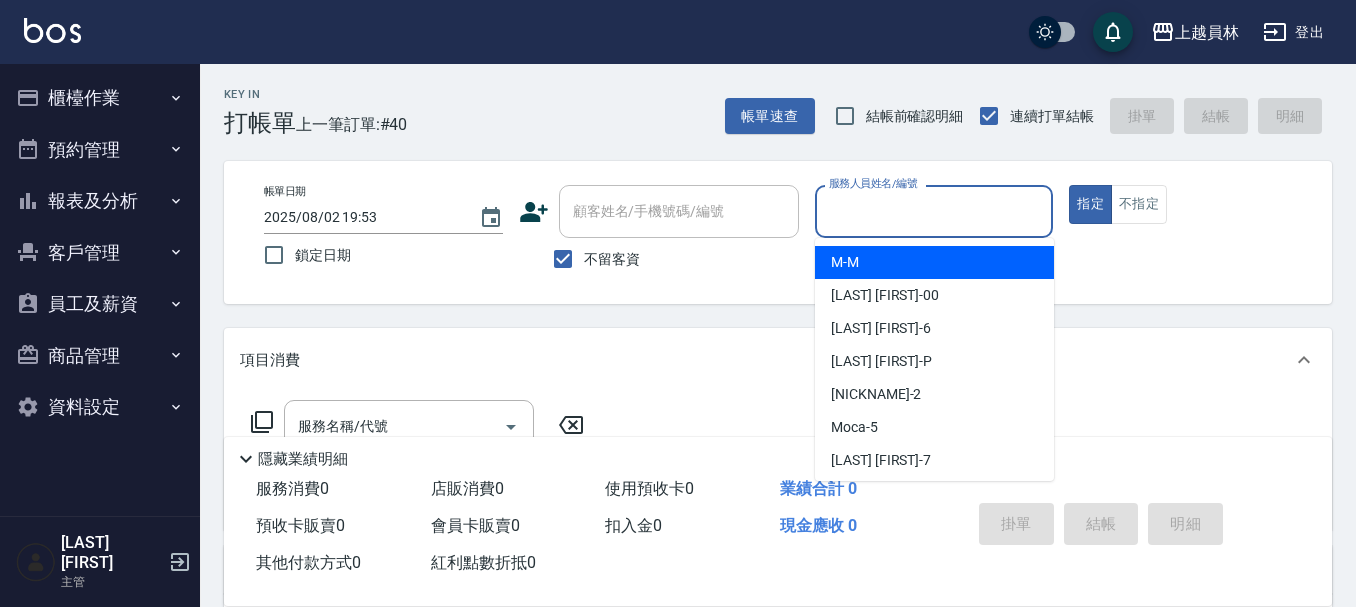click on "服務人員姓名/編號 服務人員姓名/編號" at bounding box center [934, 211] 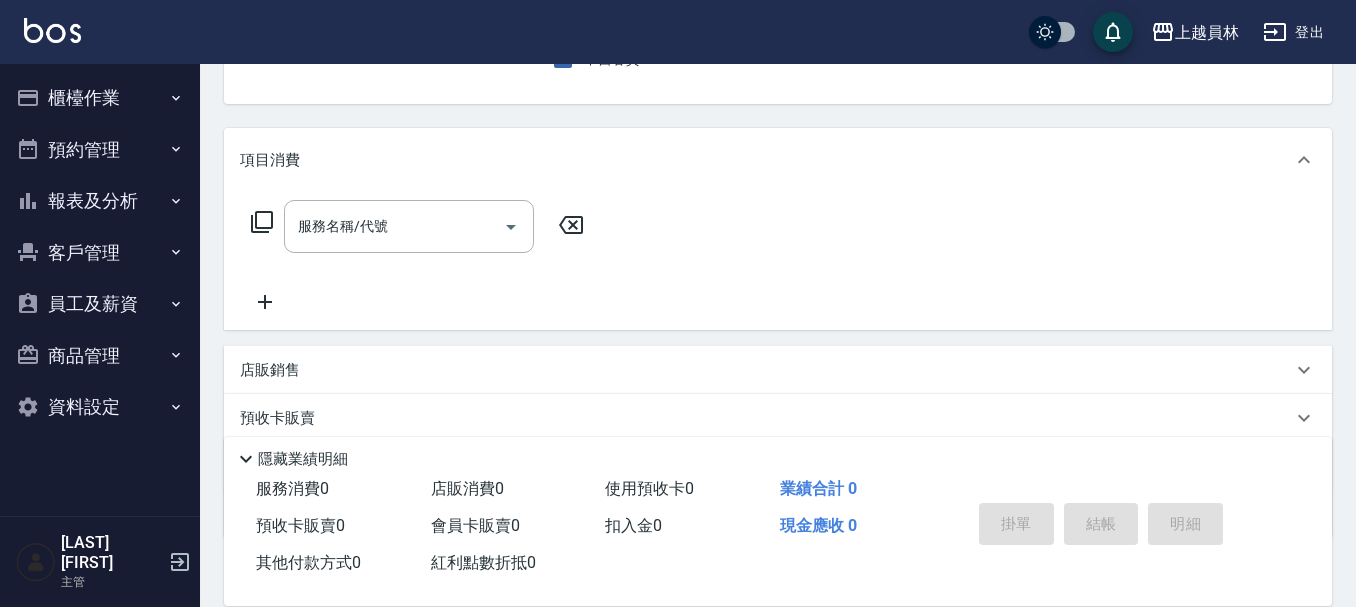 click on "項目消費" at bounding box center (778, 160) 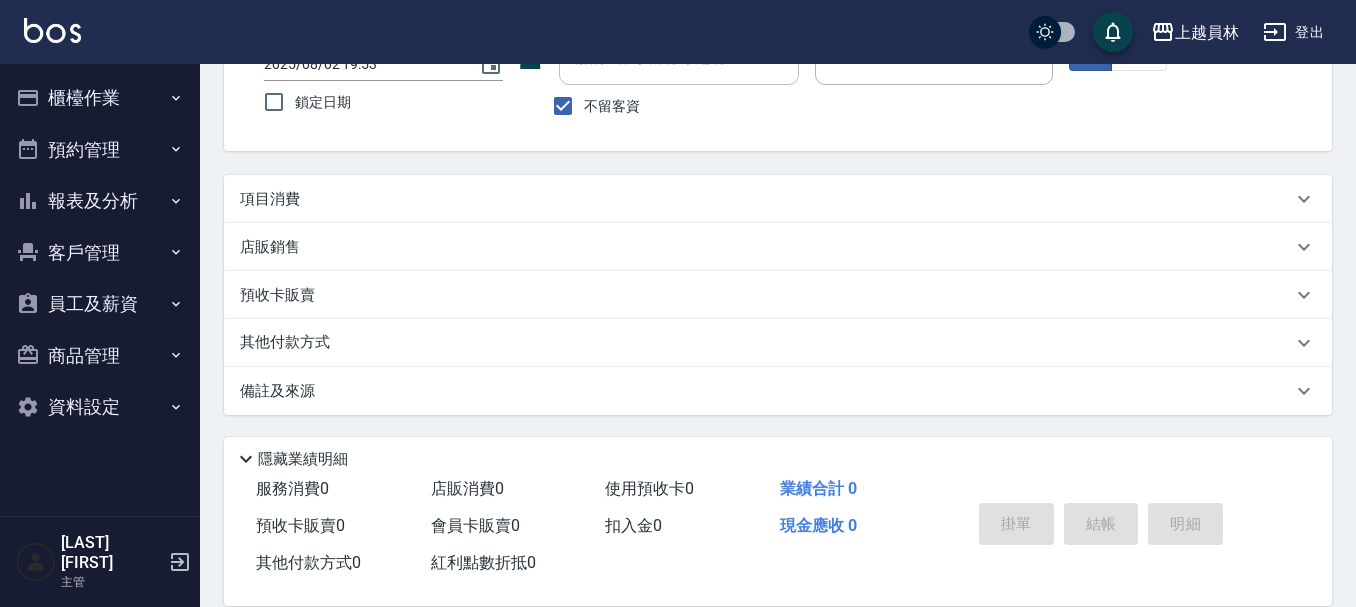 scroll, scrollTop: 153, scrollLeft: 0, axis: vertical 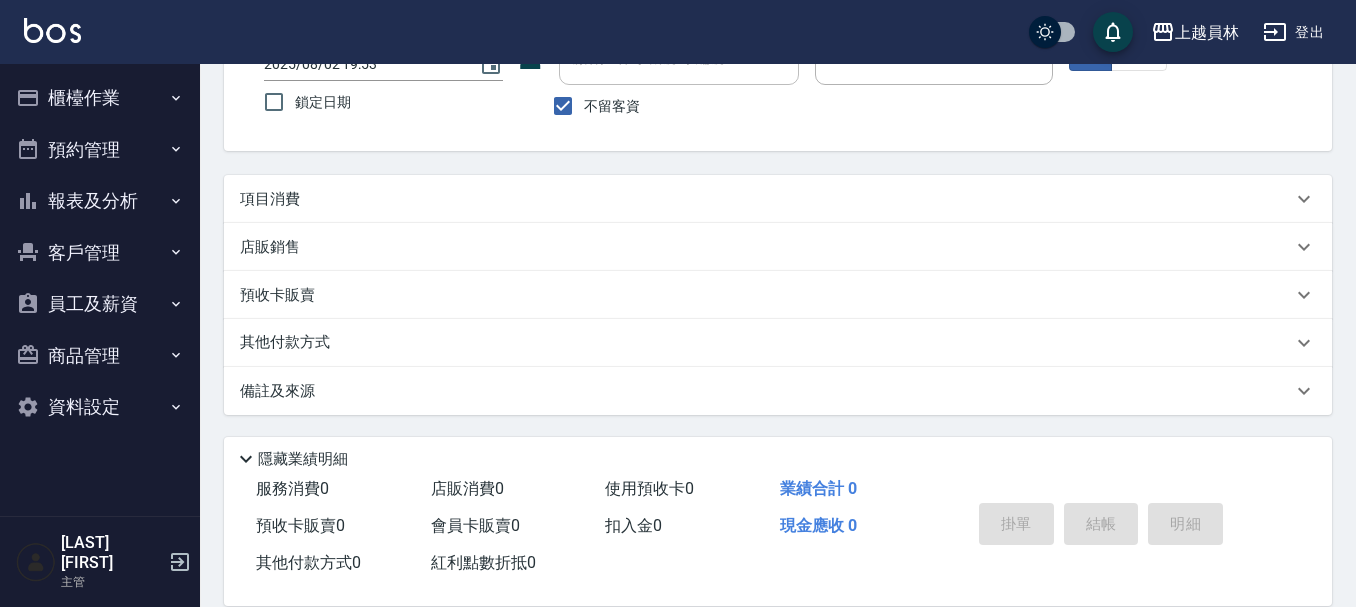 click on "項目消費" at bounding box center (766, 199) 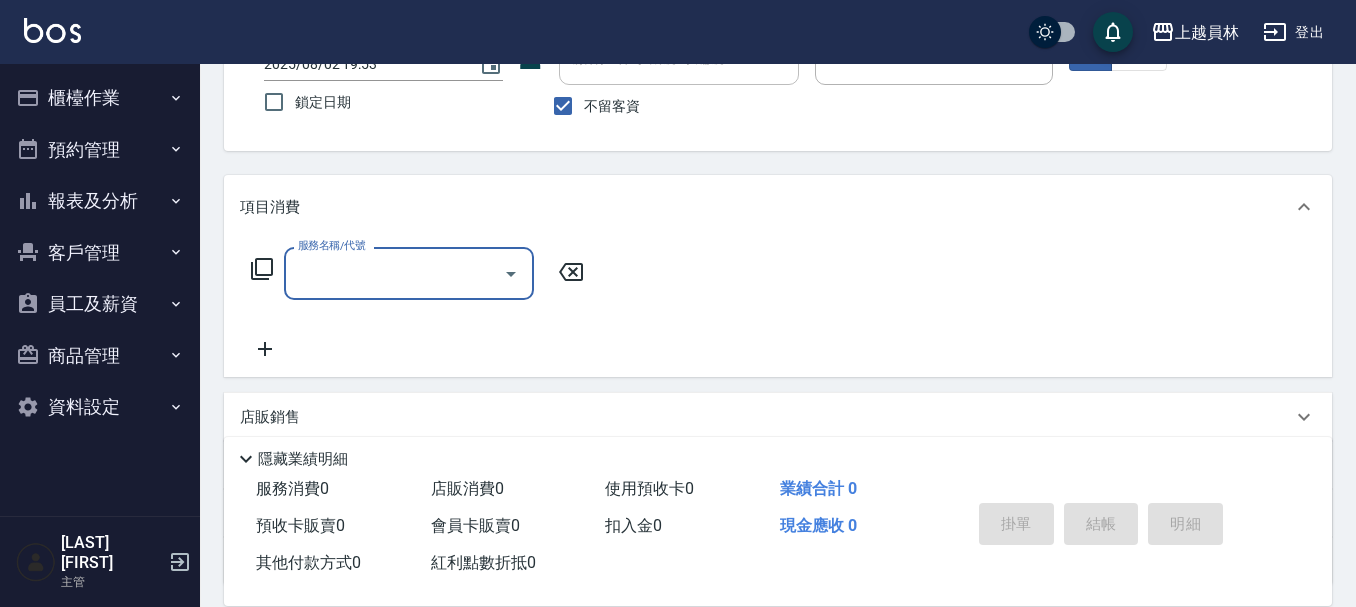click on "隱藏業績明細" at bounding box center [778, 454] 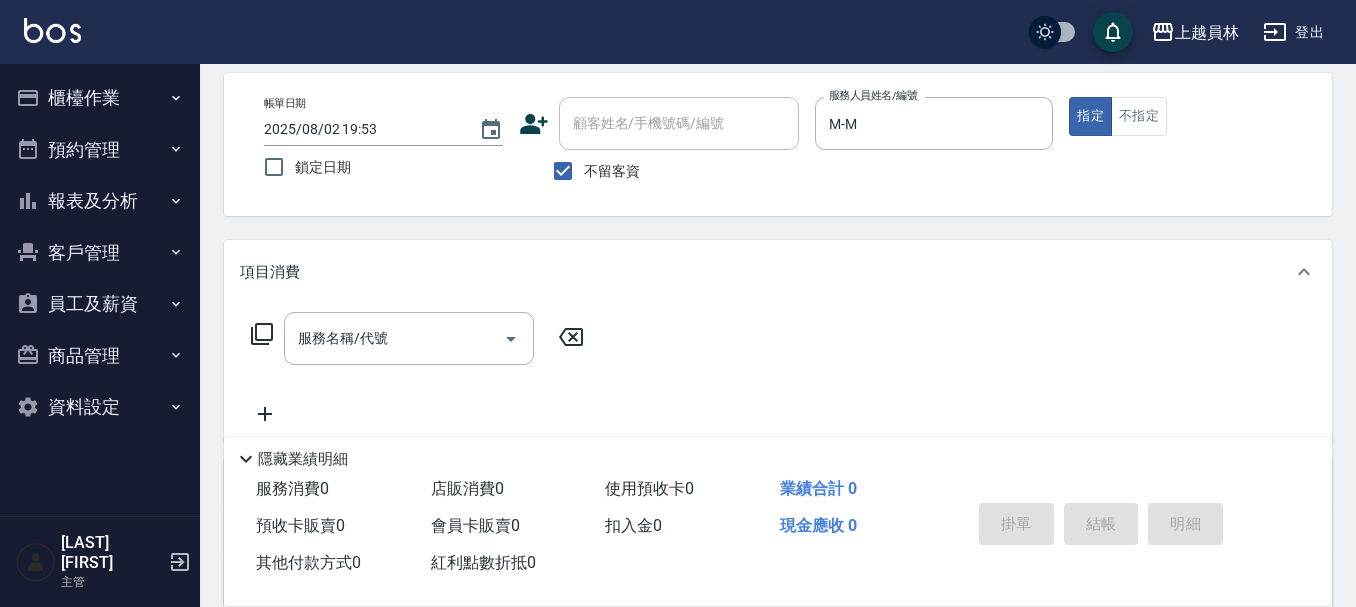 scroll, scrollTop: 53, scrollLeft: 0, axis: vertical 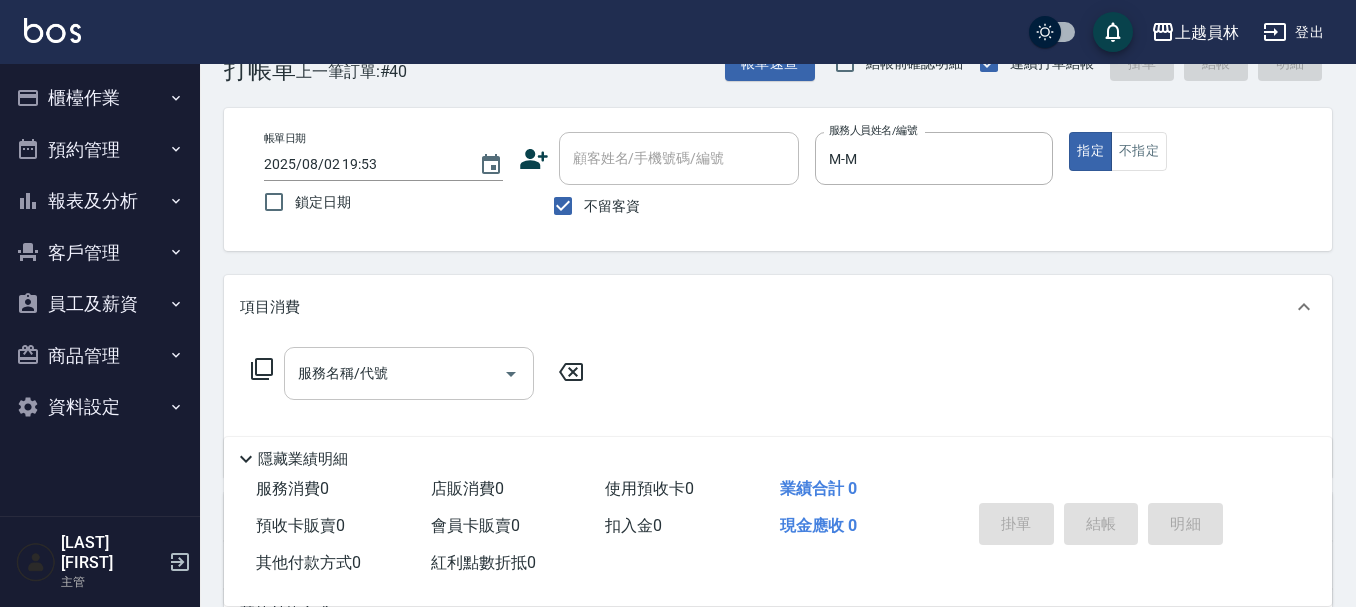 click on "服務名稱/代號" at bounding box center (394, 373) 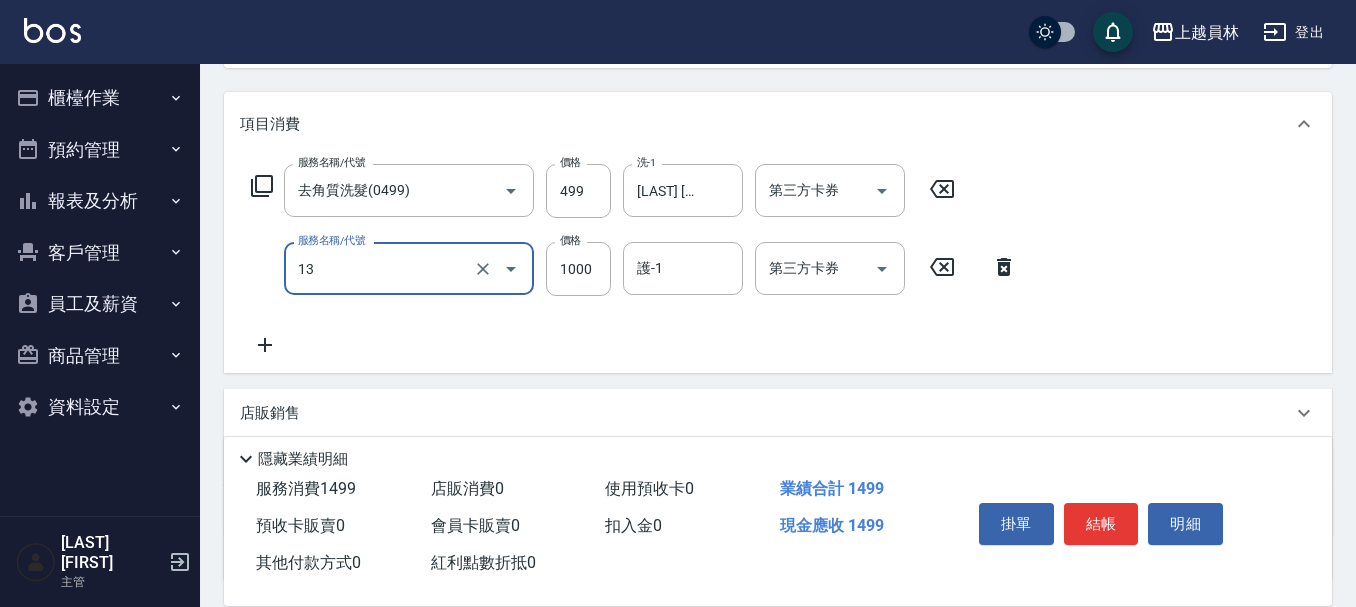 scroll, scrollTop: 253, scrollLeft: 0, axis: vertical 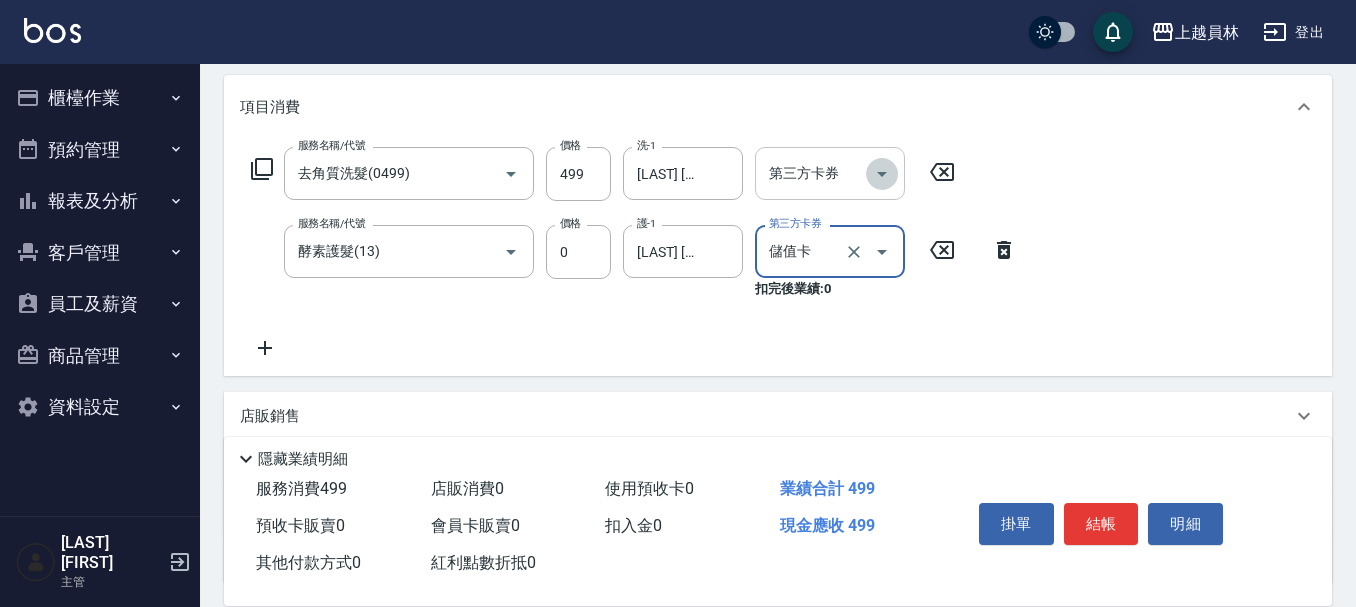 click 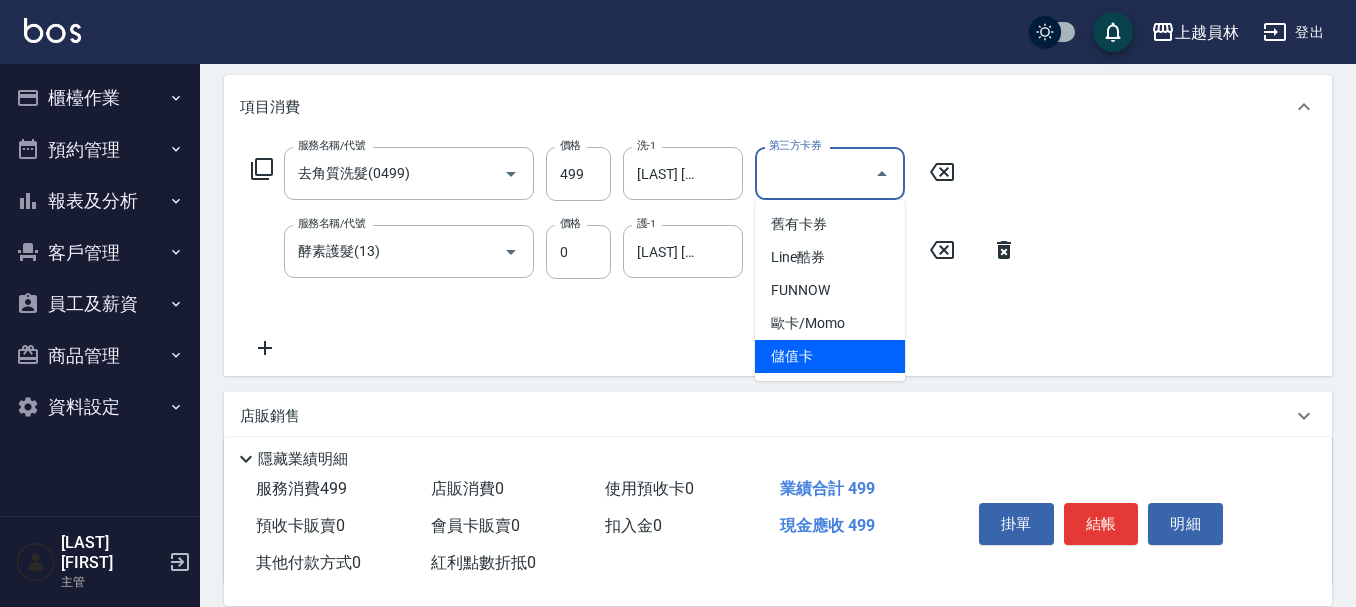 click on "儲值卡" at bounding box center (830, 356) 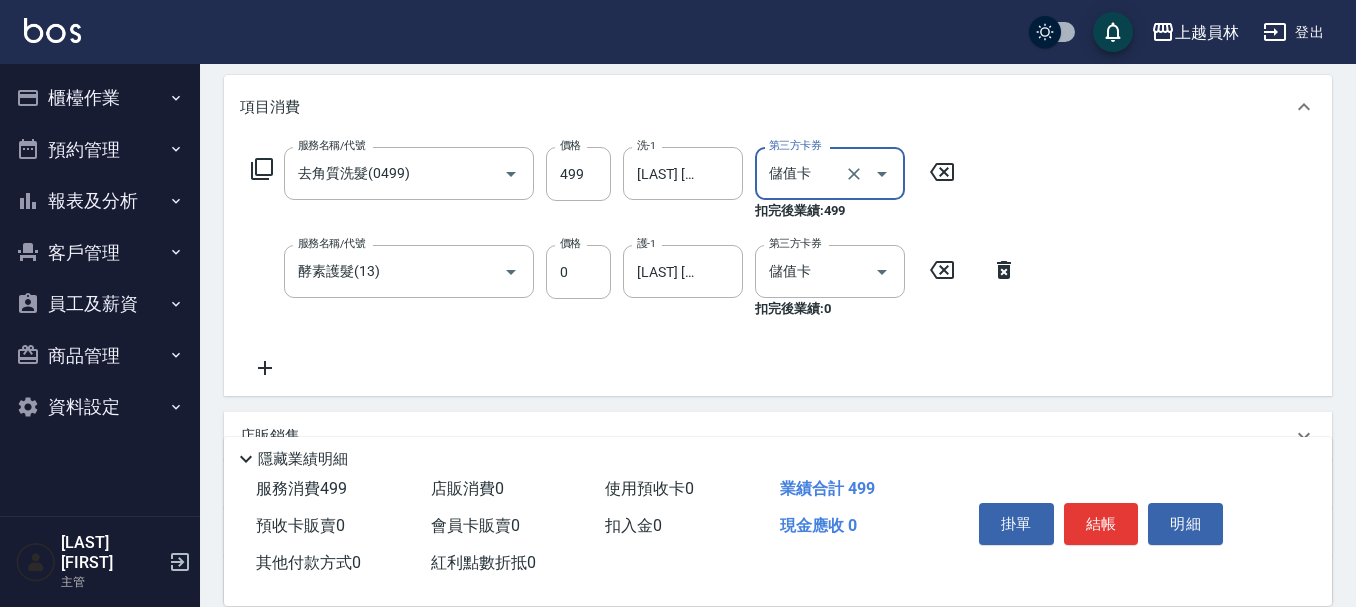 click 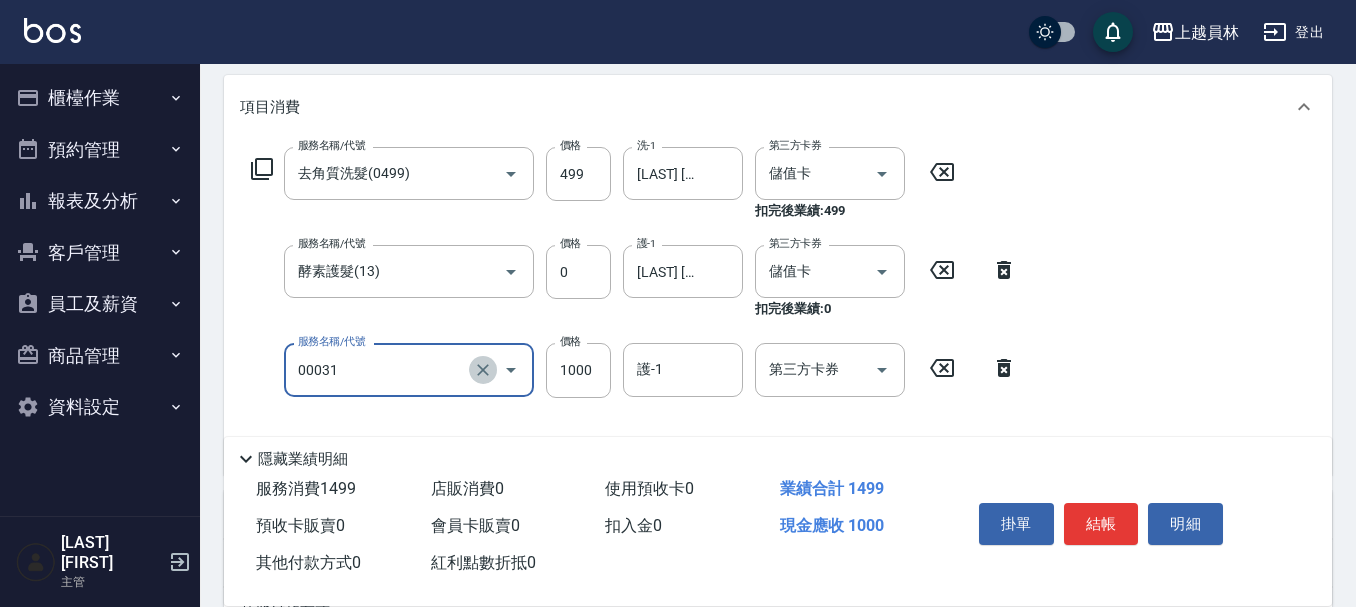click 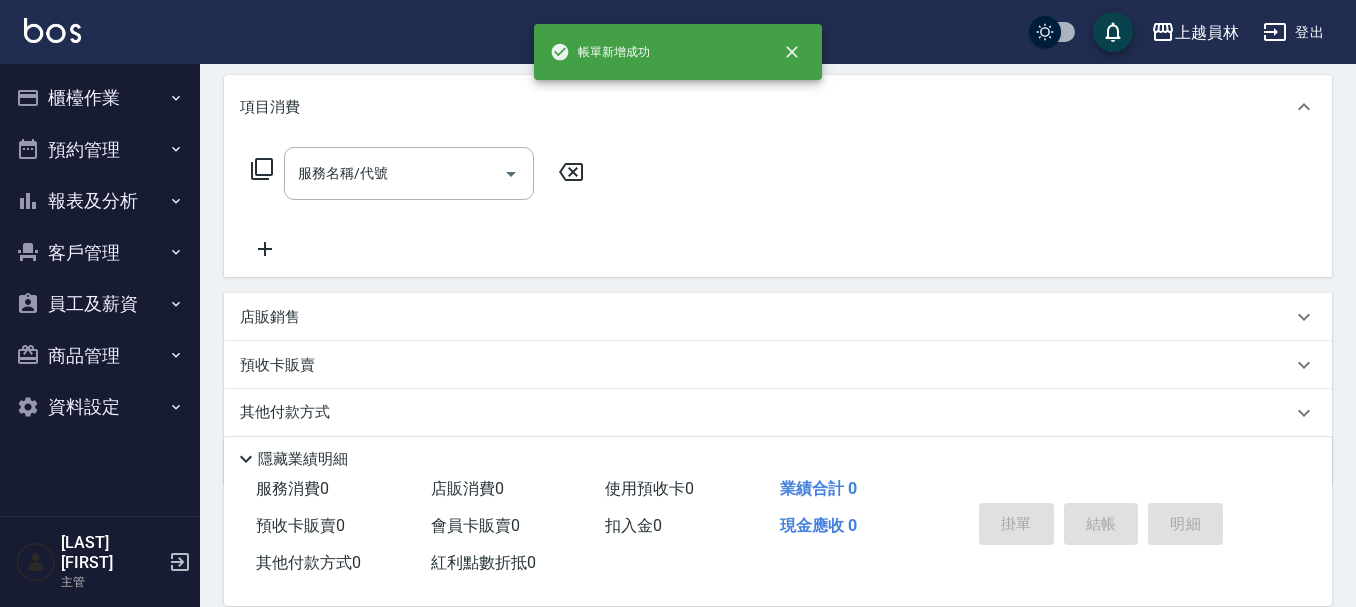 scroll, scrollTop: 0, scrollLeft: 0, axis: both 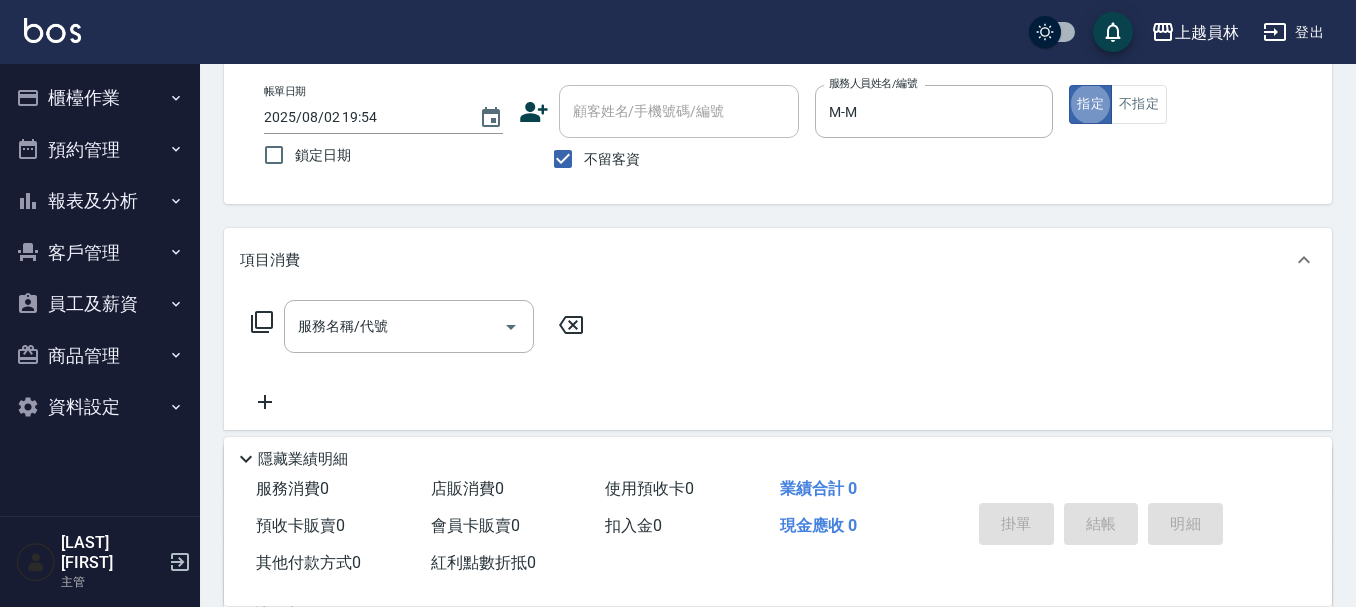 click on "服務名稱/代號" at bounding box center (394, 326) 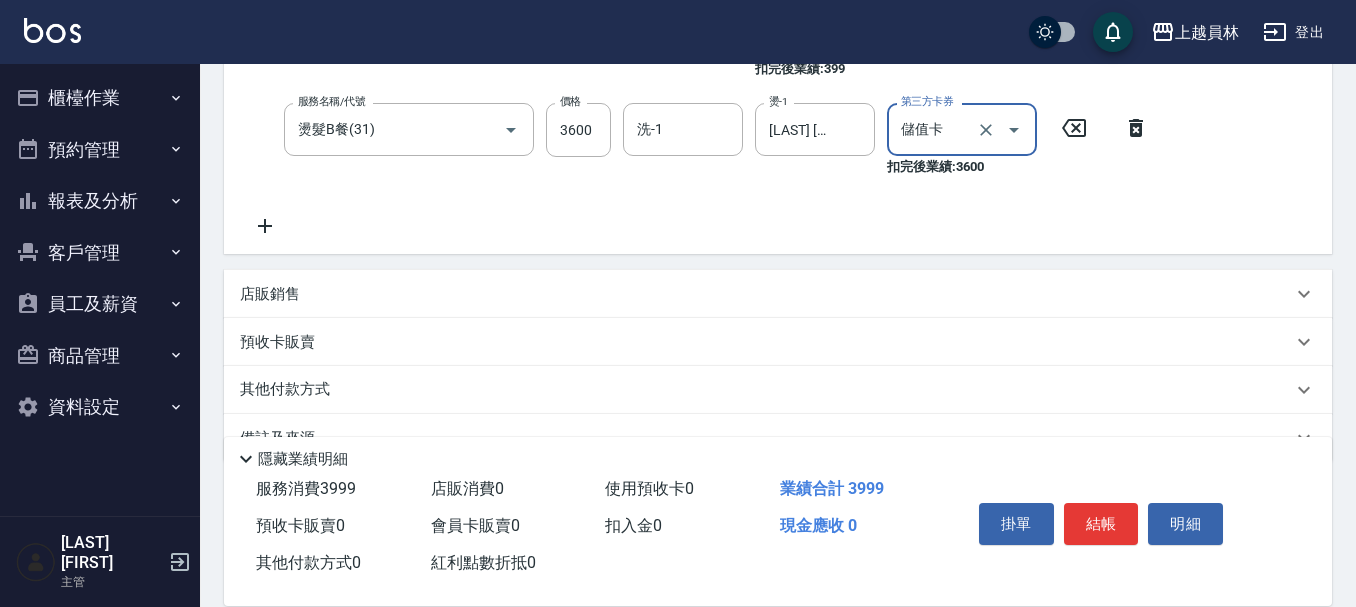 scroll, scrollTop: 400, scrollLeft: 0, axis: vertical 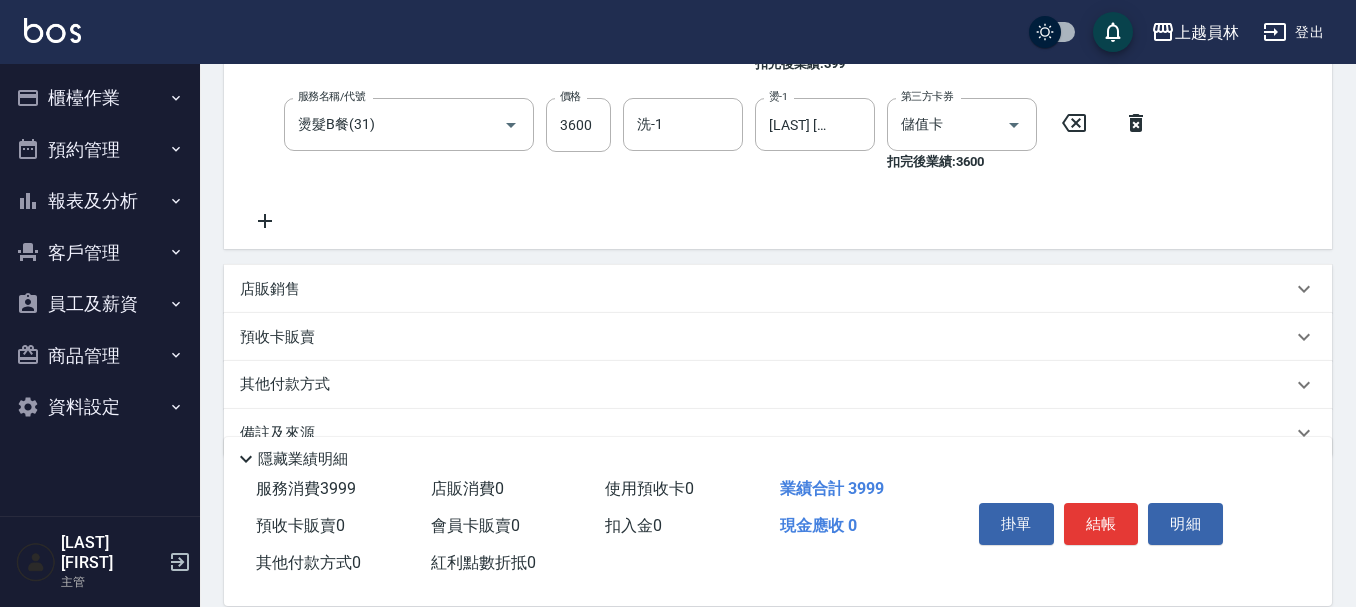 click on "店販銷售" at bounding box center (270, 289) 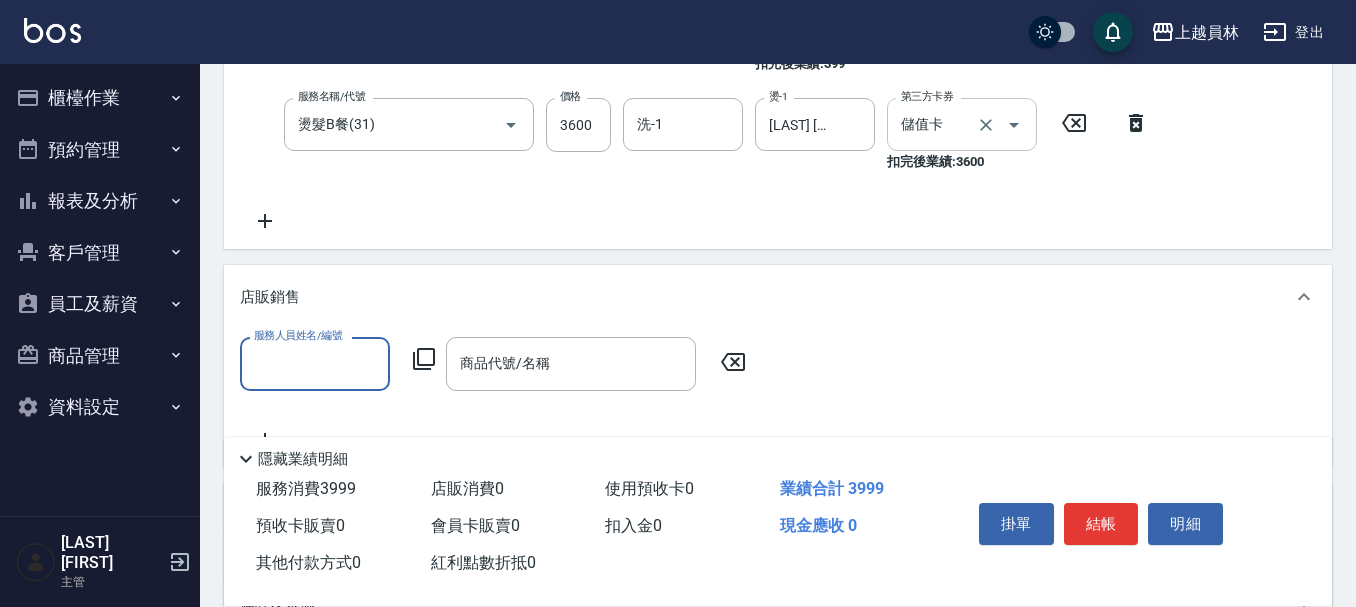 scroll, scrollTop: 0, scrollLeft: 0, axis: both 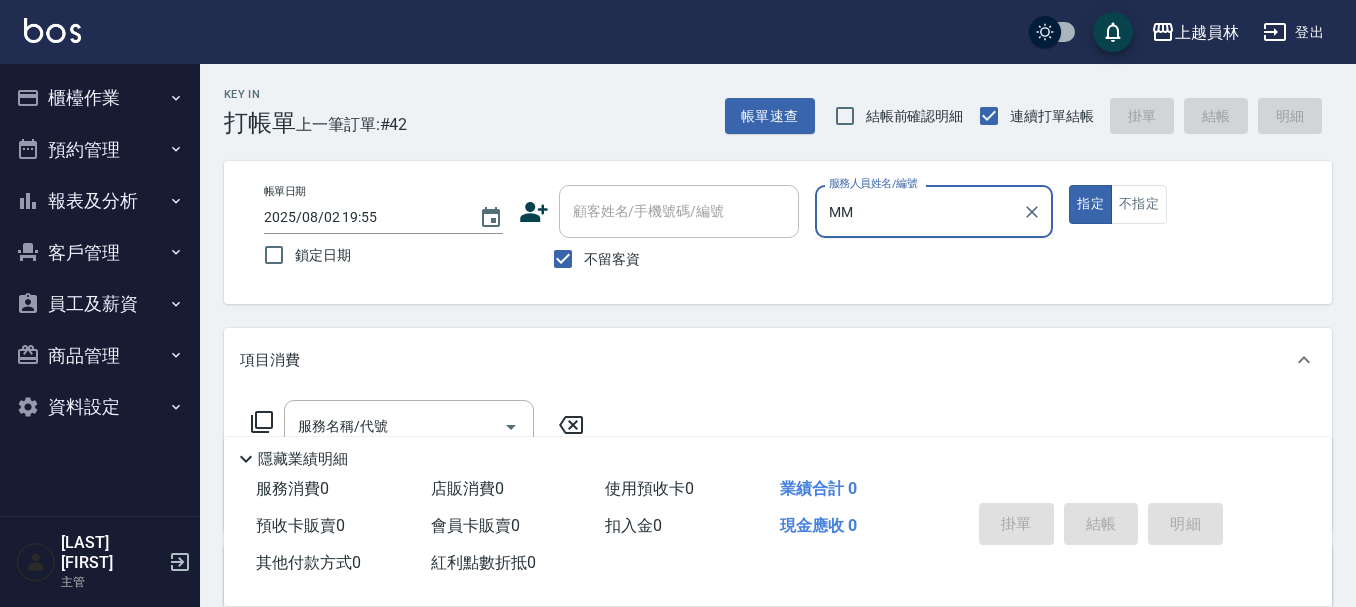 click on "指定" at bounding box center (1090, 204) 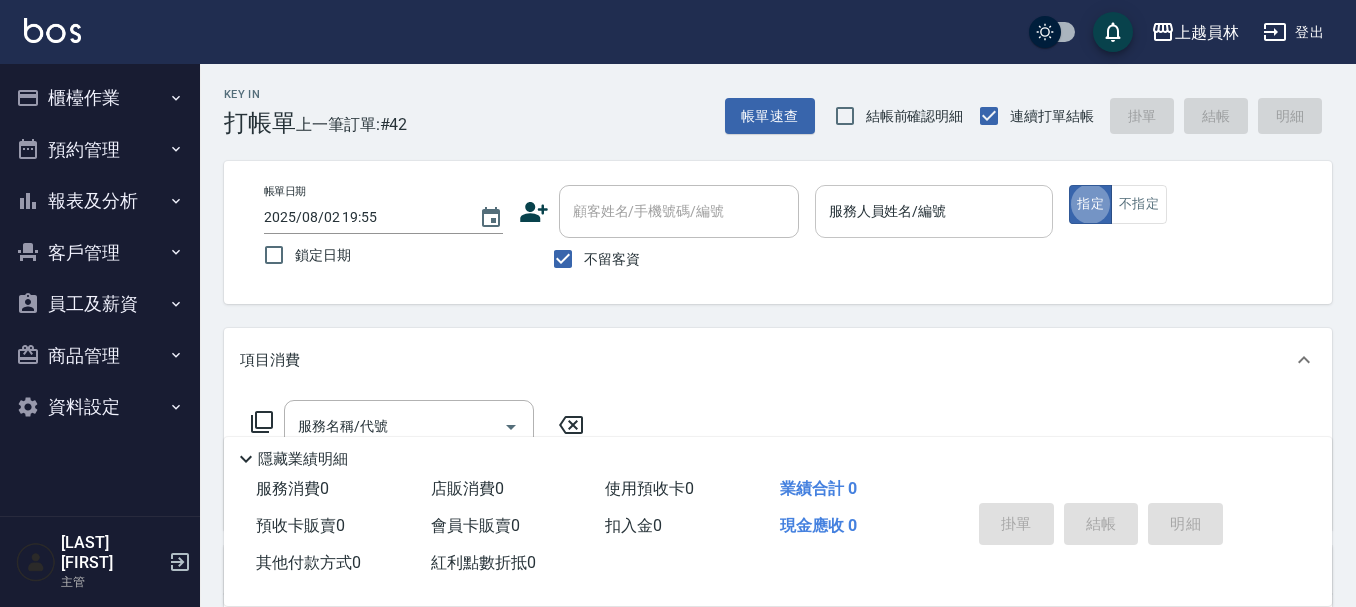 click on "服務人員姓名/編號" at bounding box center (934, 211) 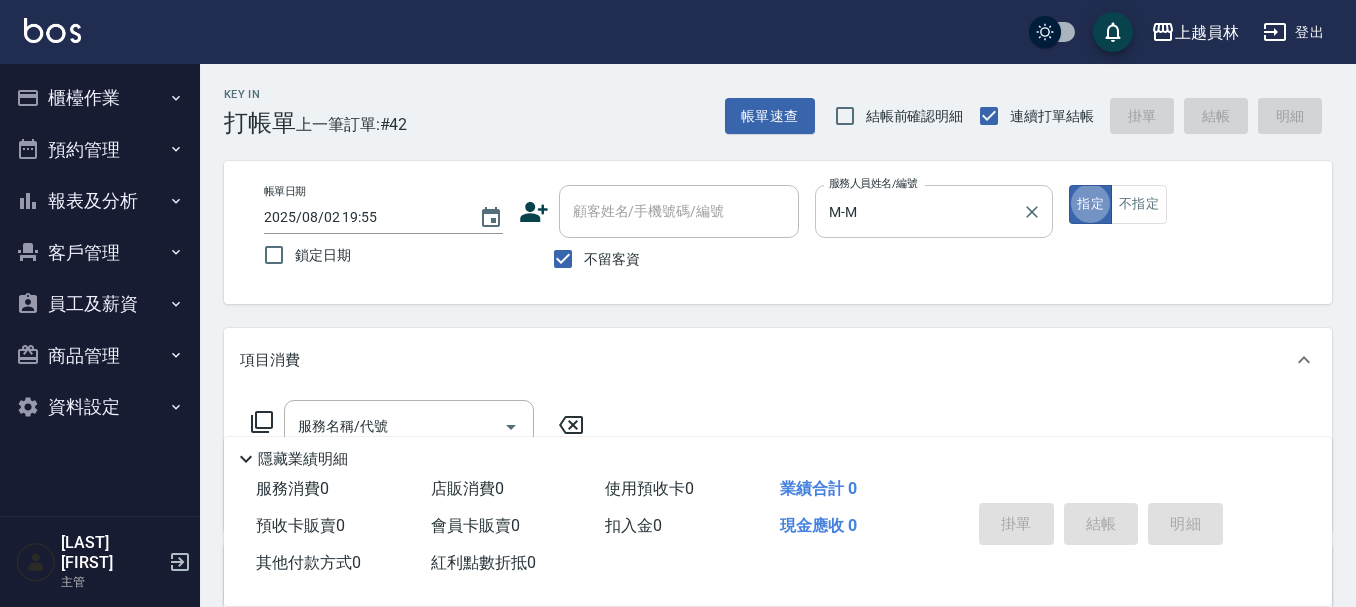 scroll, scrollTop: 300, scrollLeft: 0, axis: vertical 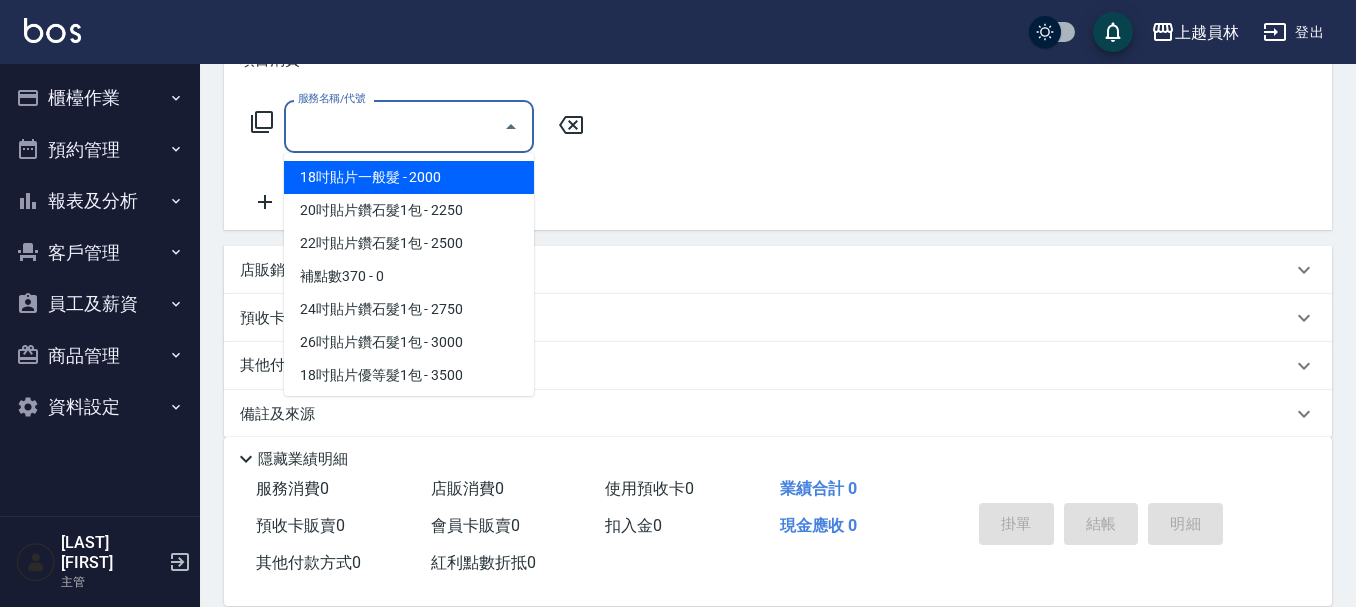 click on "服務名稱/代號" at bounding box center [394, 126] 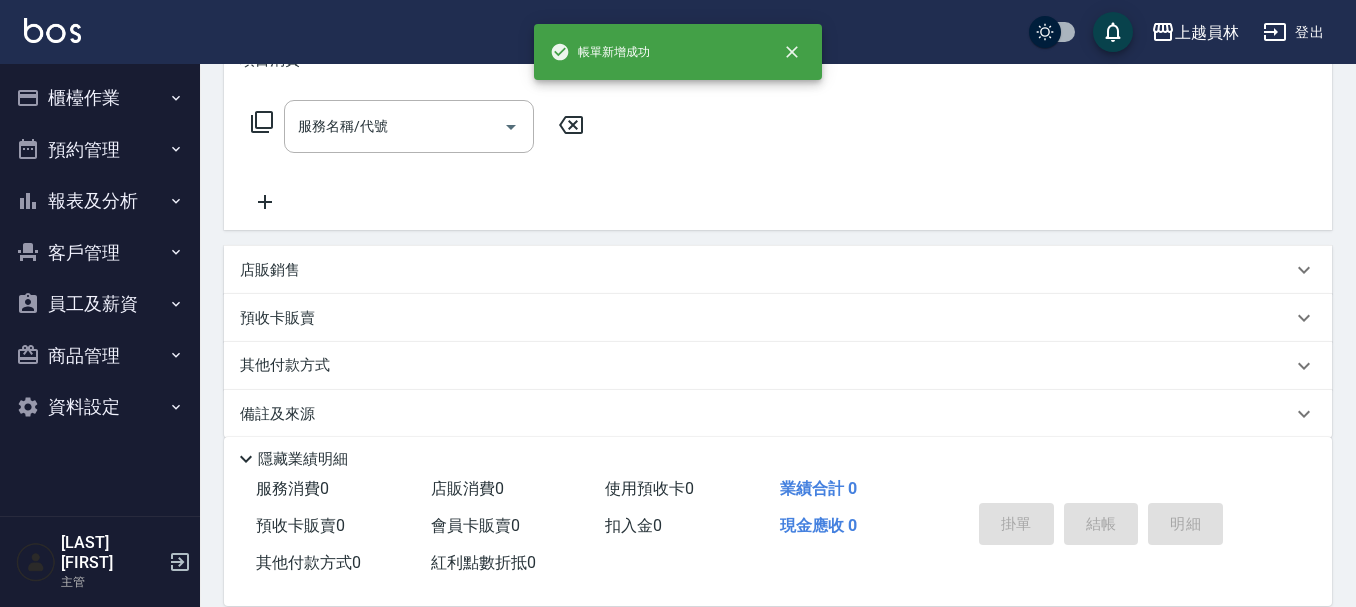 scroll, scrollTop: 0, scrollLeft: 0, axis: both 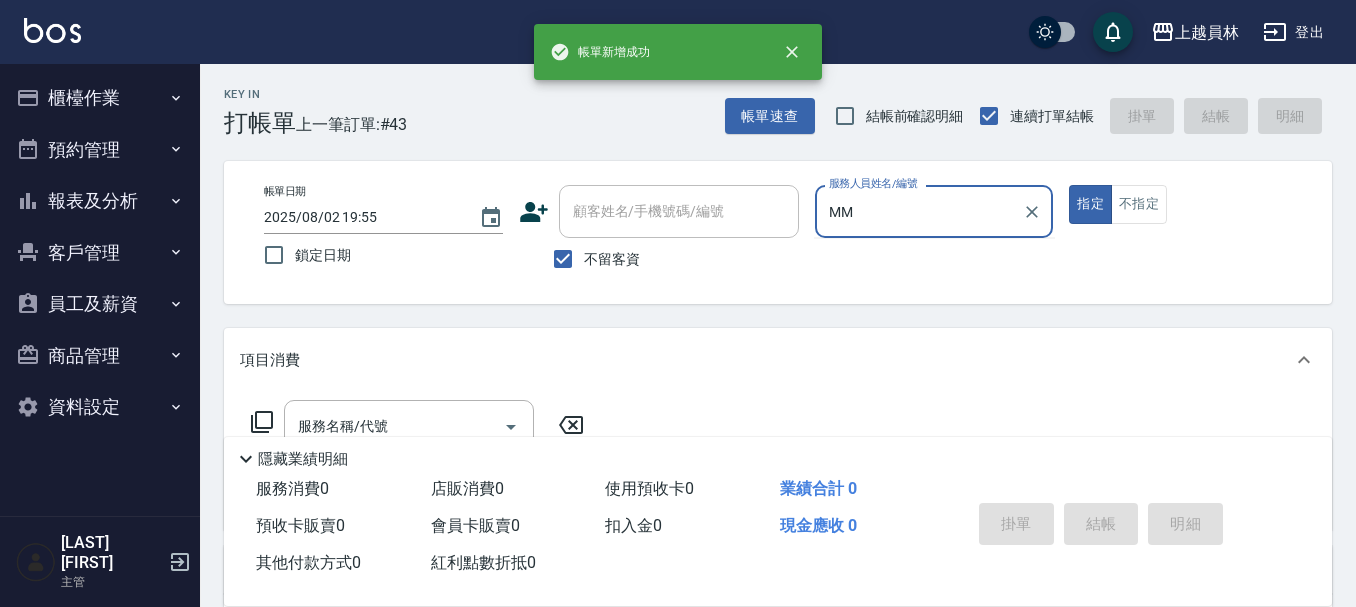 click on "指定" at bounding box center [1090, 204] 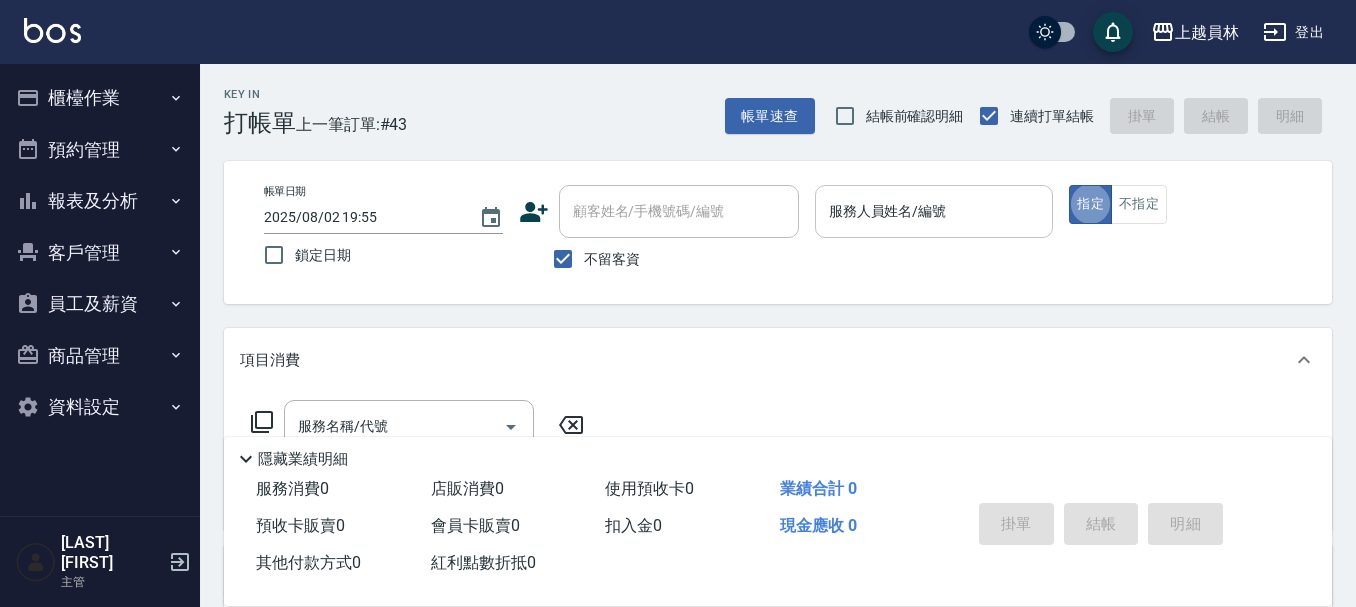 click on "服務人員姓名/編號" at bounding box center (934, 211) 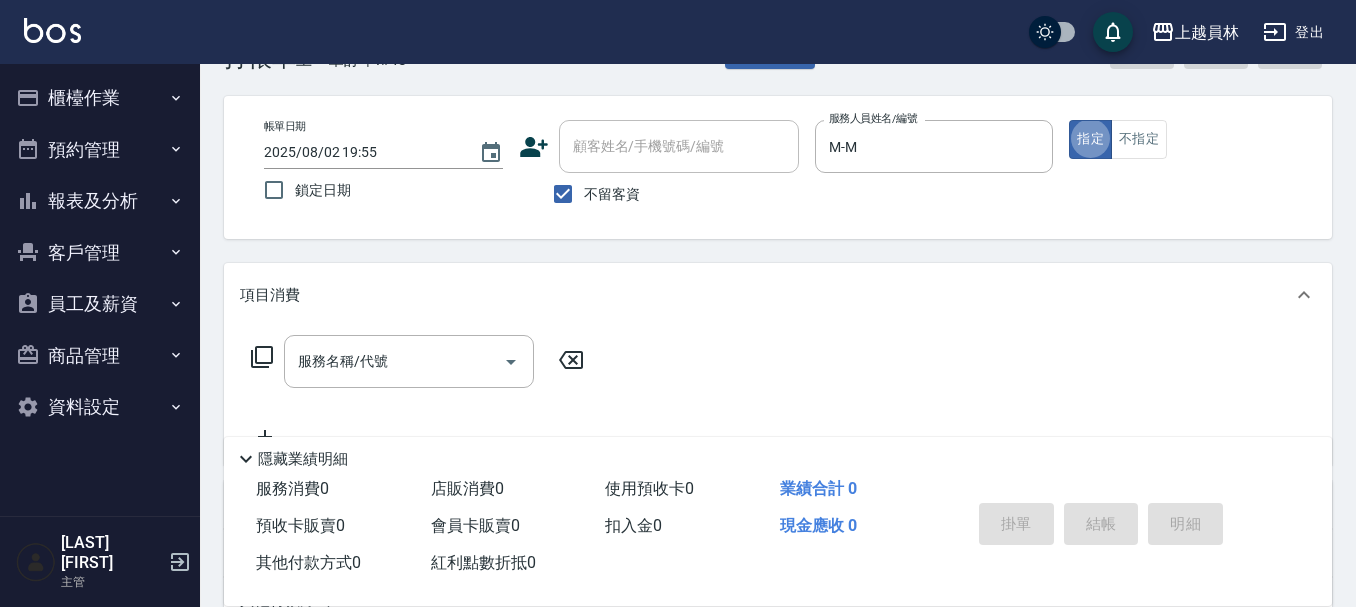 scroll, scrollTop: 100, scrollLeft: 0, axis: vertical 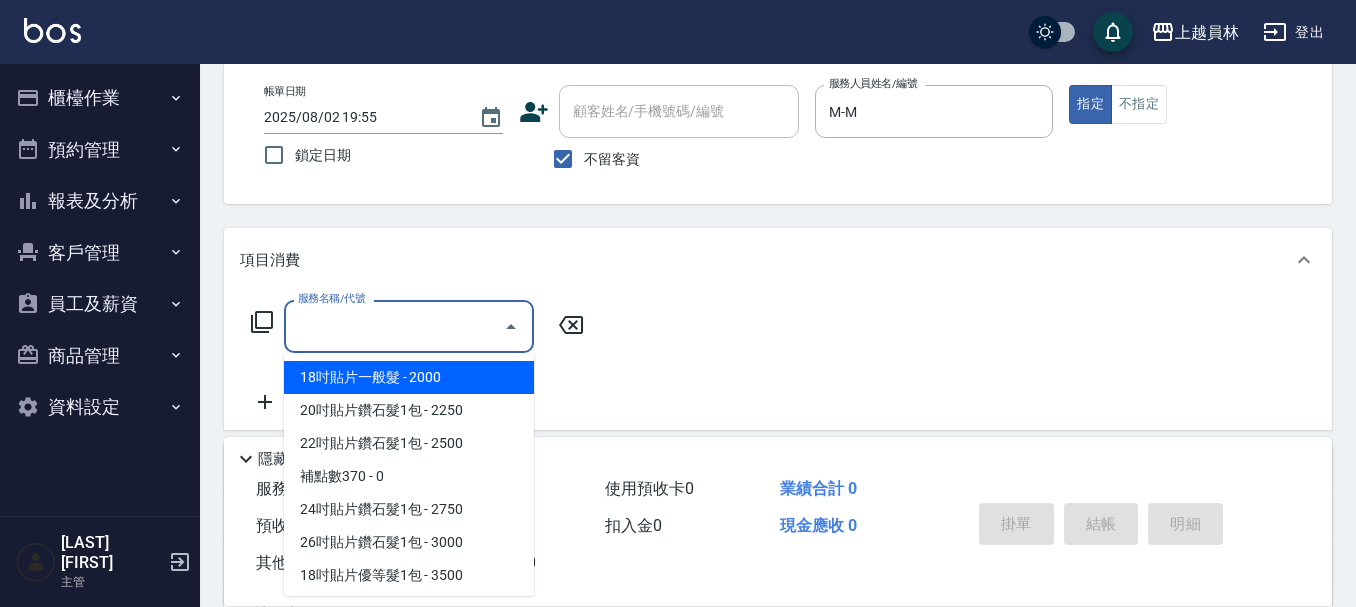 drag, startPoint x: 476, startPoint y: 340, endPoint x: 1022, endPoint y: 395, distance: 548.7632 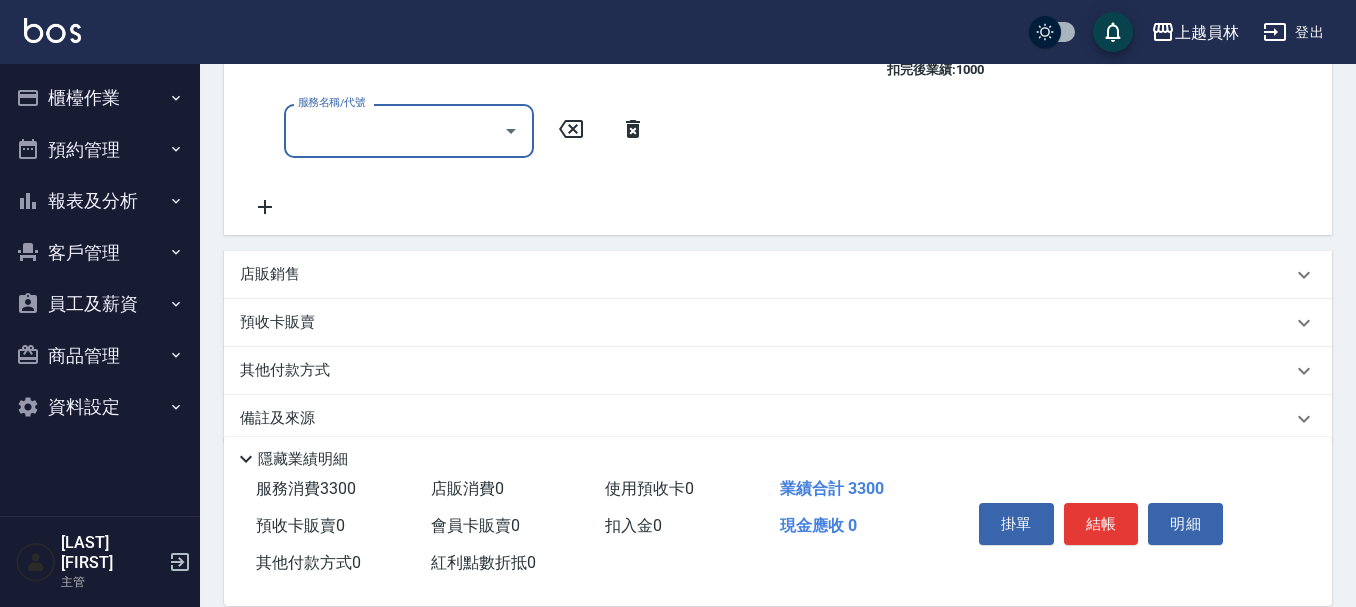 scroll, scrollTop: 500, scrollLeft: 0, axis: vertical 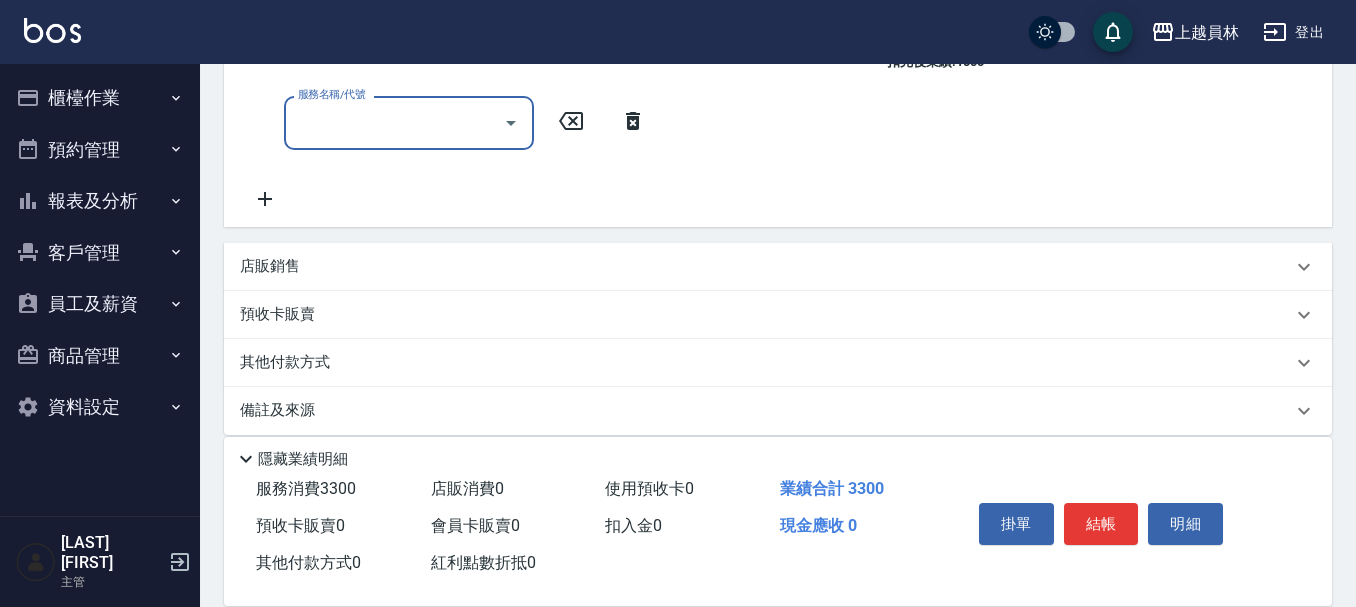 click on "店販銷售" at bounding box center (766, 266) 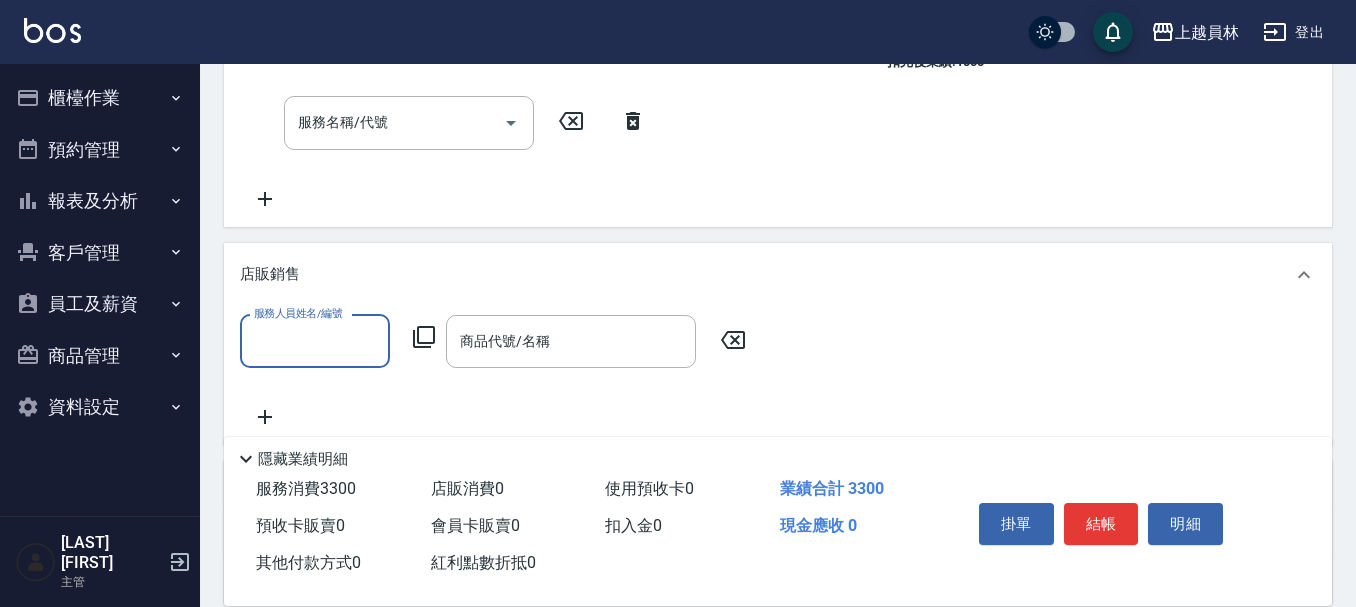 scroll, scrollTop: 0, scrollLeft: 0, axis: both 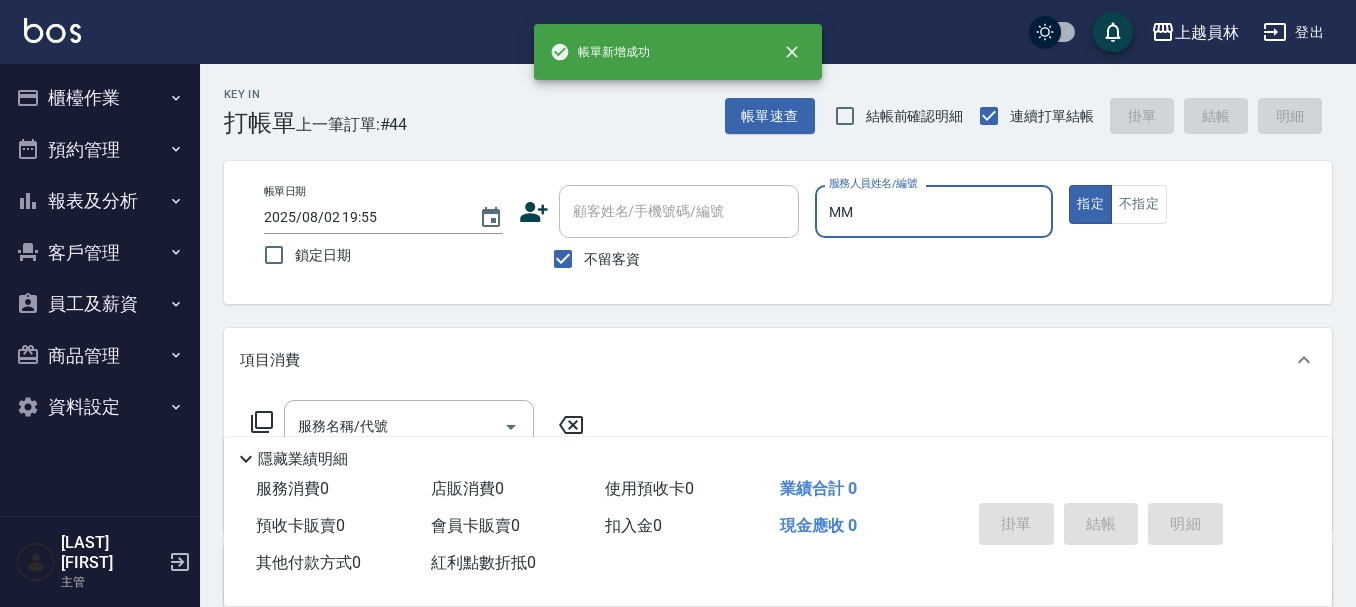 click on "指定" at bounding box center [1090, 204] 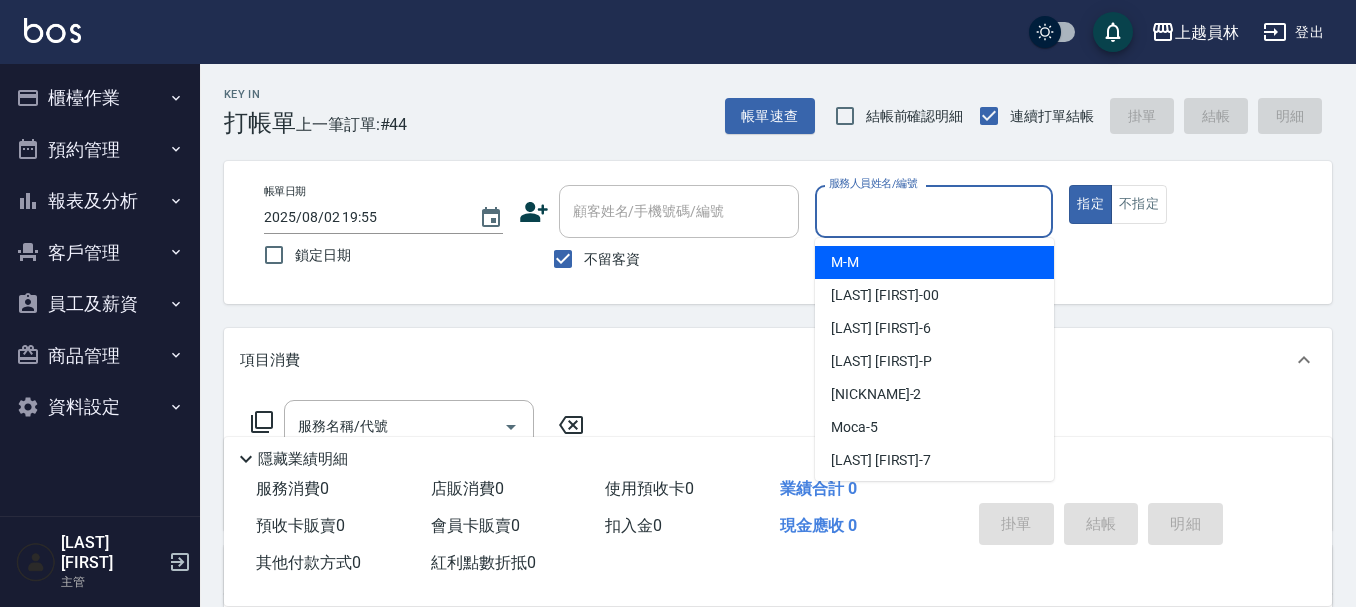 click on "服務人員姓名/編號 服務人員姓名/編號" at bounding box center (934, 211) 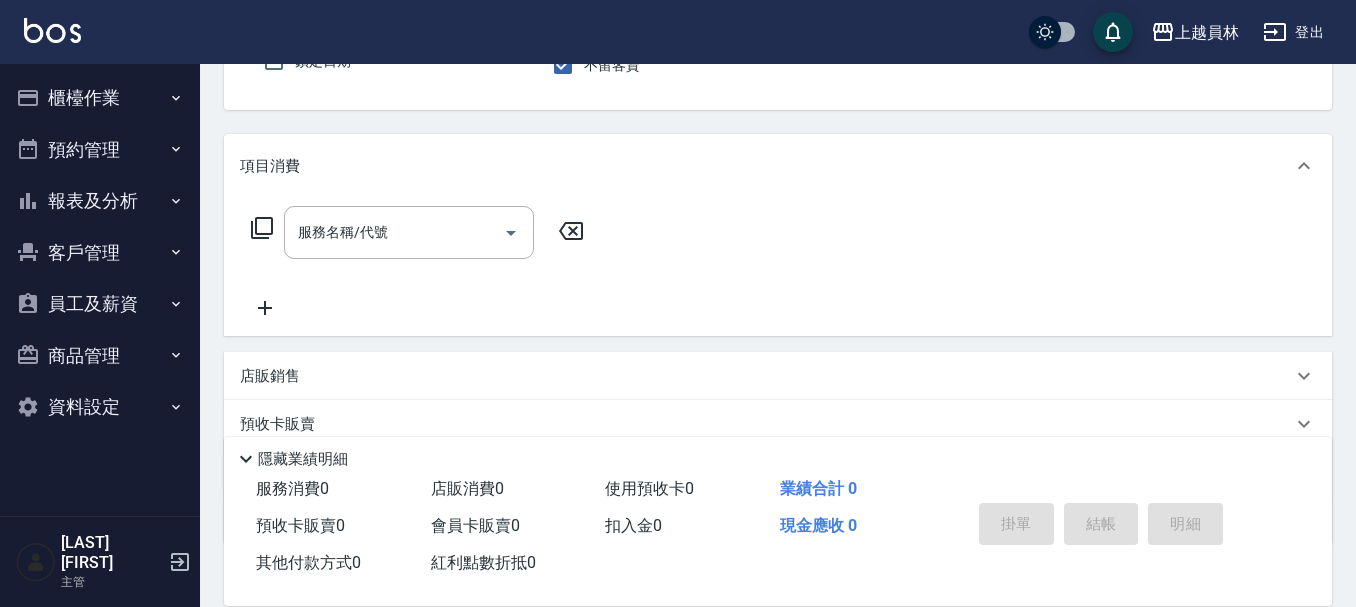 scroll, scrollTop: 200, scrollLeft: 0, axis: vertical 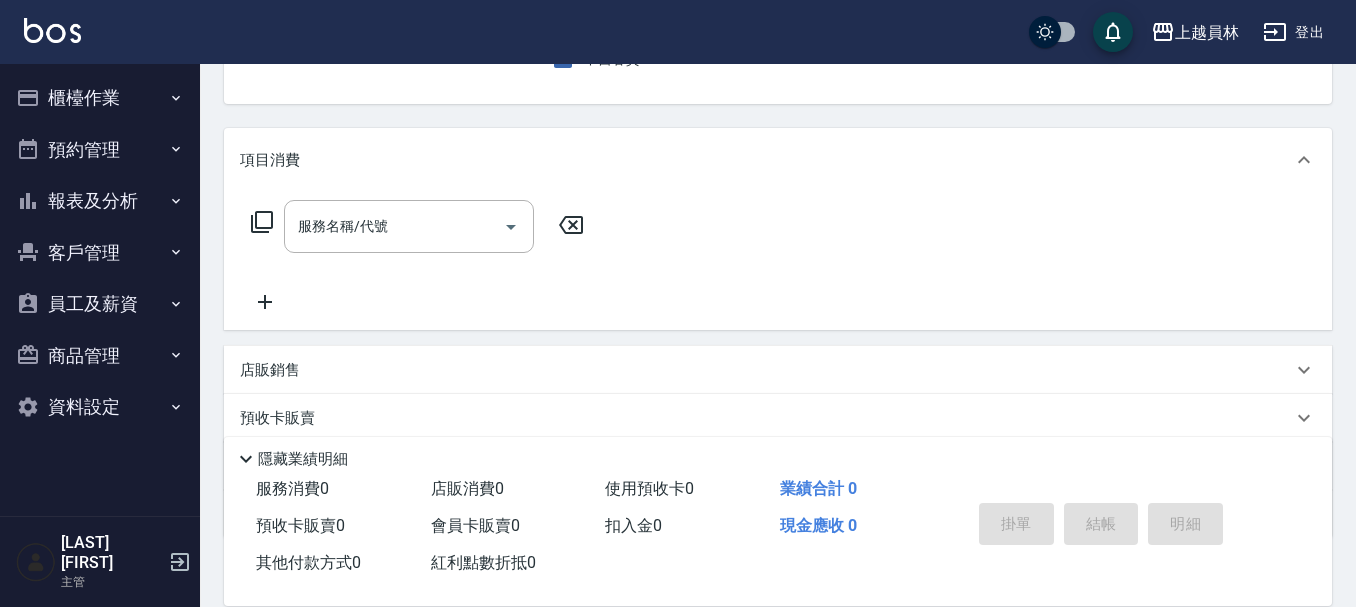 drag, startPoint x: 423, startPoint y: 226, endPoint x: 1365, endPoint y: 194, distance: 942.5434 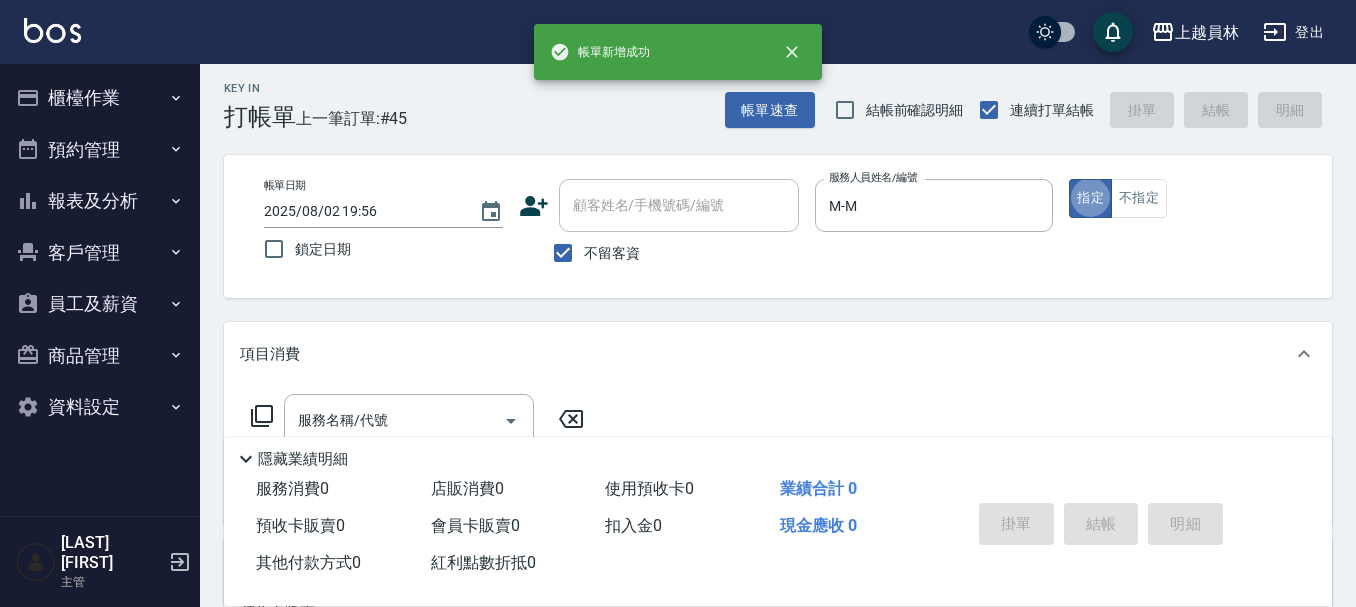scroll, scrollTop: 200, scrollLeft: 0, axis: vertical 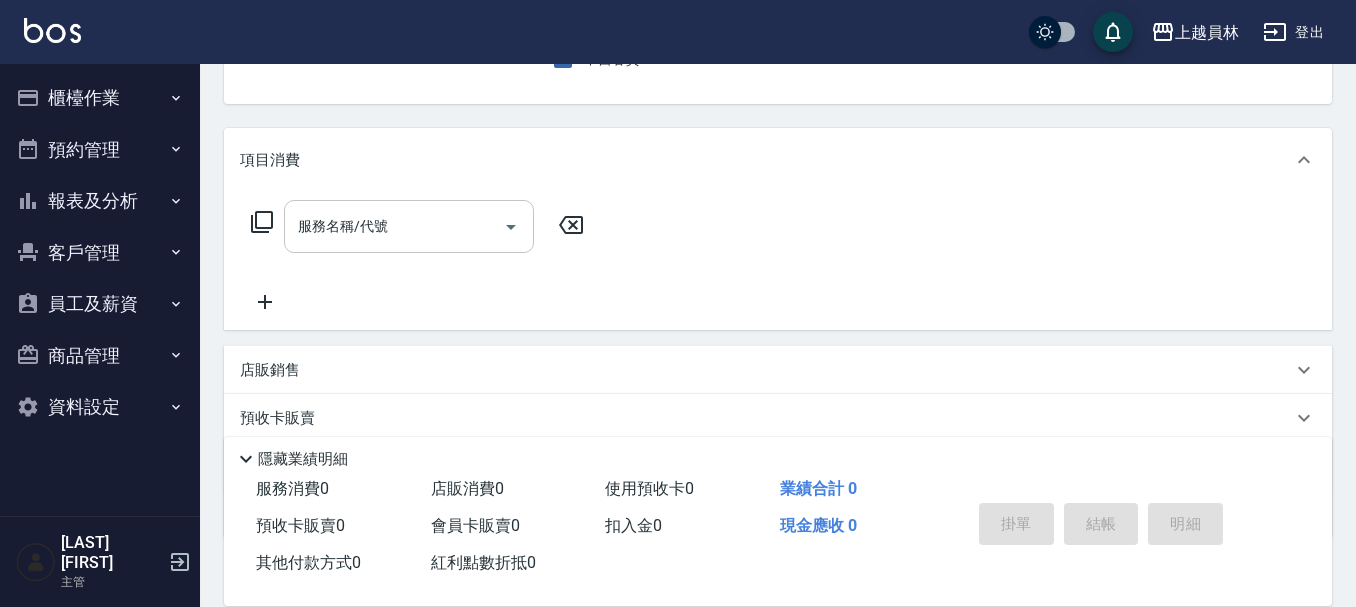 click on "服務名稱/代號" at bounding box center [394, 226] 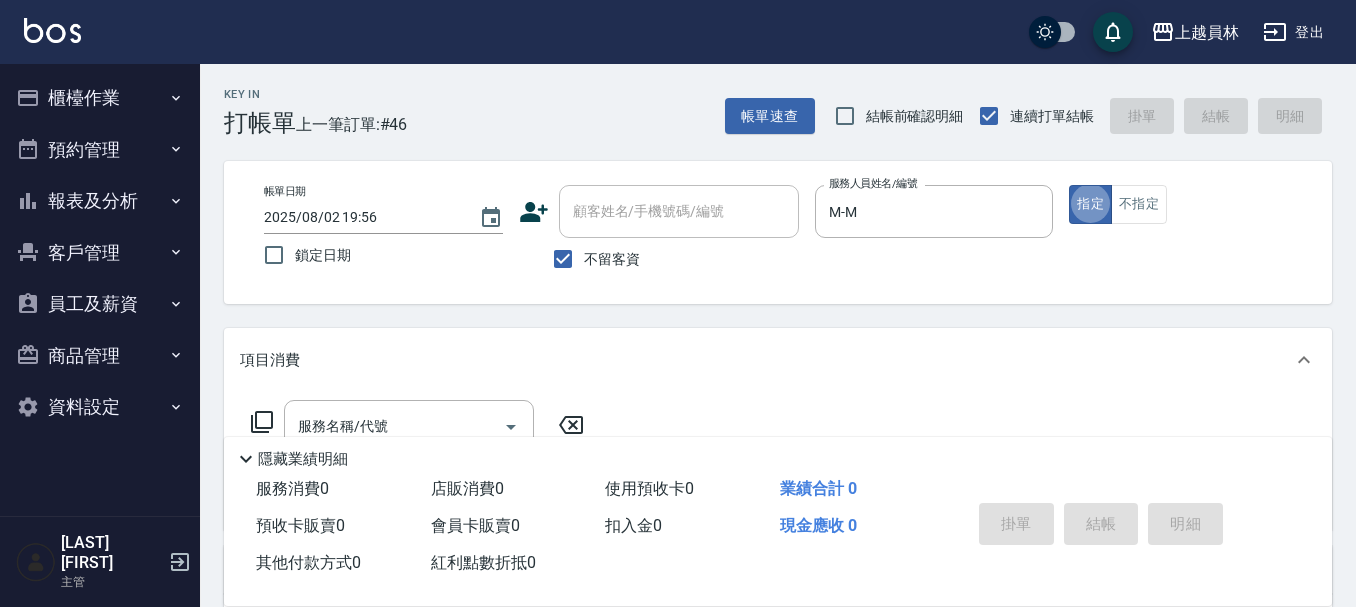 scroll, scrollTop: 100, scrollLeft: 0, axis: vertical 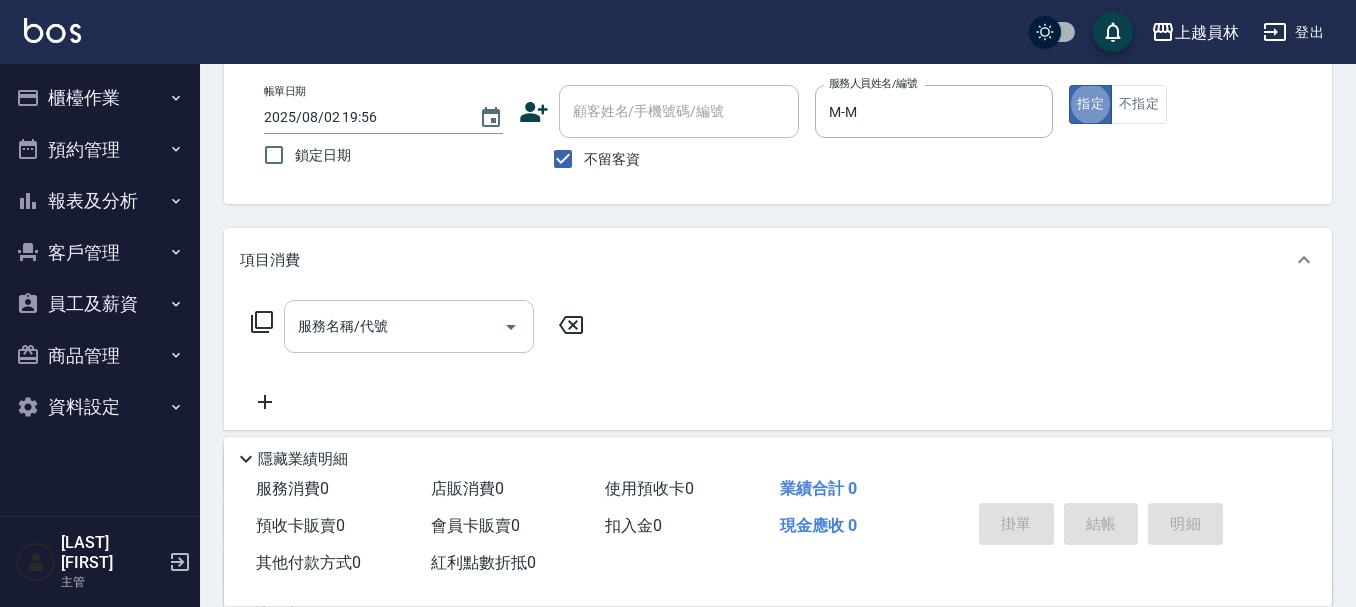 click on "服務名稱/代號" at bounding box center [409, 326] 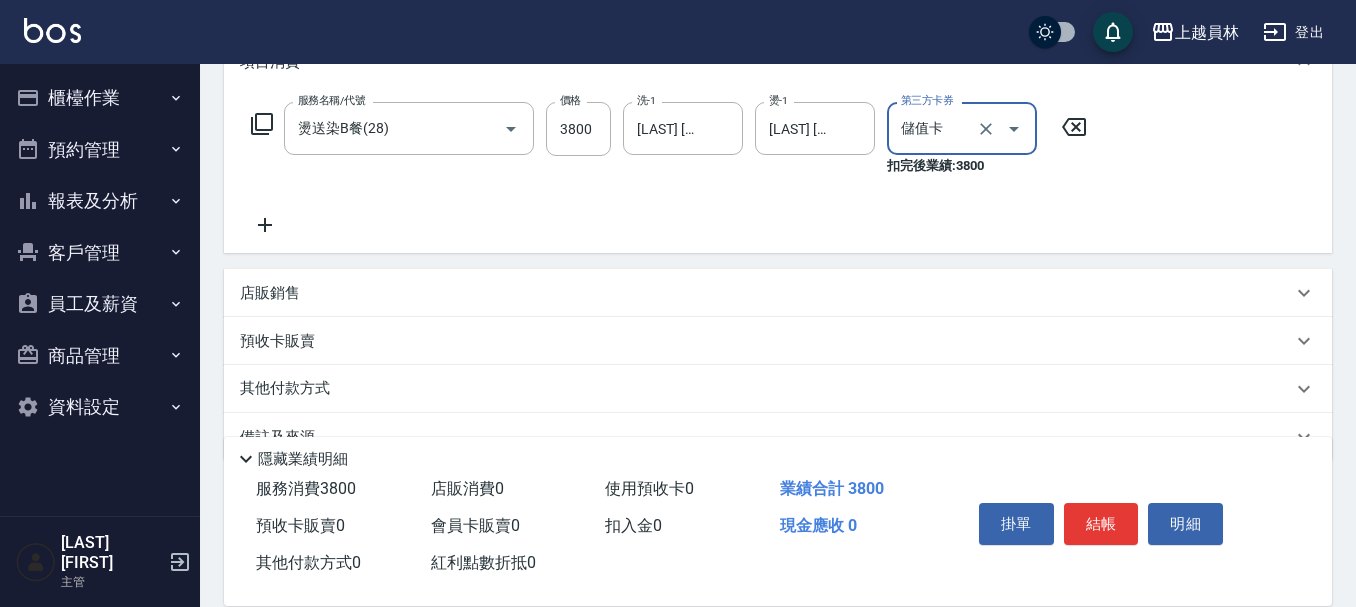 scroll, scrollTop: 300, scrollLeft: 0, axis: vertical 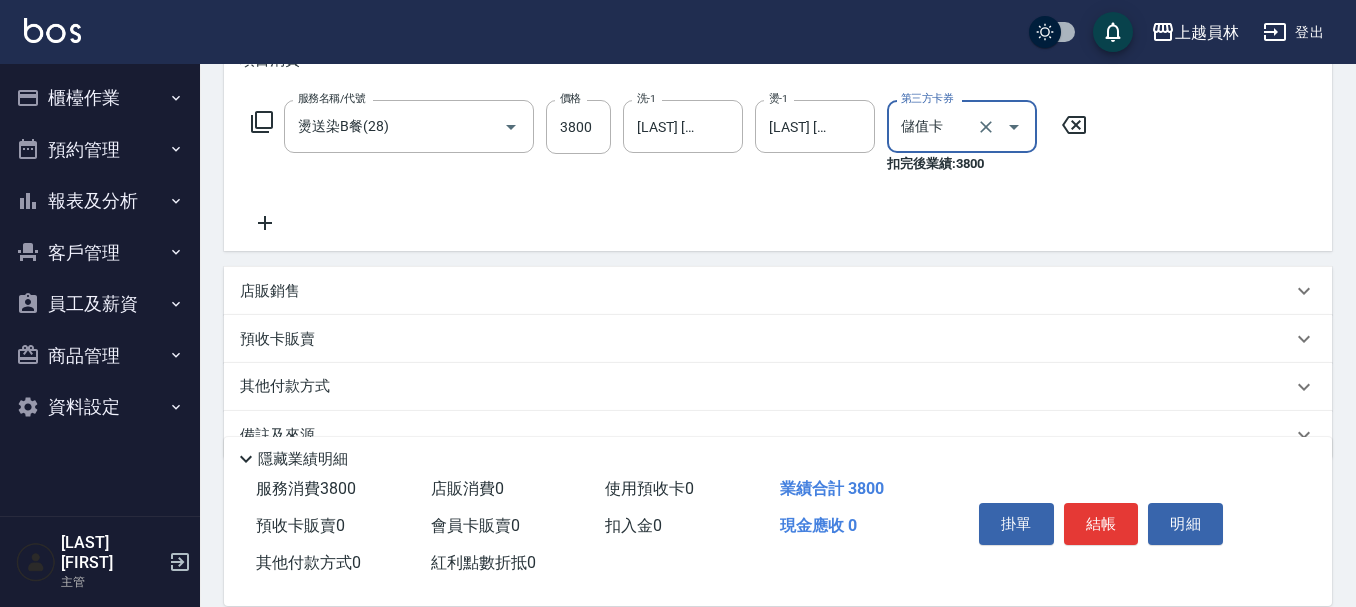 drag, startPoint x: 344, startPoint y: 295, endPoint x: 1365, endPoint y: 266, distance: 1021.41174 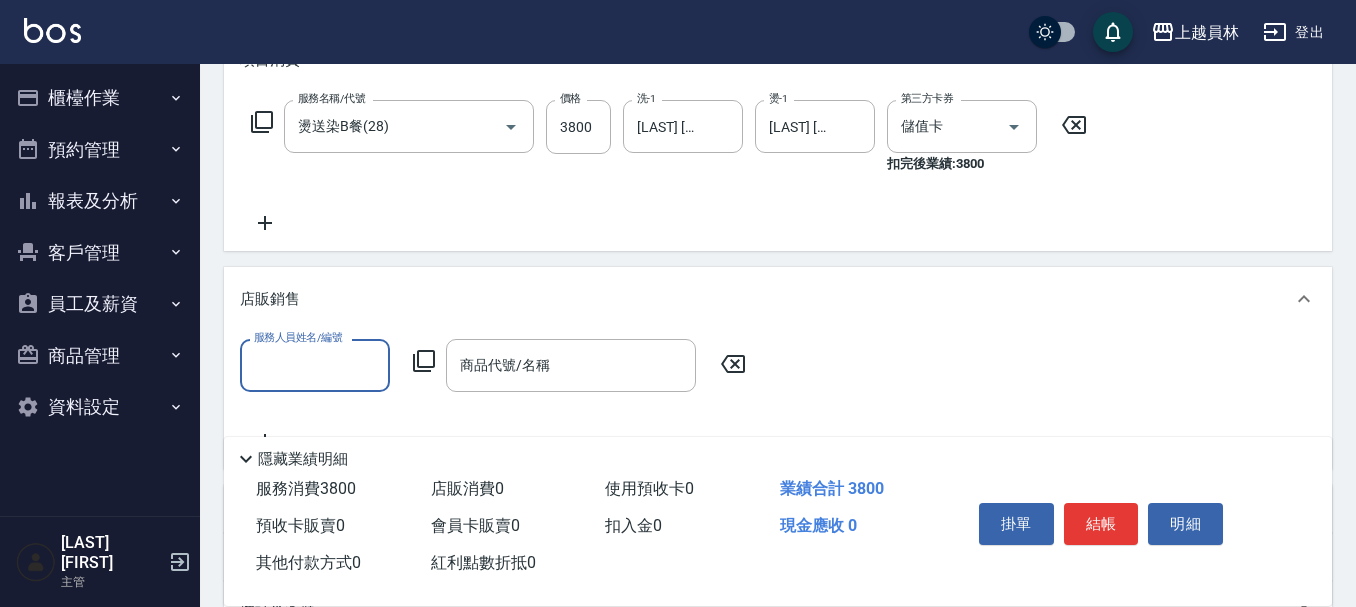 scroll, scrollTop: 0, scrollLeft: 0, axis: both 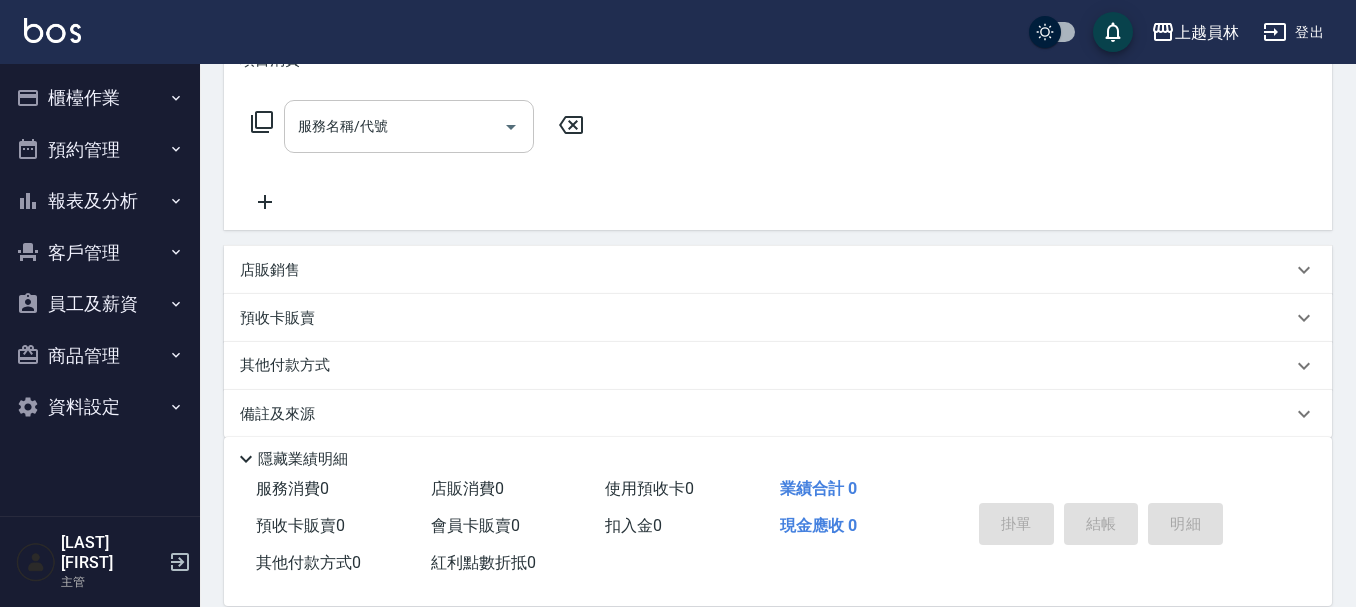 click on "服務名稱/代號" at bounding box center (394, 126) 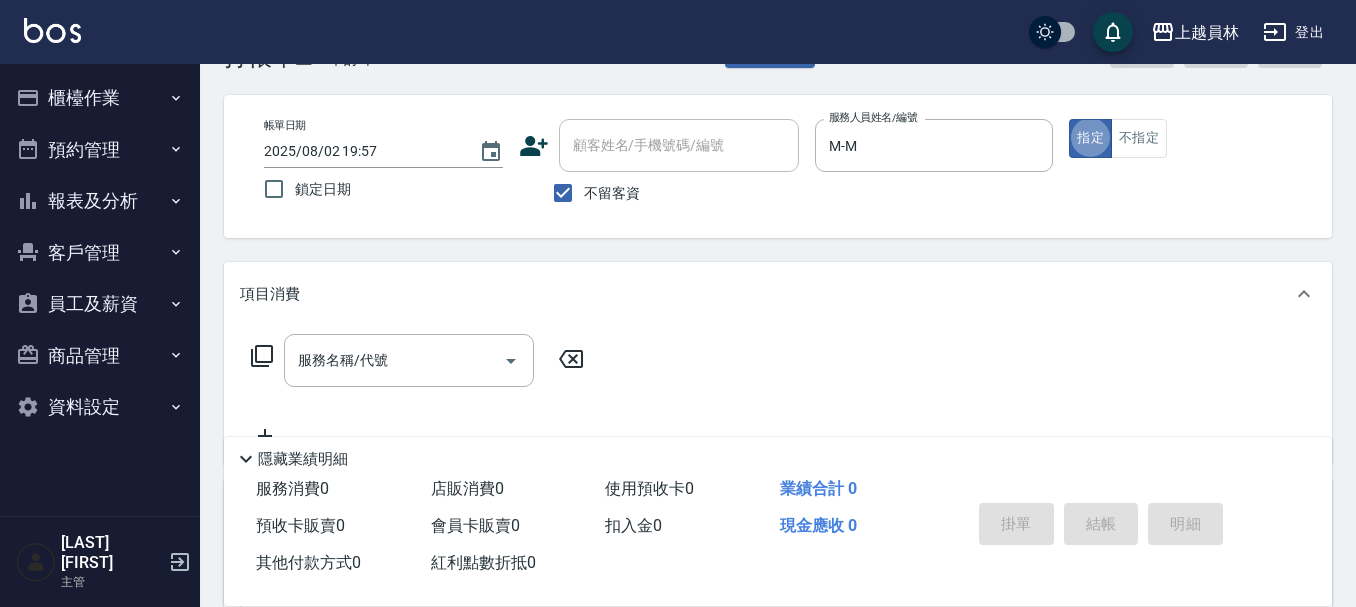 scroll, scrollTop: 100, scrollLeft: 0, axis: vertical 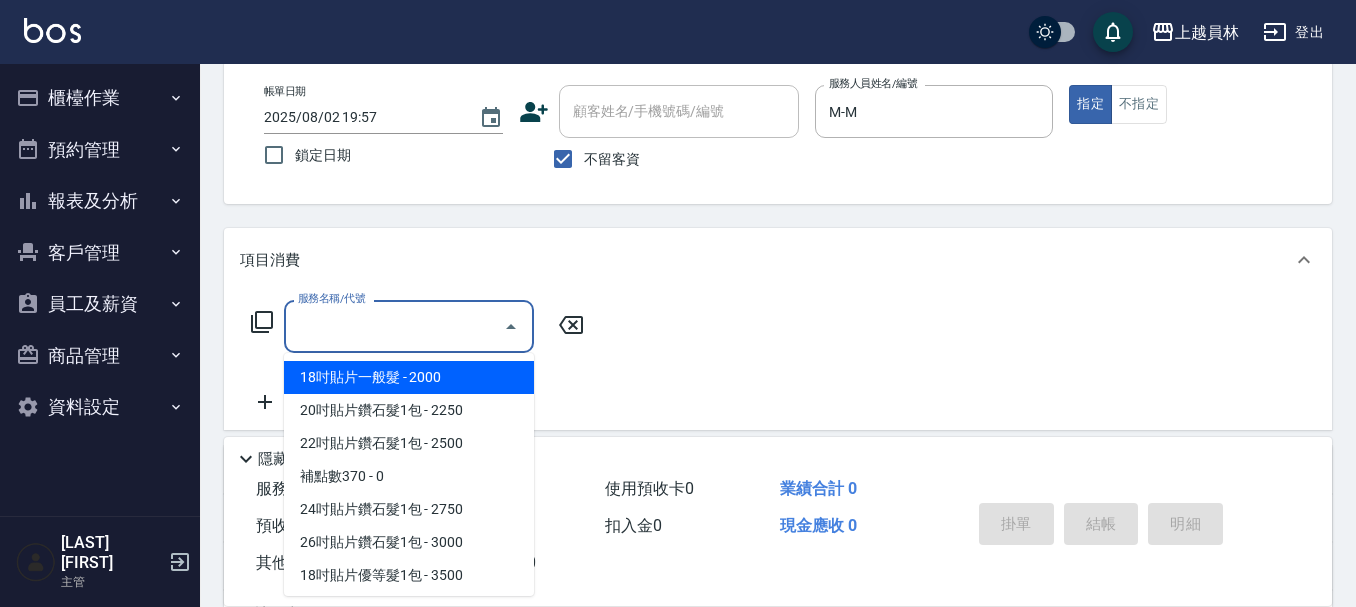 drag, startPoint x: 442, startPoint y: 314, endPoint x: 454, endPoint y: 314, distance: 12 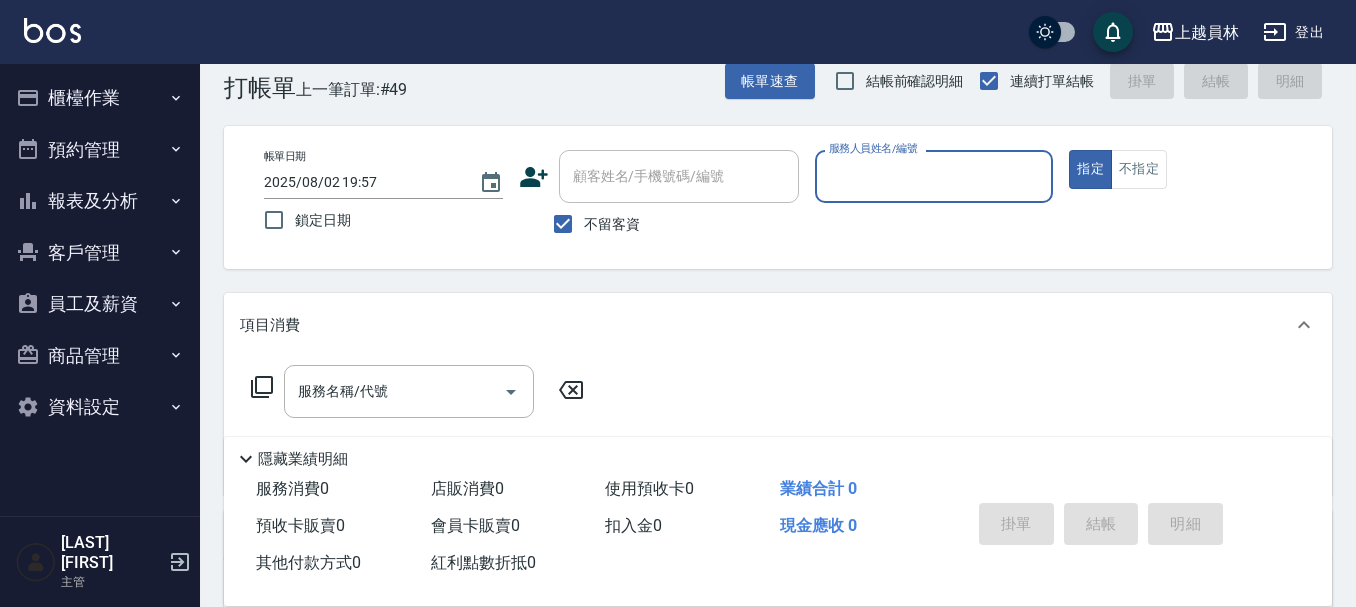 scroll, scrollTop: 0, scrollLeft: 0, axis: both 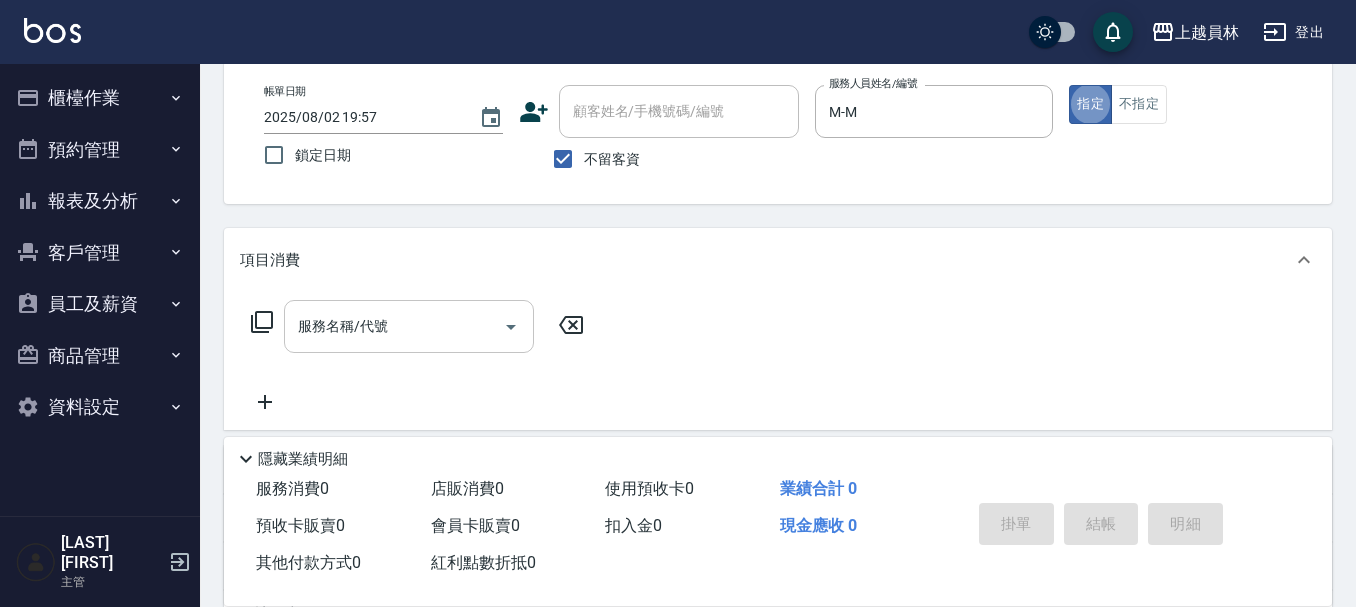click on "服務名稱/代號" at bounding box center [394, 326] 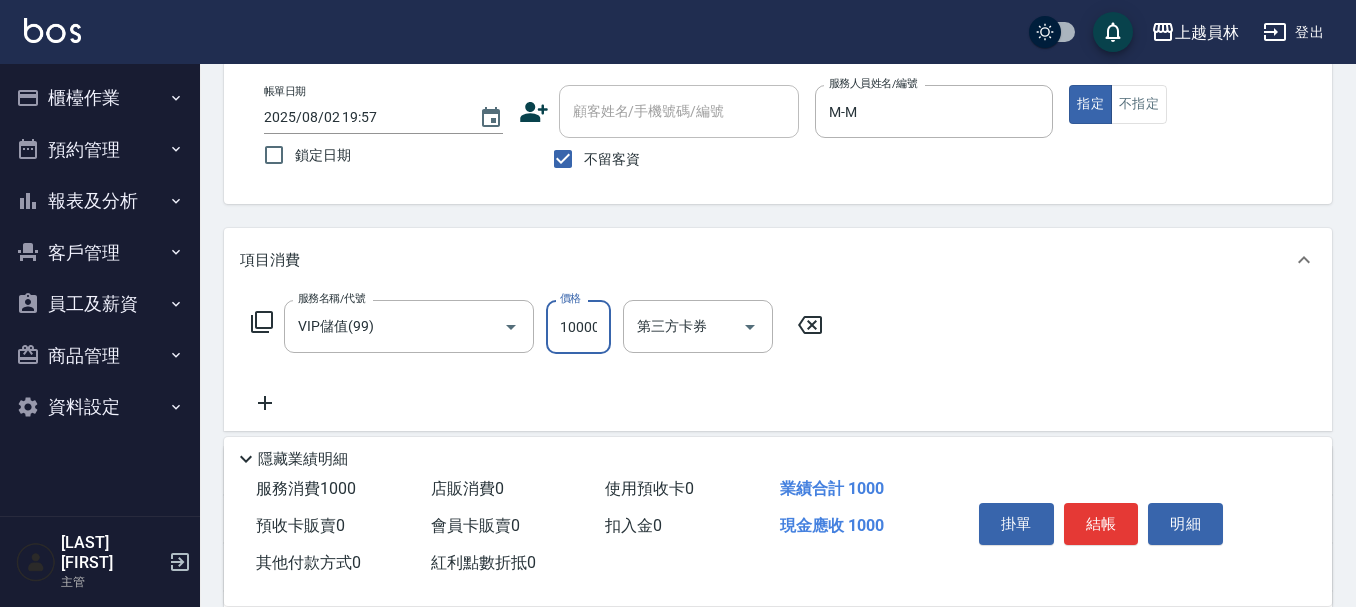 scroll, scrollTop: 0, scrollLeft: 2, axis: horizontal 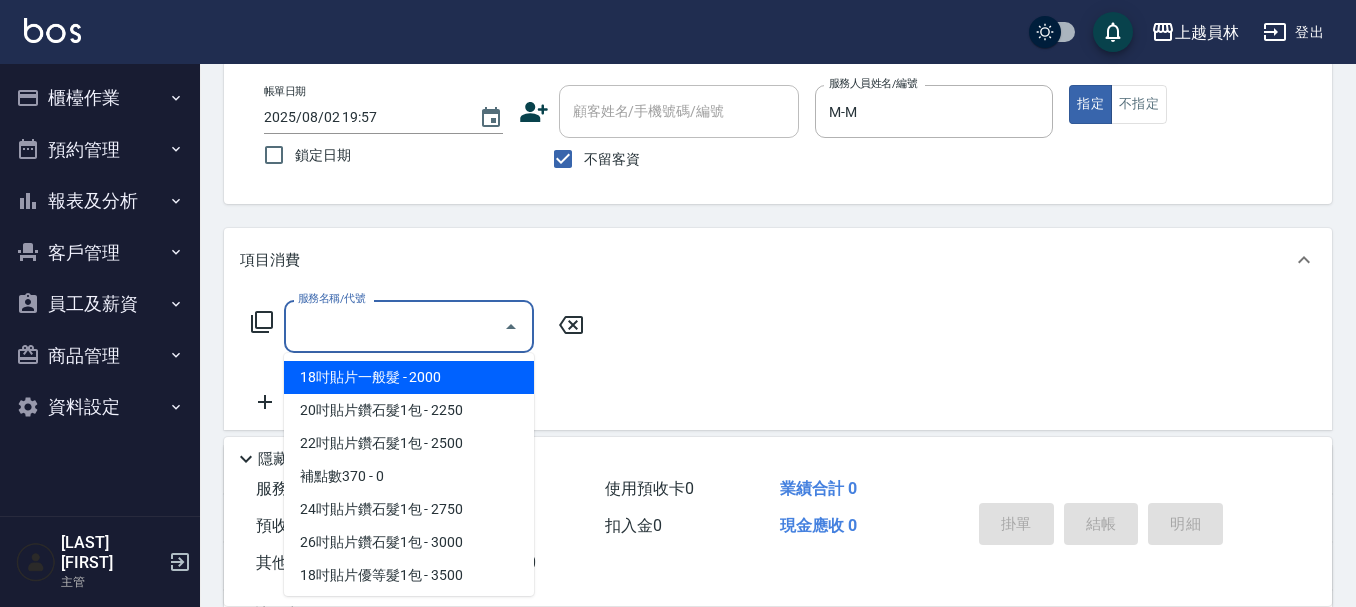 drag, startPoint x: 412, startPoint y: 331, endPoint x: 1365, endPoint y: 136, distance: 972.7456 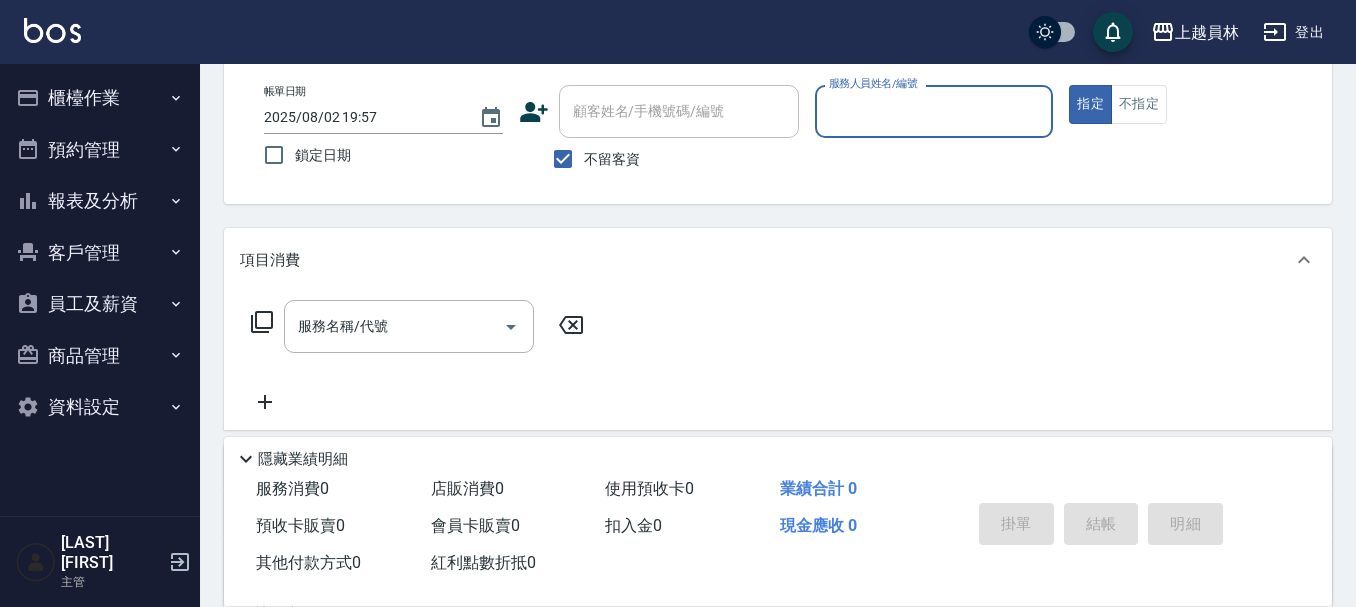 click on "指定" at bounding box center (1090, 104) 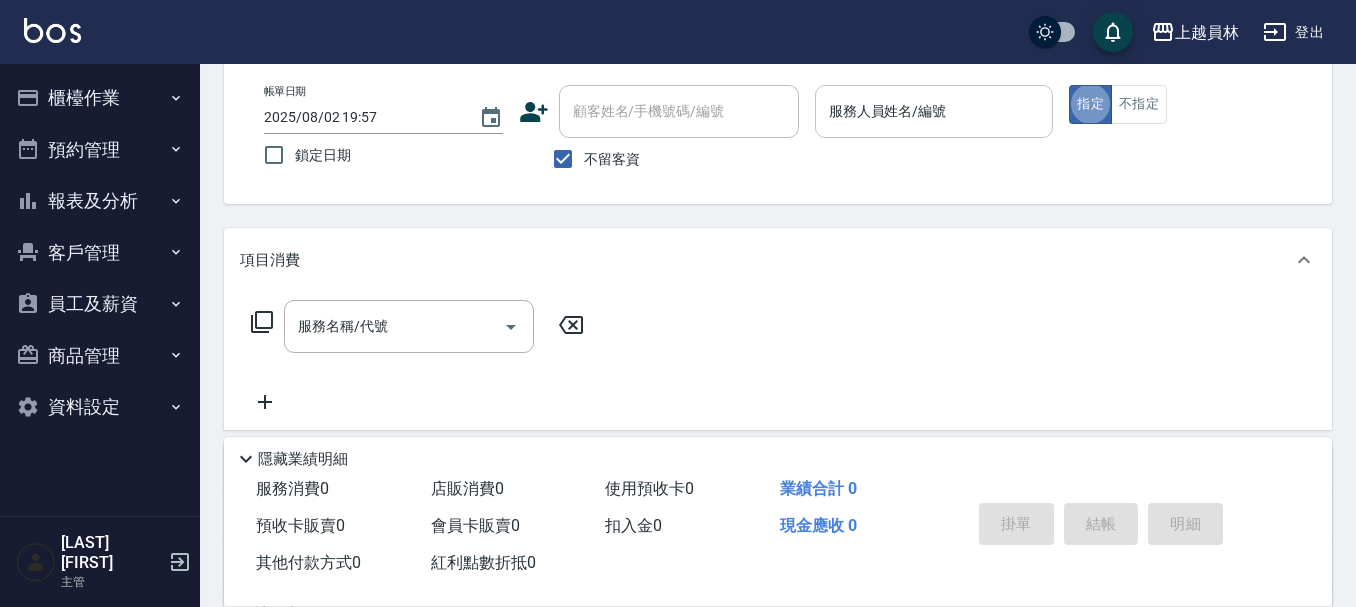 click on "服務人員姓名/編號 服務人員姓名/編號" at bounding box center (934, 111) 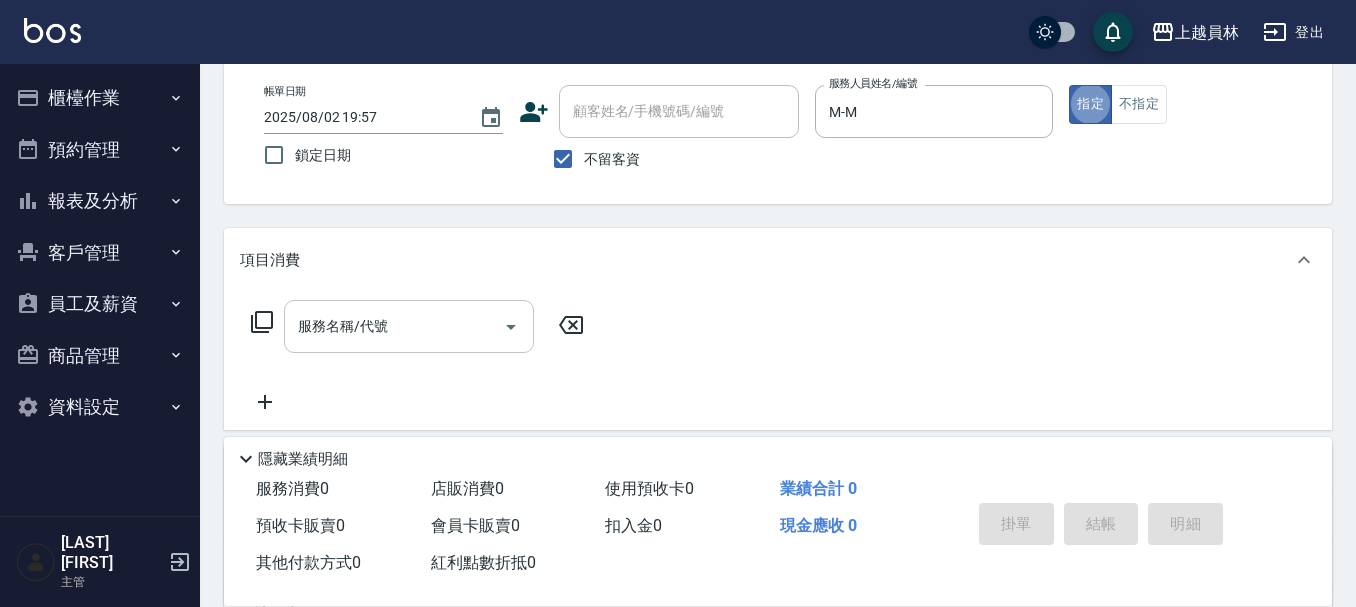 drag, startPoint x: 360, startPoint y: 349, endPoint x: 1077, endPoint y: 229, distance: 726.9725 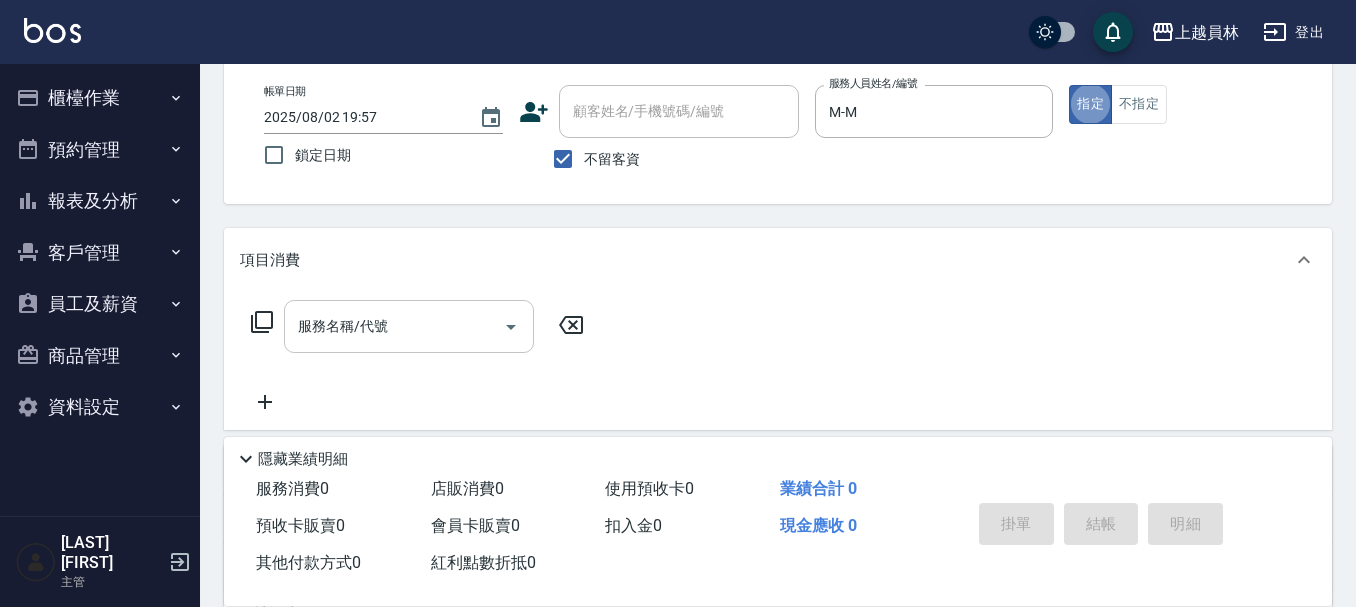 click on "服務名稱/代號" at bounding box center (409, 326) 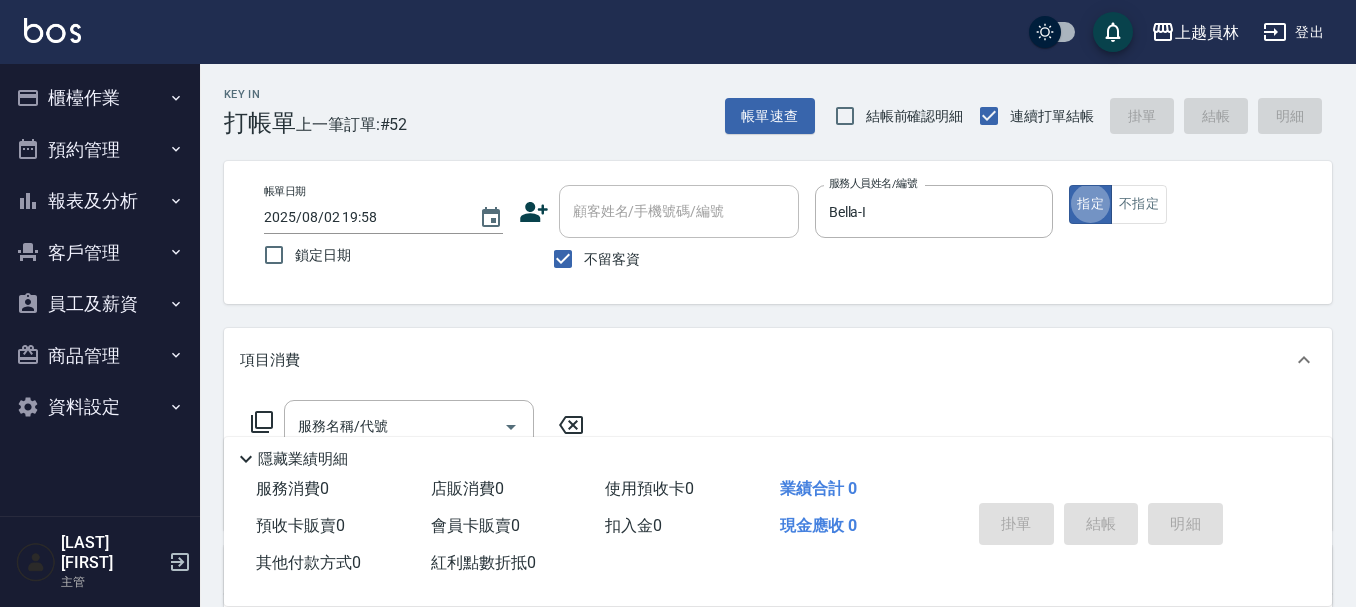 scroll, scrollTop: 100, scrollLeft: 0, axis: vertical 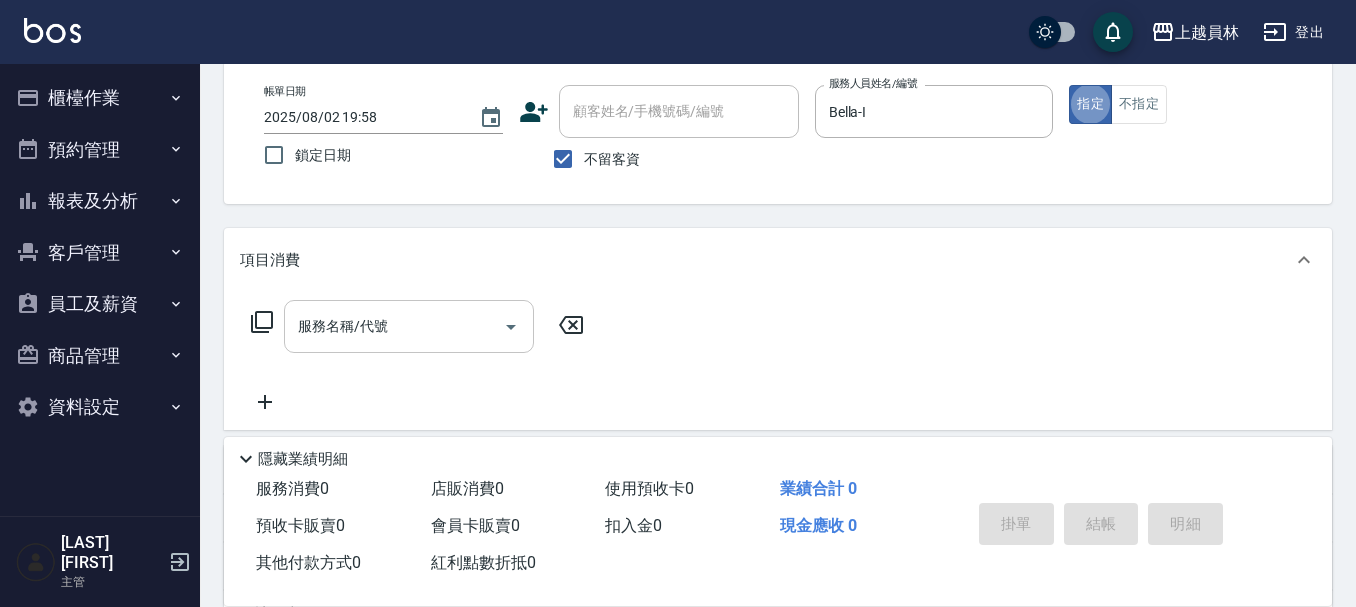 click on "服務名稱/代號" at bounding box center [394, 326] 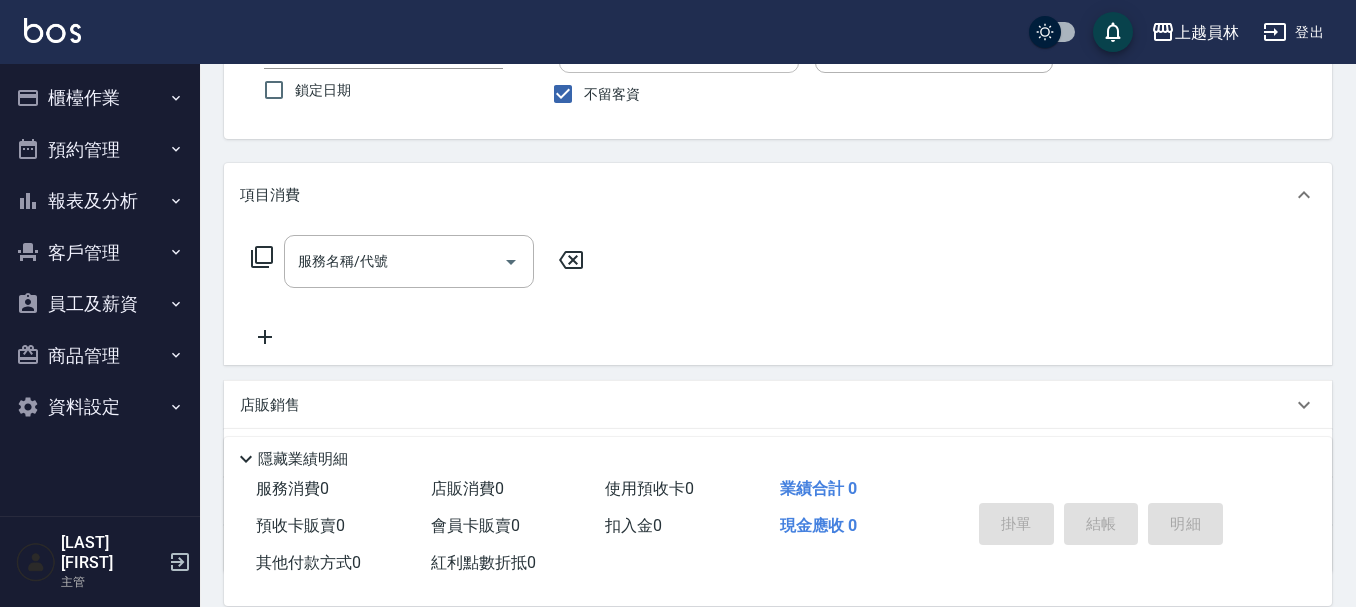 scroll, scrollTop: 200, scrollLeft: 0, axis: vertical 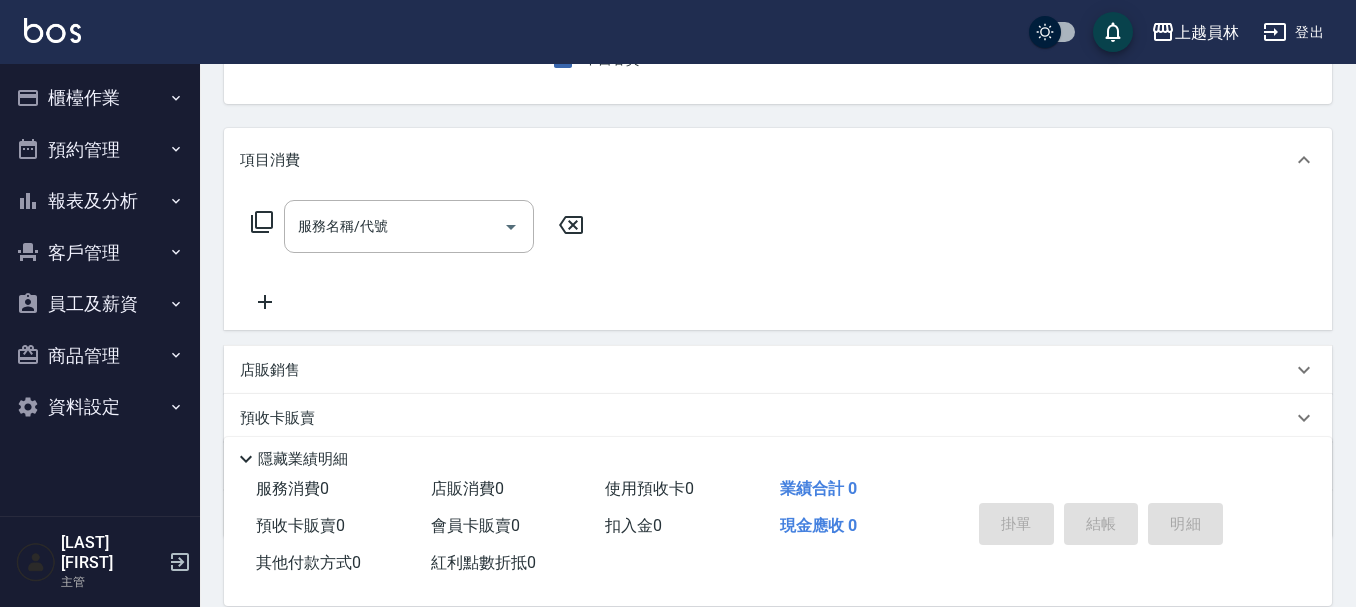 click on "店販銷售" at bounding box center [778, 370] 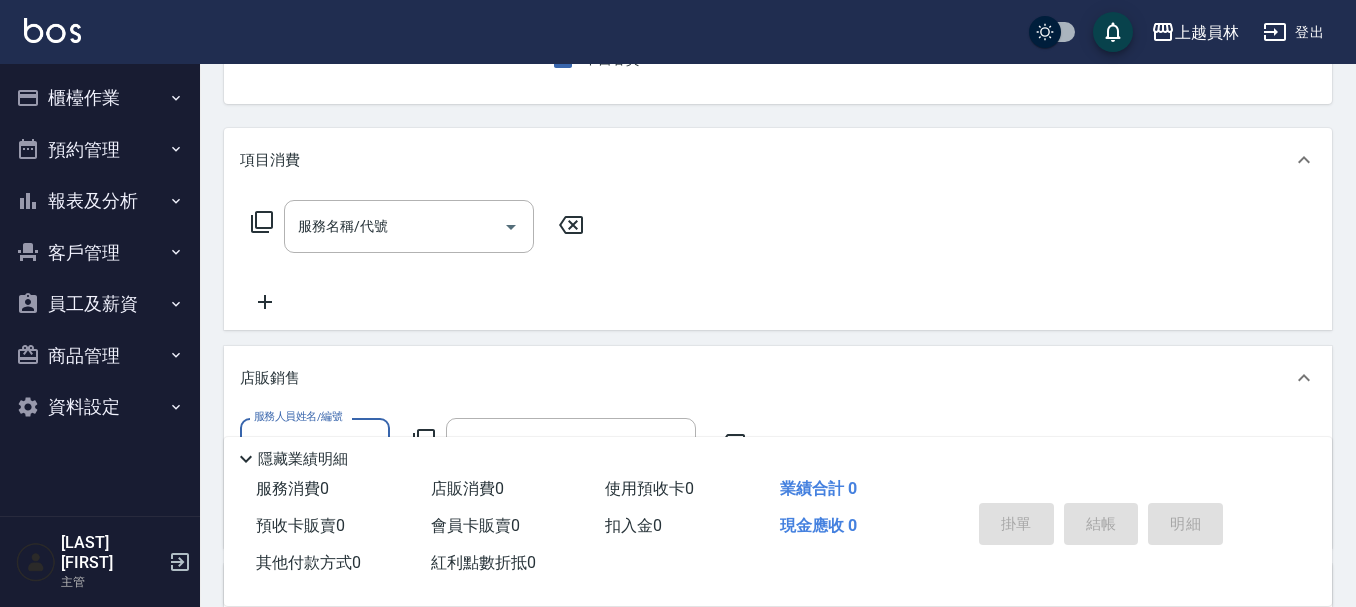 scroll, scrollTop: 0, scrollLeft: 0, axis: both 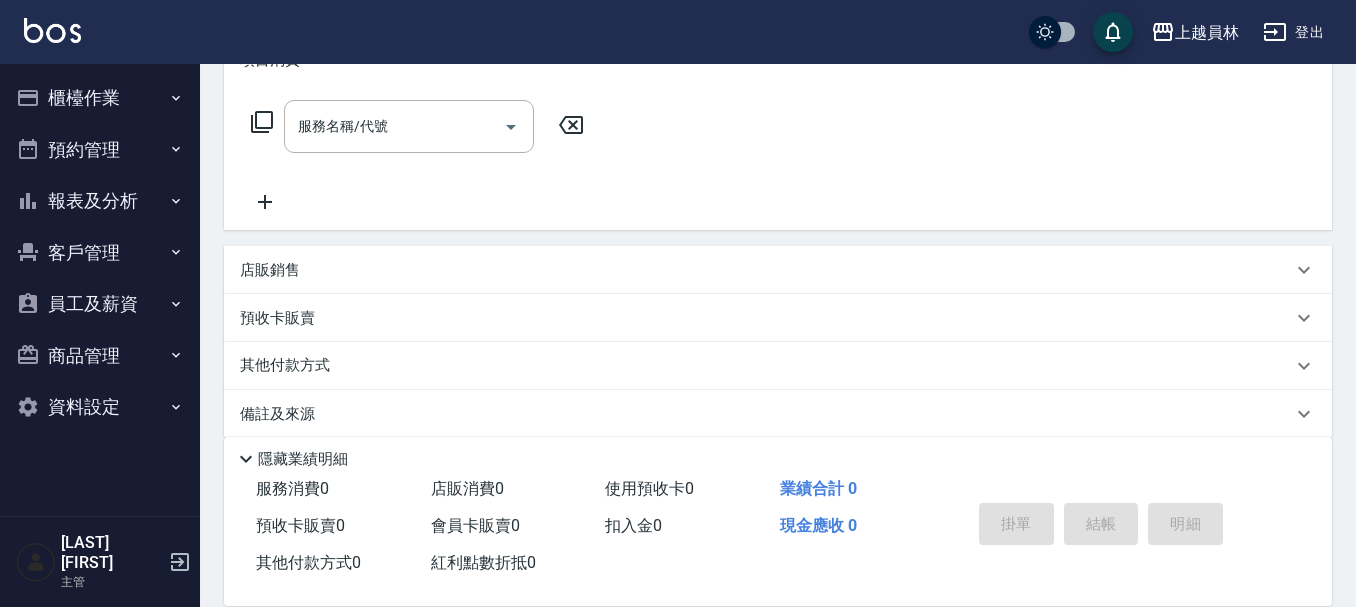 click on "店販銷售" at bounding box center (766, 270) 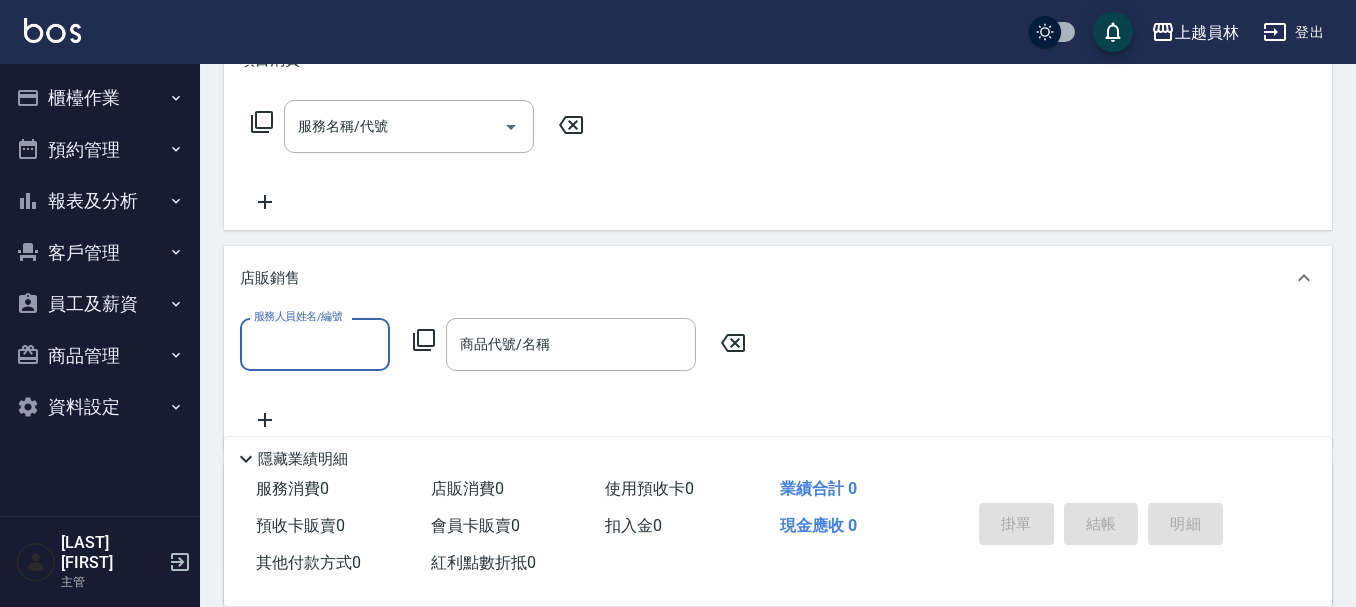 scroll, scrollTop: 0, scrollLeft: 0, axis: both 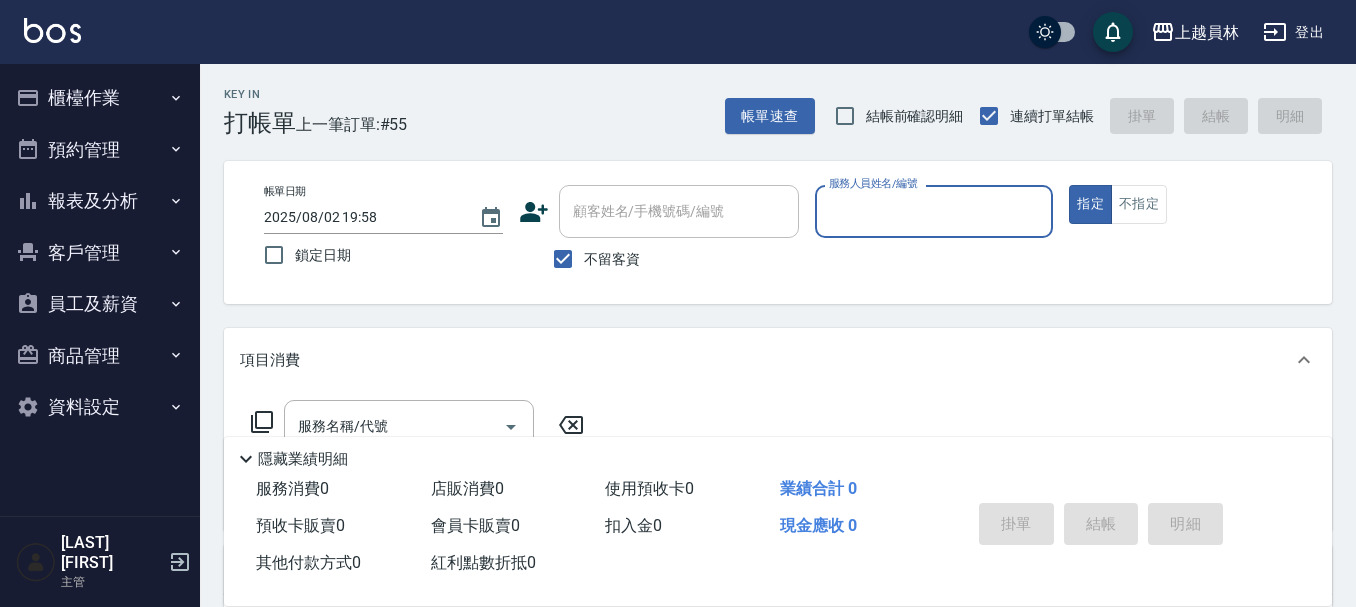 drag, startPoint x: 85, startPoint y: 199, endPoint x: 70, endPoint y: 202, distance: 15.297058 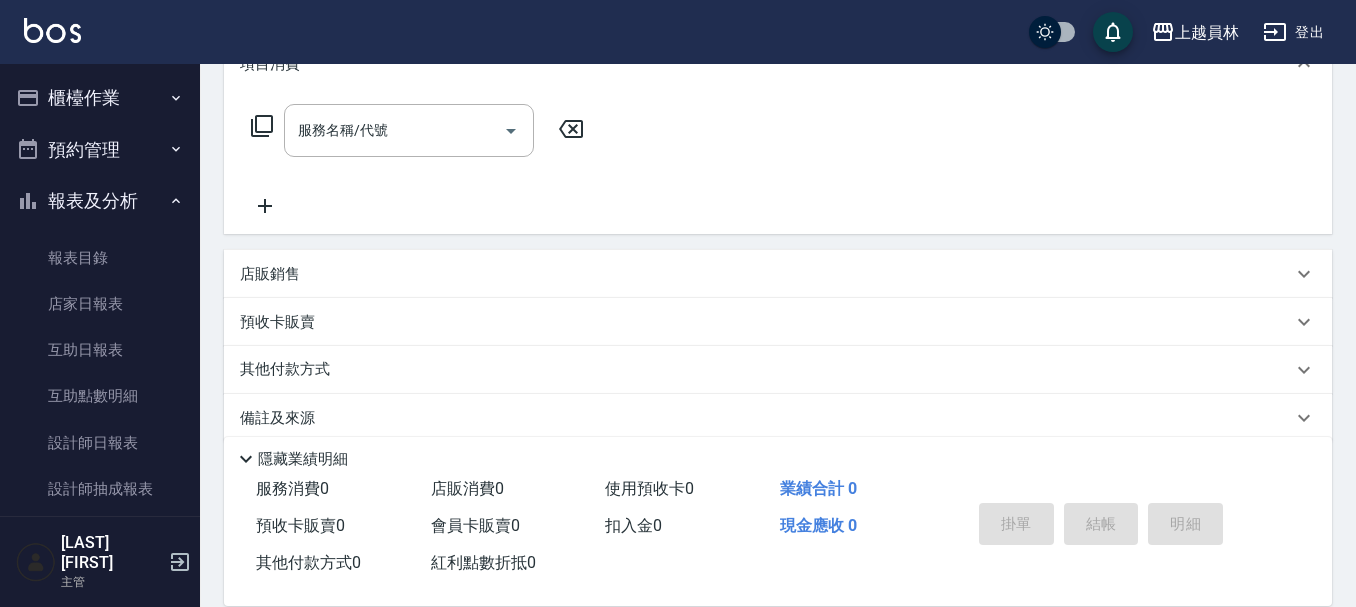 scroll, scrollTop: 300, scrollLeft: 0, axis: vertical 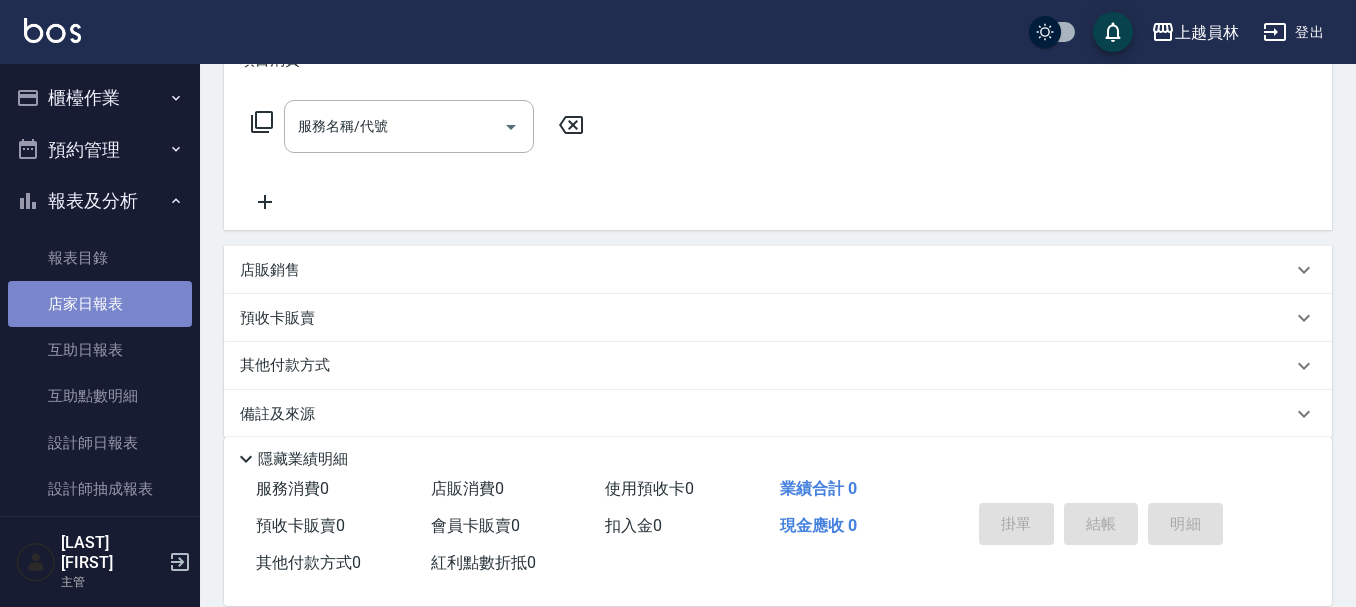 click on "店家日報表" at bounding box center [100, 304] 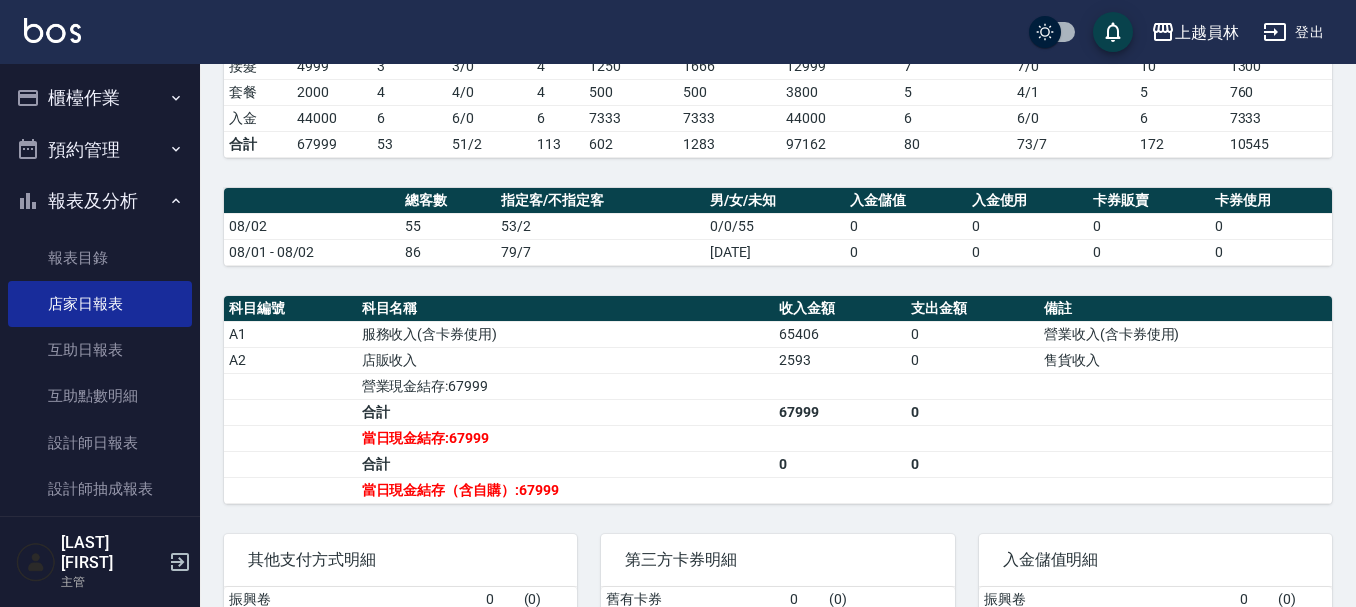 scroll, scrollTop: 600, scrollLeft: 0, axis: vertical 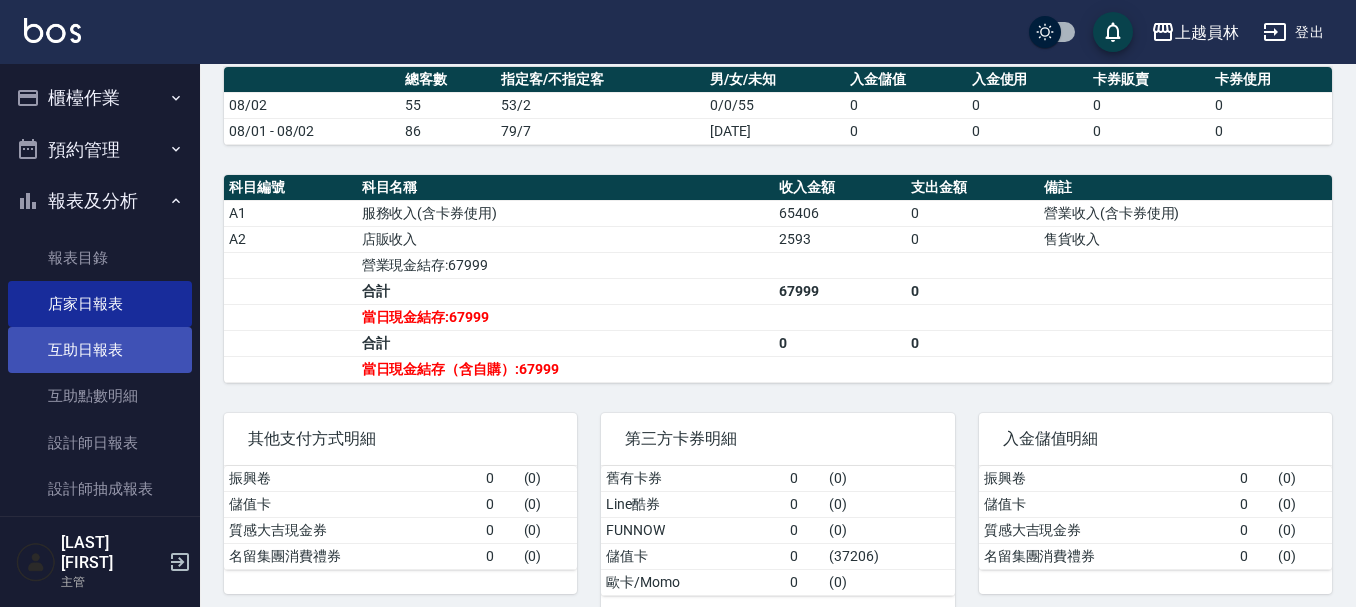 click on "互助日報表" at bounding box center [100, 350] 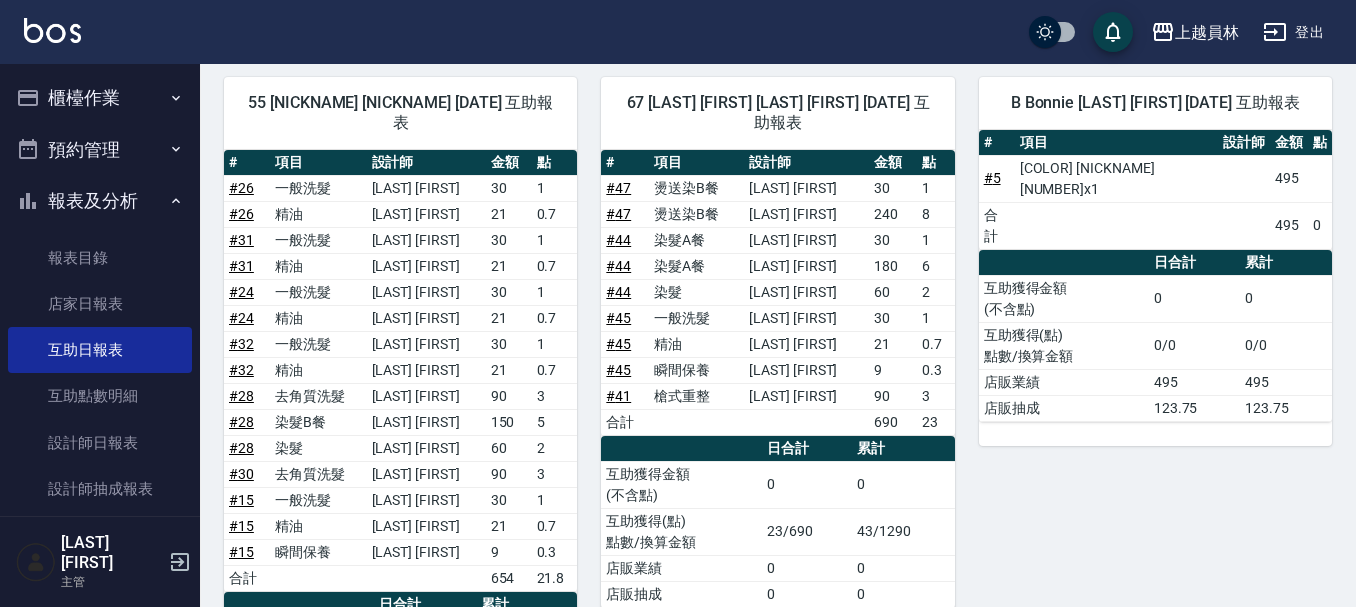 scroll, scrollTop: 2132, scrollLeft: 0, axis: vertical 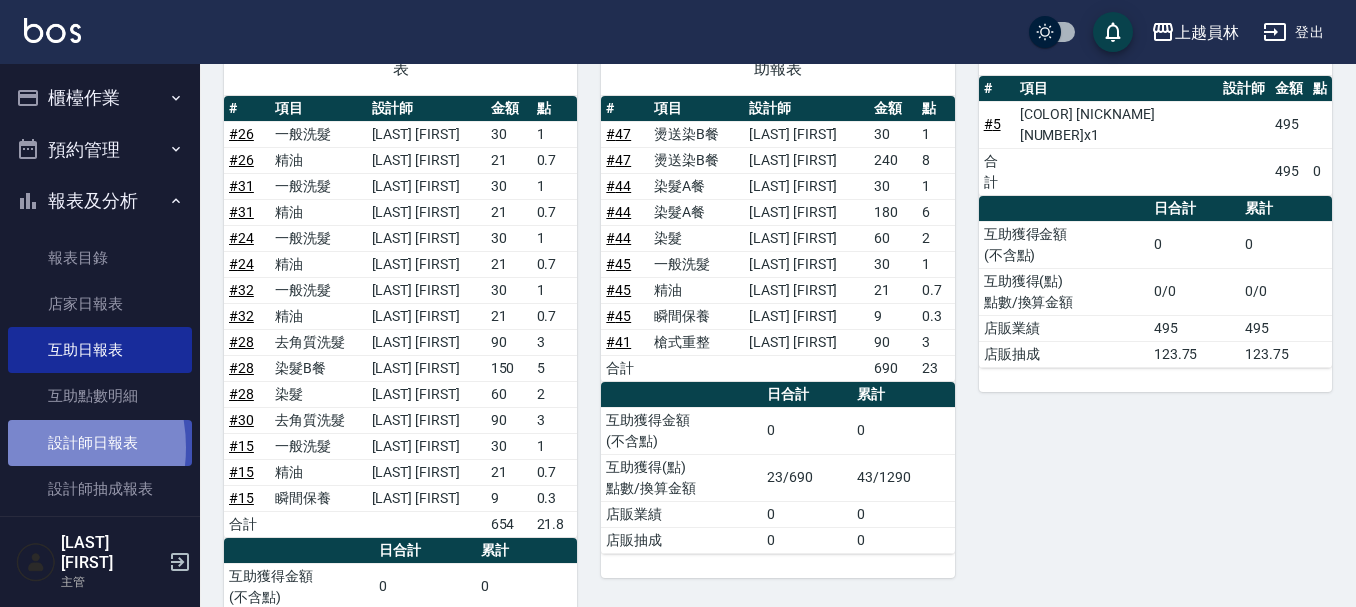 click on "設計師日報表" at bounding box center [100, 443] 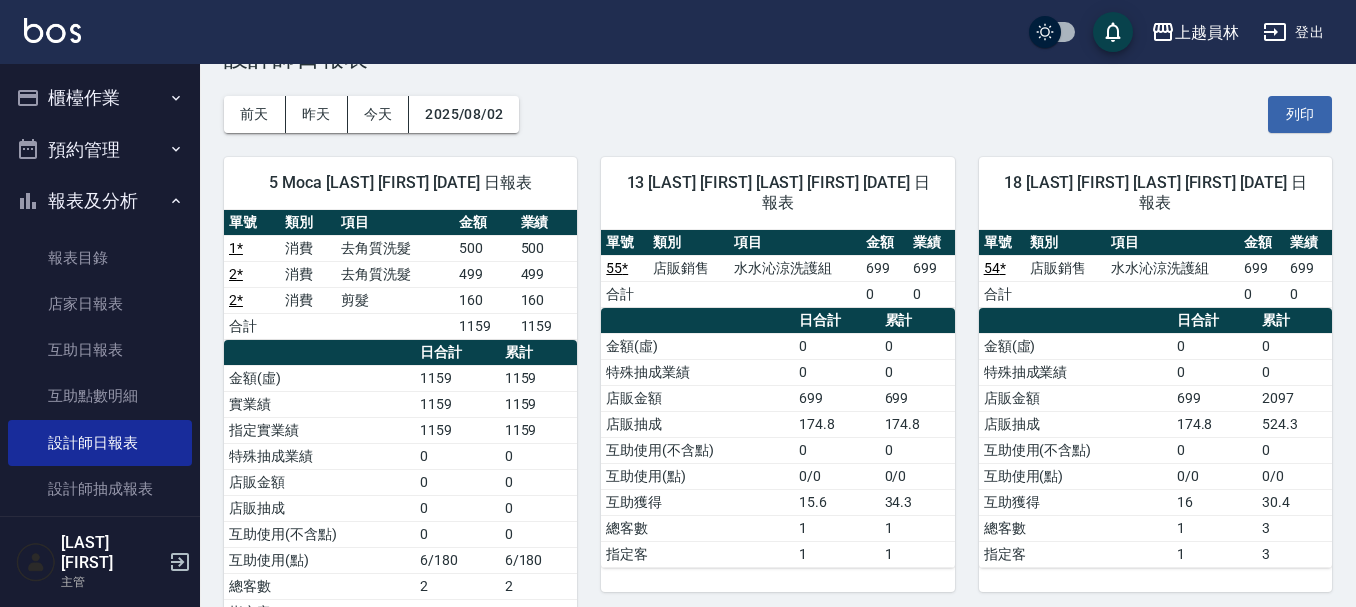 scroll, scrollTop: 100, scrollLeft: 0, axis: vertical 